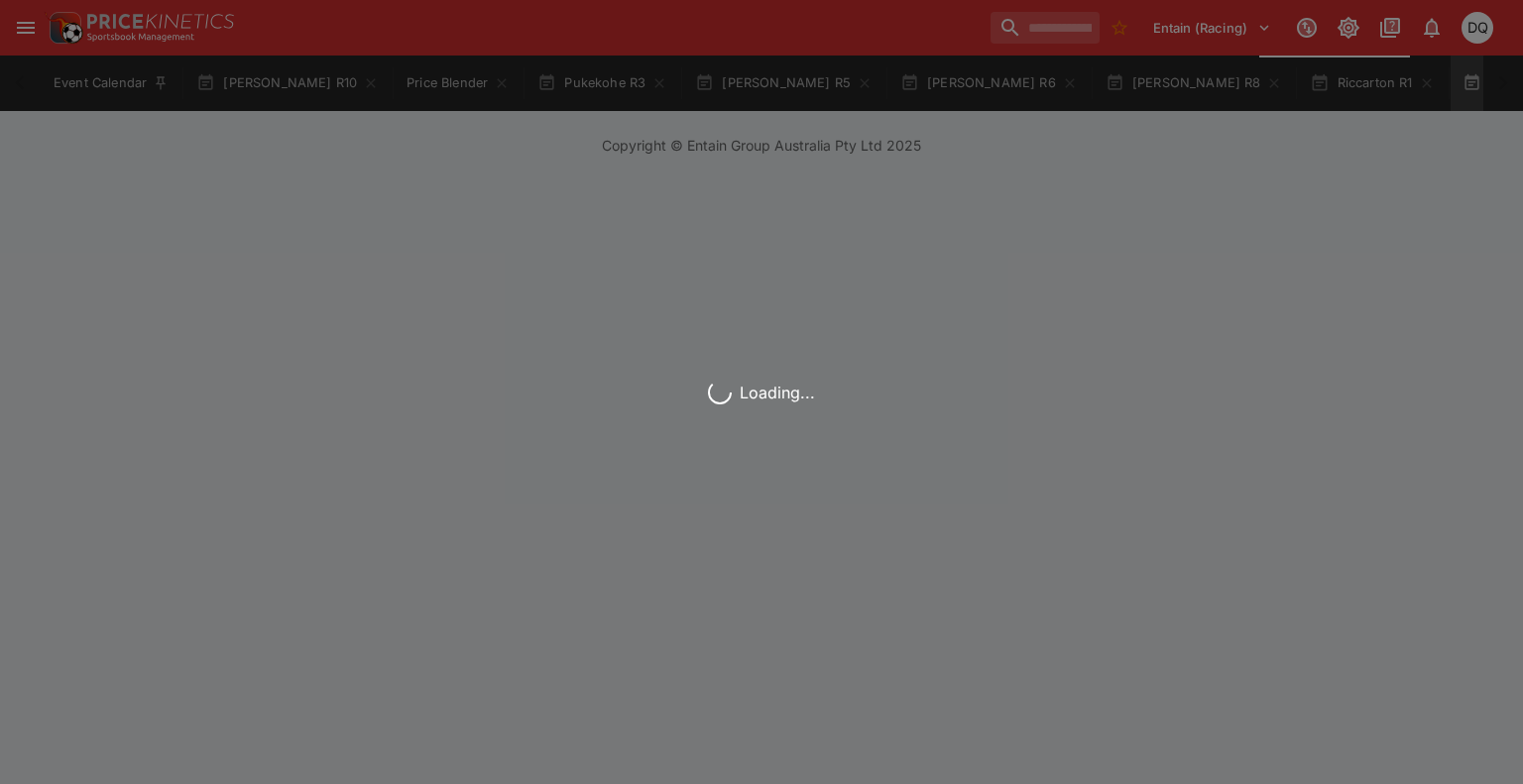 scroll, scrollTop: 0, scrollLeft: 0, axis: both 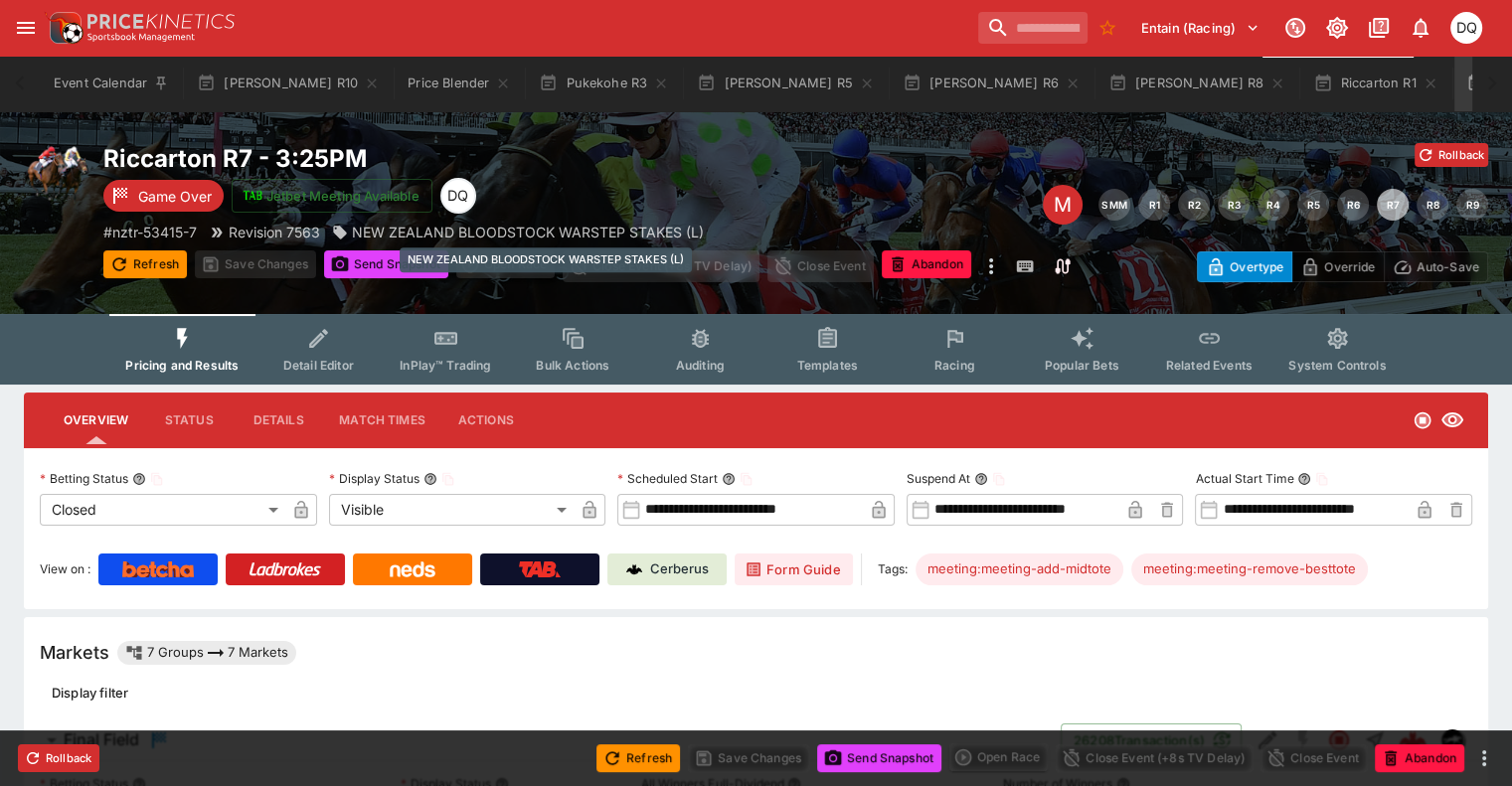 click on "NEW ZEALAND BLOODSTOCK WARSTEP STAKES (L)" at bounding box center (528, 232) 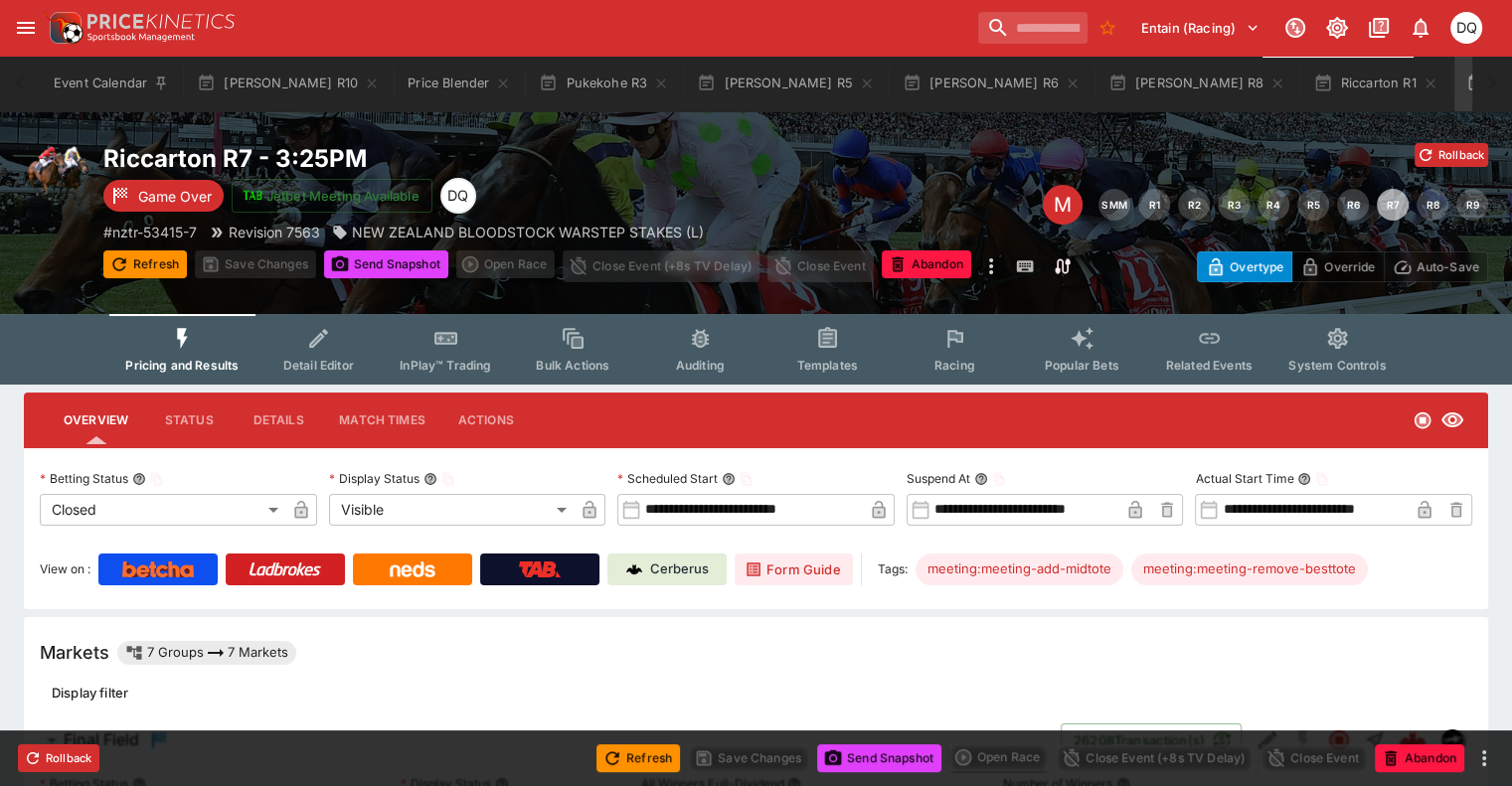 click on "Revision   7563" at bounding box center (274, 232) 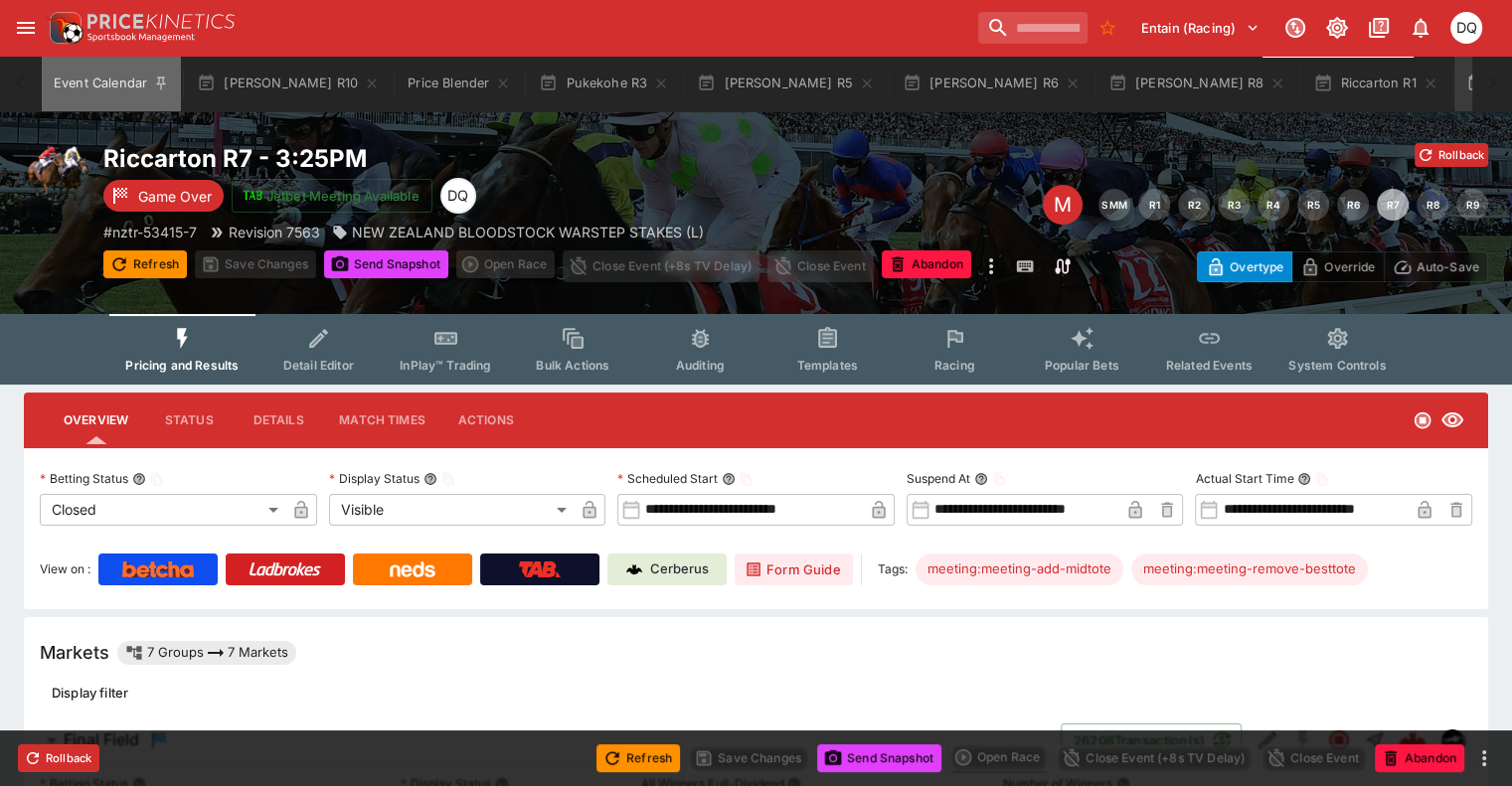click on "Event Calendar" at bounding box center [111, 83] 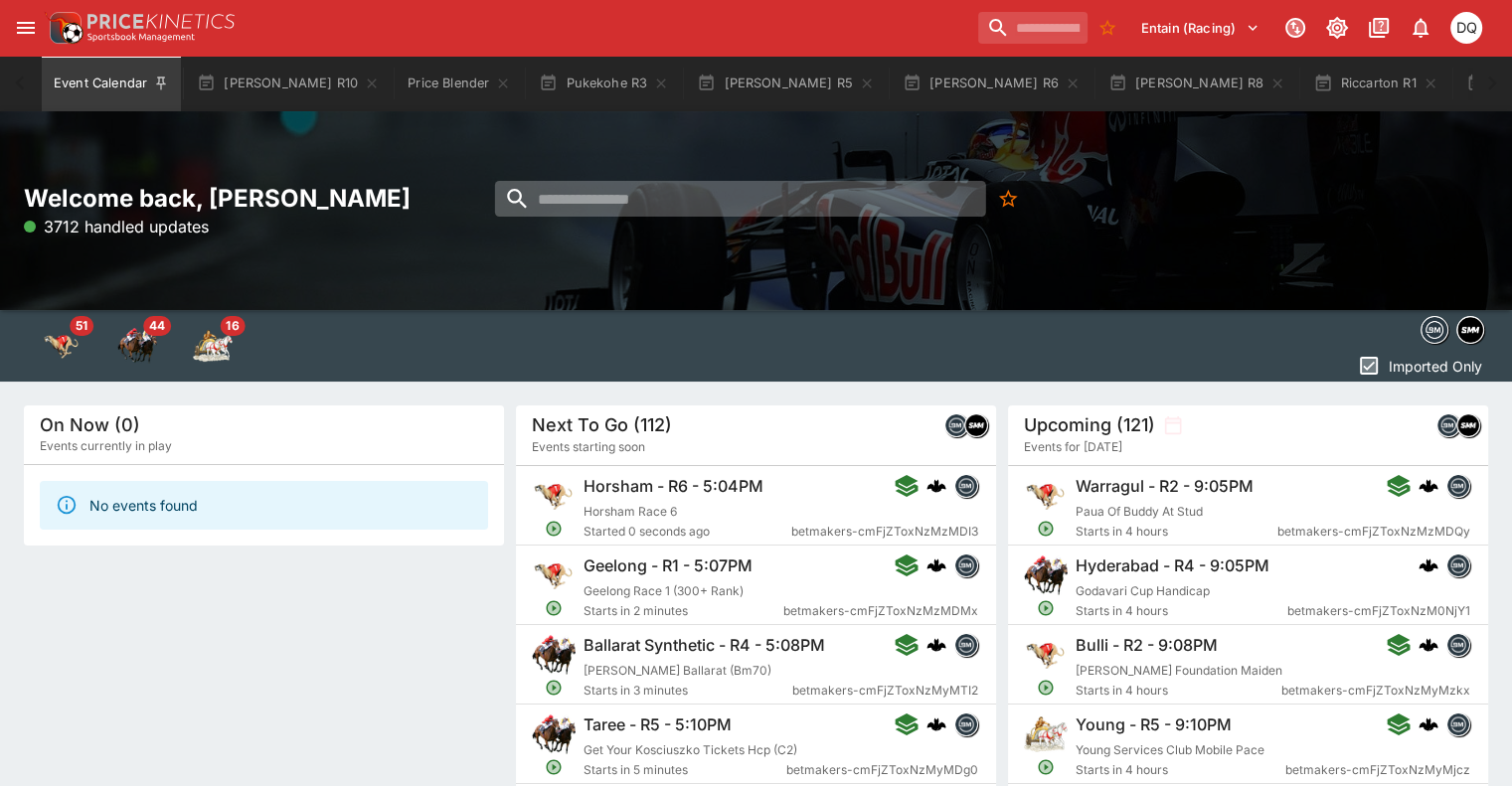 click at bounding box center (741, 199) 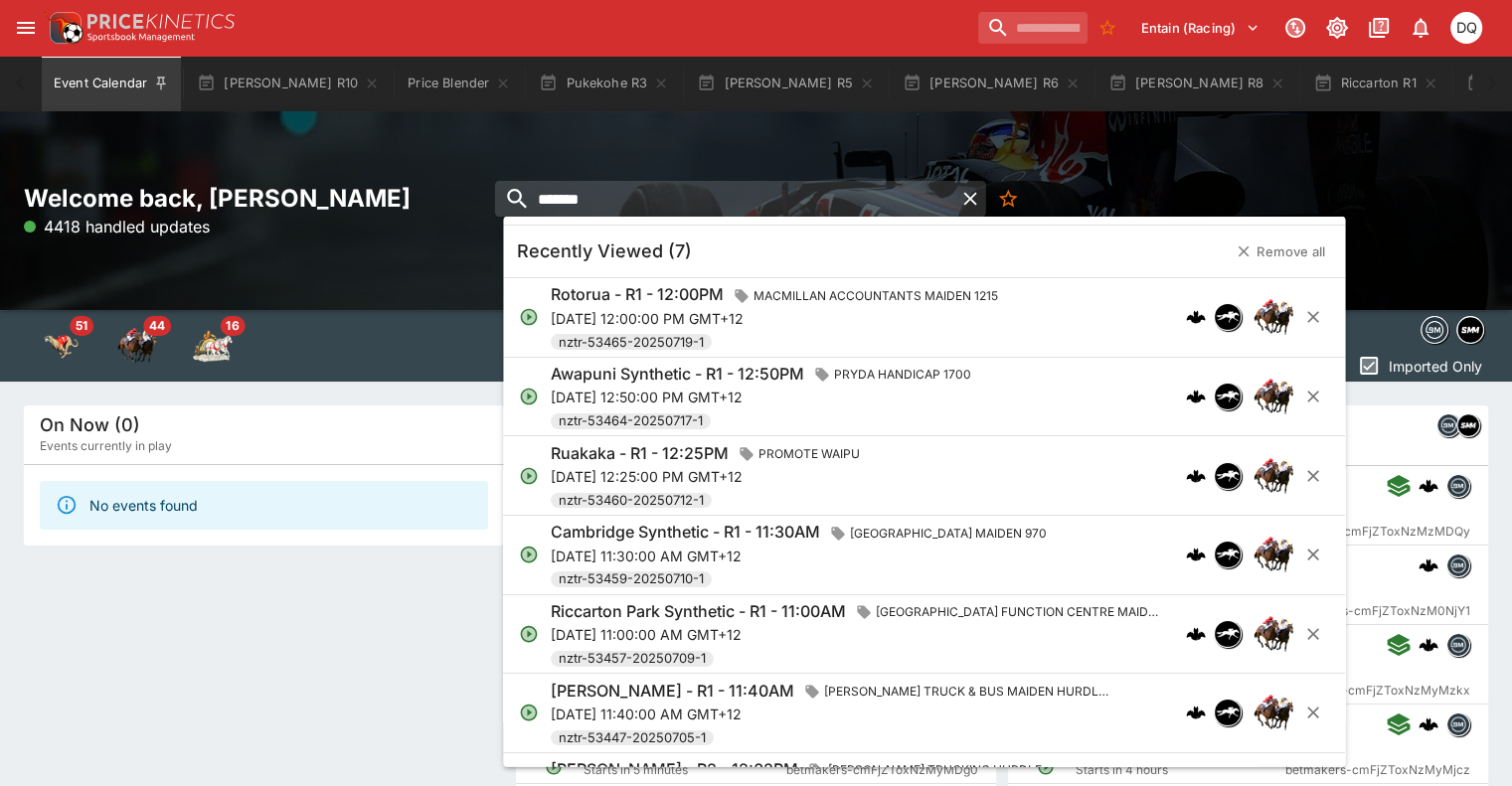 type on "*******" 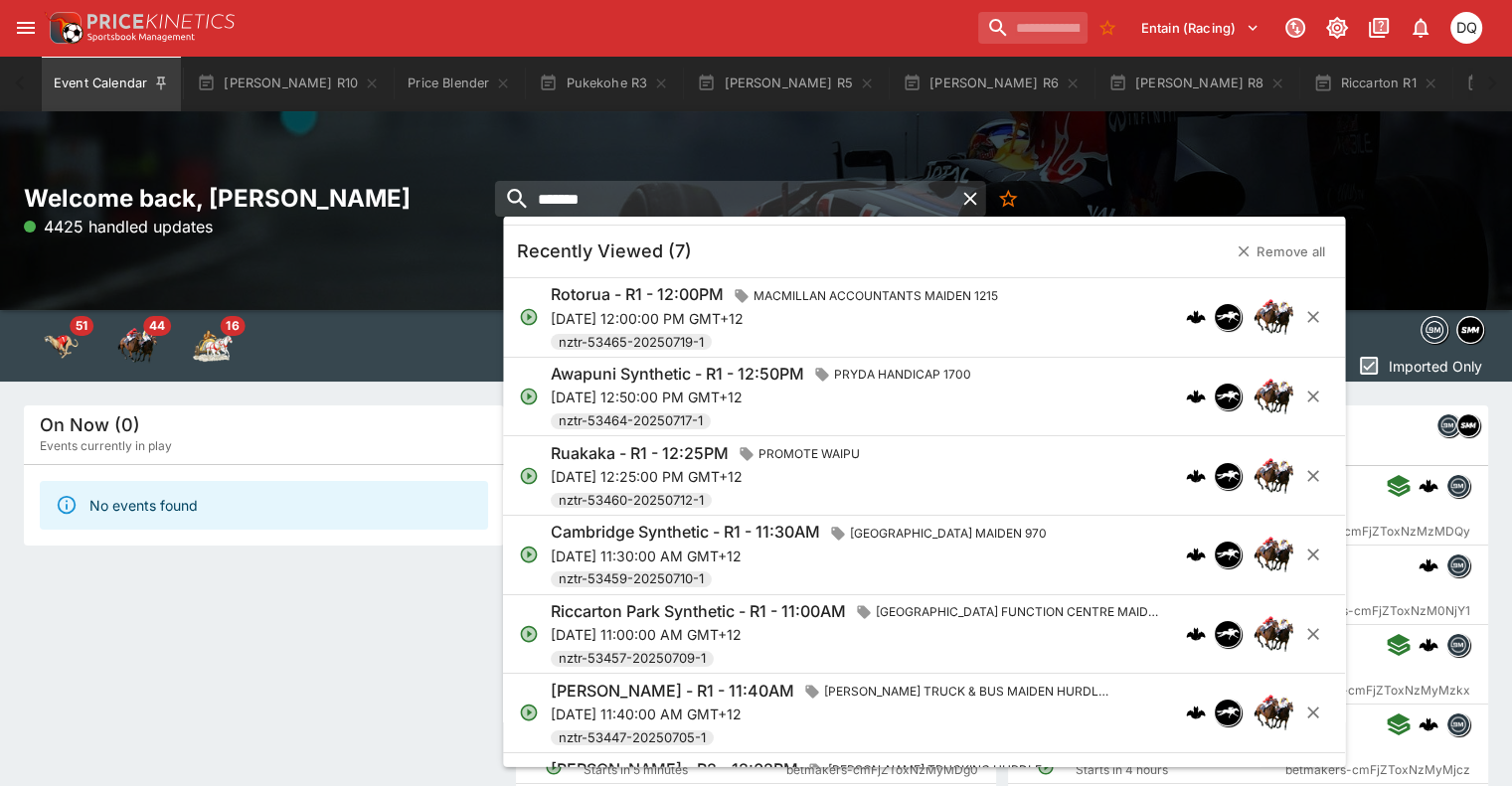 click on "[DATE] 11:00:00 AM GMT+12" at bounding box center [860, 634] 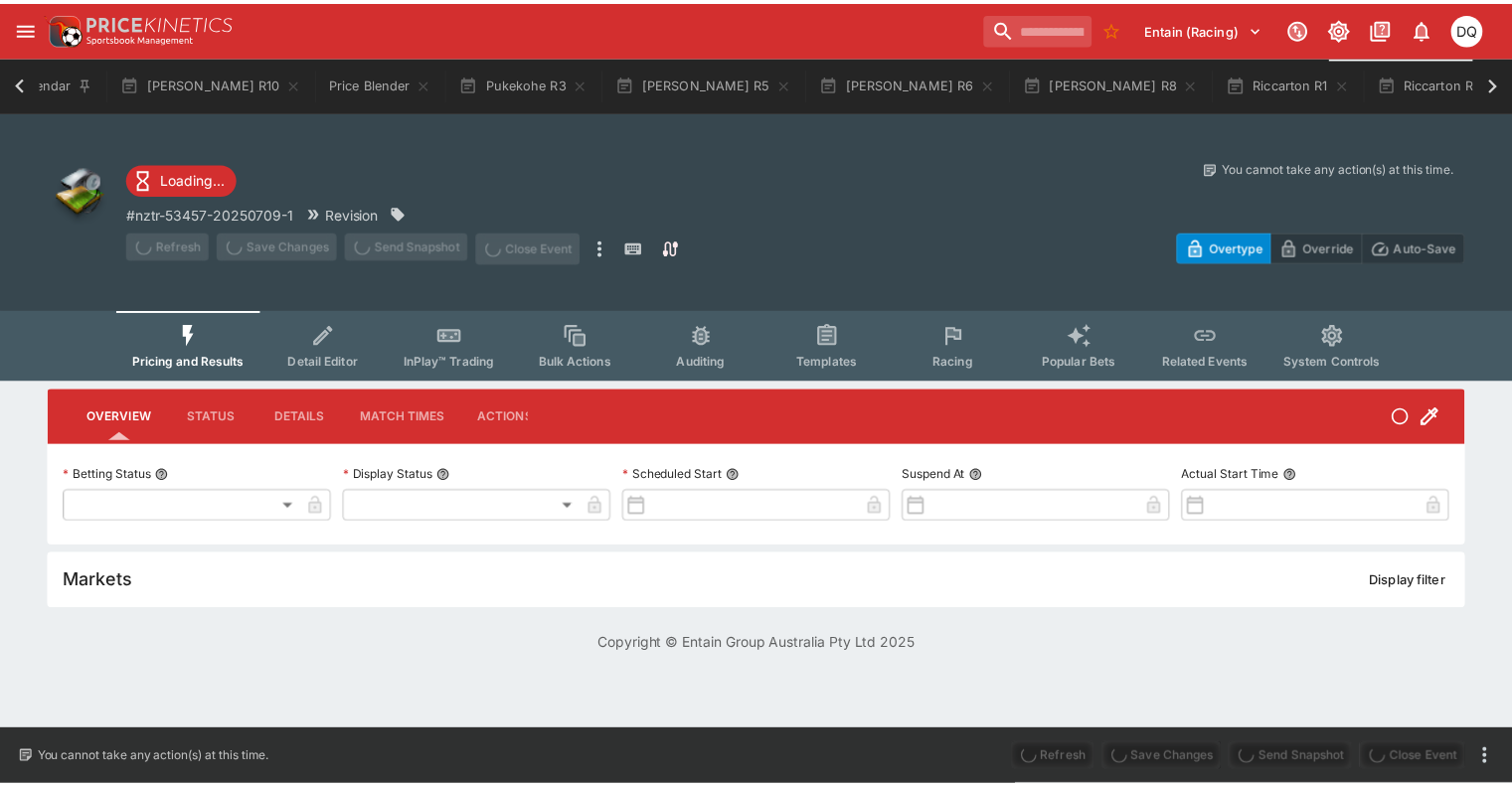 scroll, scrollTop: 0, scrollLeft: 102, axis: horizontal 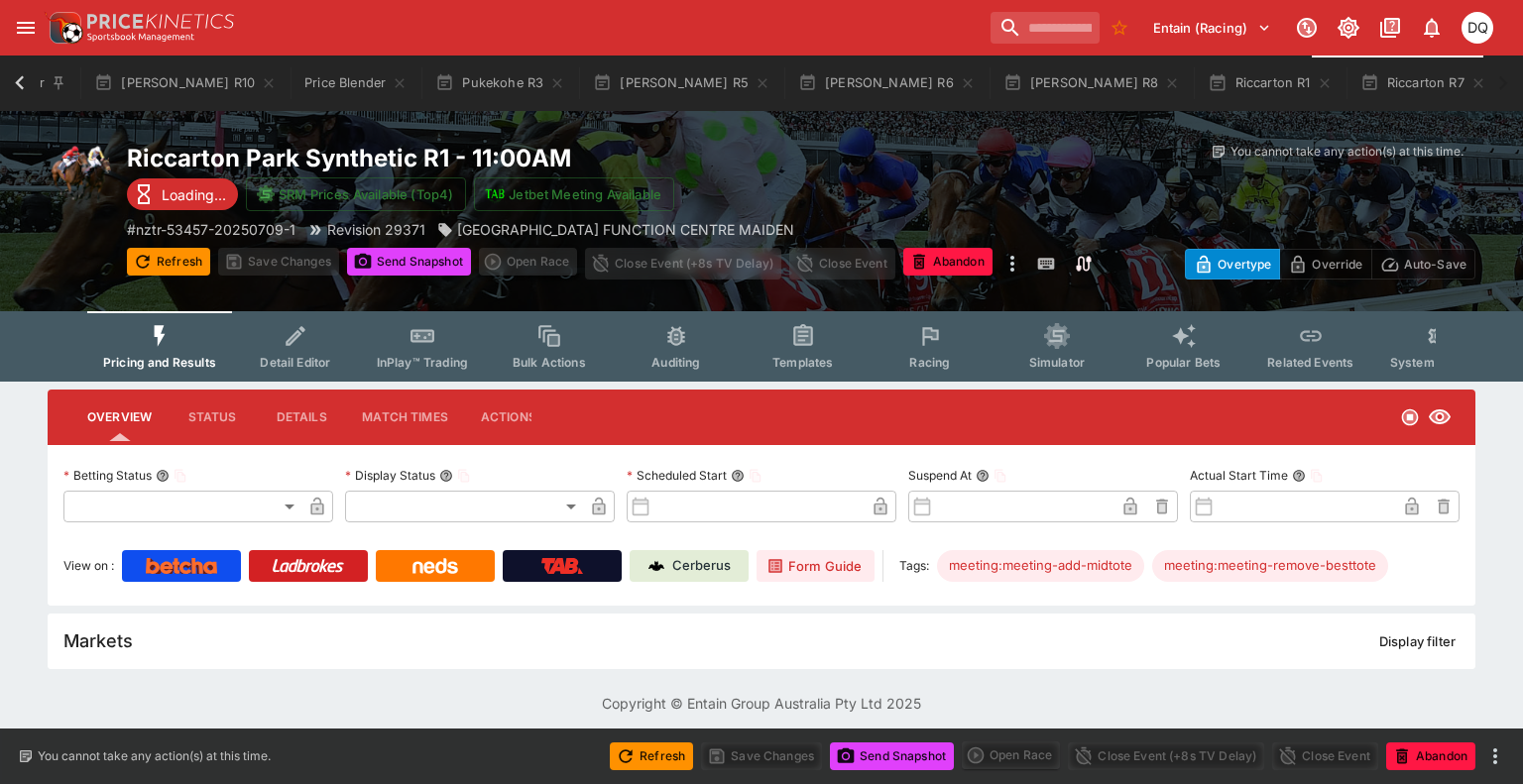 type on "**********" 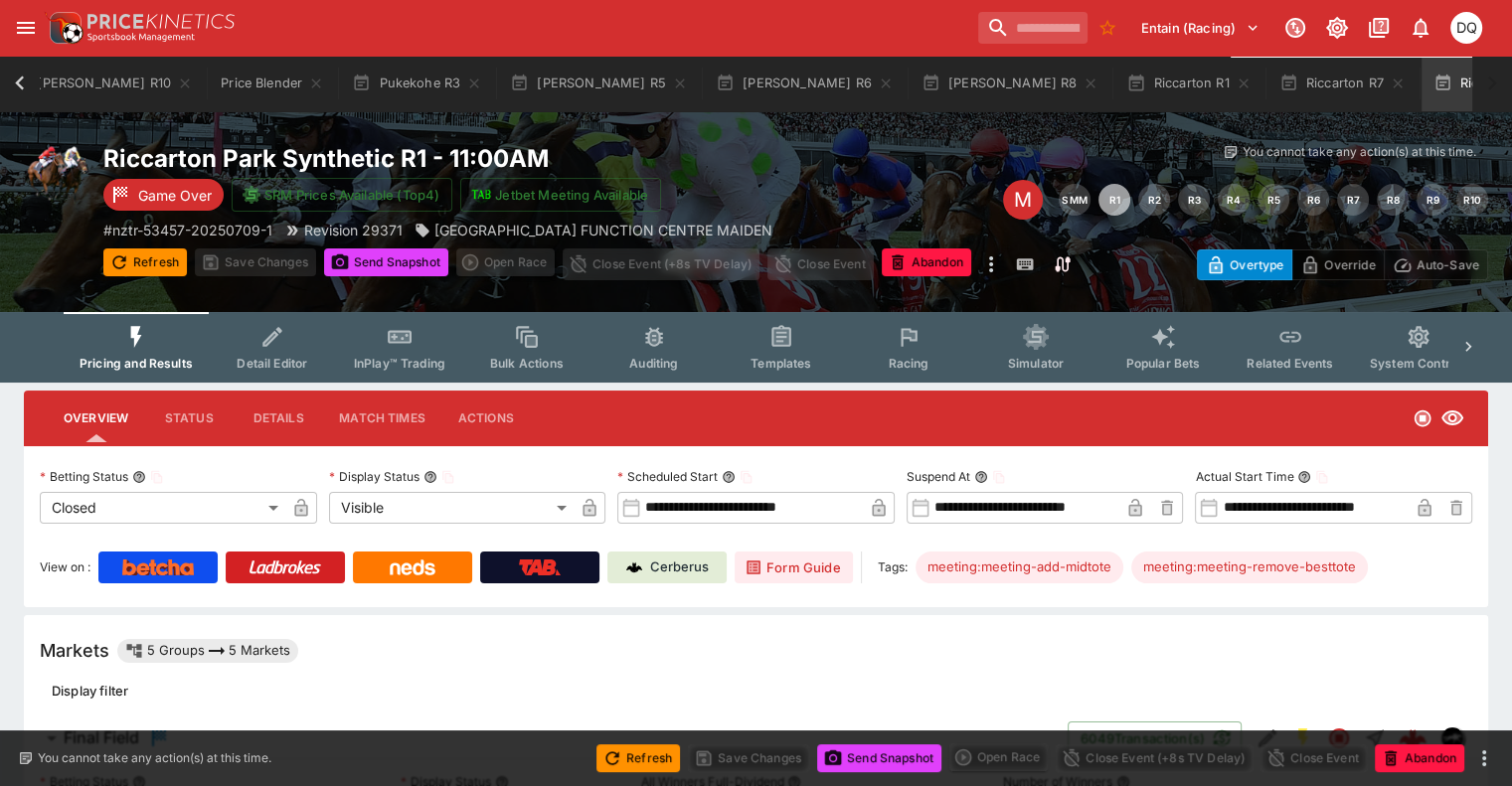 scroll, scrollTop: 0, scrollLeft: 187, axis: horizontal 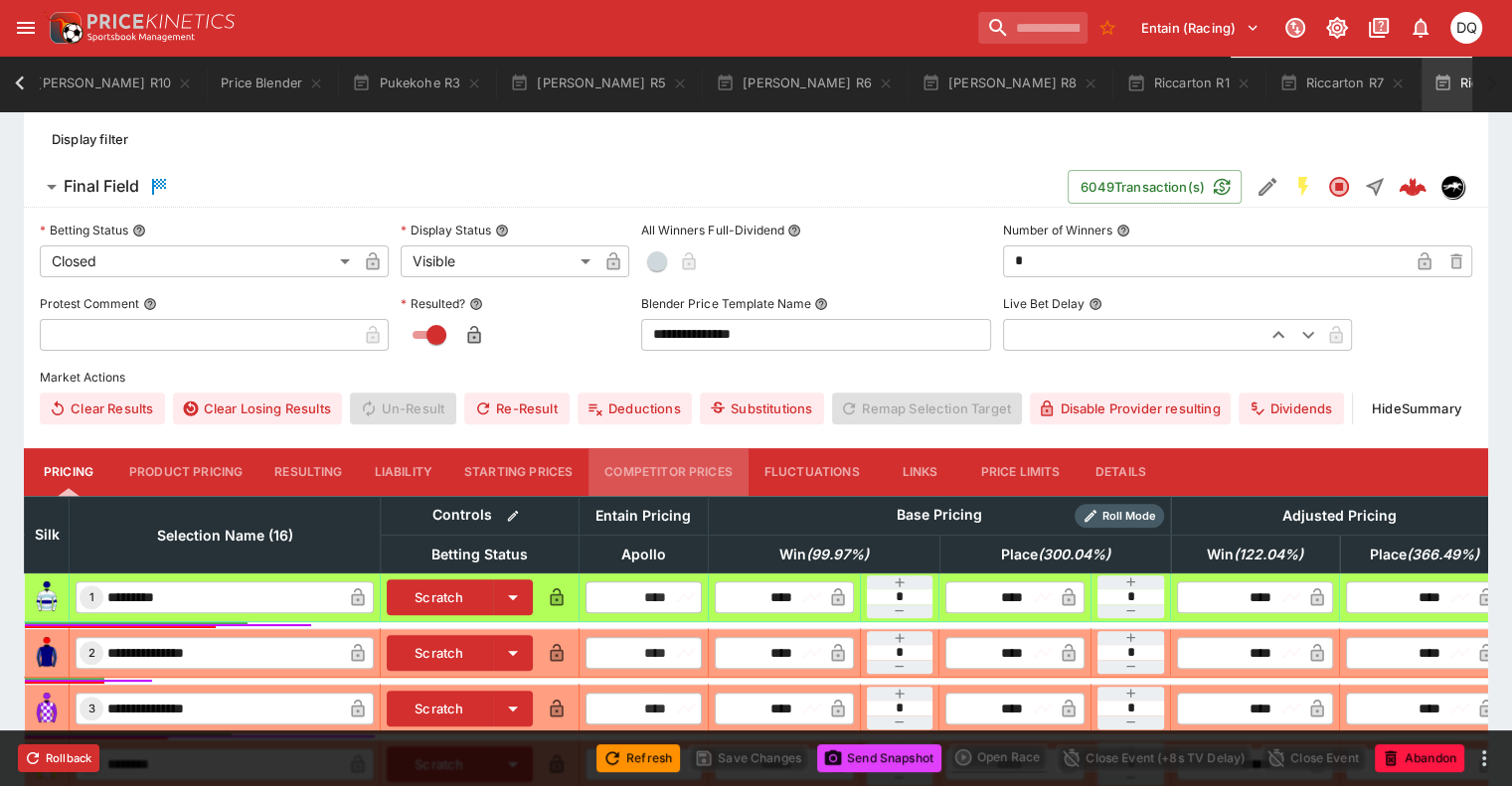 click on "Competitor Prices" at bounding box center [668, 472] 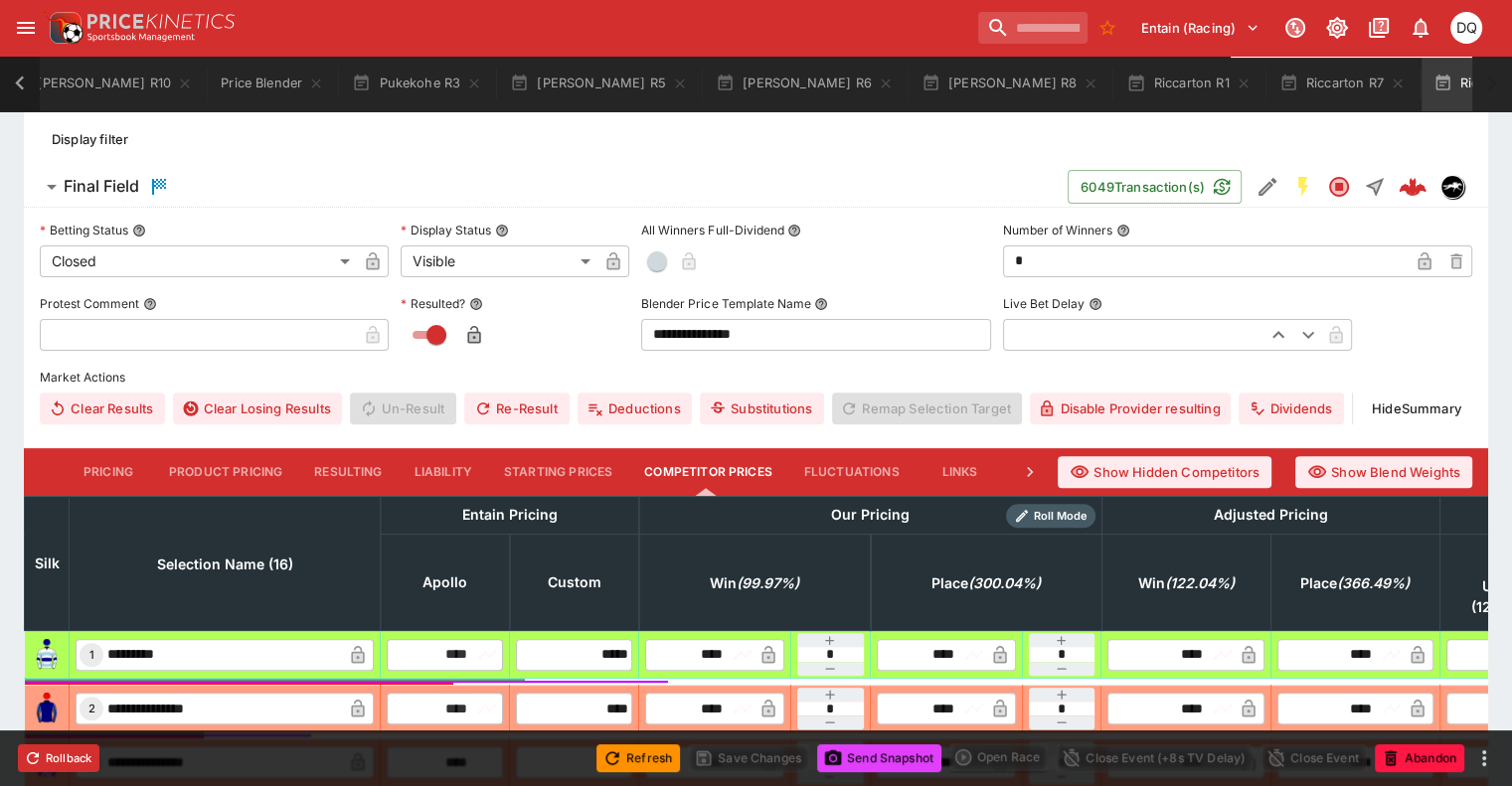 click 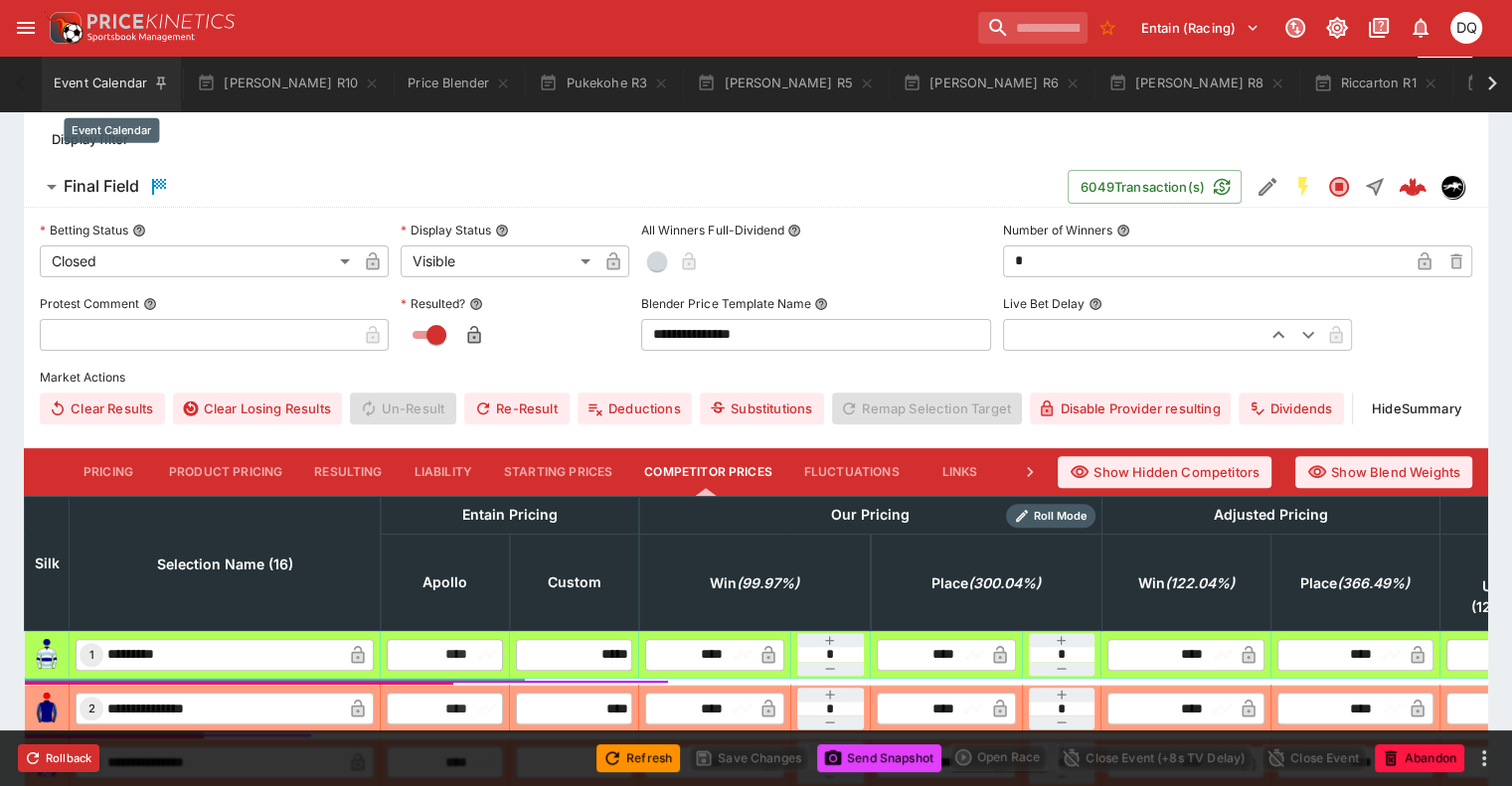 click on "Event Calendar" at bounding box center [111, 83] 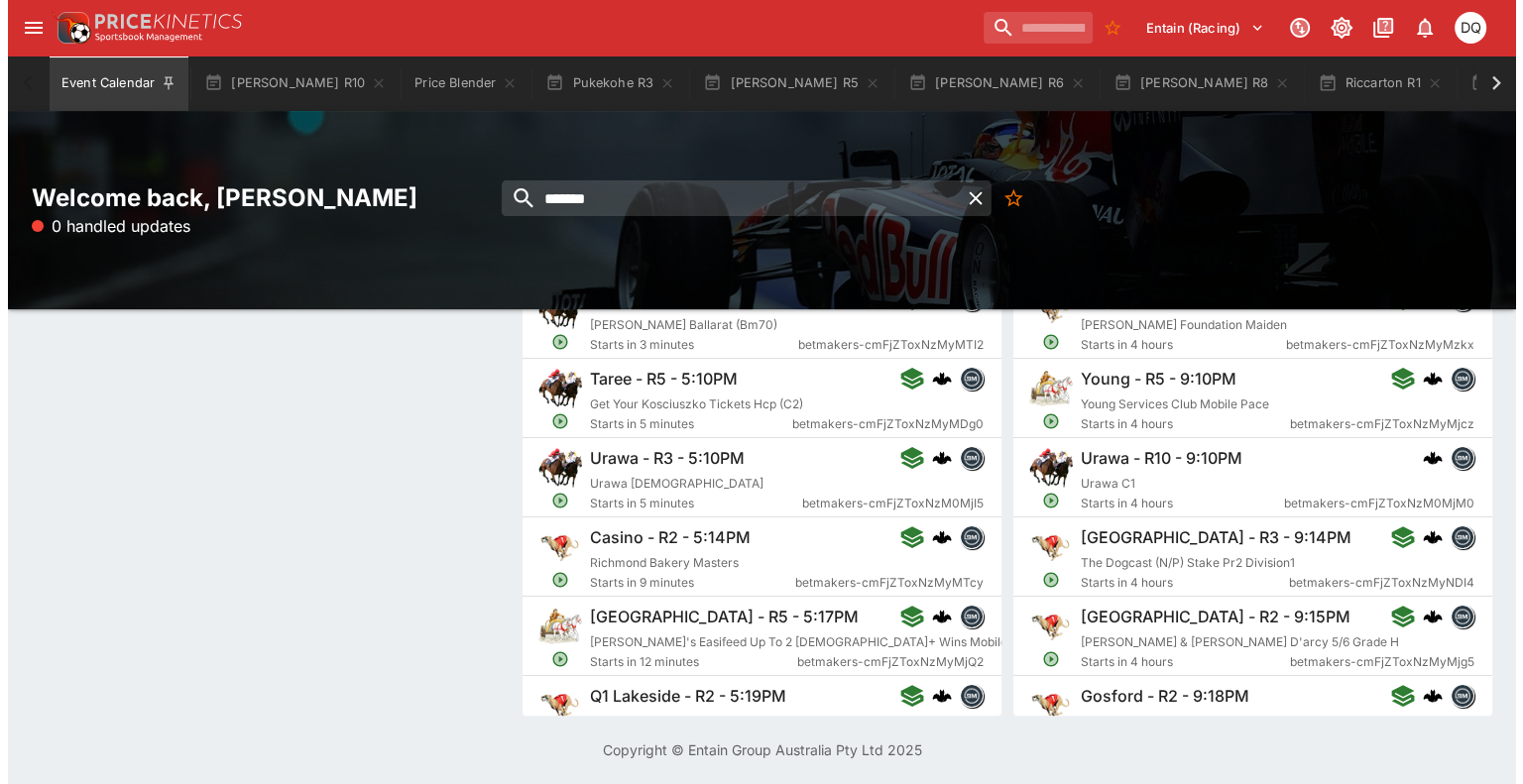 scroll, scrollTop: 0, scrollLeft: 0, axis: both 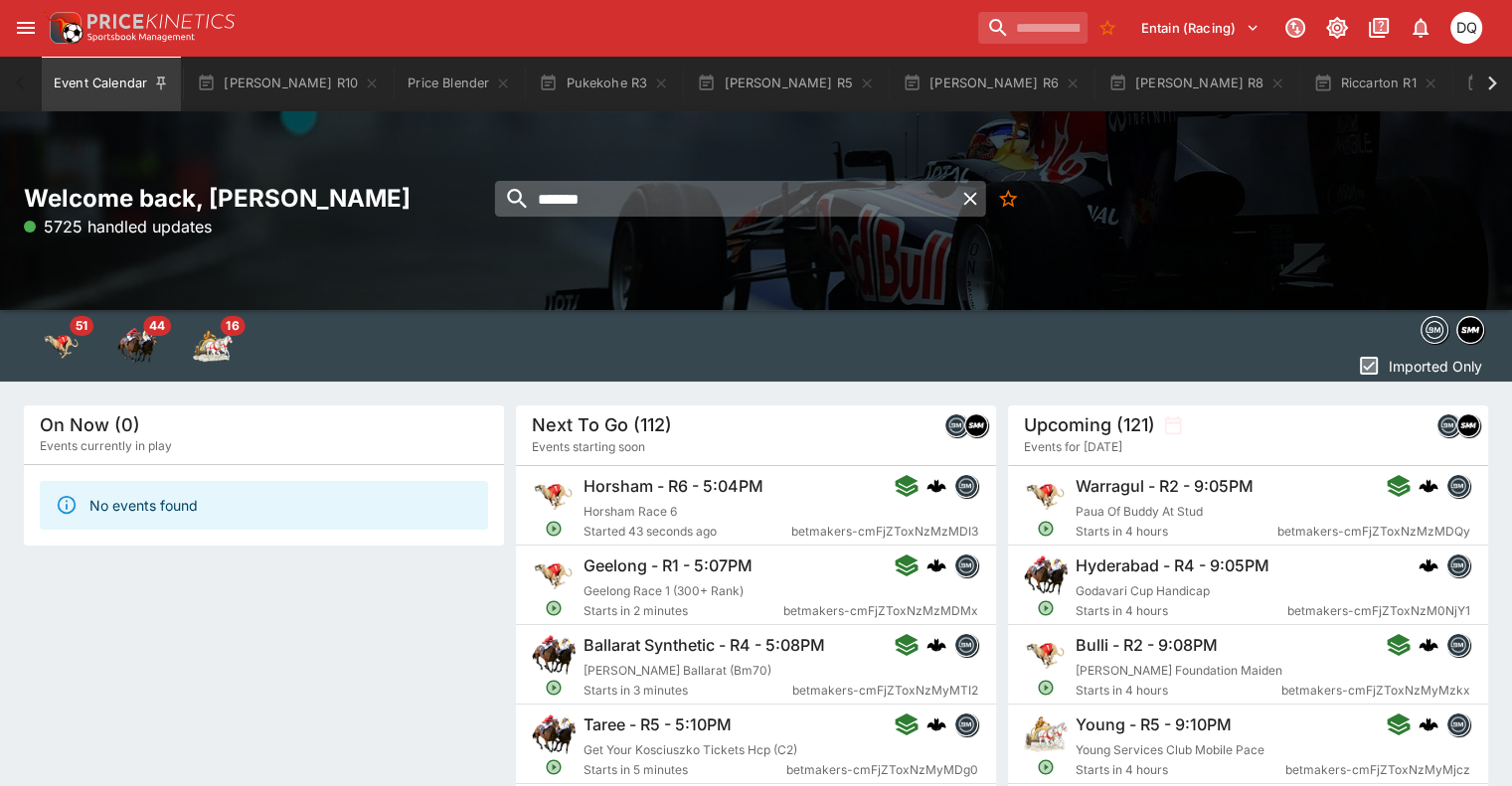 click on "*******" at bounding box center (725, 199) 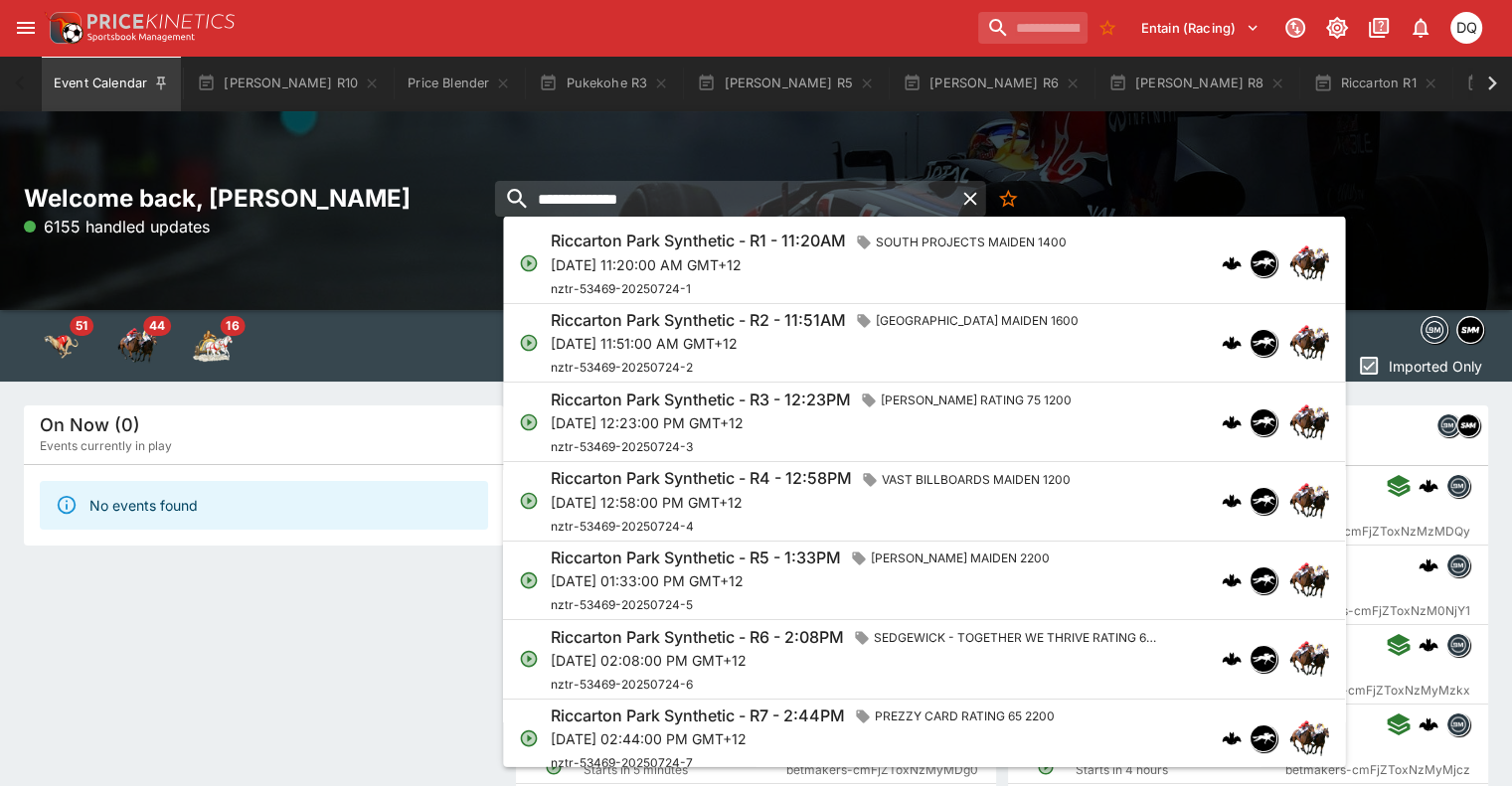 type on "**********" 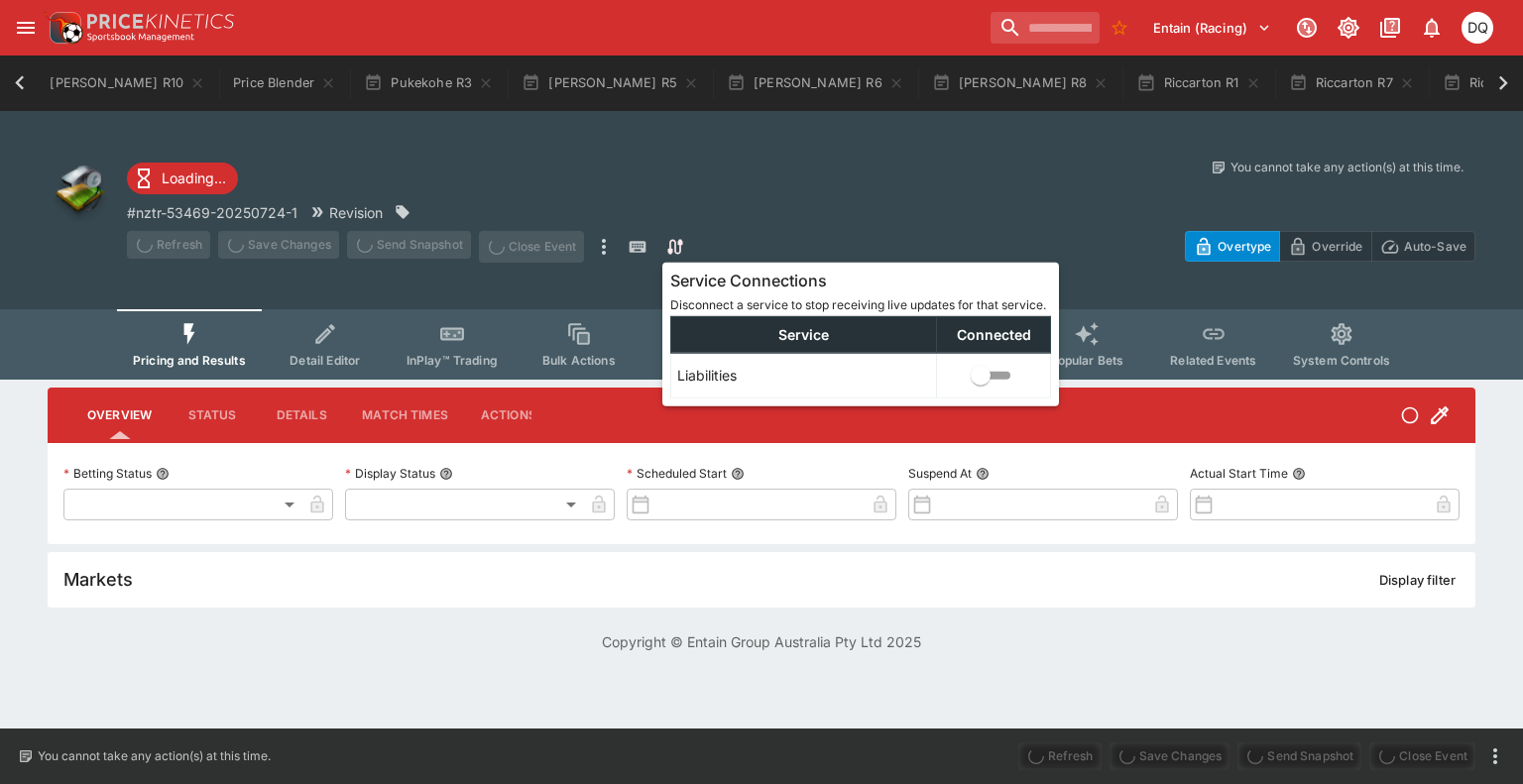 type on "**********" 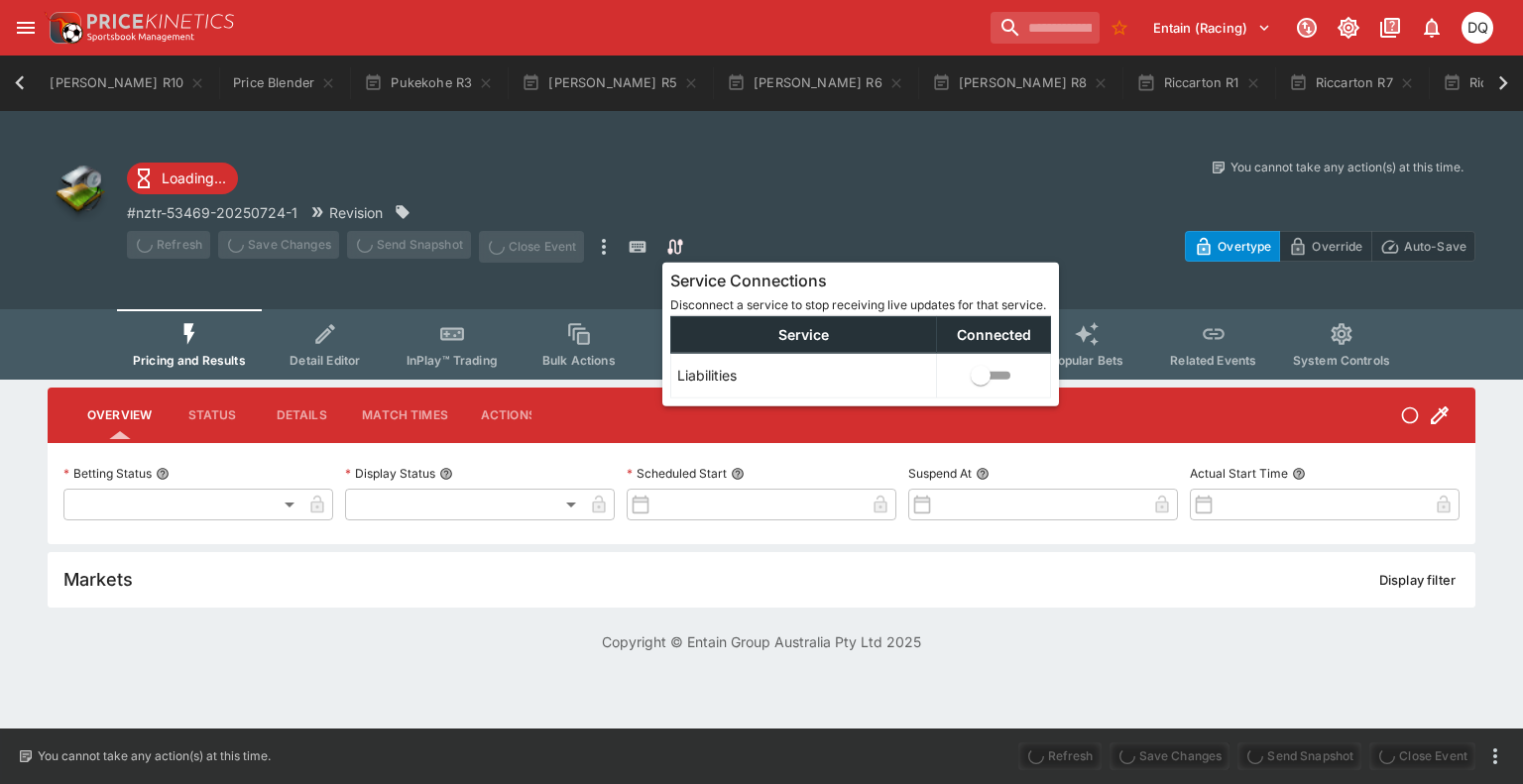 type on "*******" 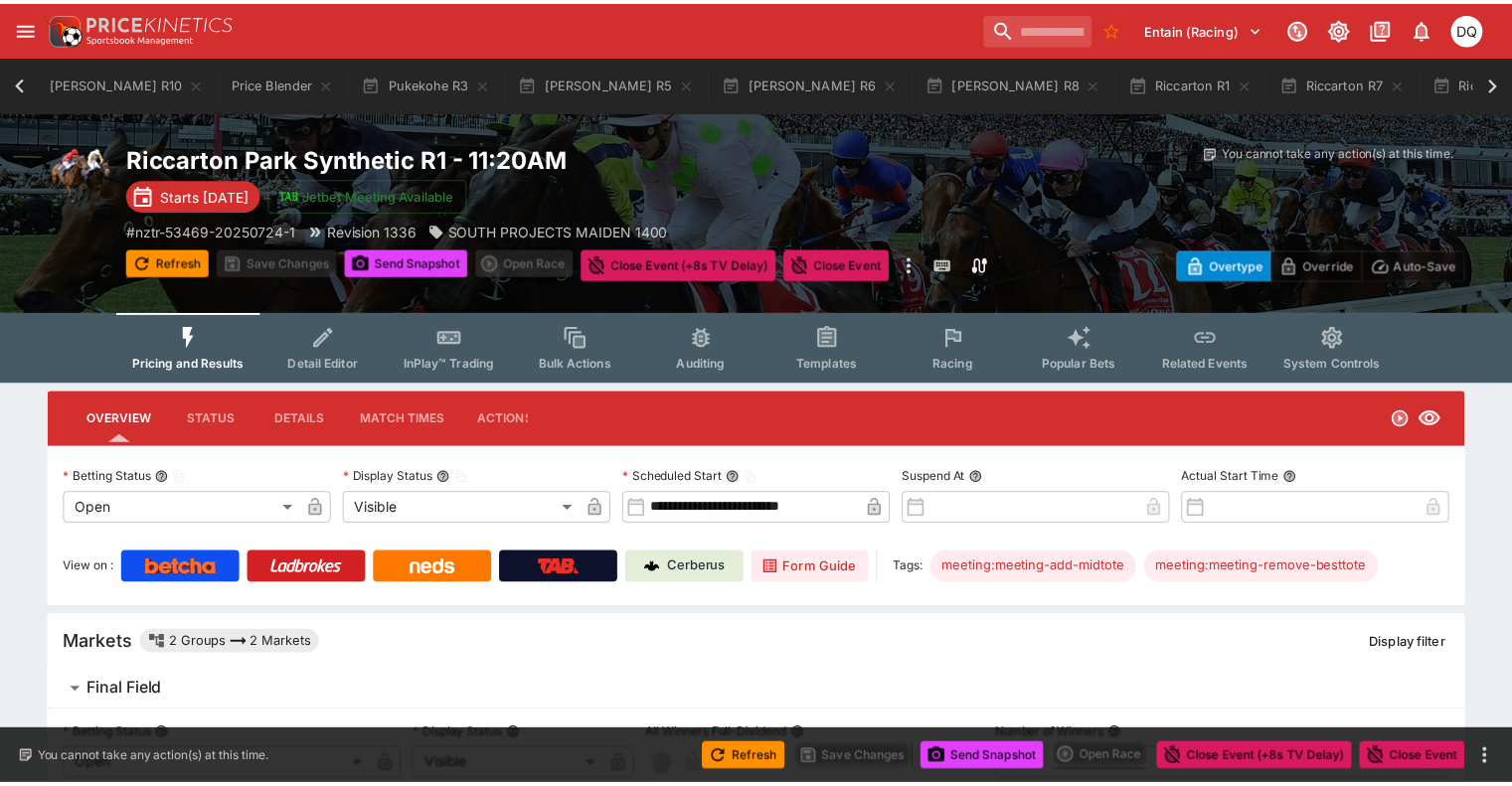 scroll, scrollTop: 0, scrollLeft: 433, axis: horizontal 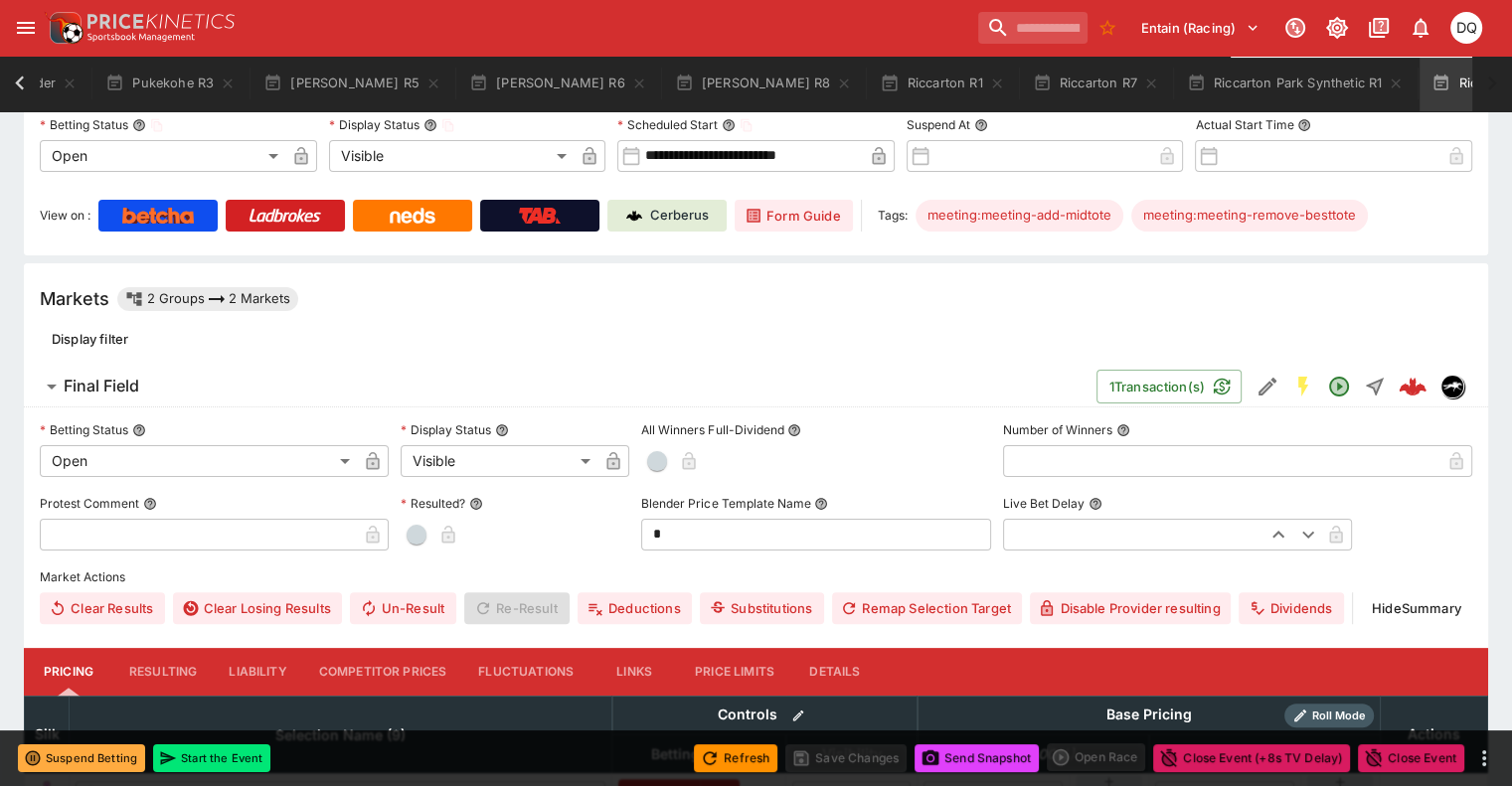 click on "Competitor Prices" at bounding box center (383, 672) 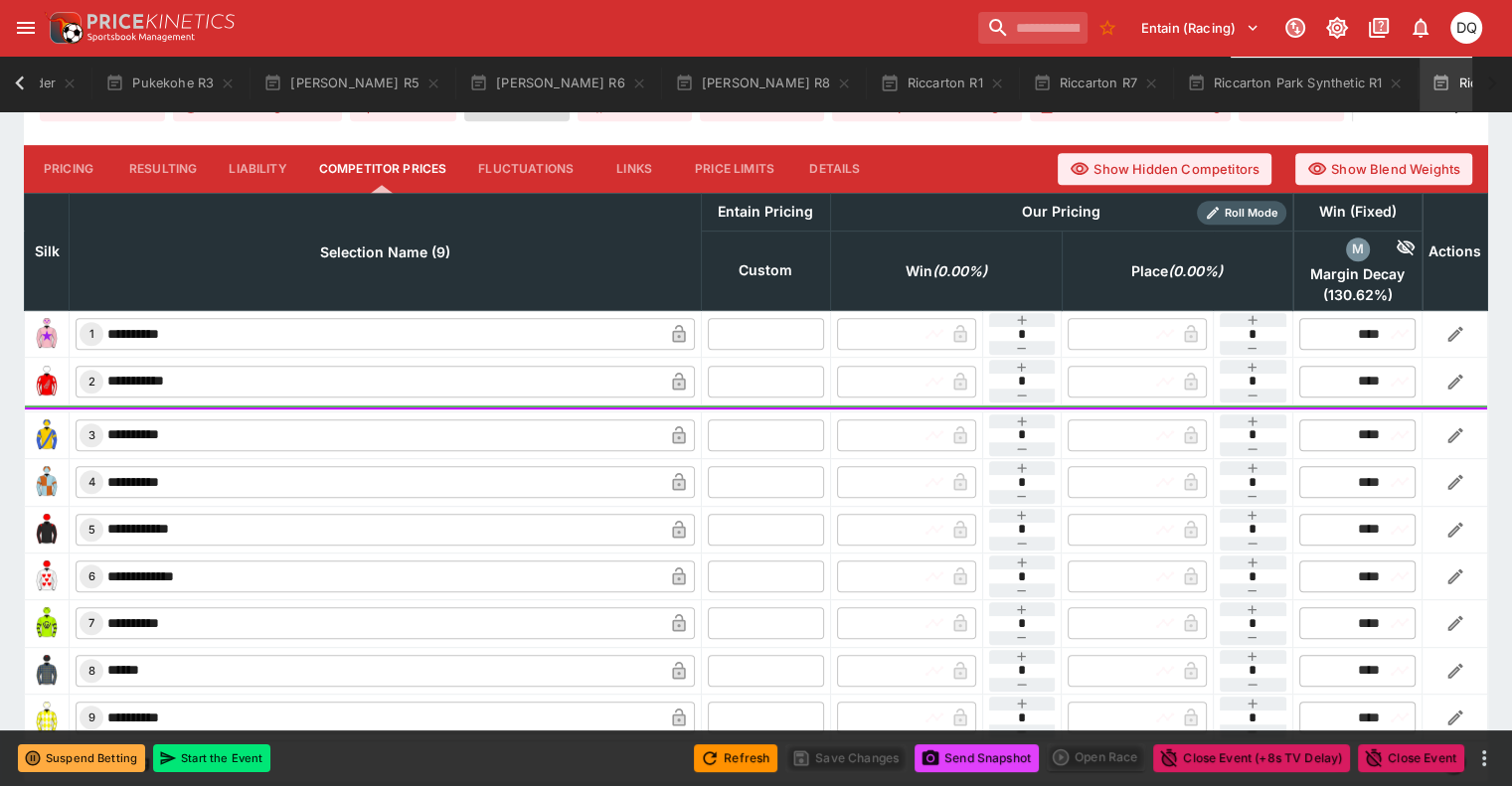 scroll, scrollTop: 868, scrollLeft: 0, axis: vertical 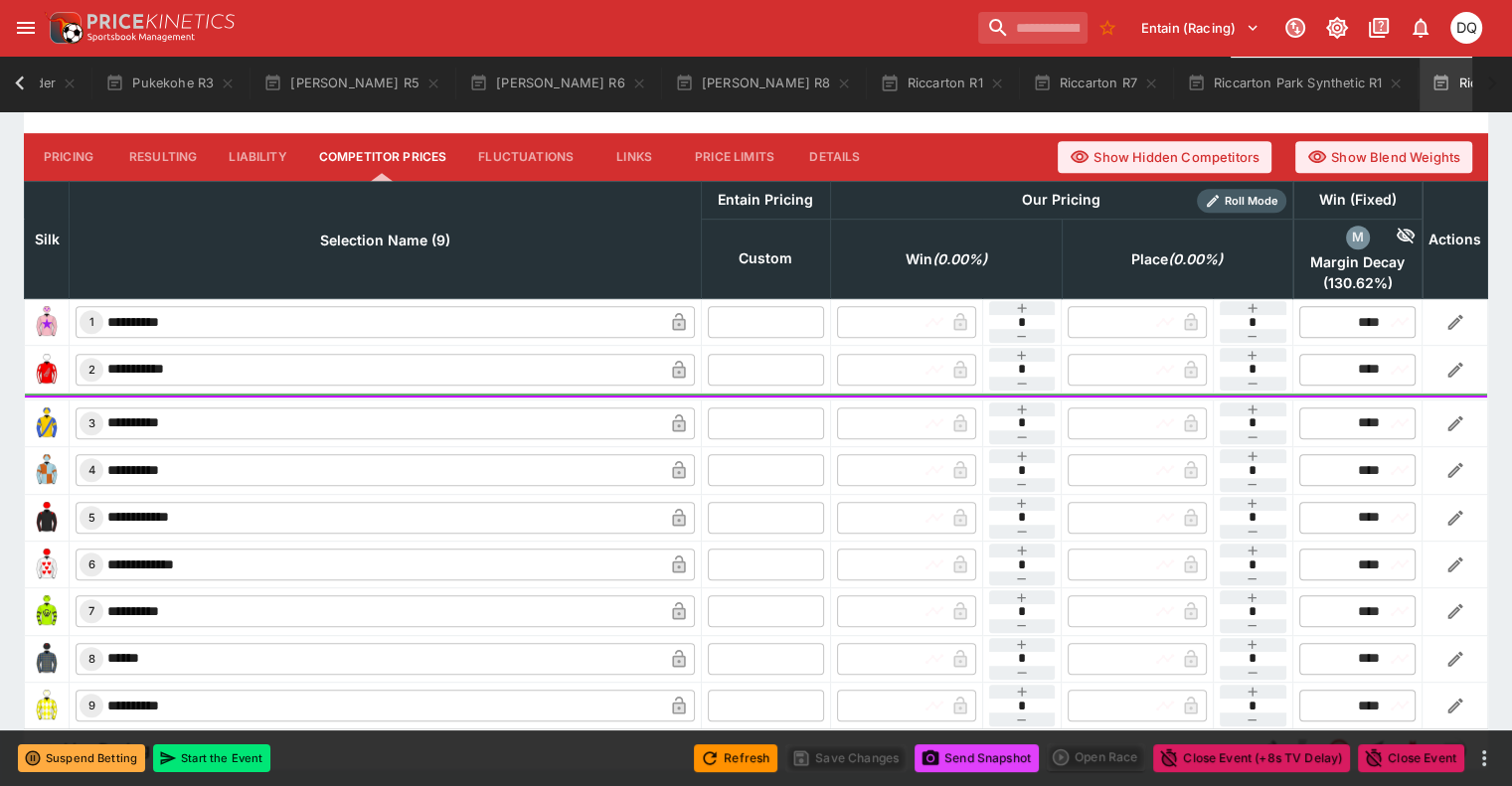 click at bounding box center (765, 322) 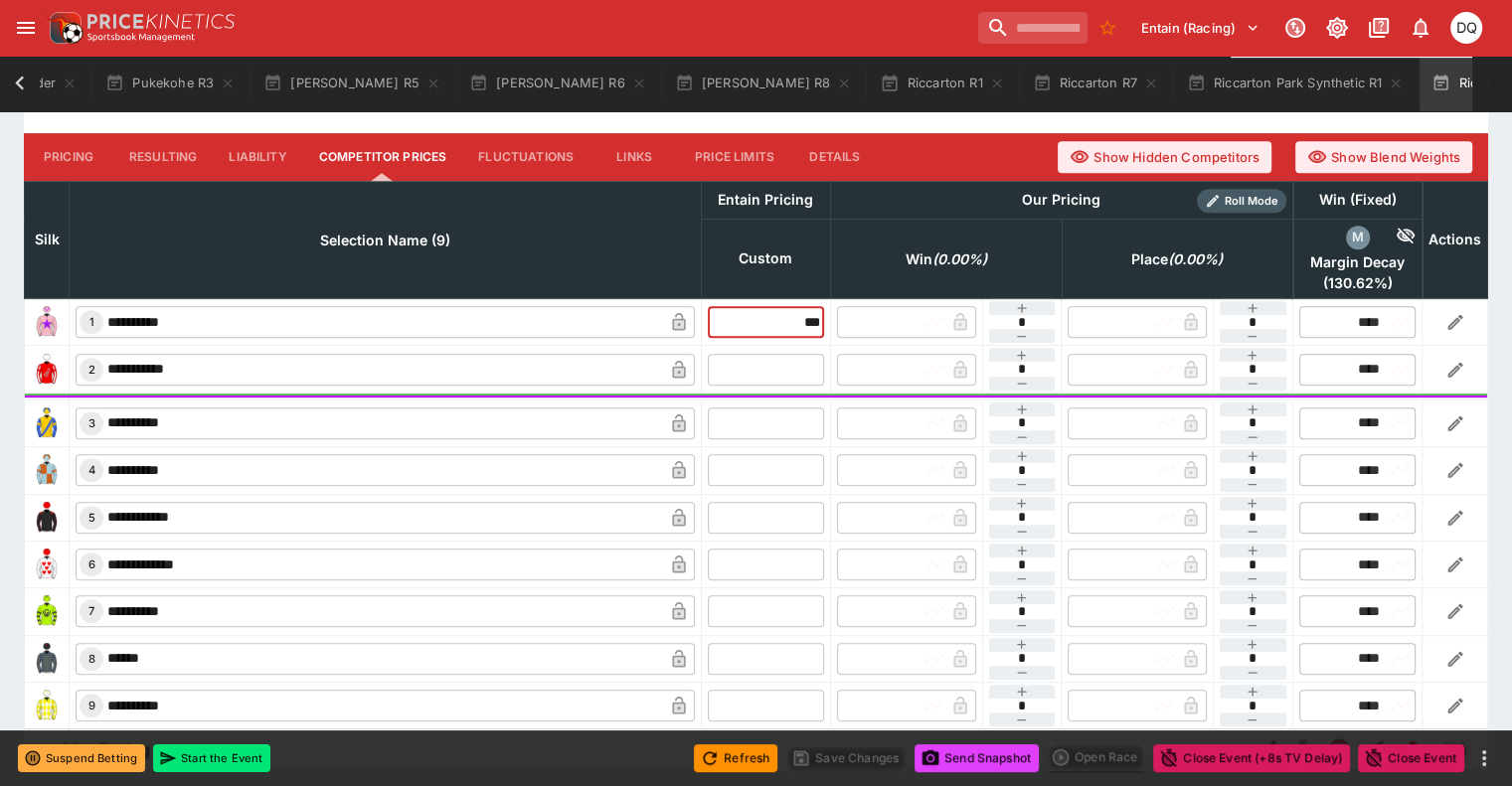 click on "**********" at bounding box center [756, 369] 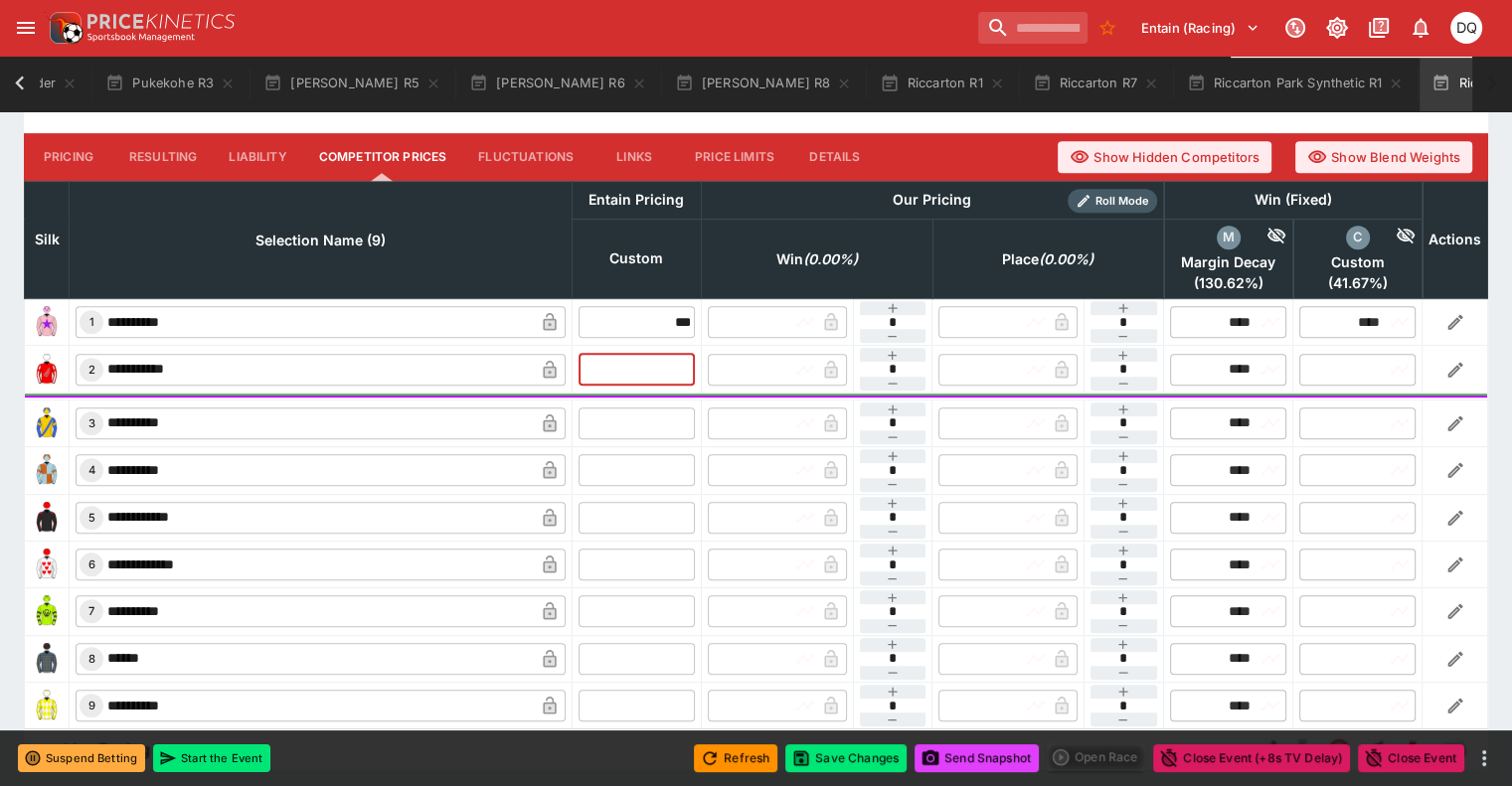 type on "****" 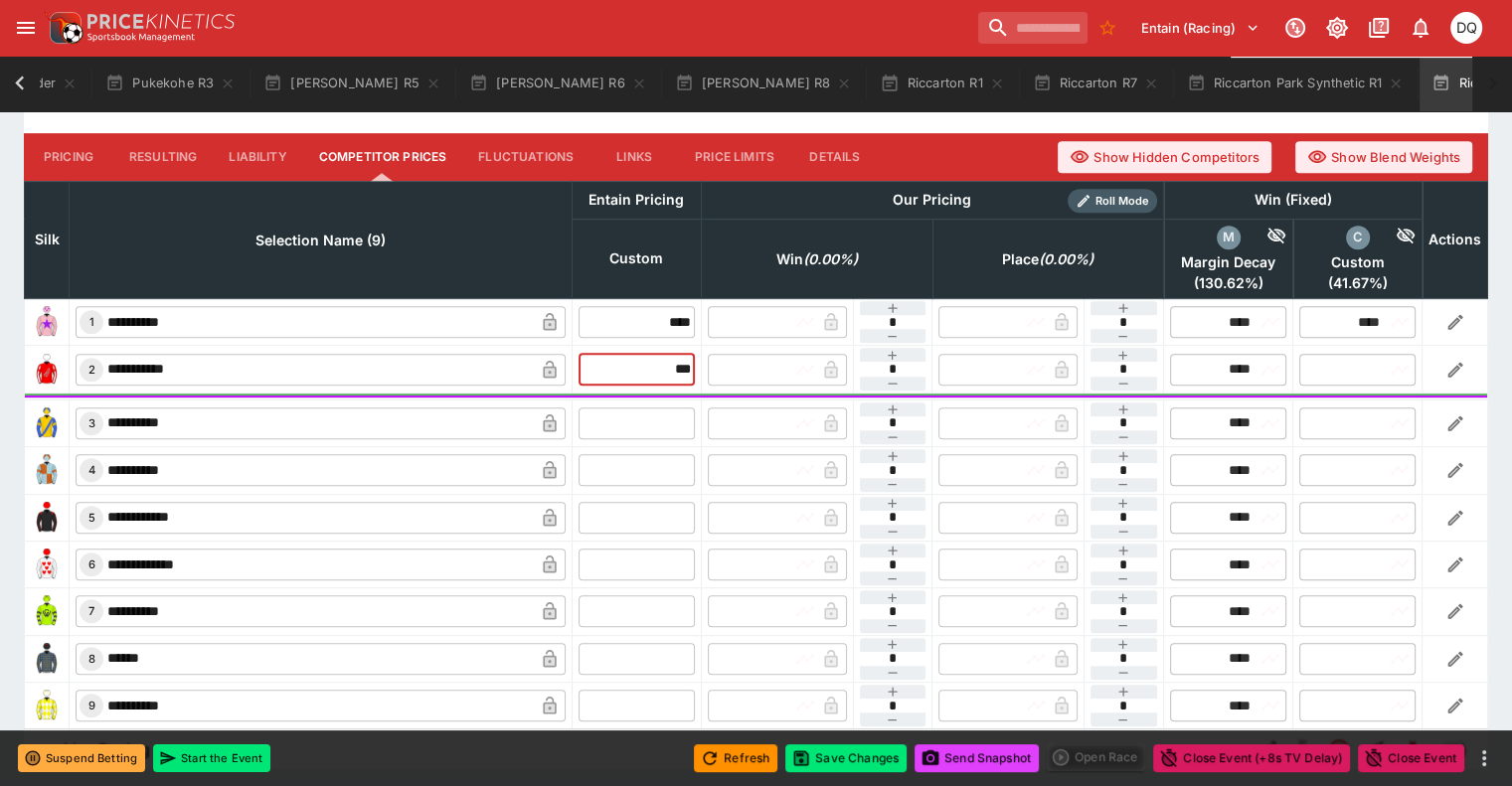 type on "***" 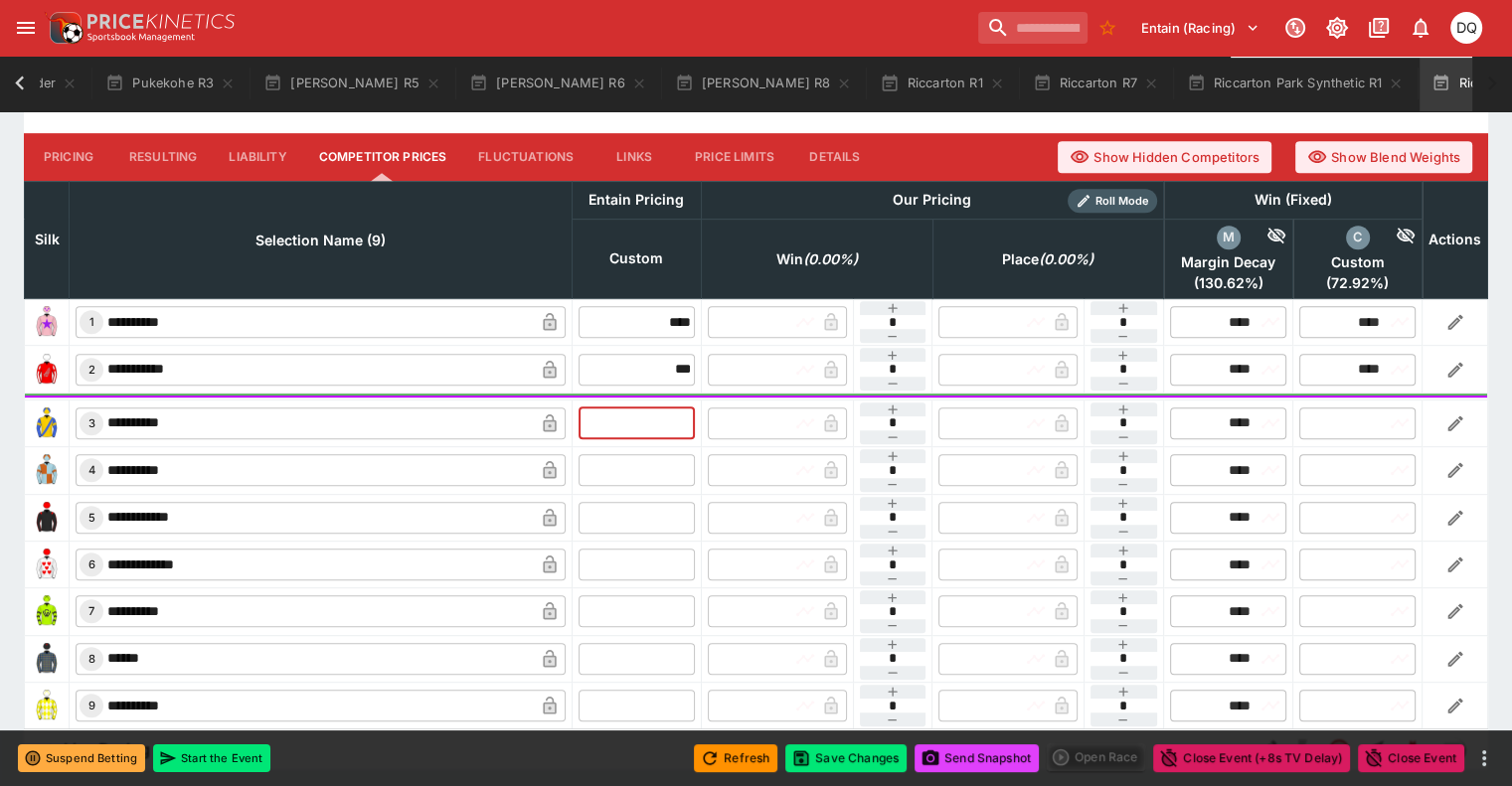 type on "****" 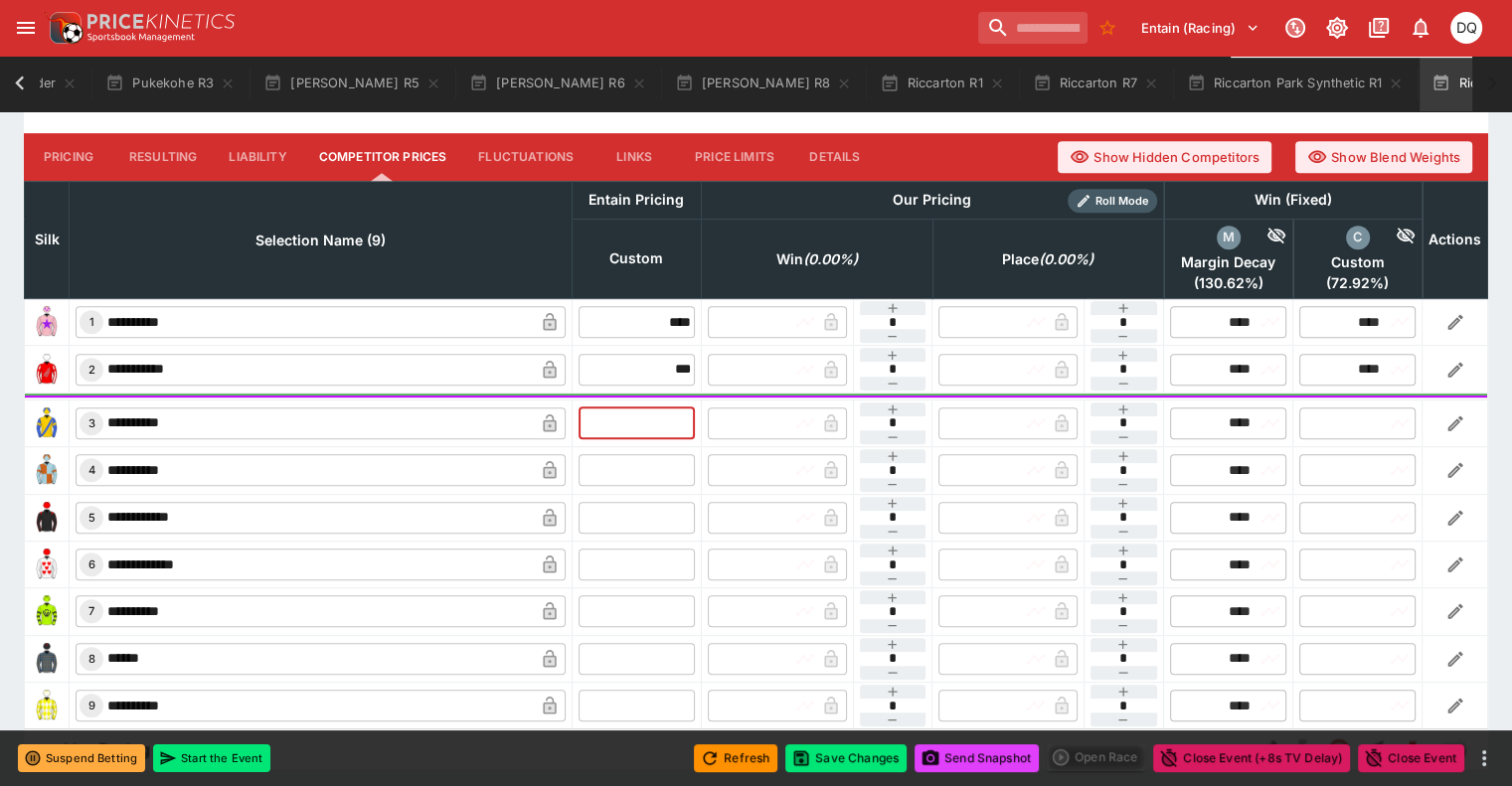 type on "****" 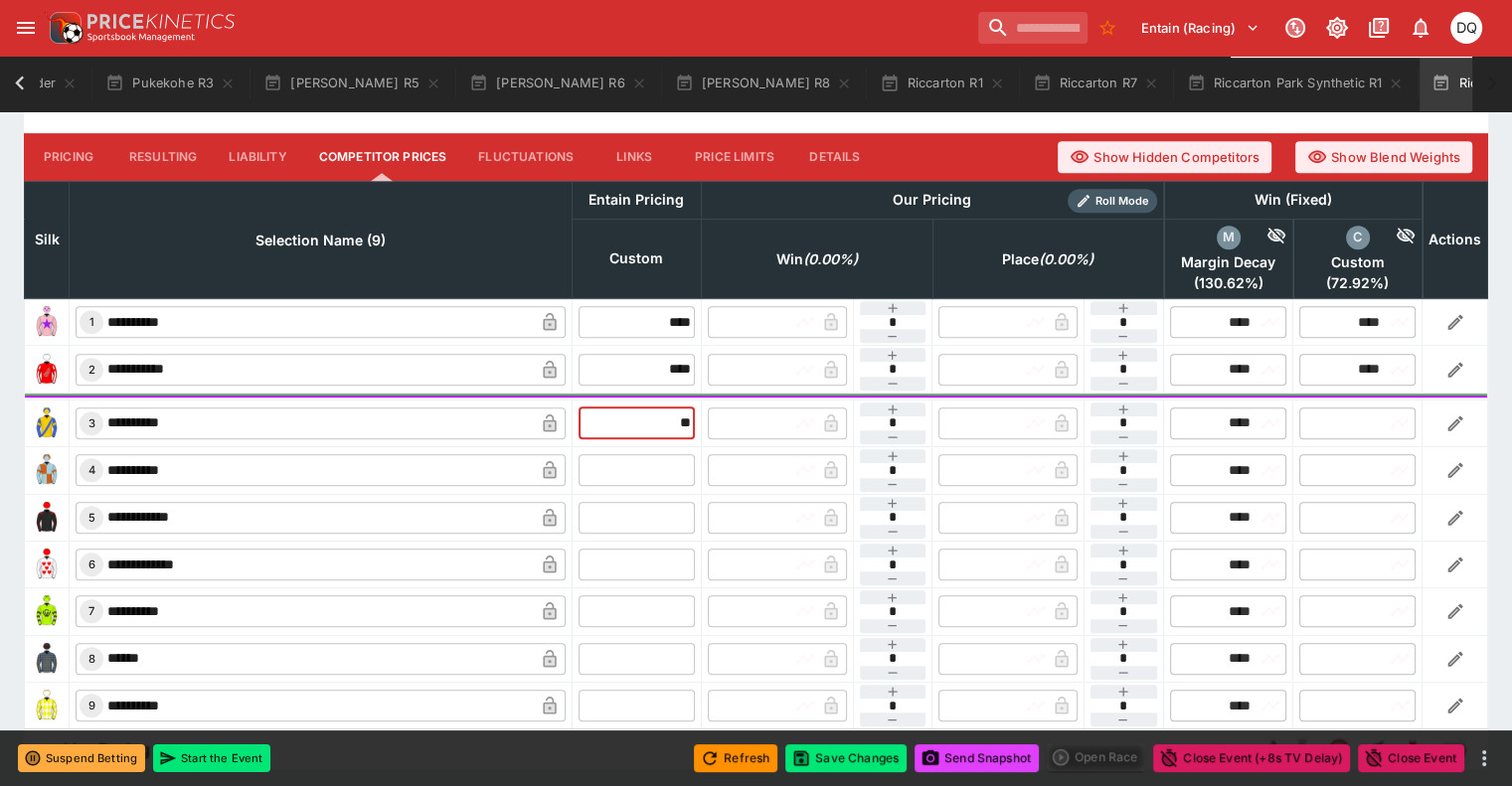 type on "**" 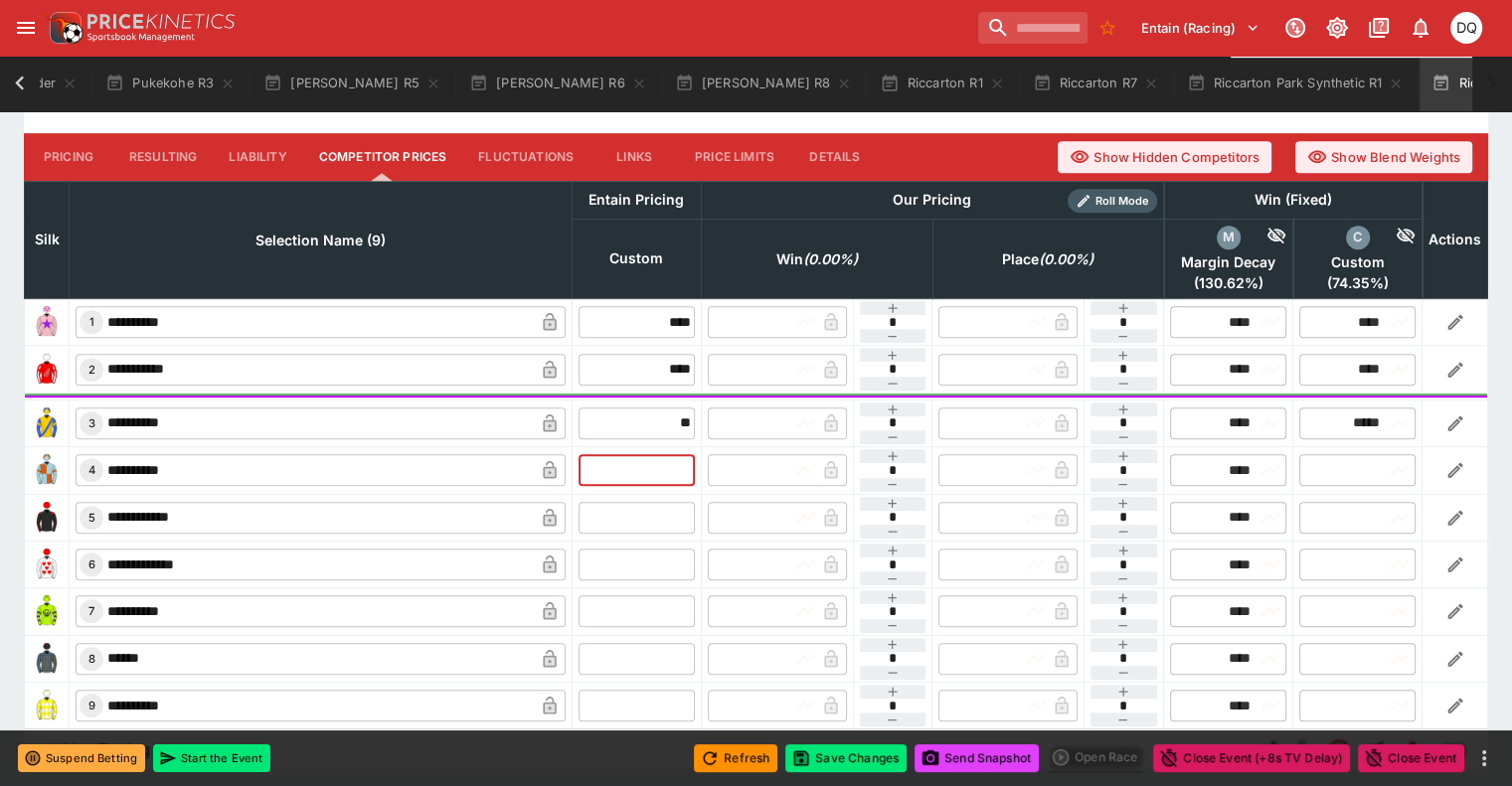 type on "*****" 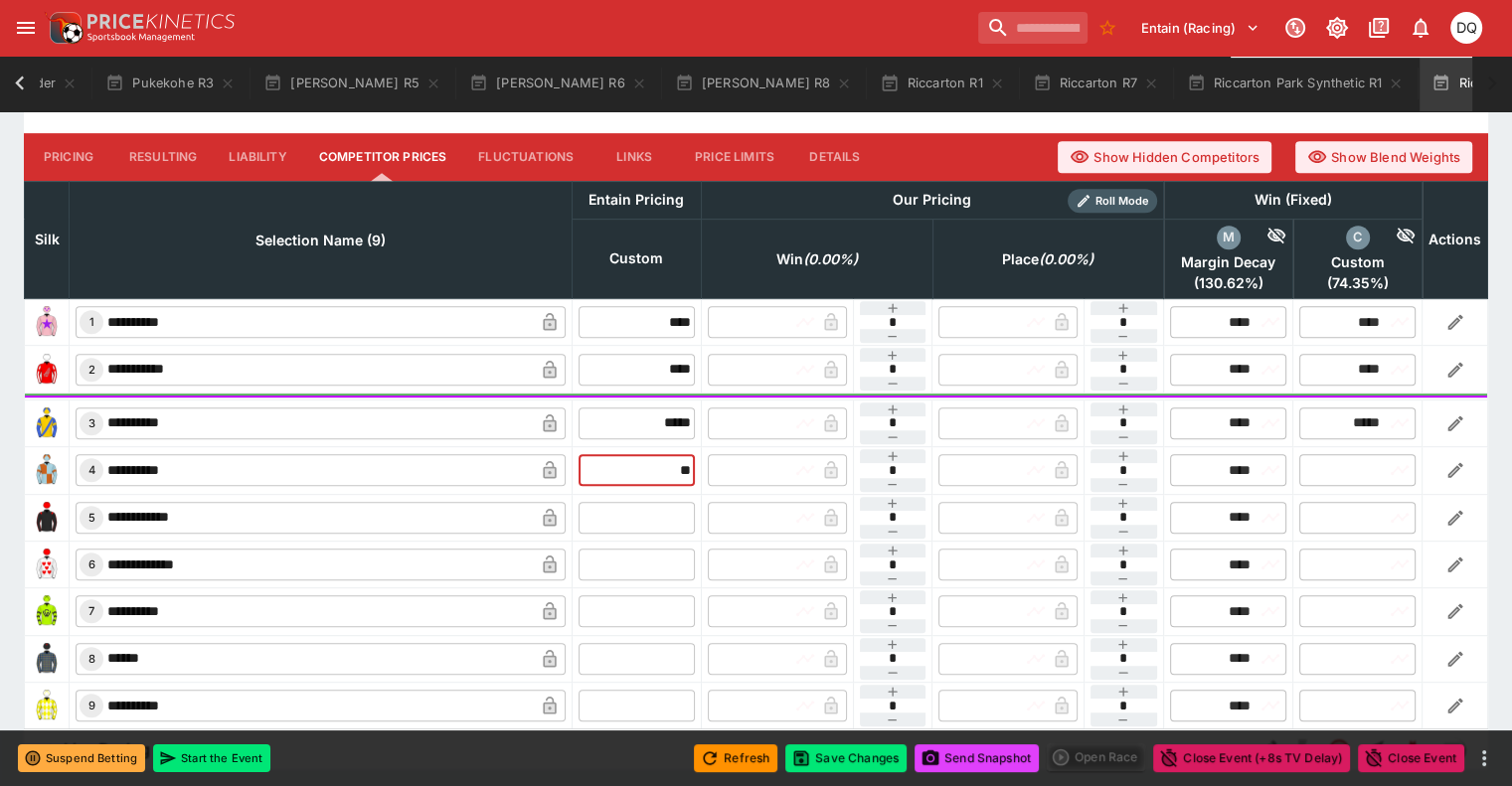 type on "**" 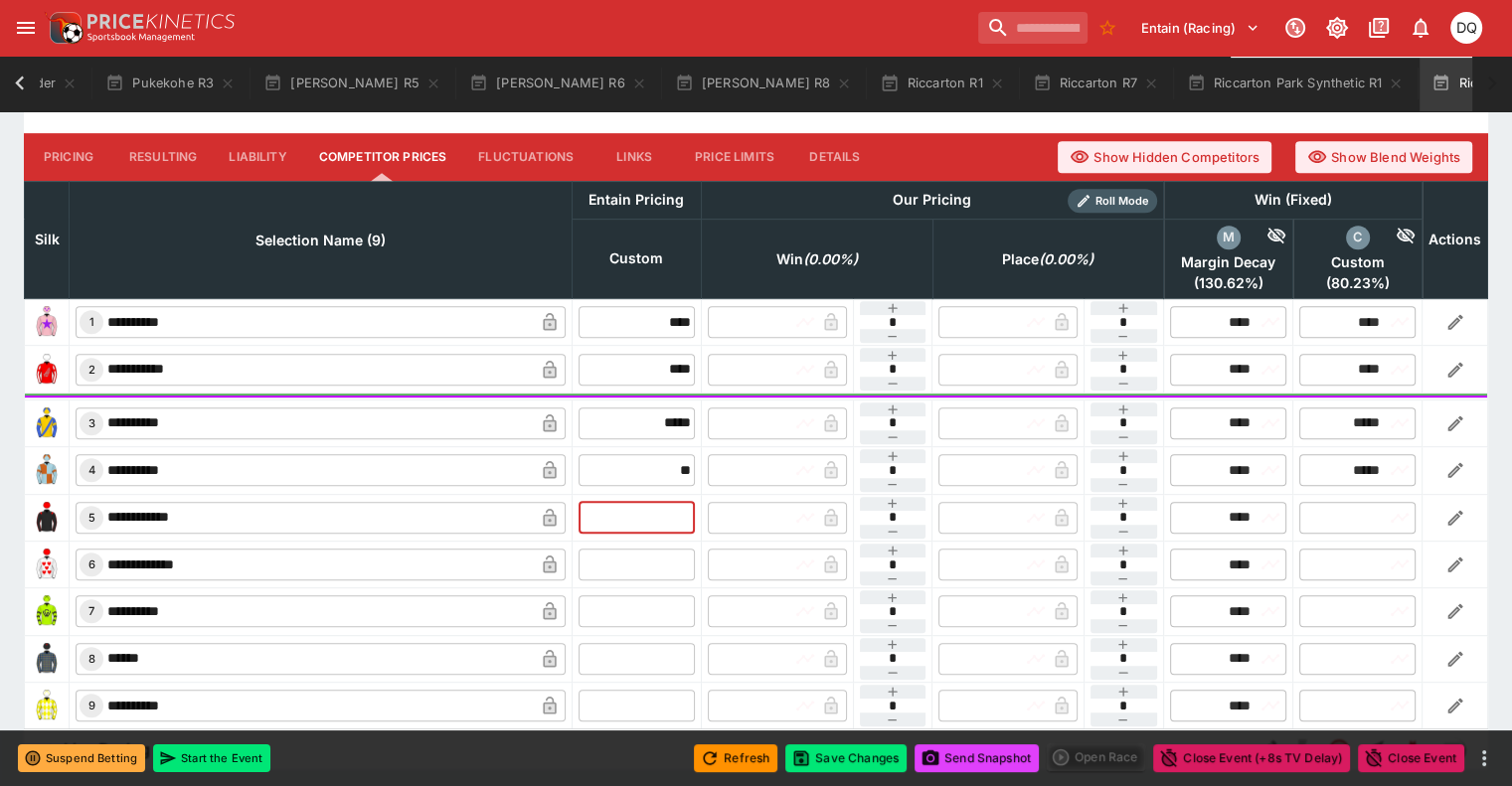 type on "*****" 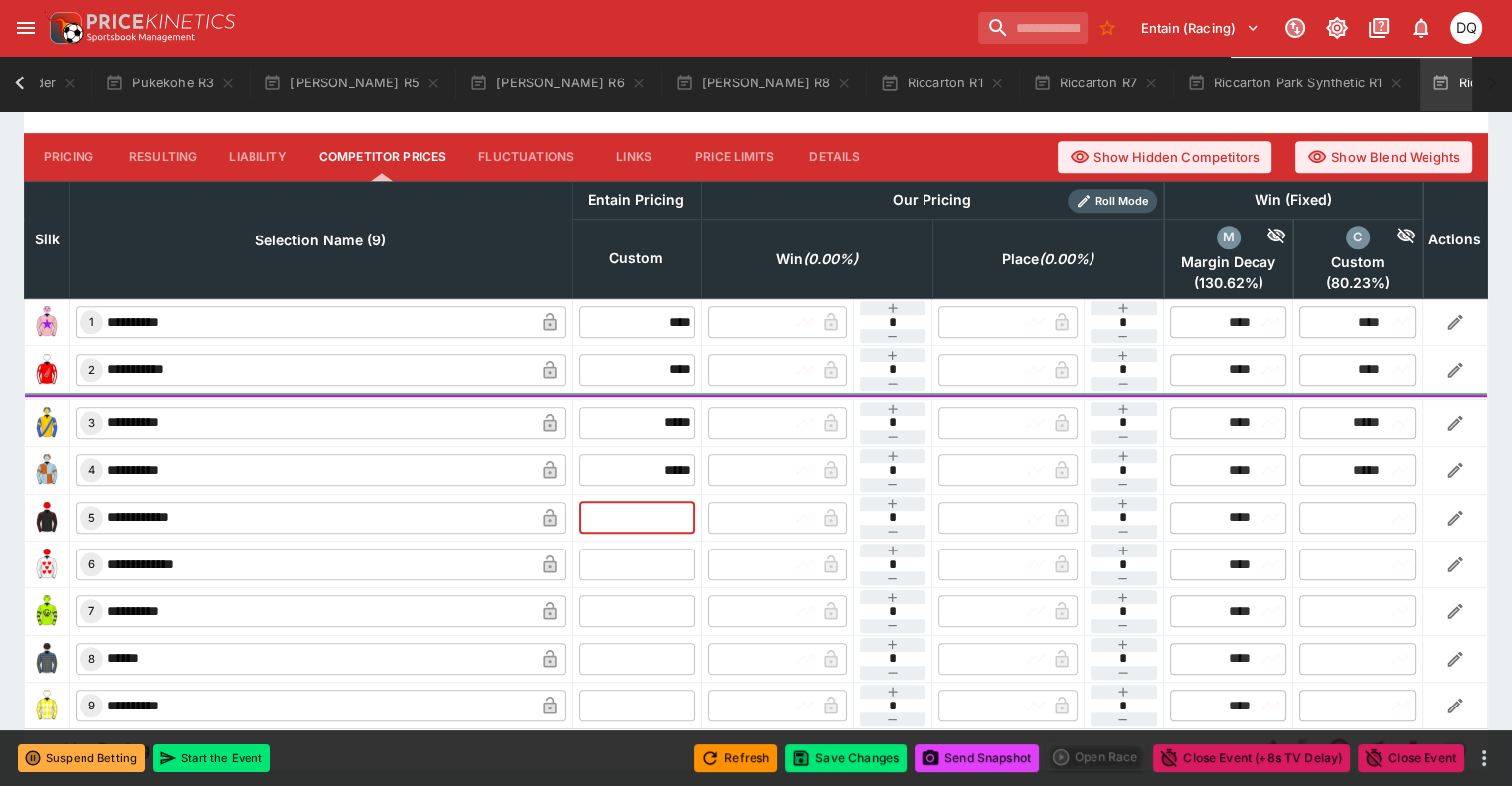 click at bounding box center (636, 518) 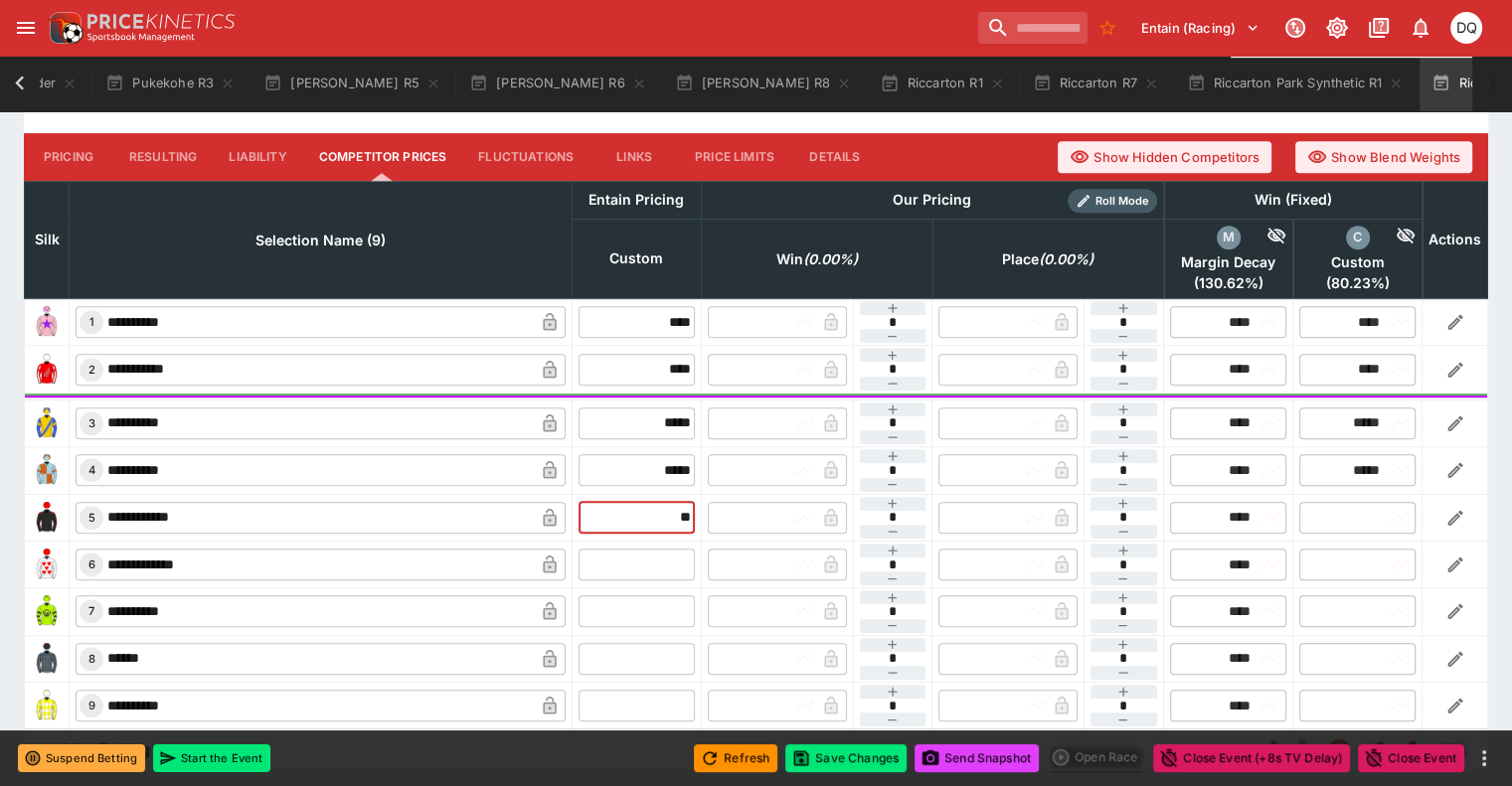 type on "**" 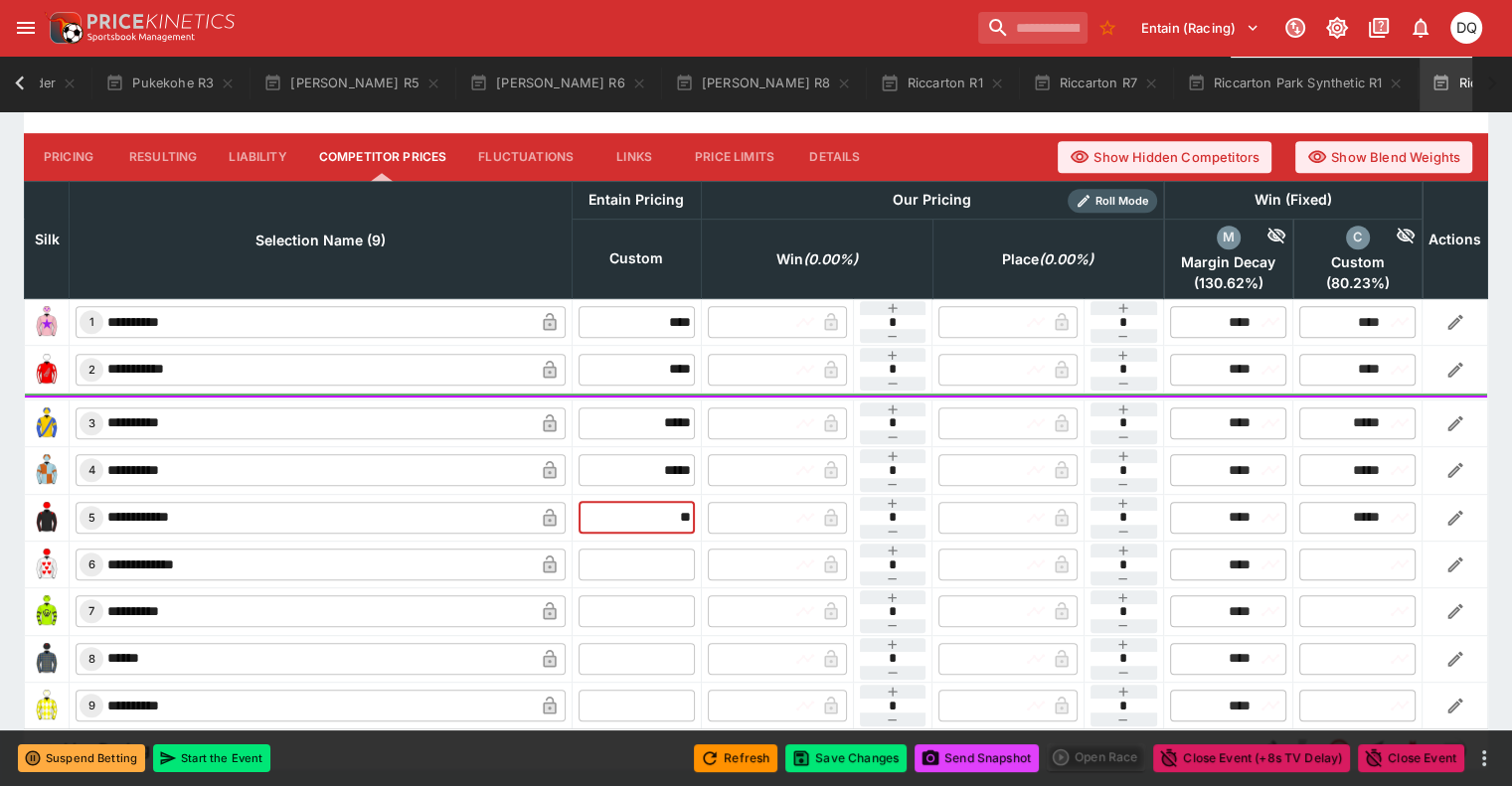 type on "*****" 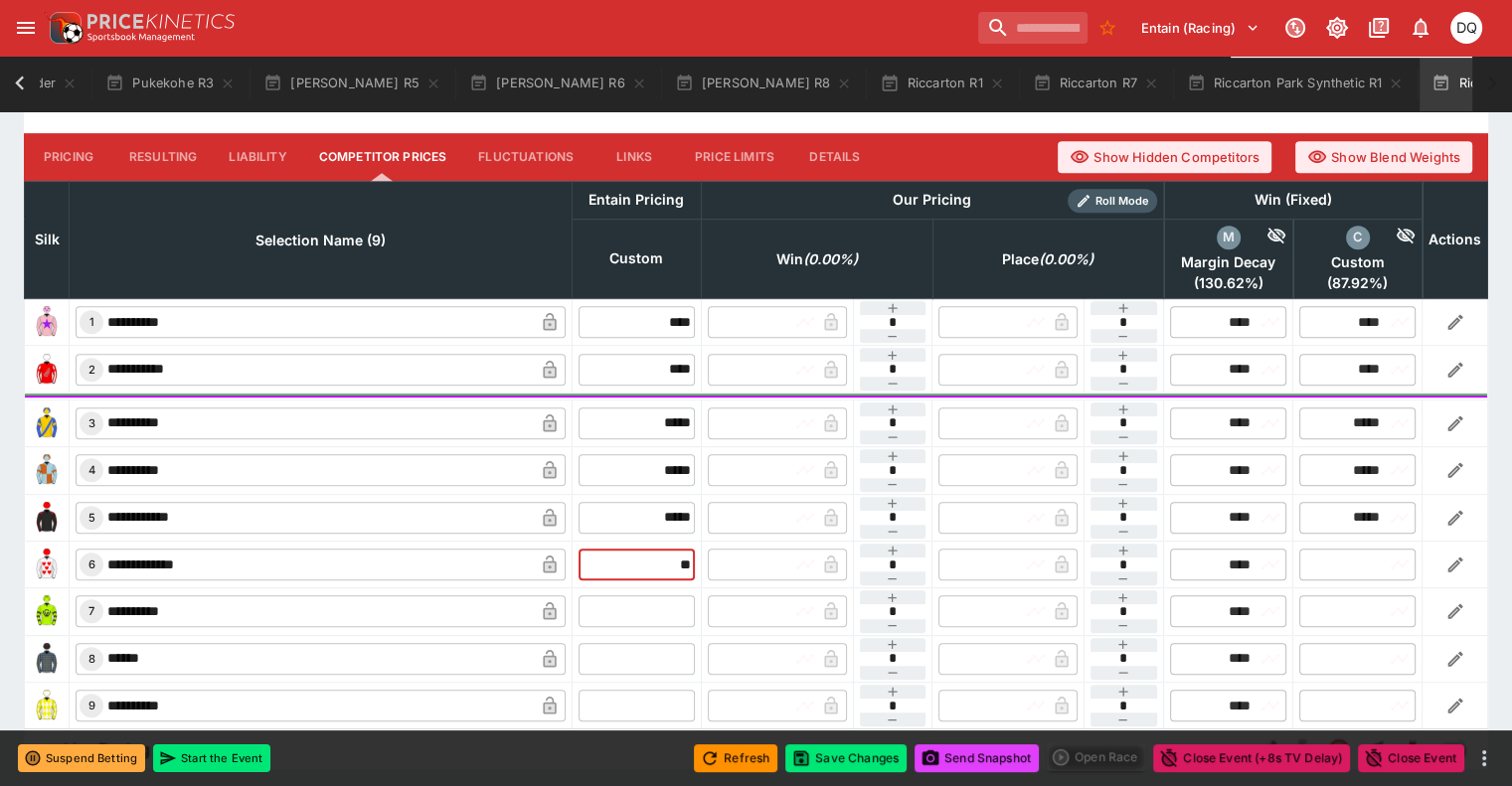 type on "**" 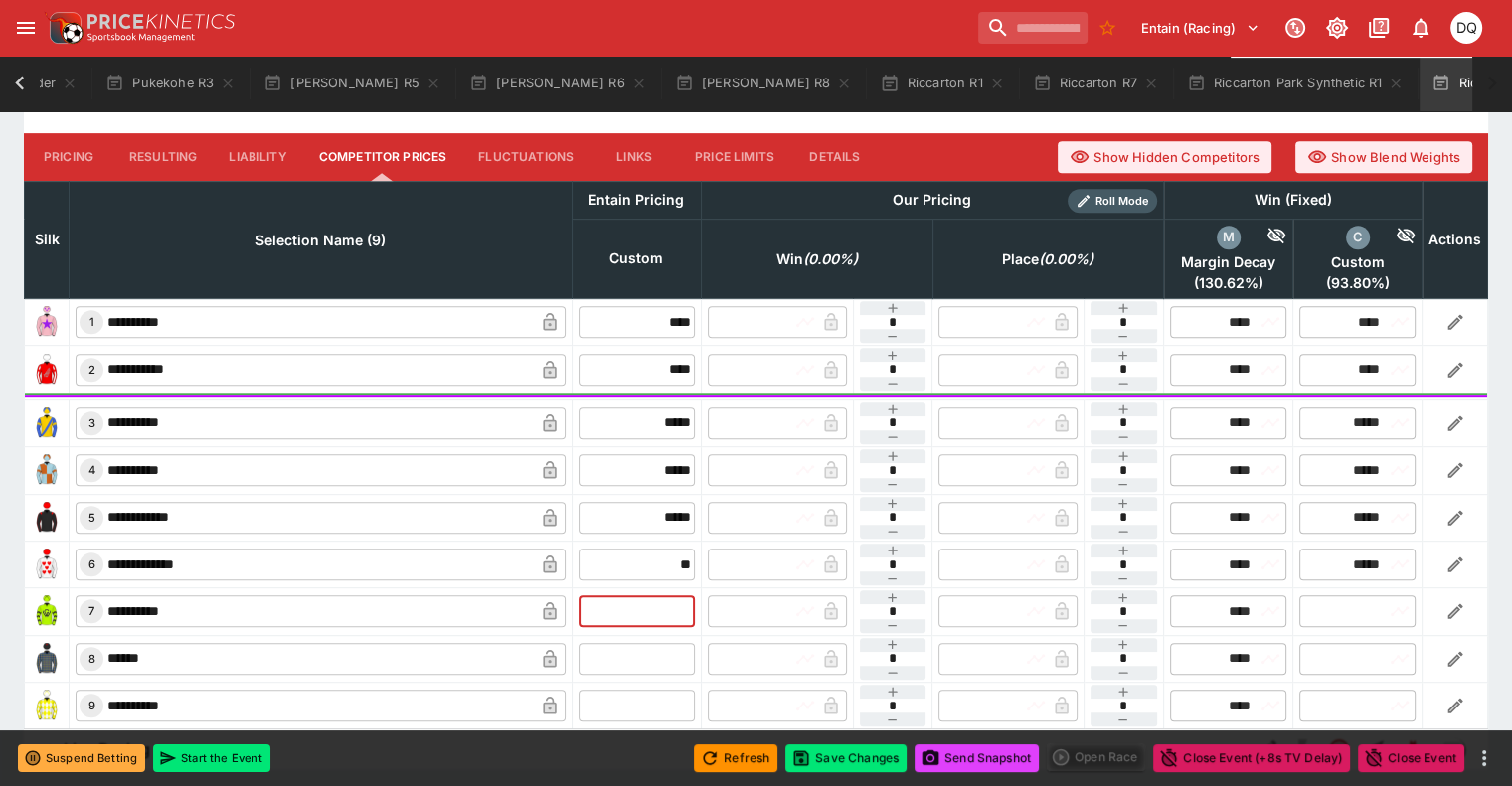 type on "*****" 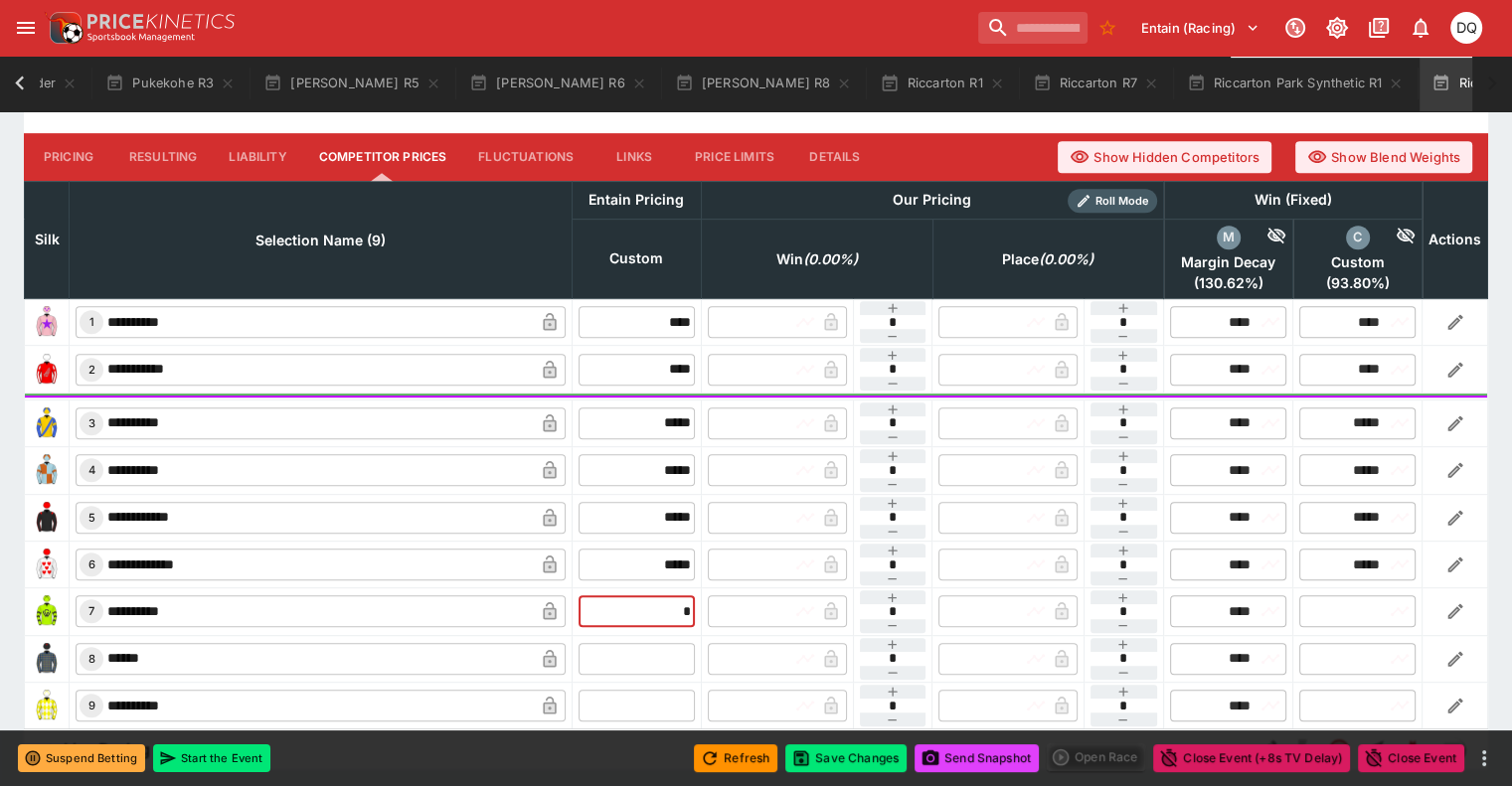 type on "**" 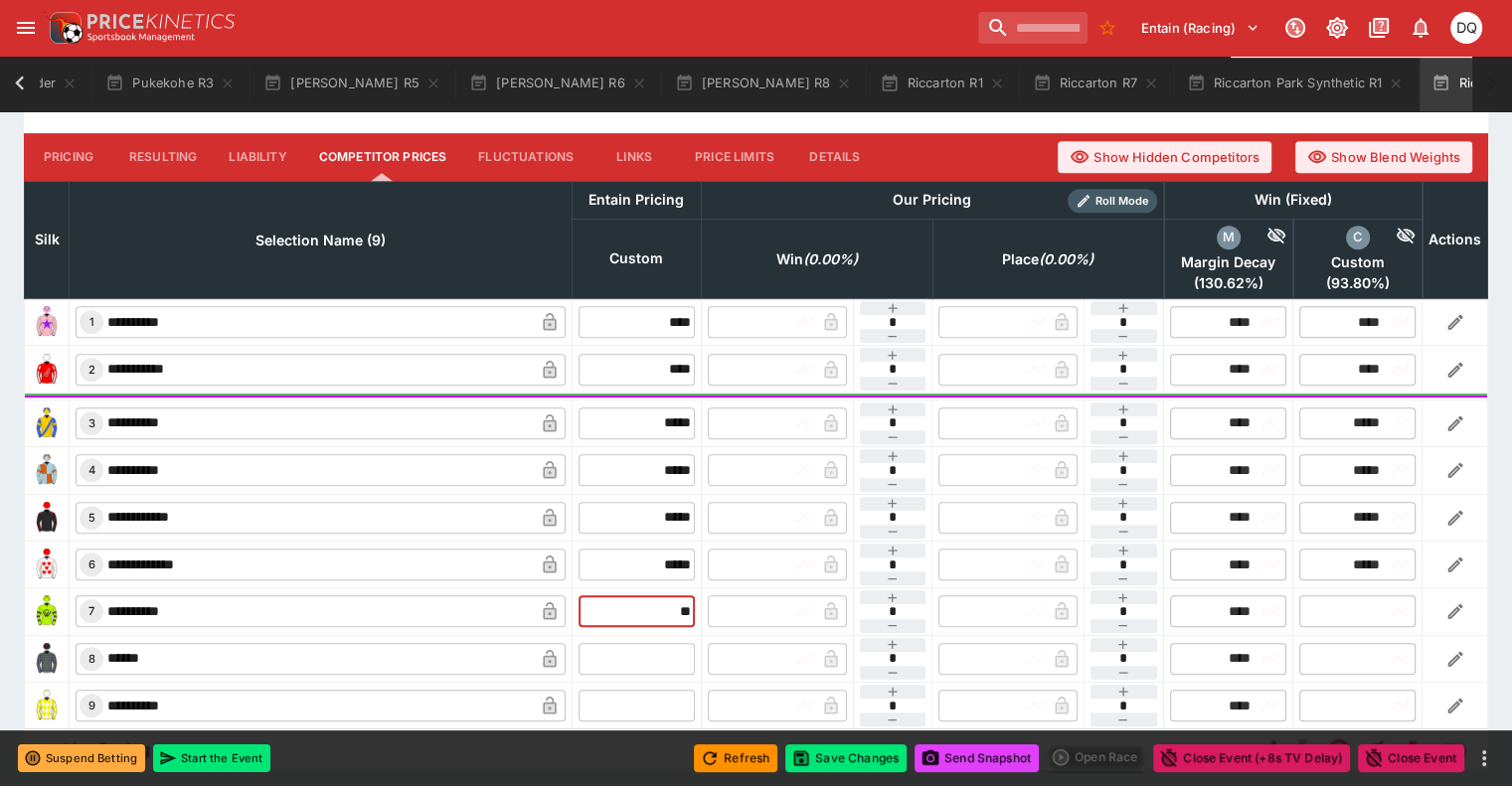 type on "*****" 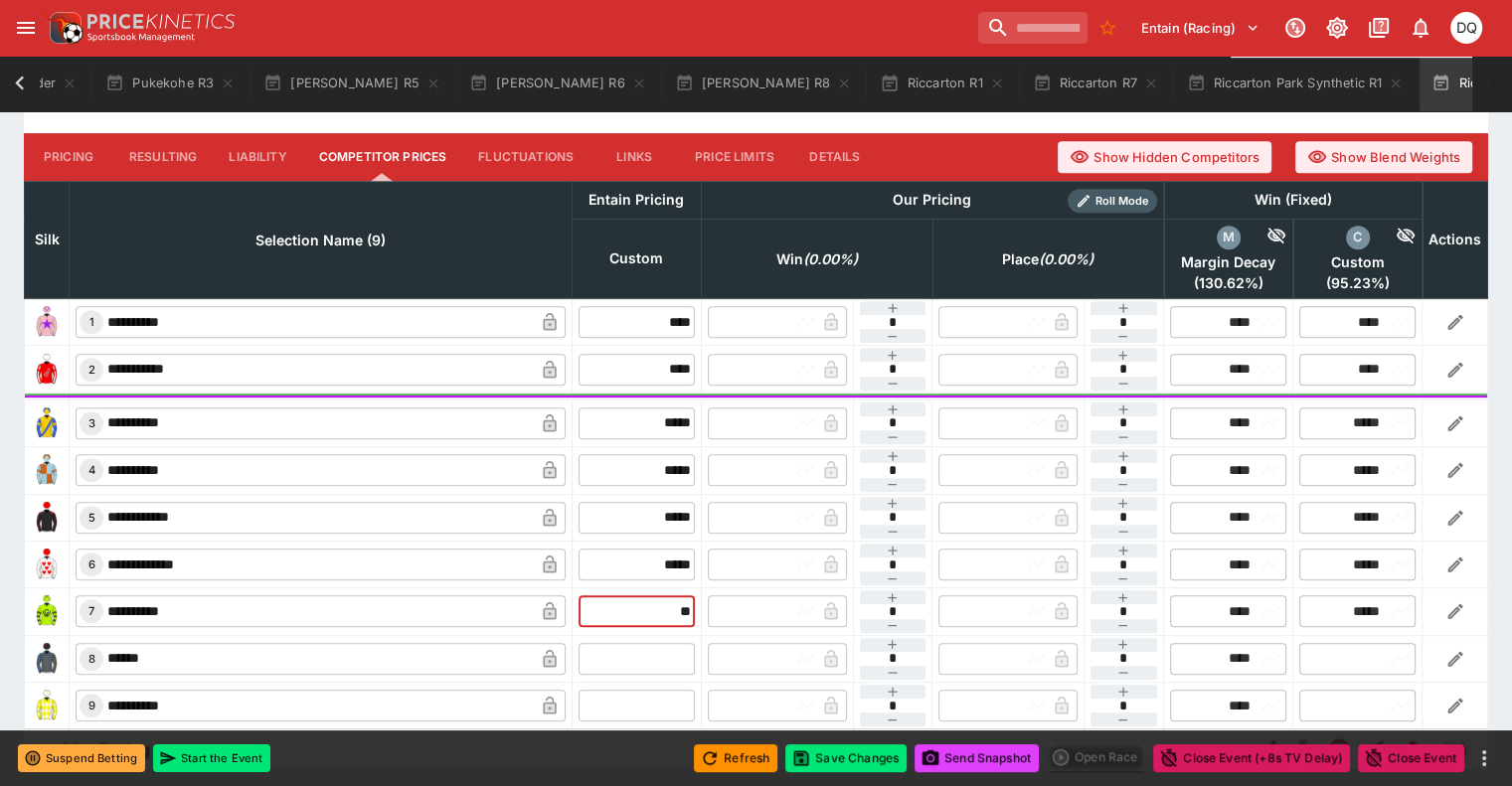 type on "*****" 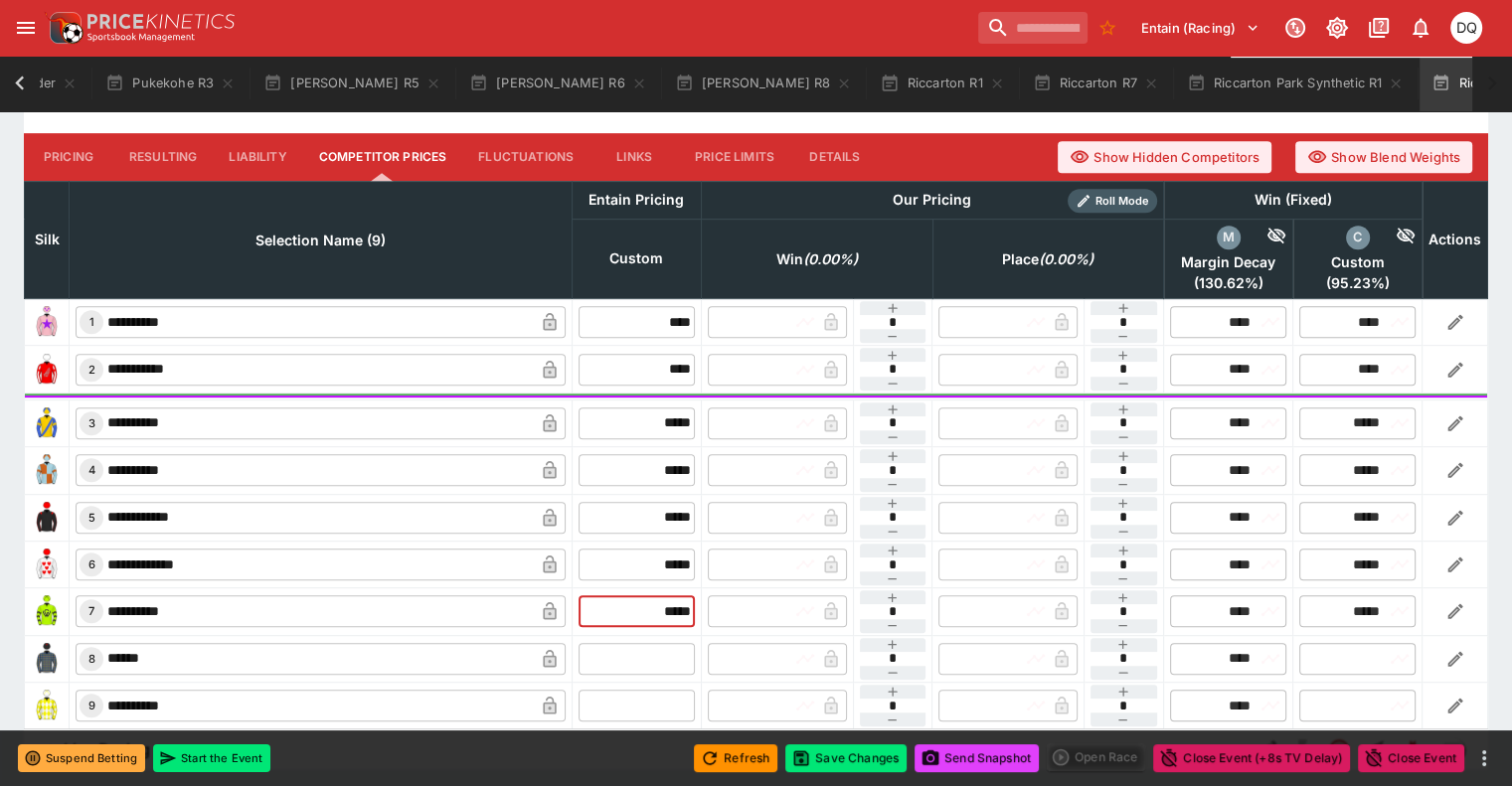 click at bounding box center (636, 659) 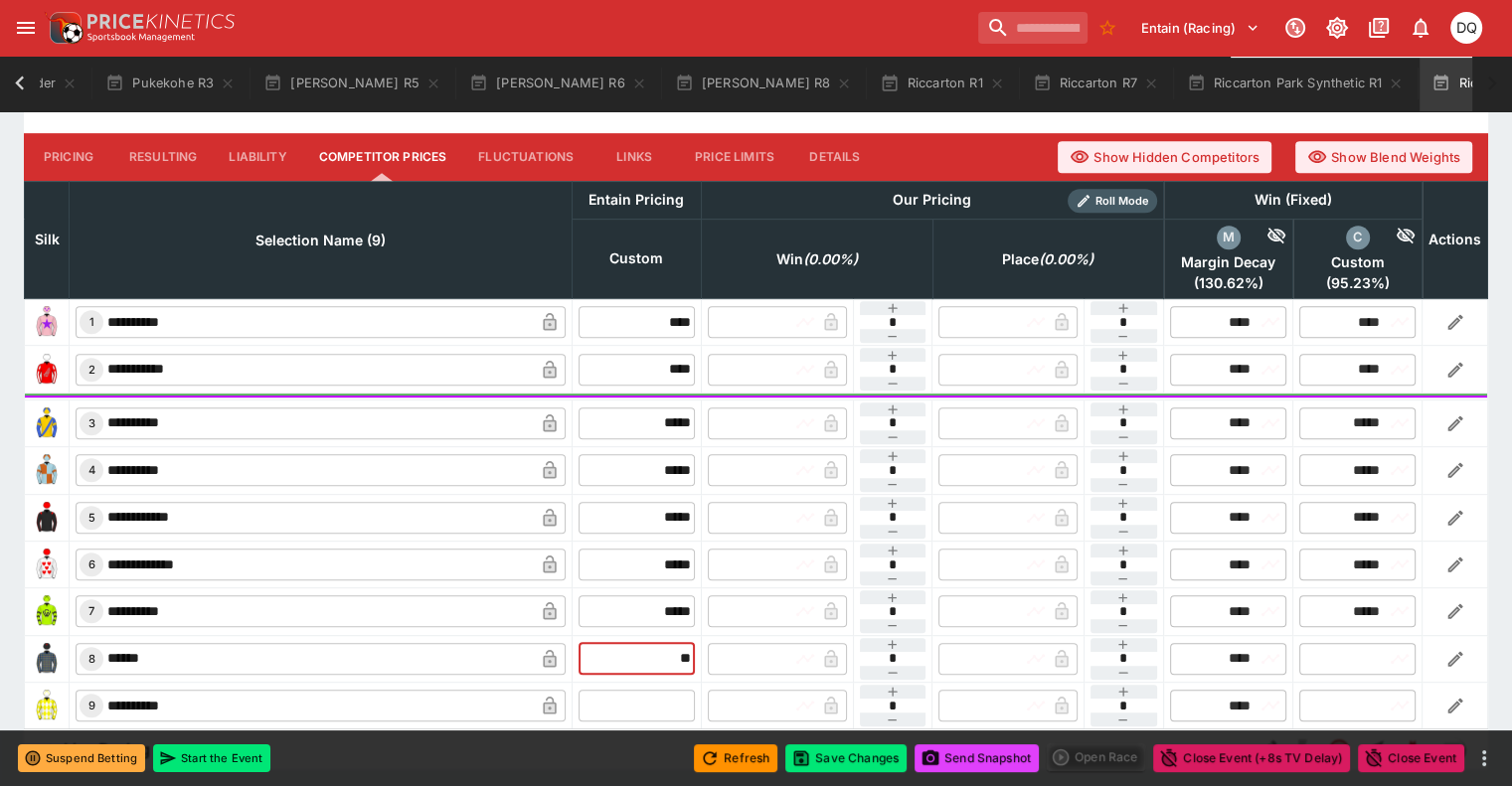 type on "**" 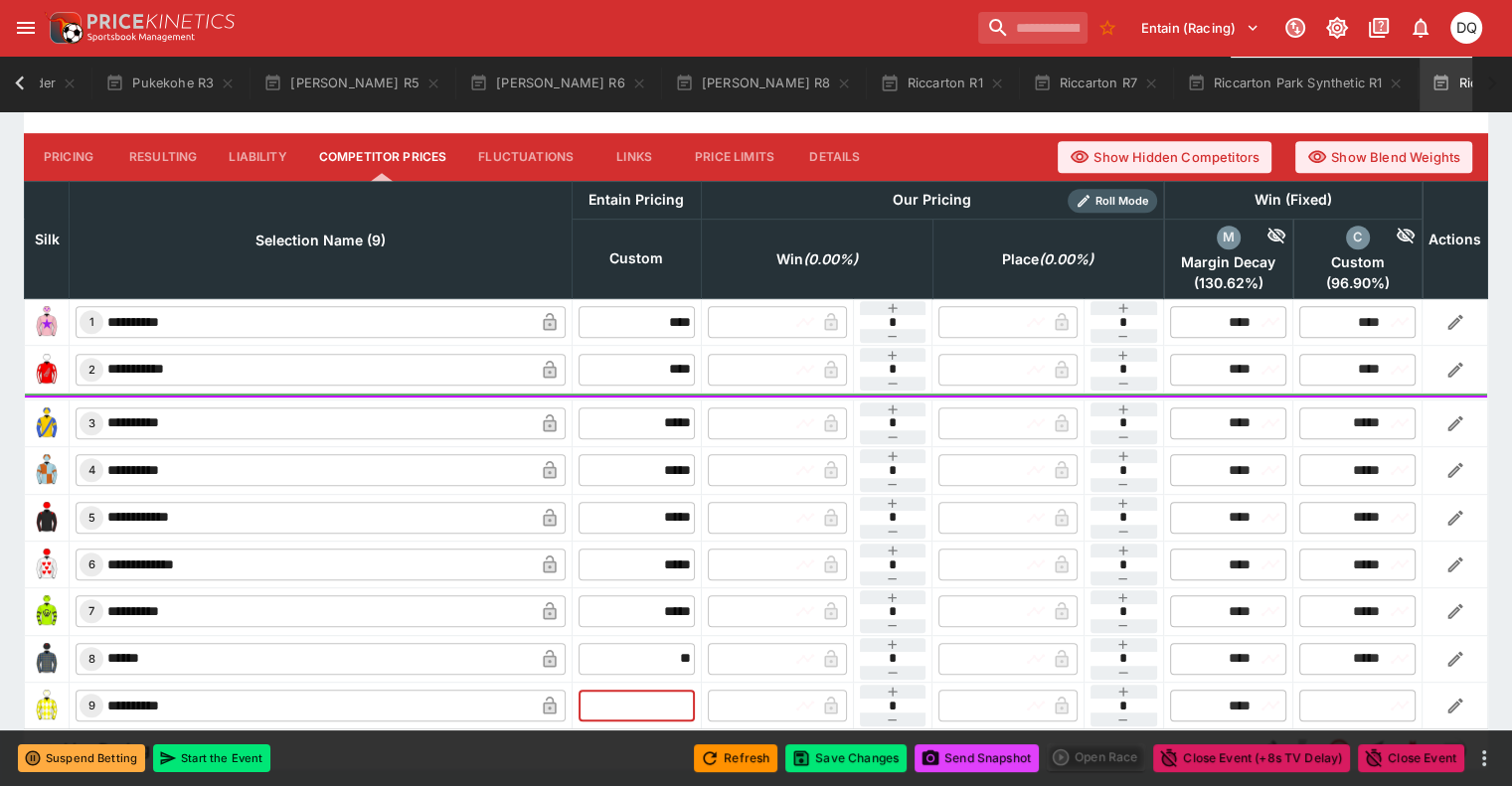 type on "*****" 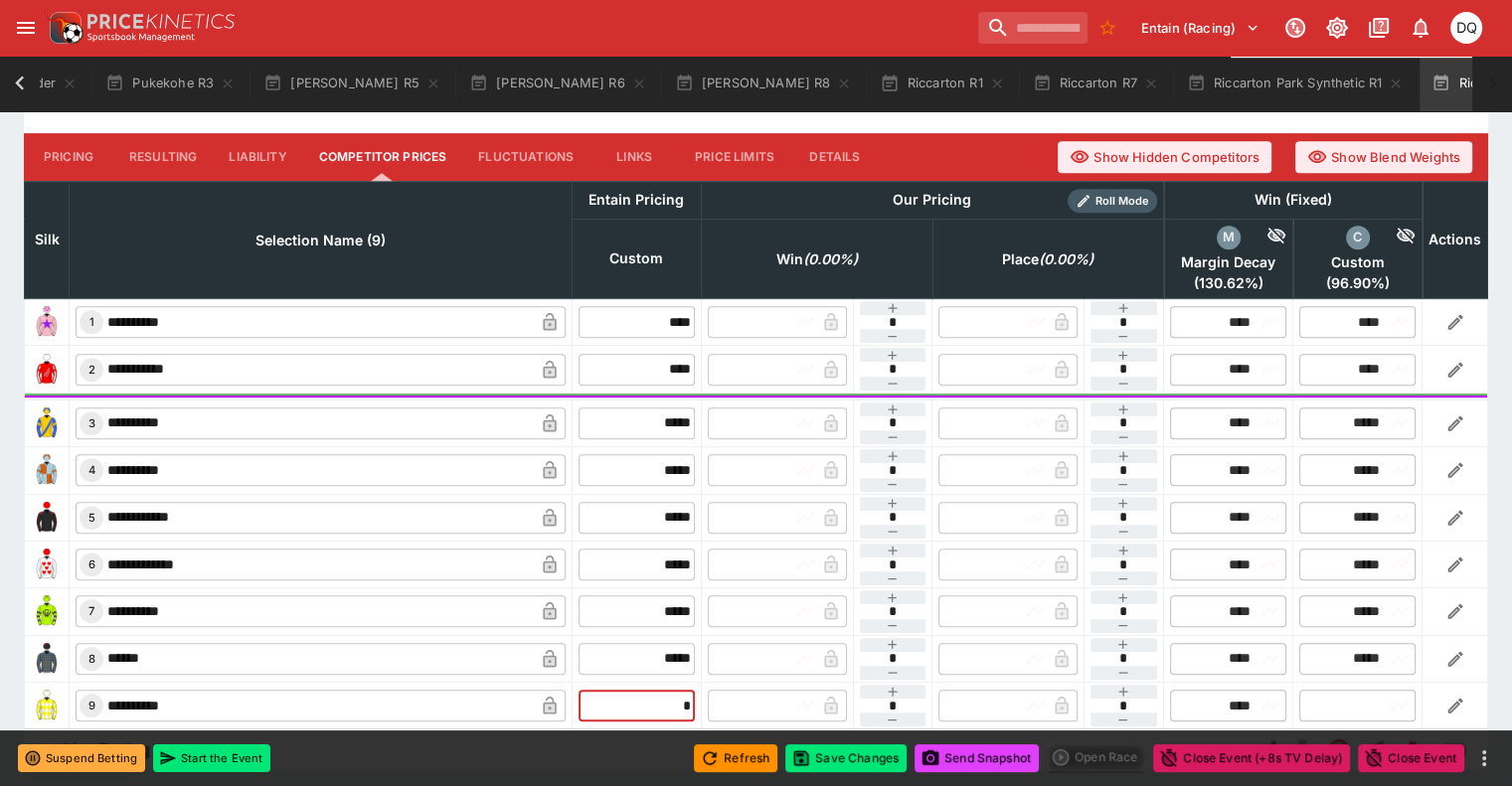 type on "**" 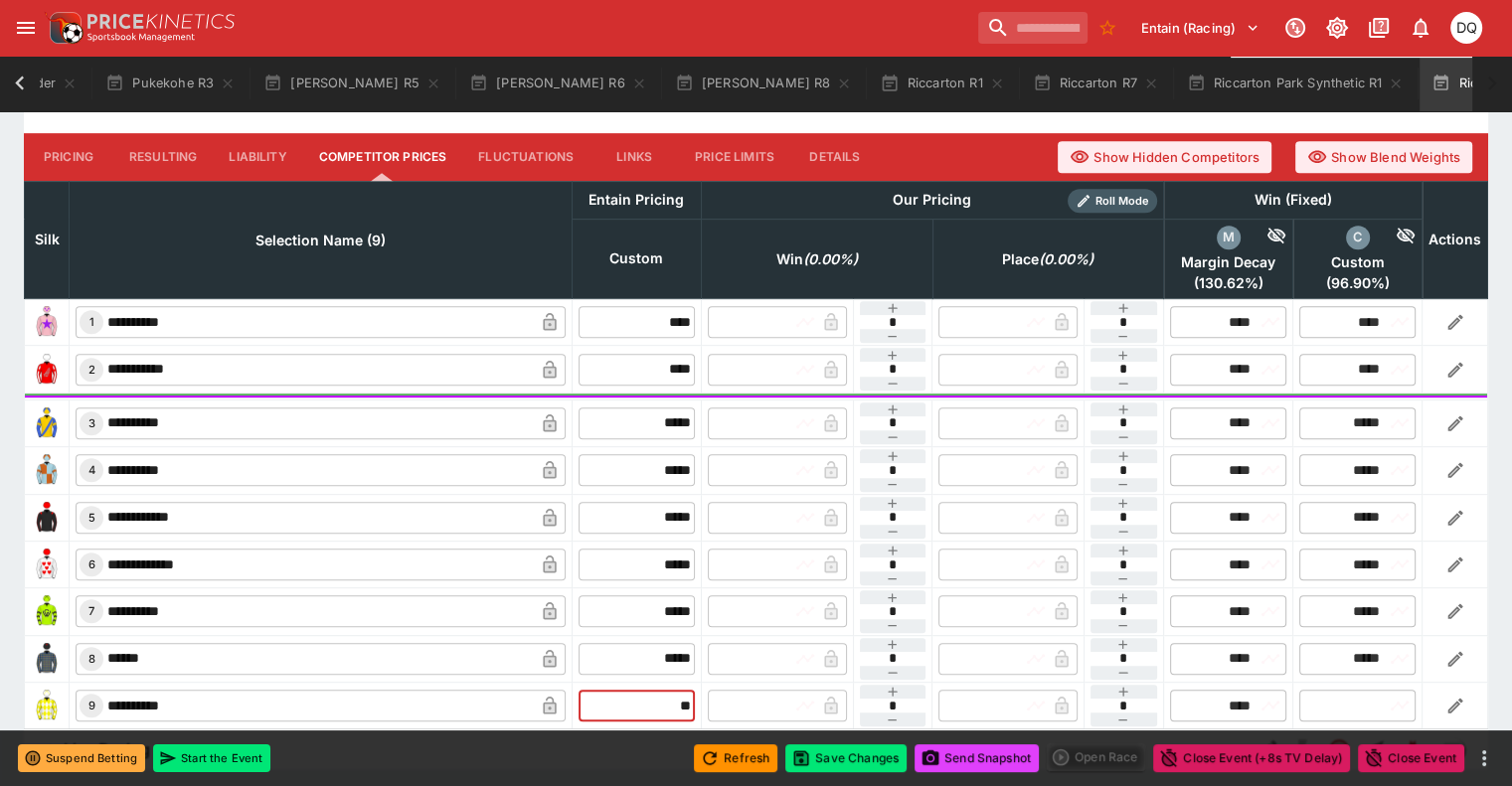 type on "*****" 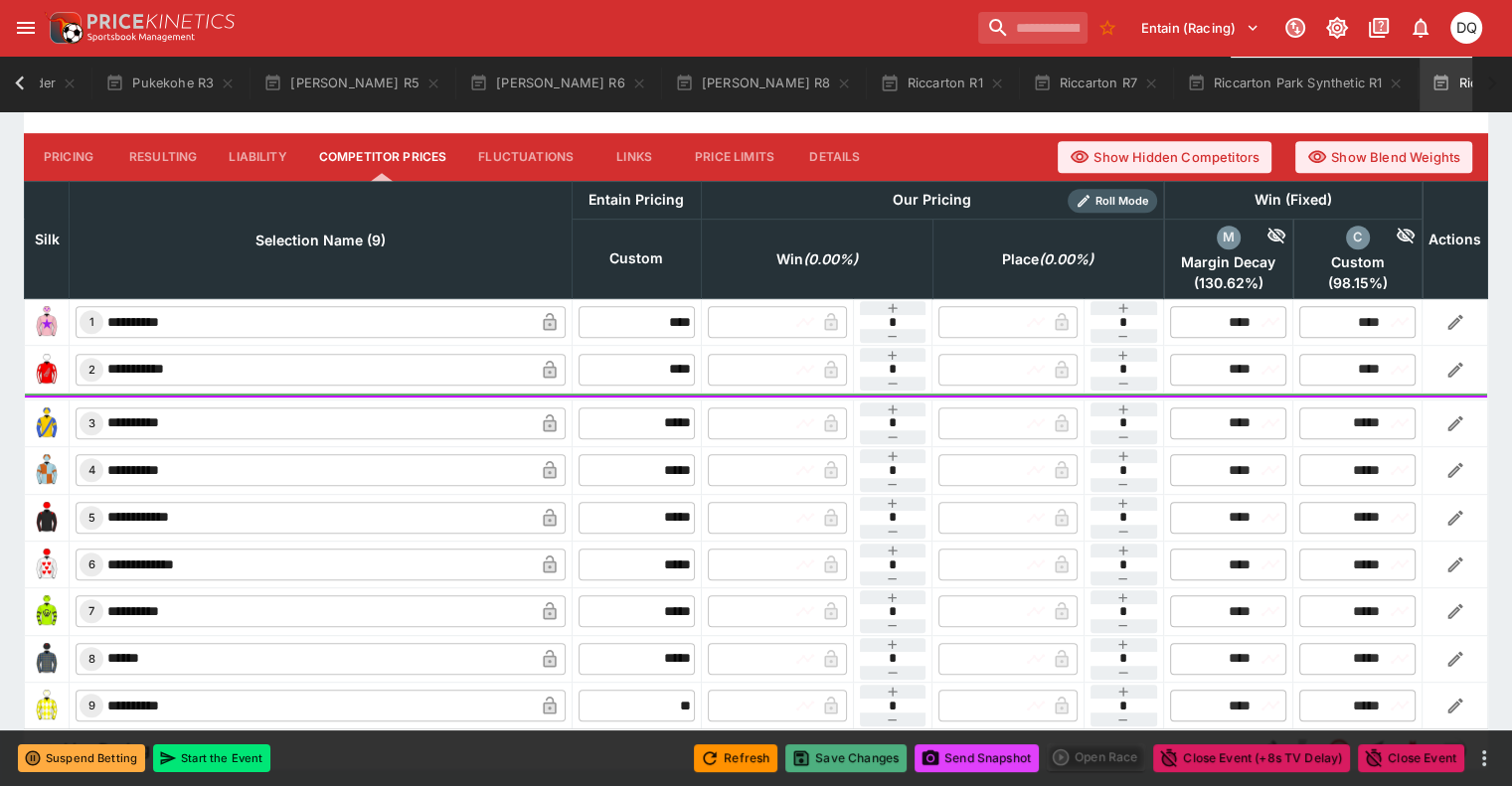 type on "*****" 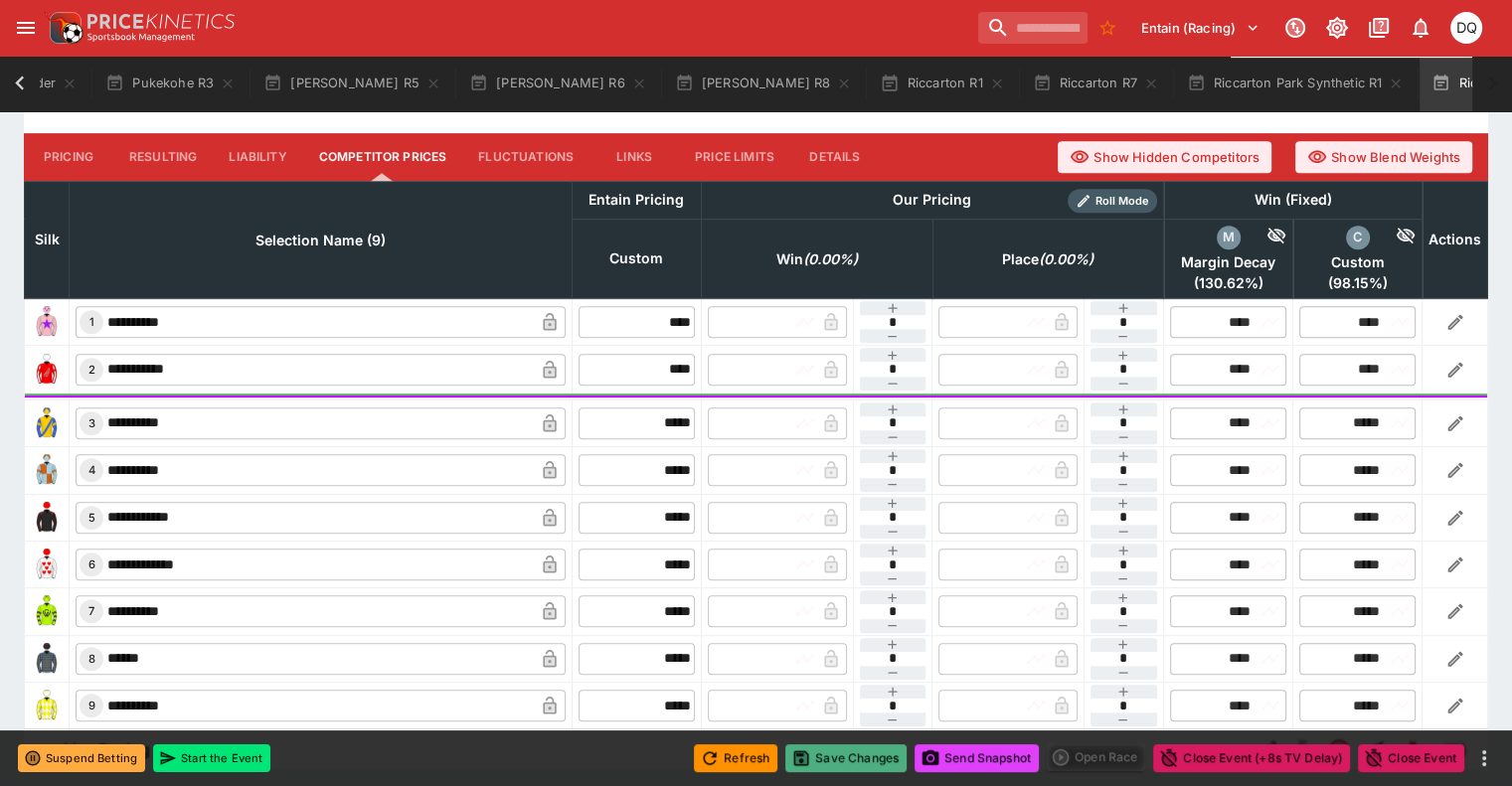 click on "Save Changes" at bounding box center (846, 758) 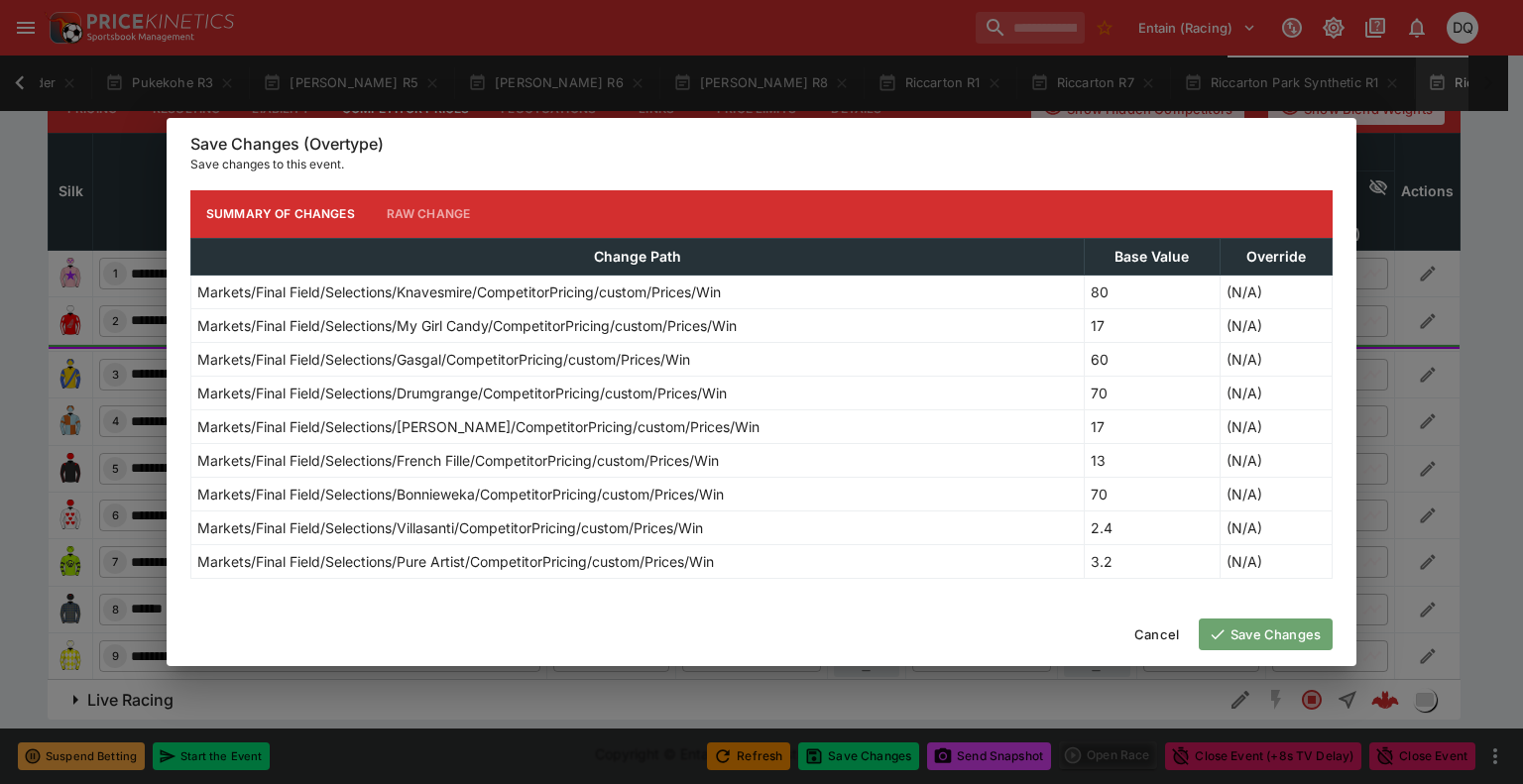click on "Save Changes" at bounding box center [1265, 634] 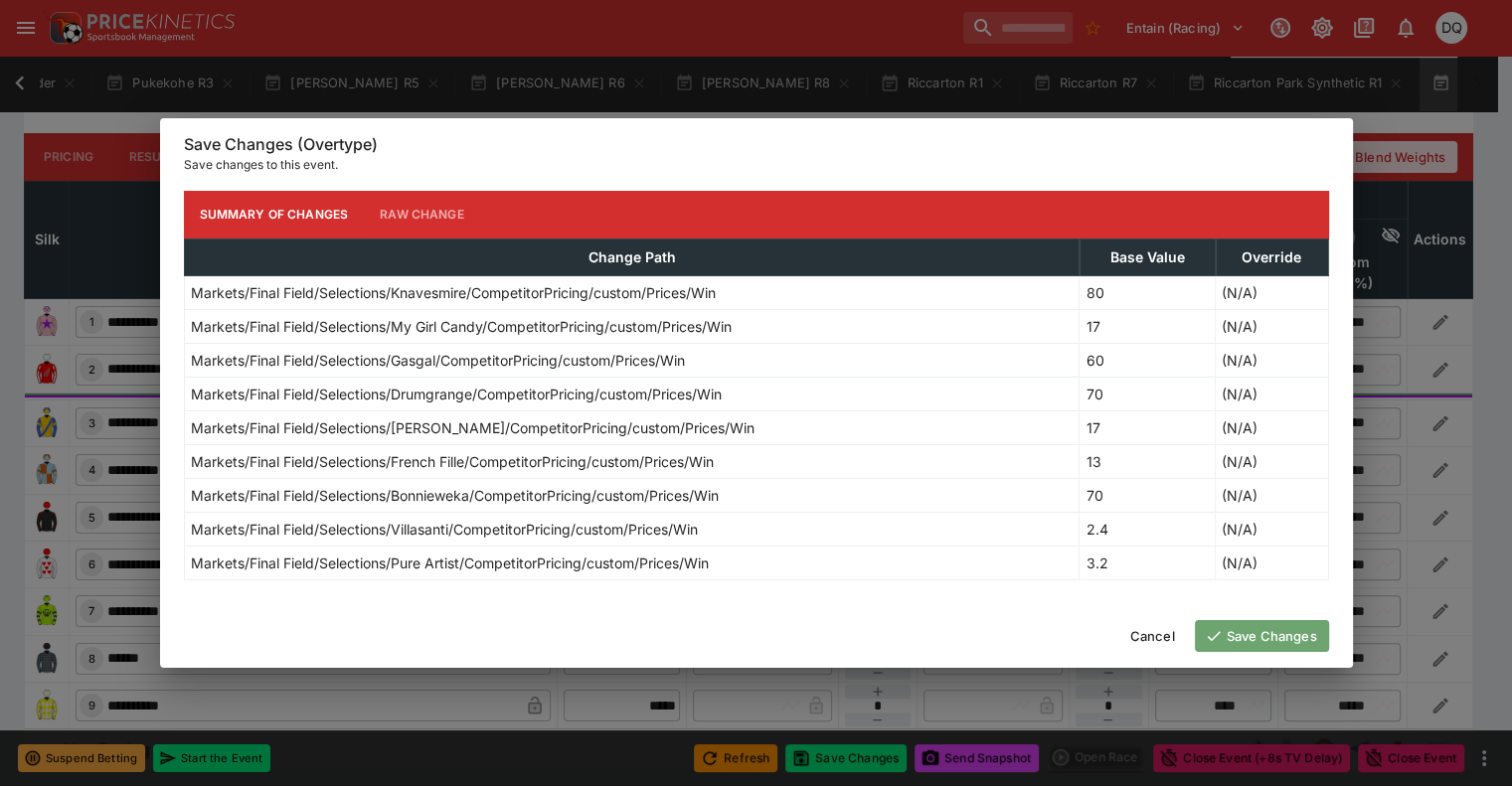 scroll, scrollTop: 0, scrollLeft: 421, axis: horizontal 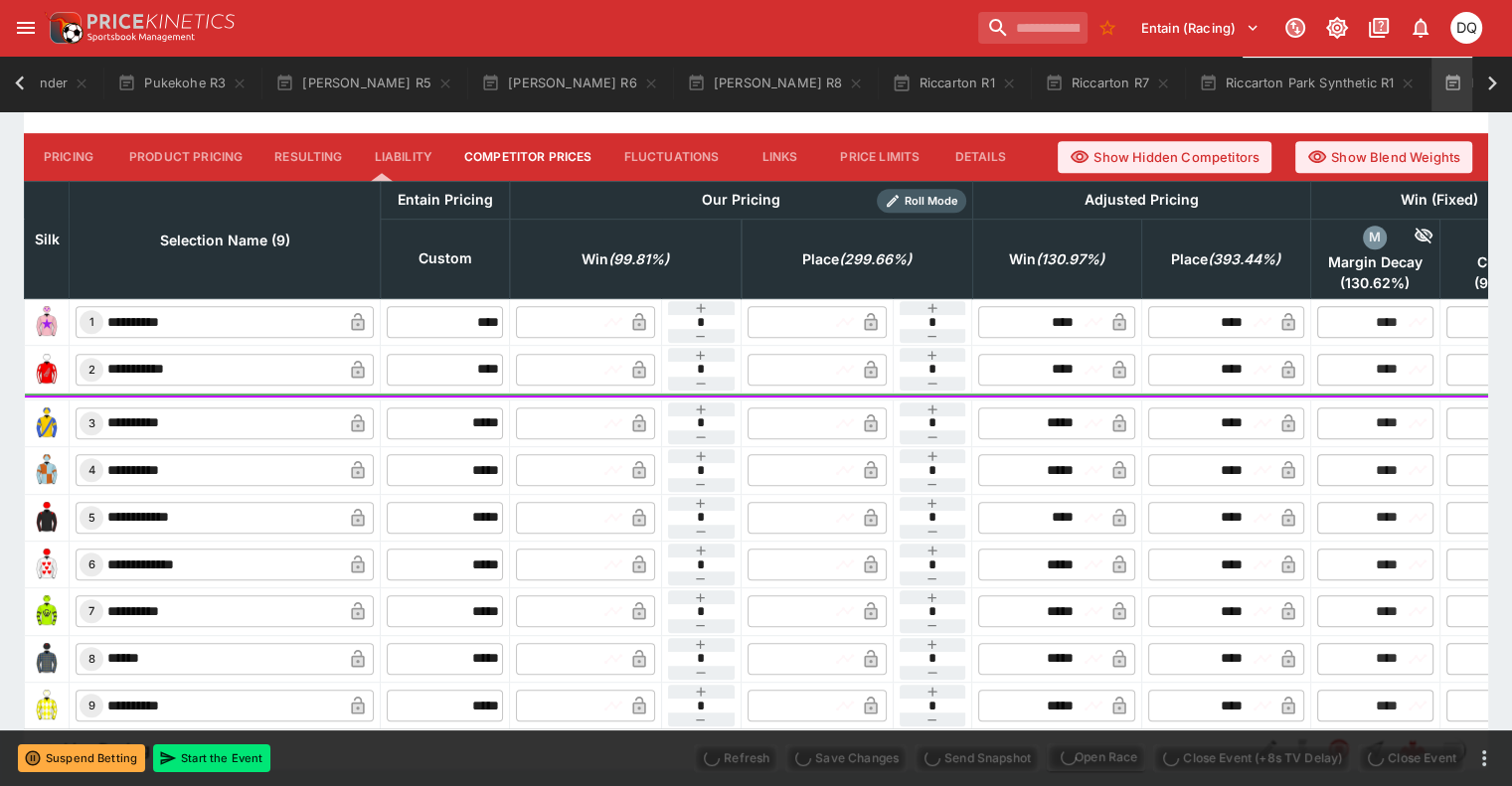 type on "**********" 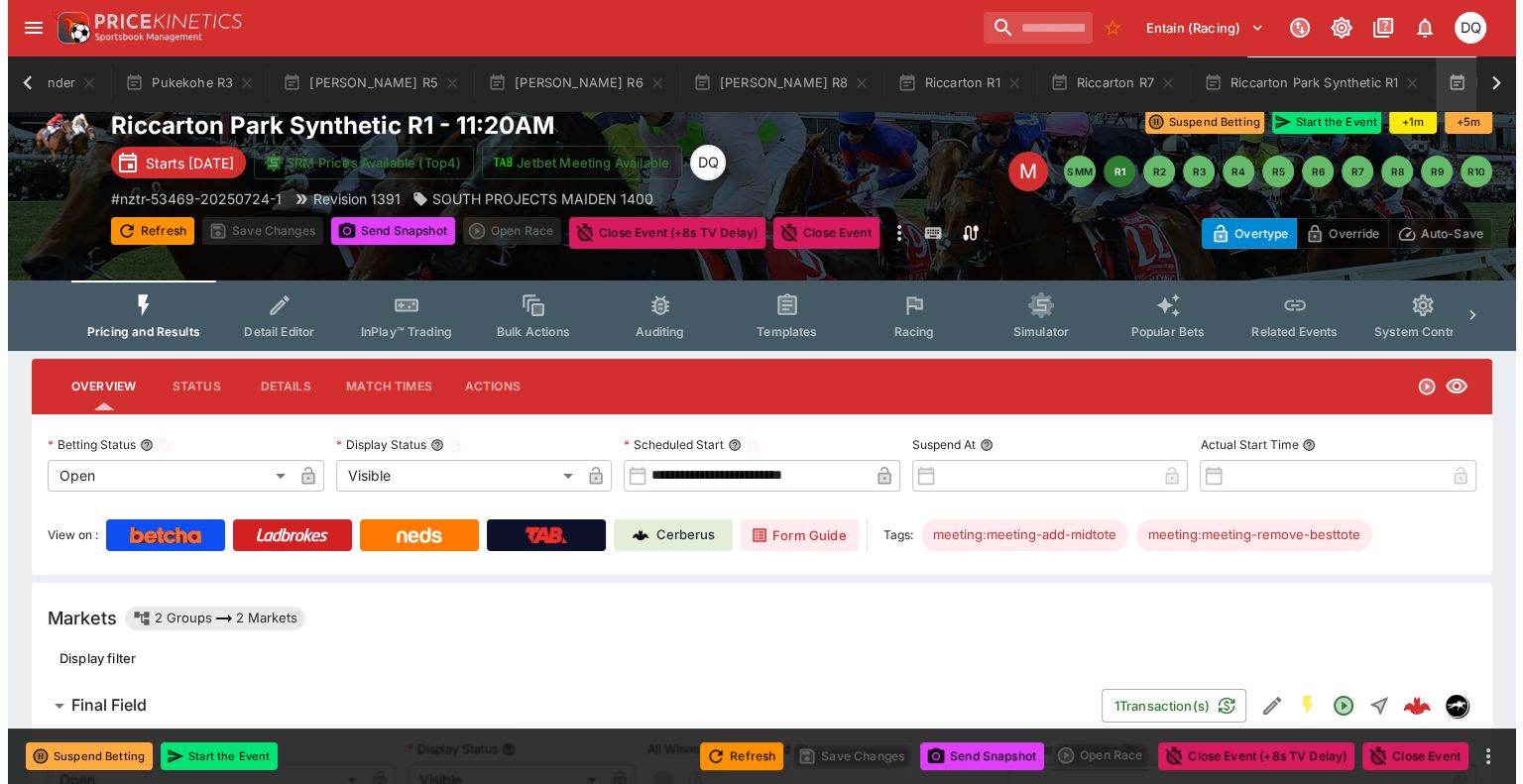 scroll, scrollTop: 0, scrollLeft: 0, axis: both 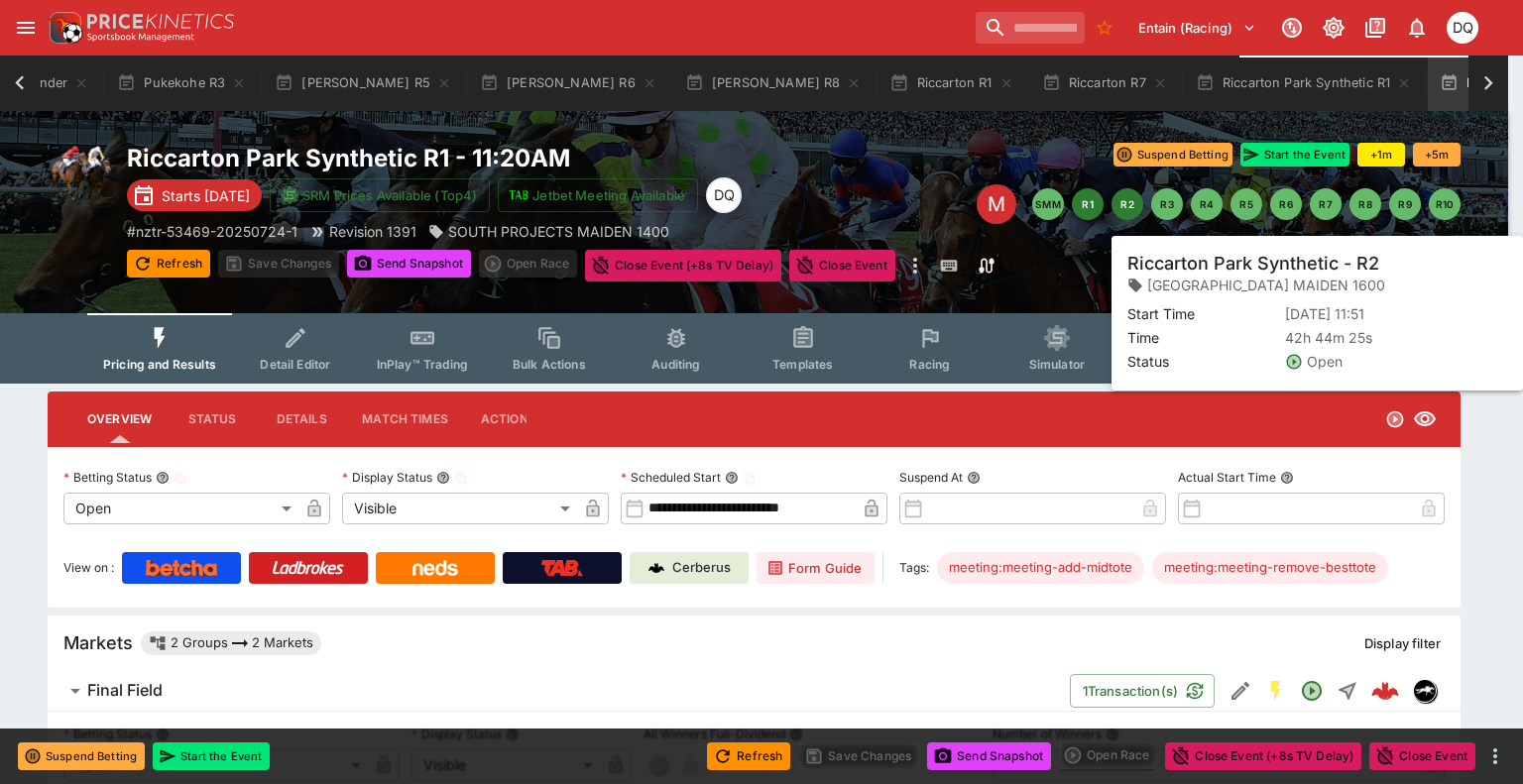 click on "R2" at bounding box center [1127, 204] 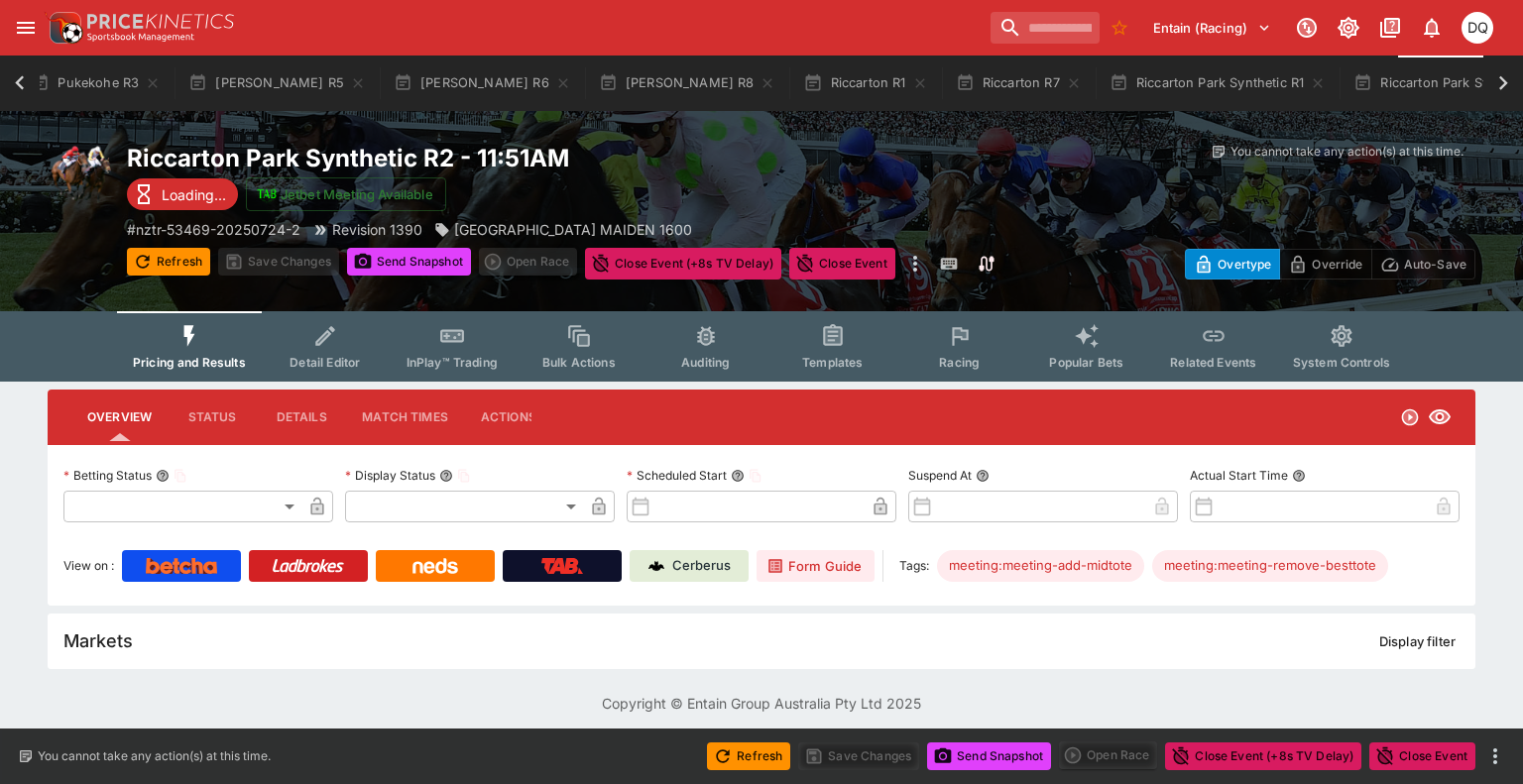 type on "**********" 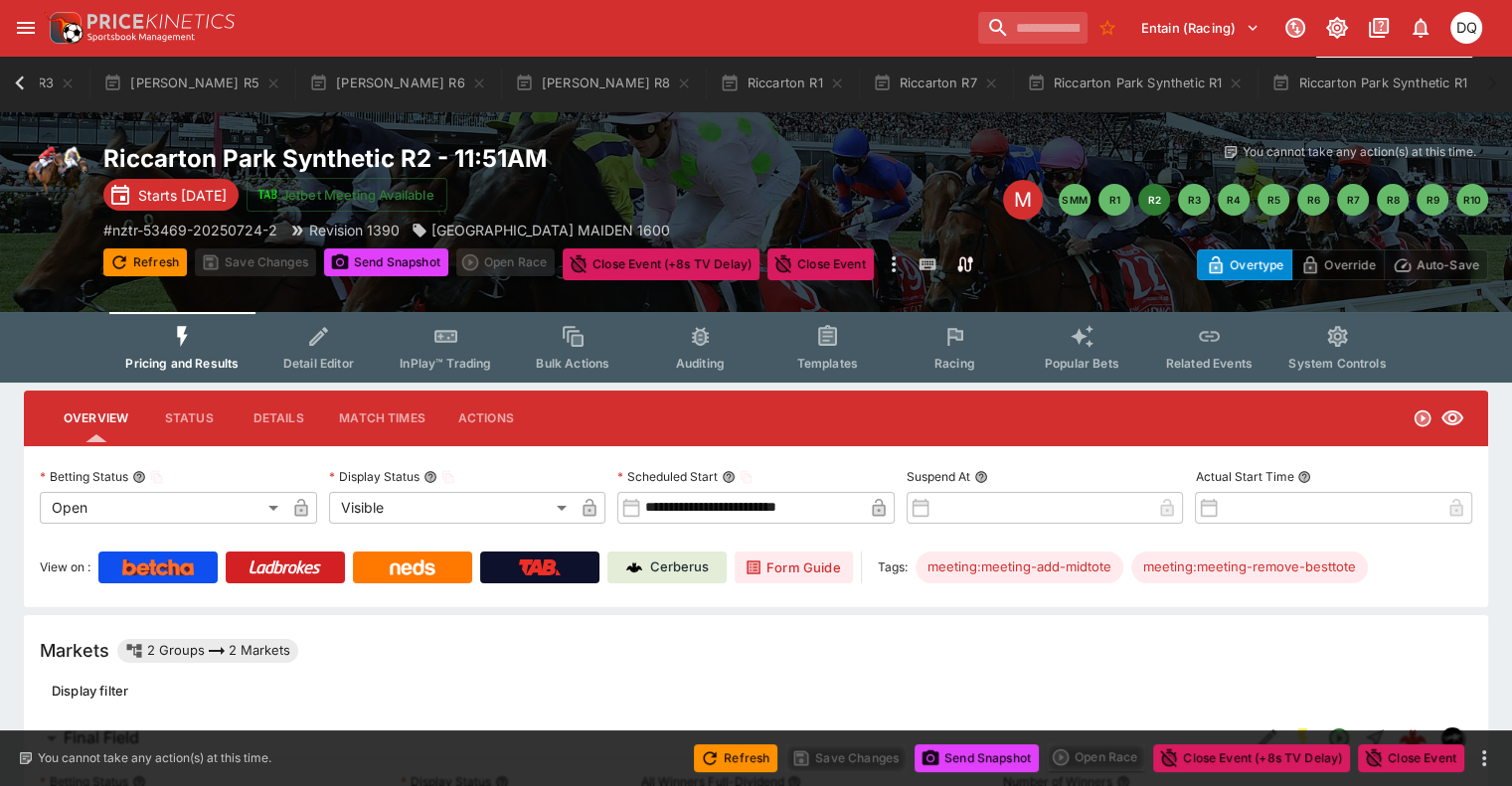 scroll, scrollTop: 0, scrollLeft: 682, axis: horizontal 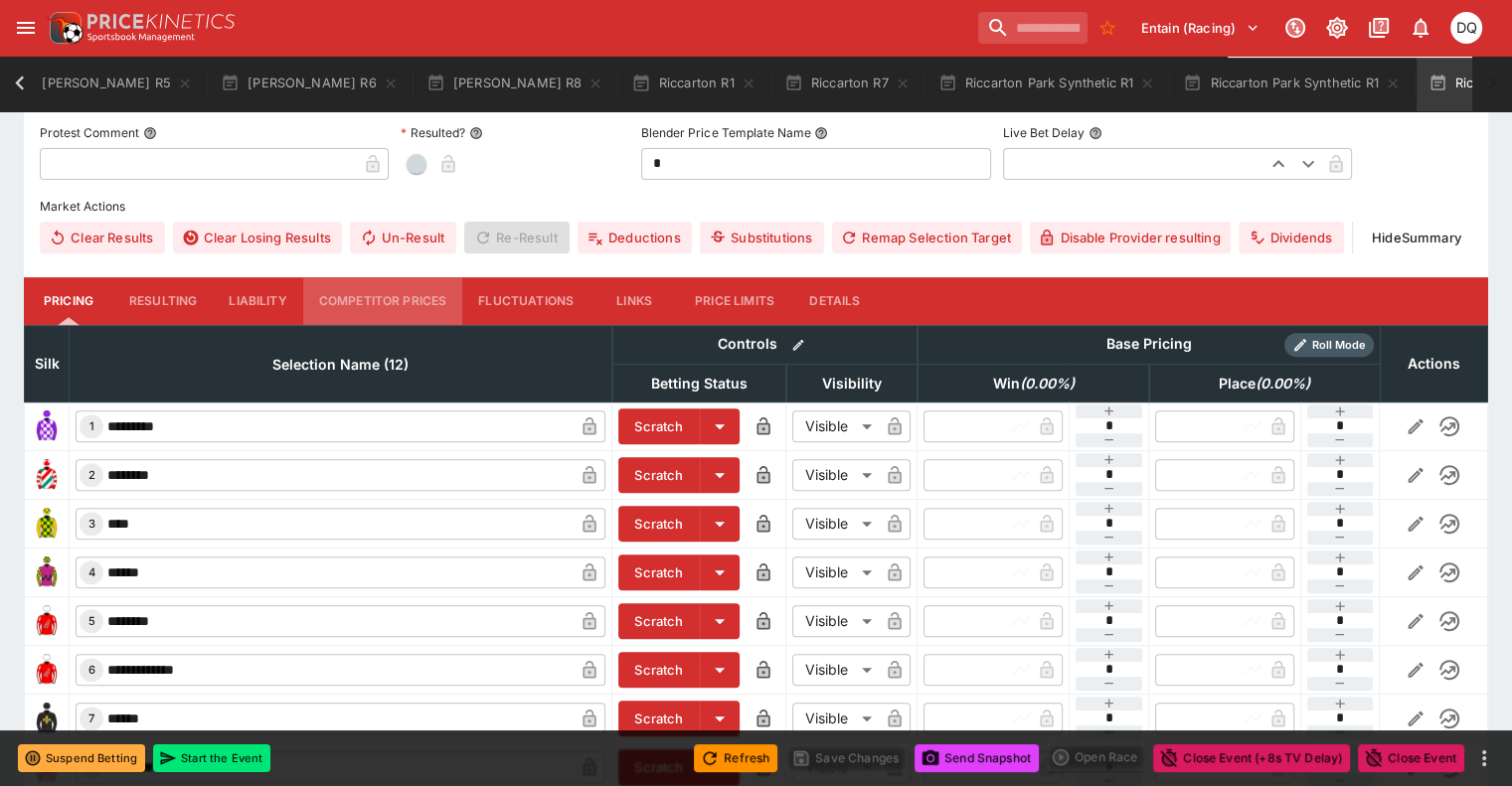 click on "Competitor Prices" at bounding box center [383, 301] 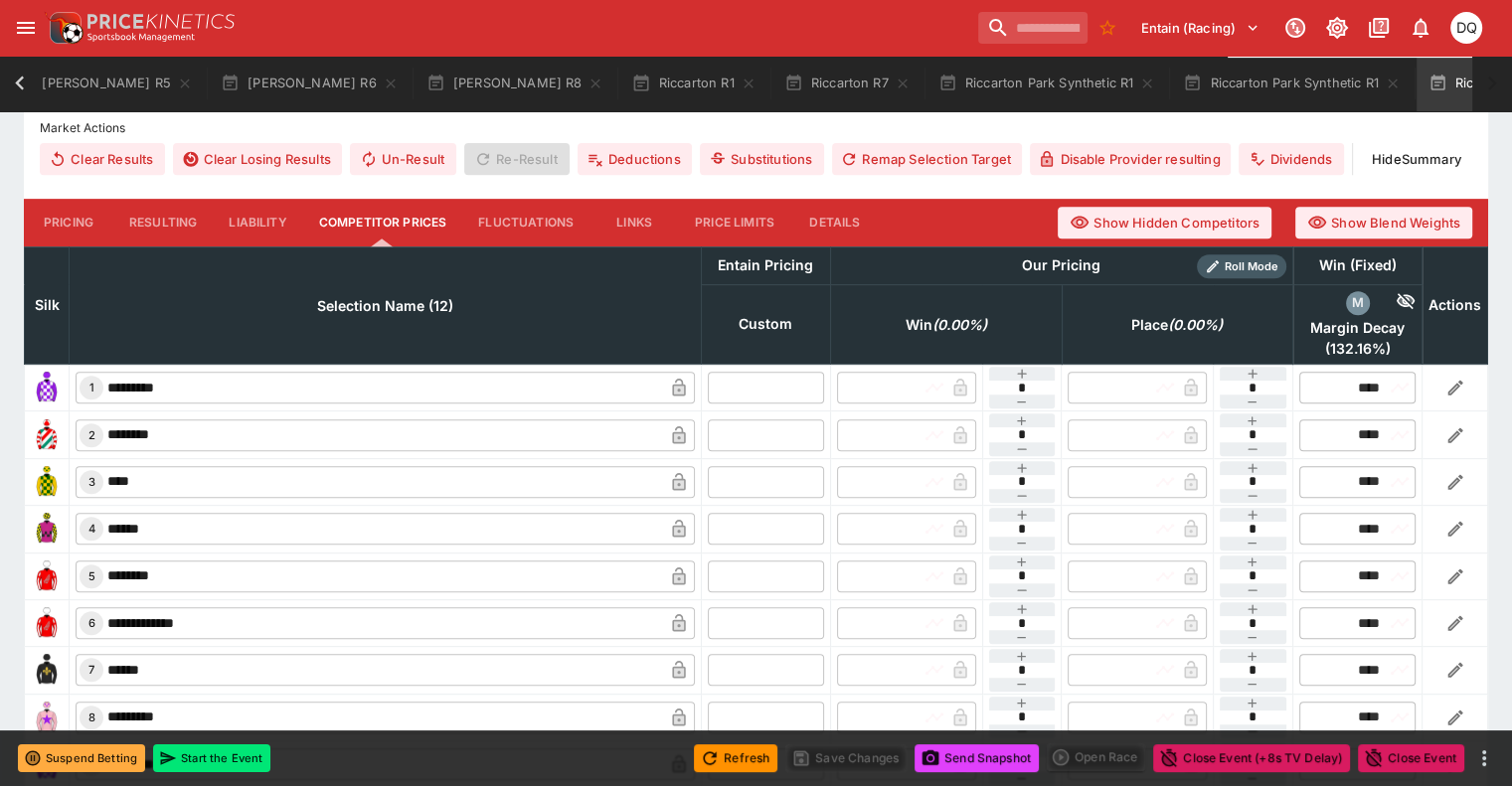 scroll, scrollTop: 807, scrollLeft: 0, axis: vertical 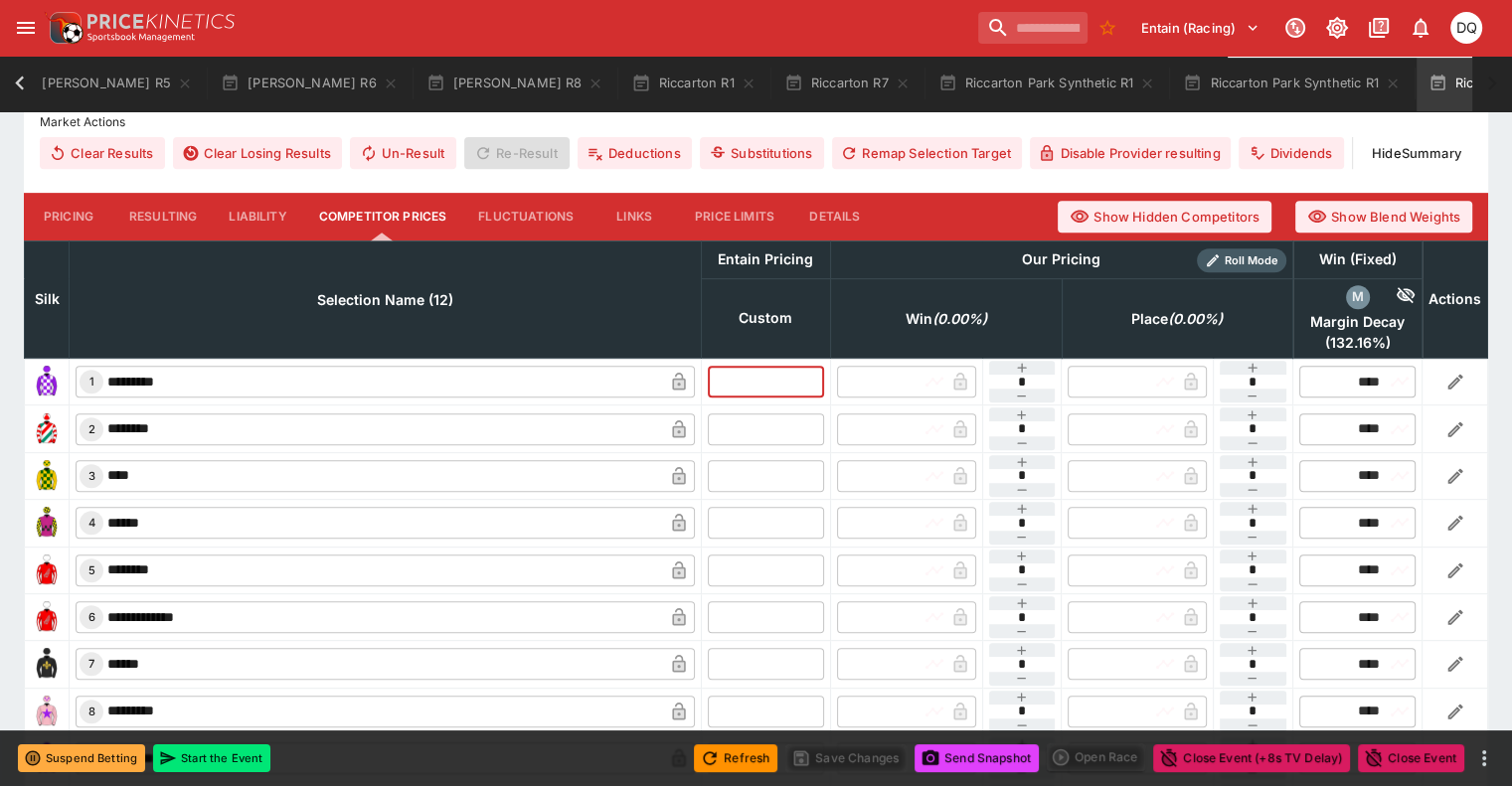 click at bounding box center [765, 382] 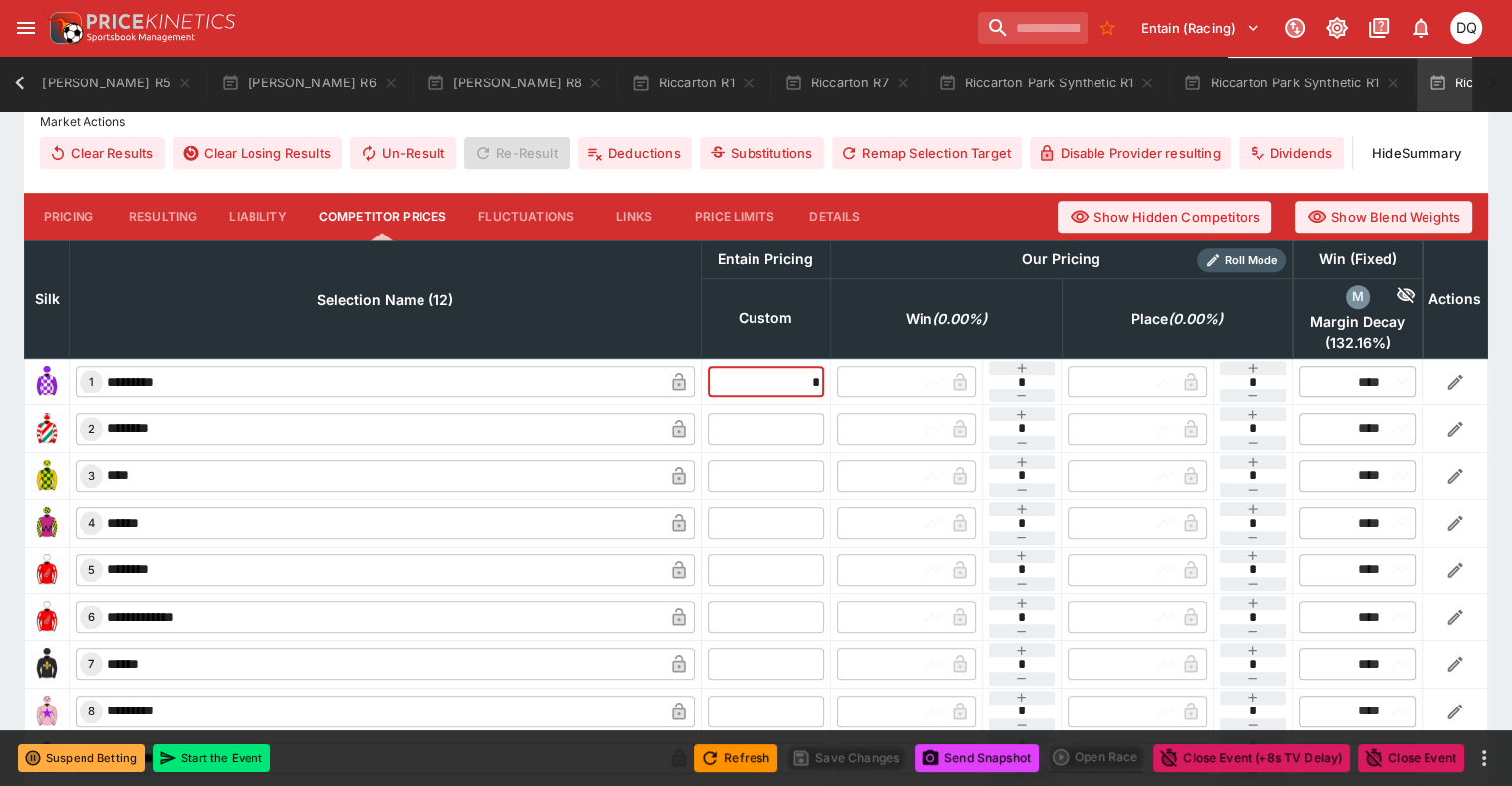 click at bounding box center (765, 428) 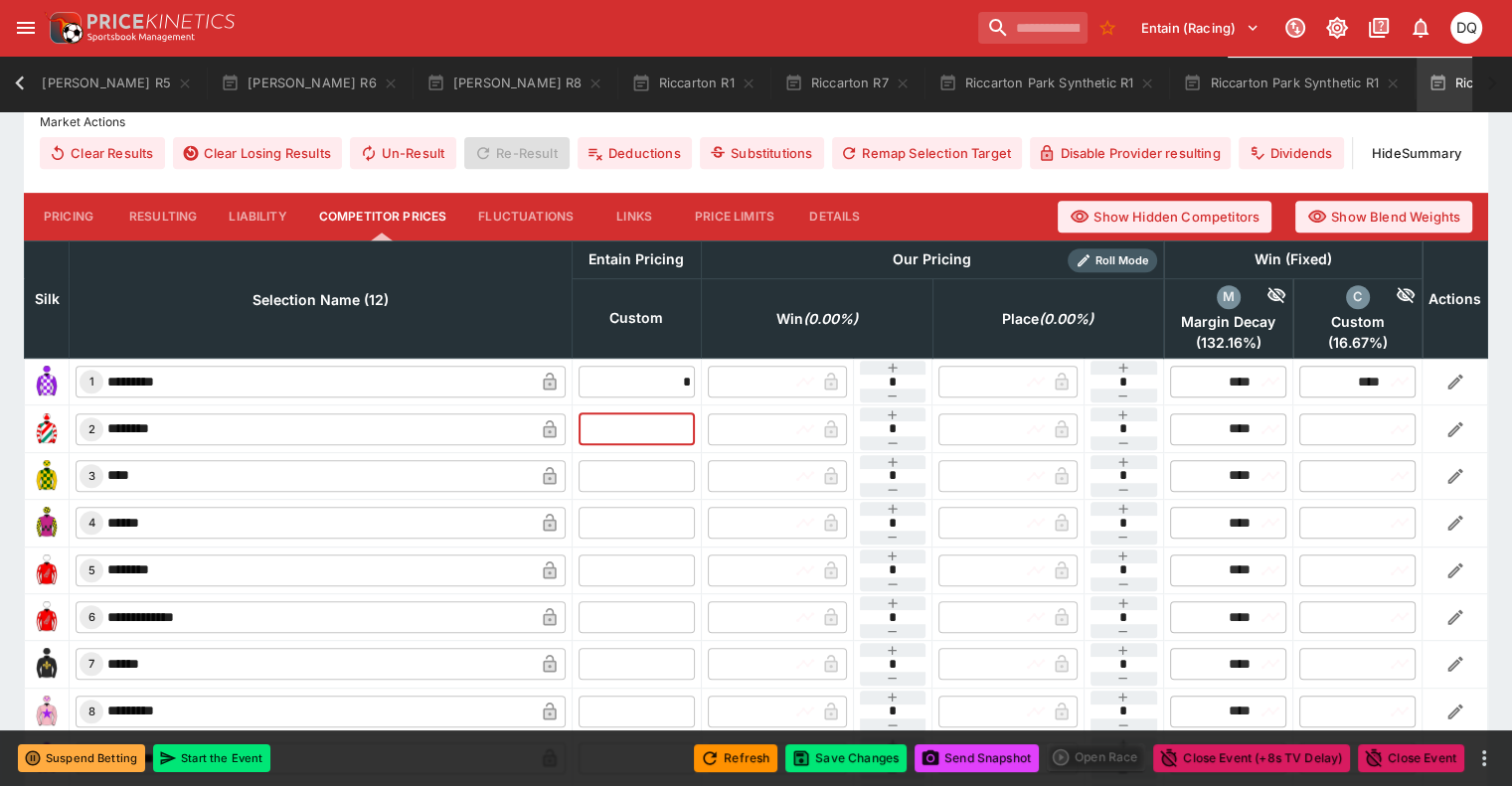 type on "****" 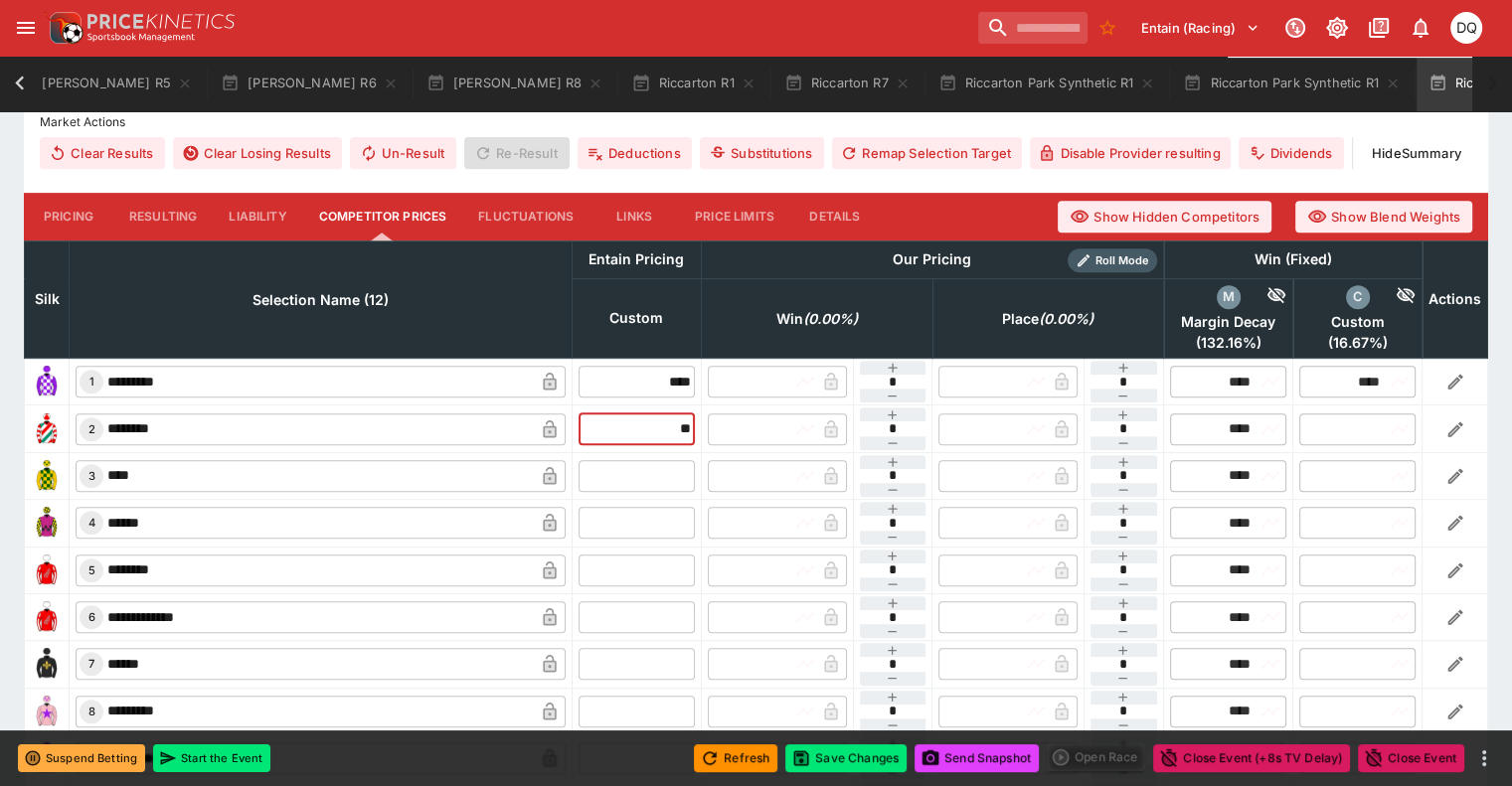 type on "**" 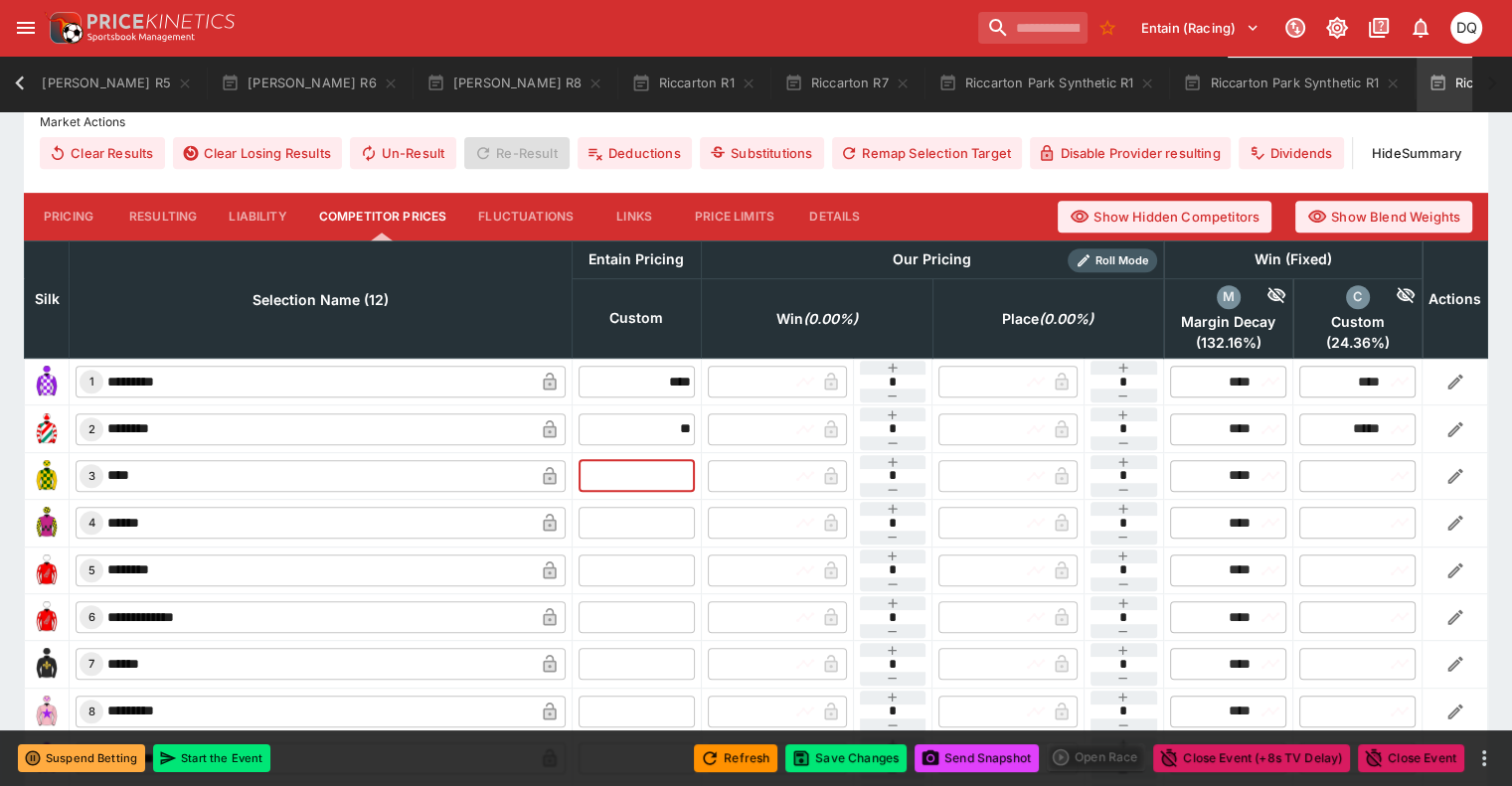 type on "*****" 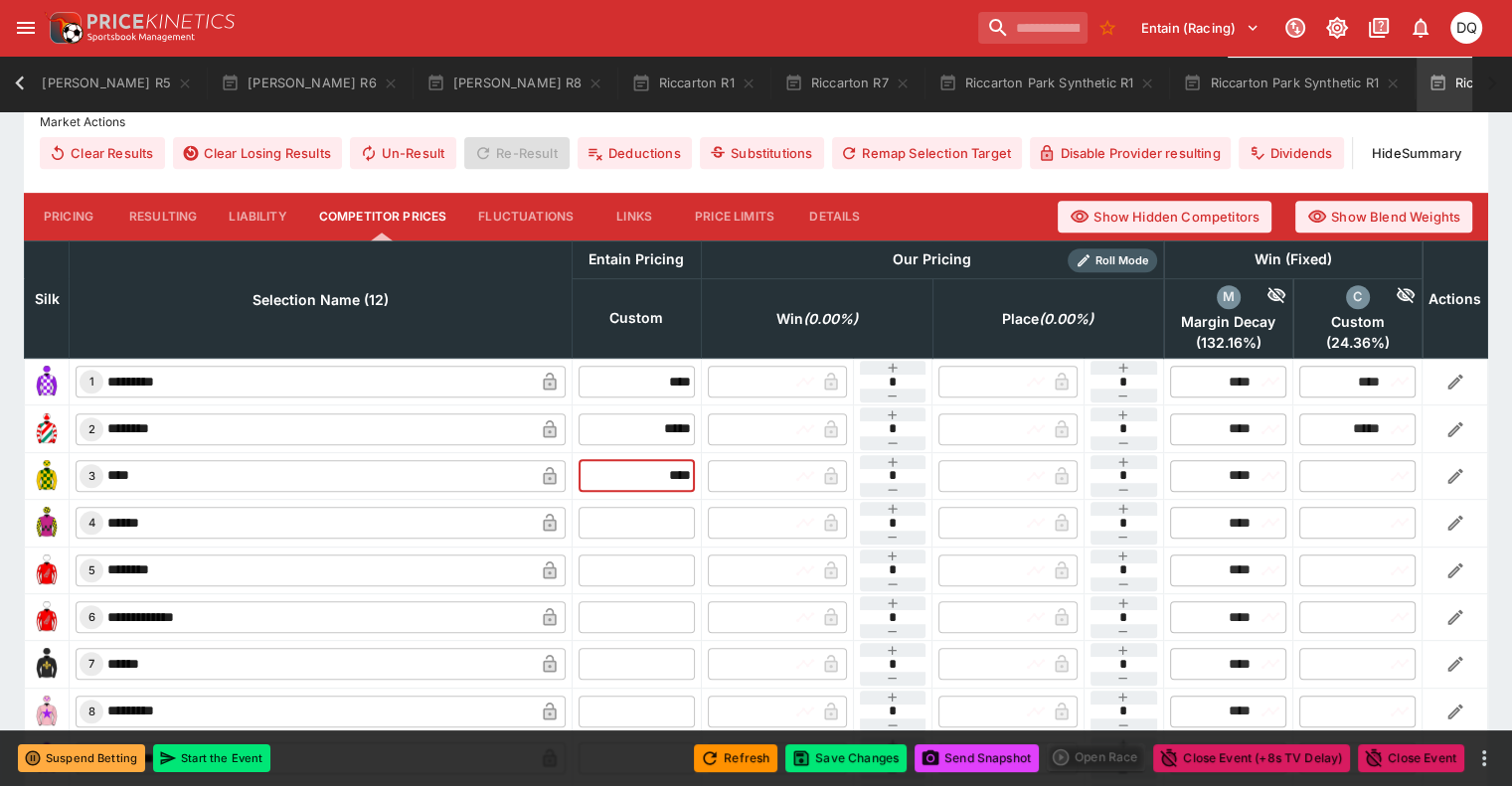 type on "****" 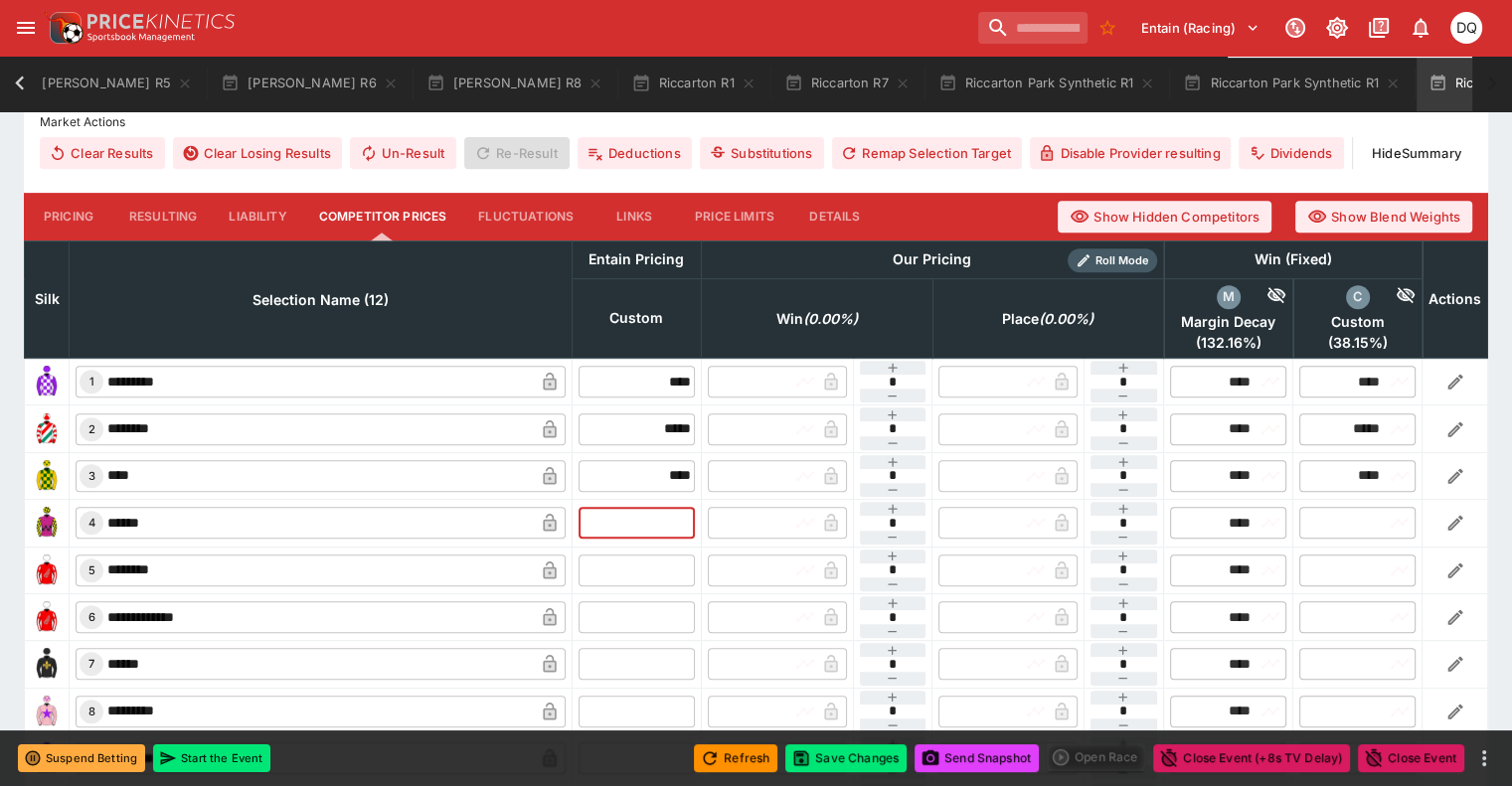 click at bounding box center [636, 523] 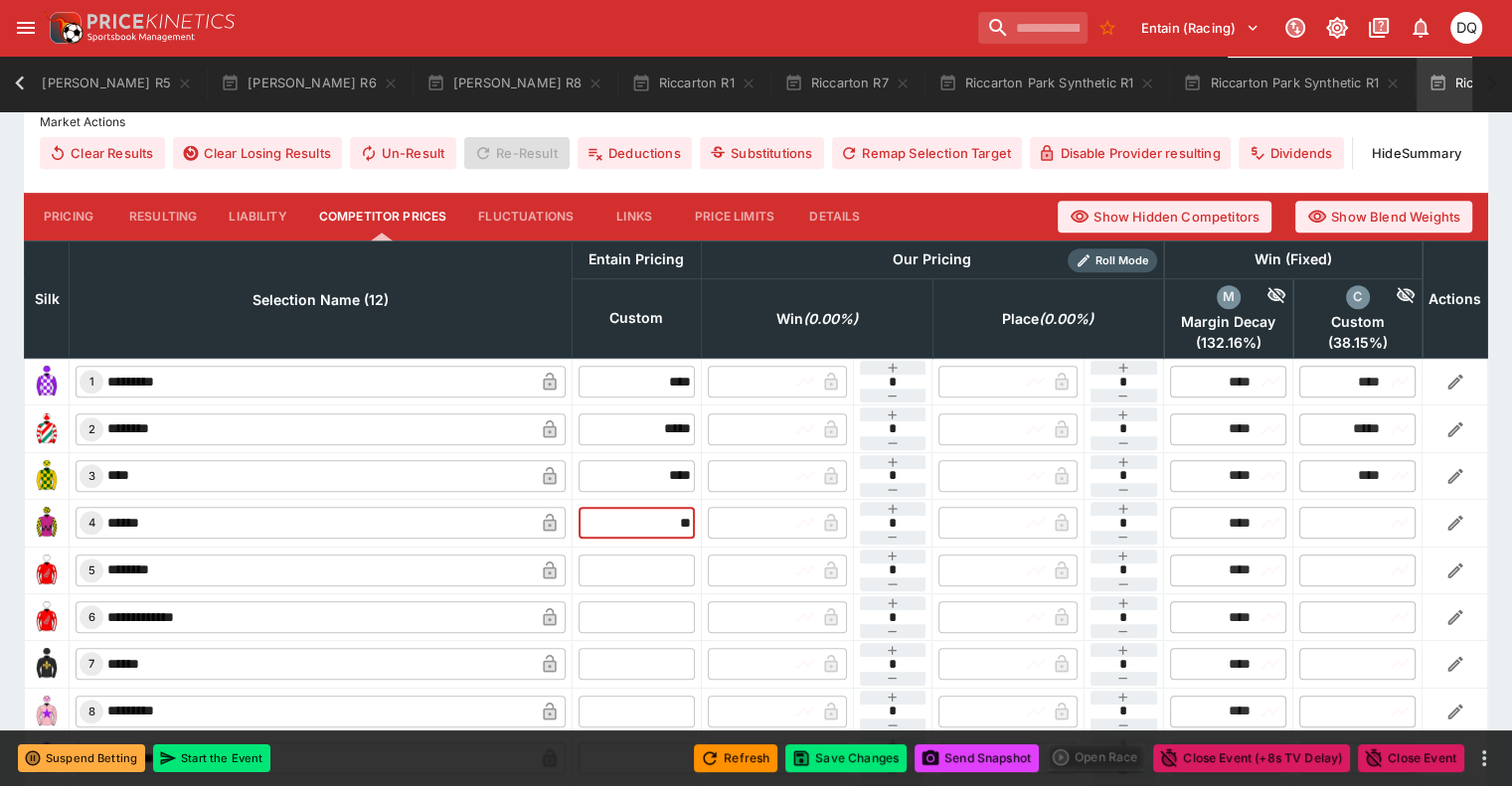 type on "**" 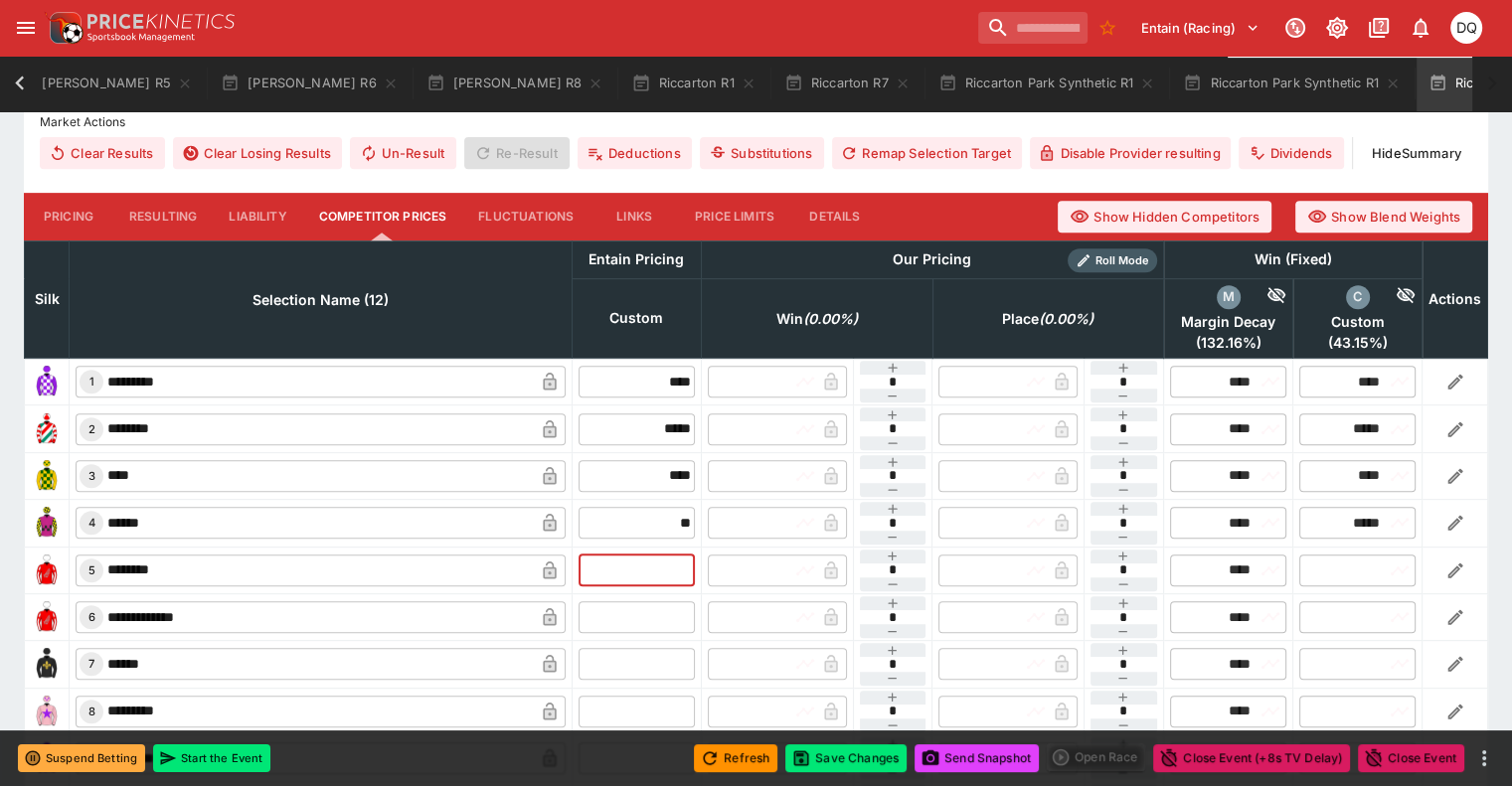 type on "*****" 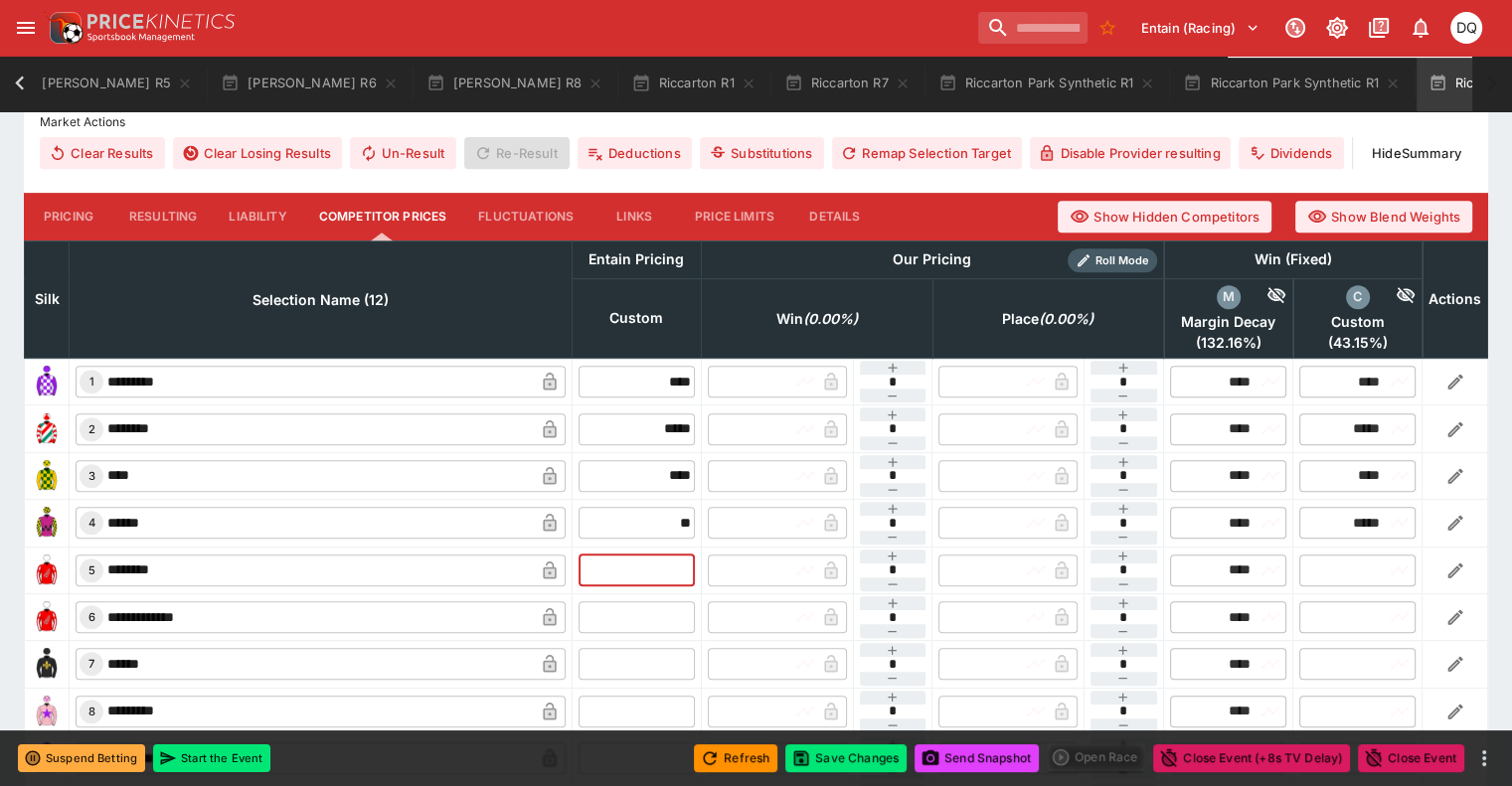 type on "*****" 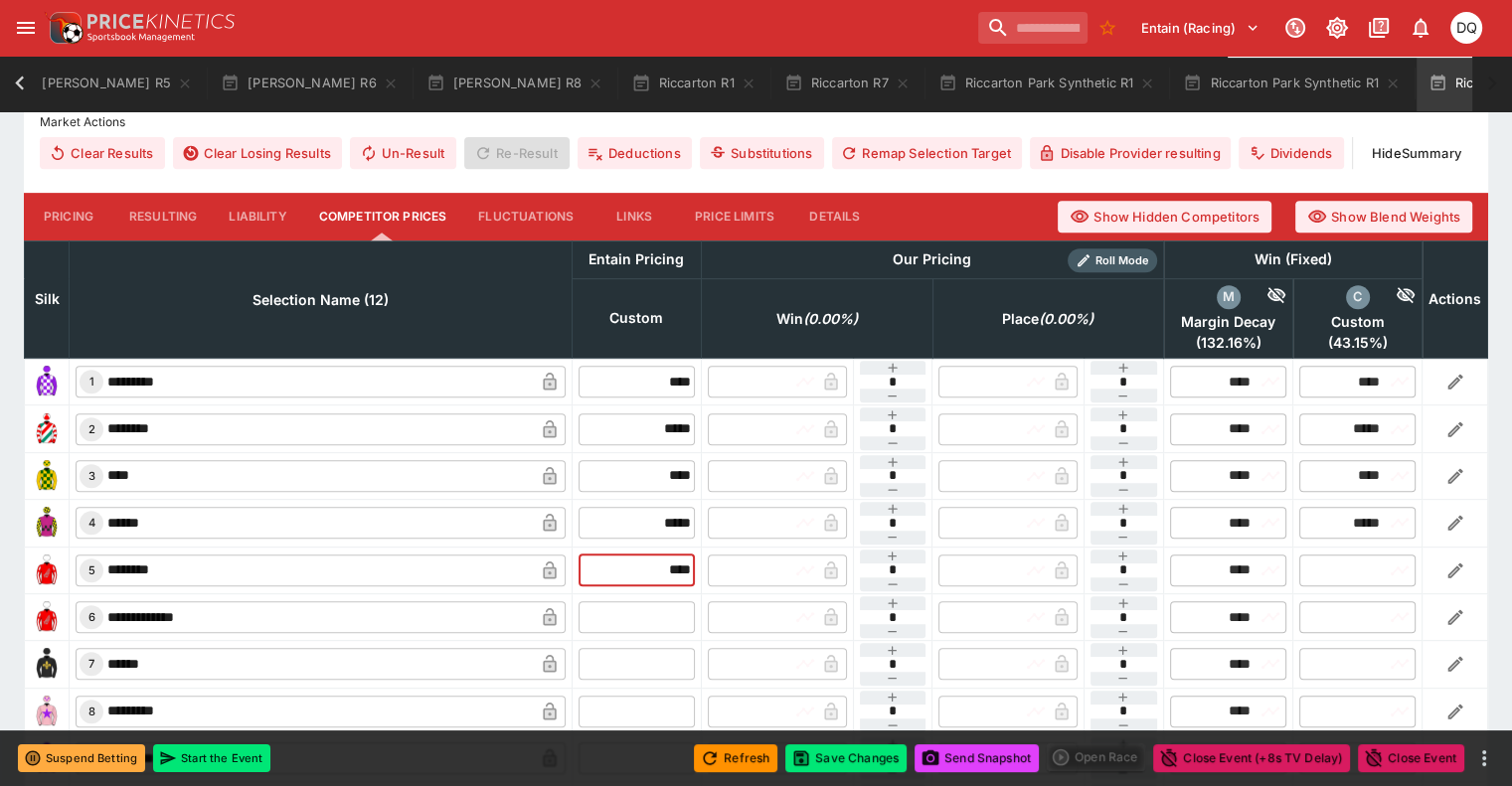 type on "****" 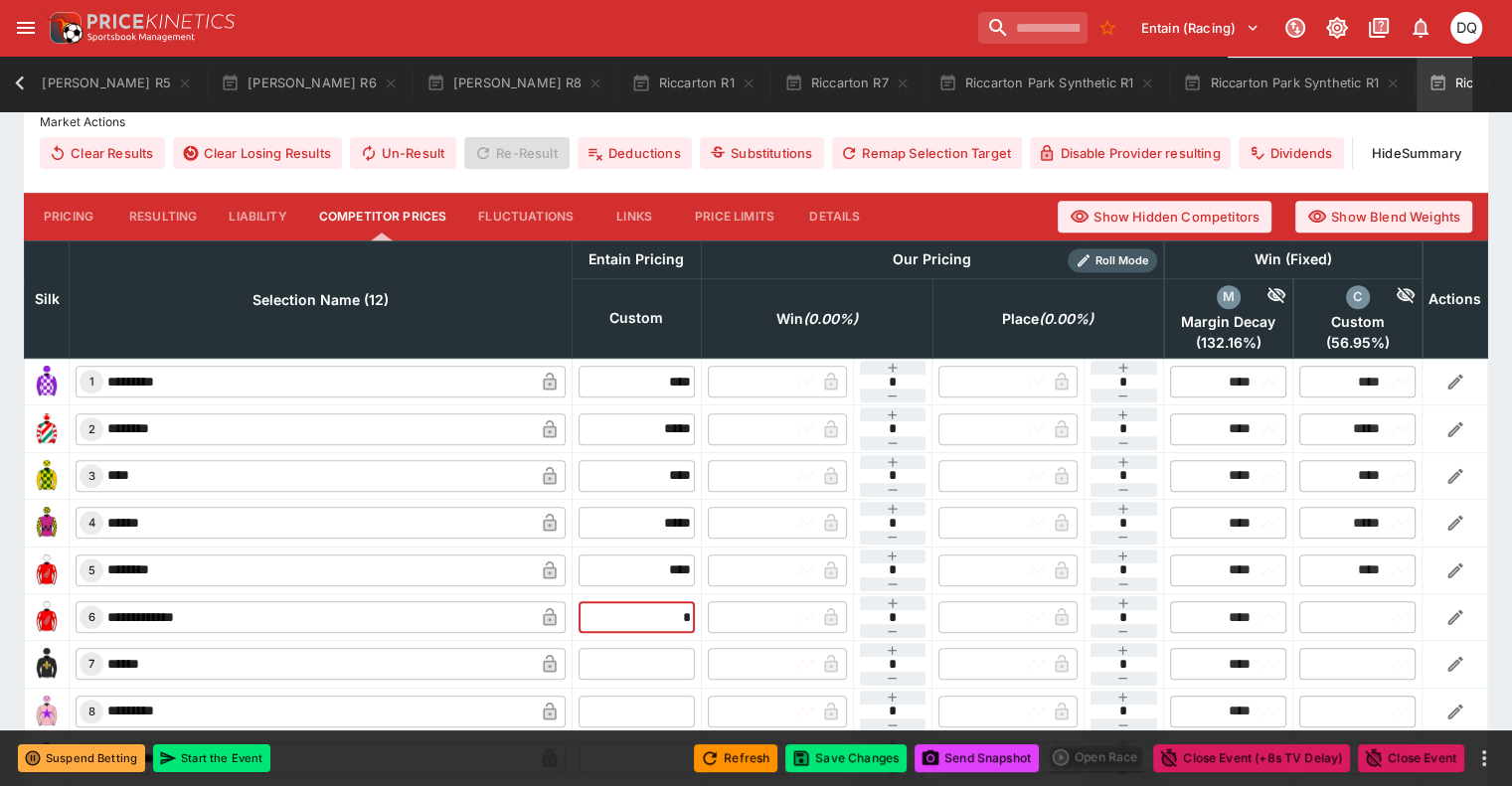 type on "**" 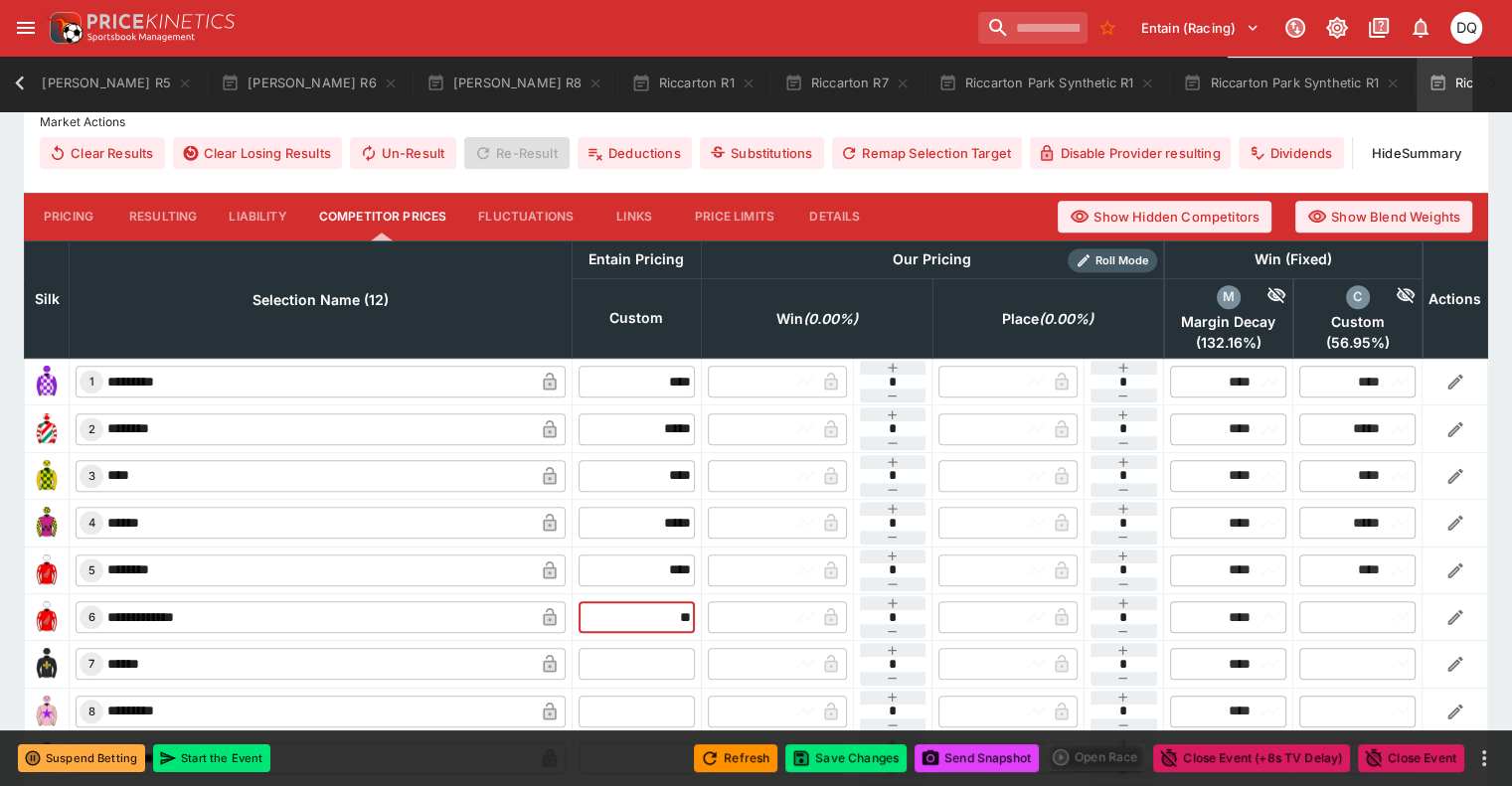 type on "*****" 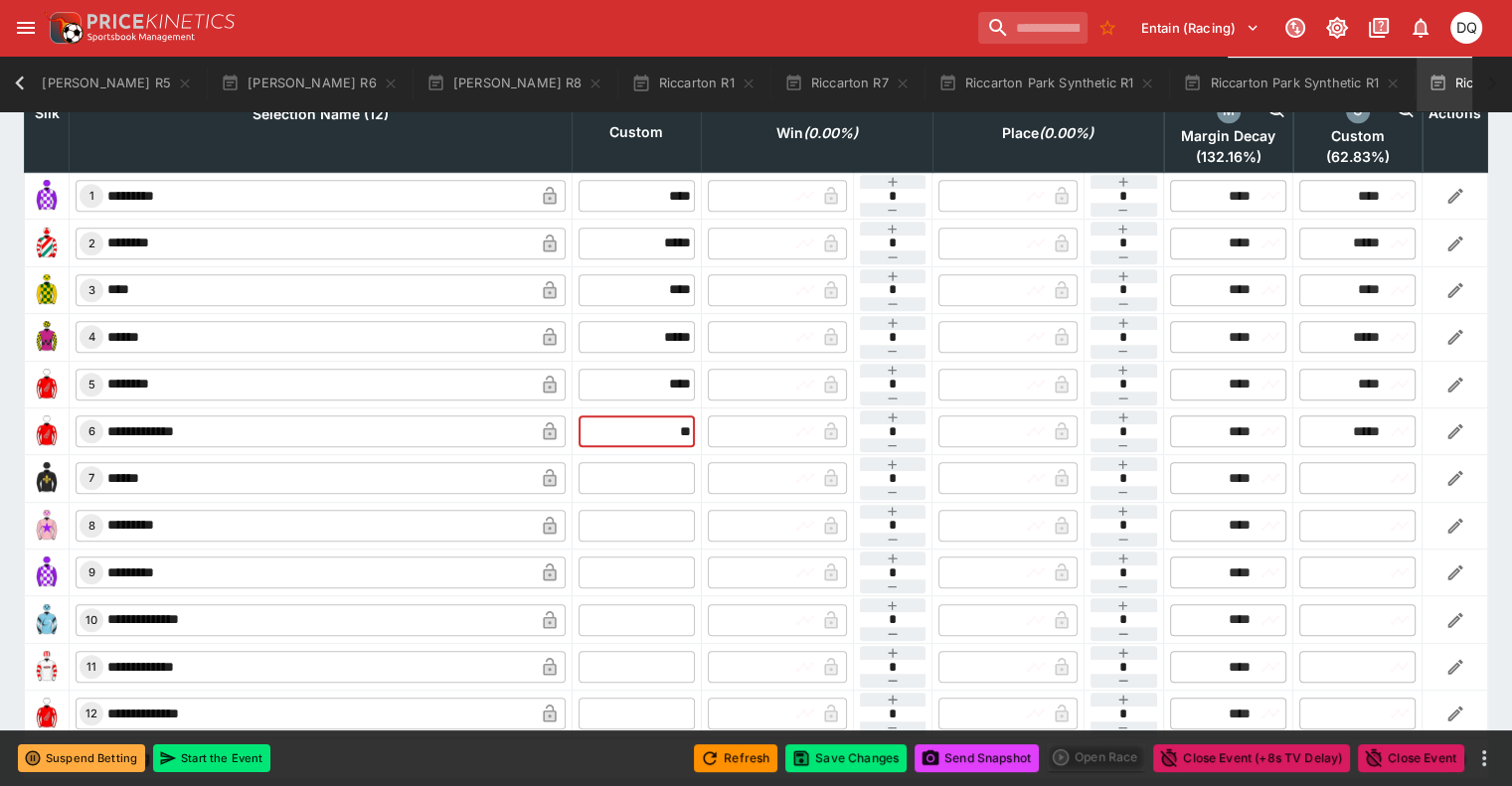 scroll, scrollTop: 1002, scrollLeft: 0, axis: vertical 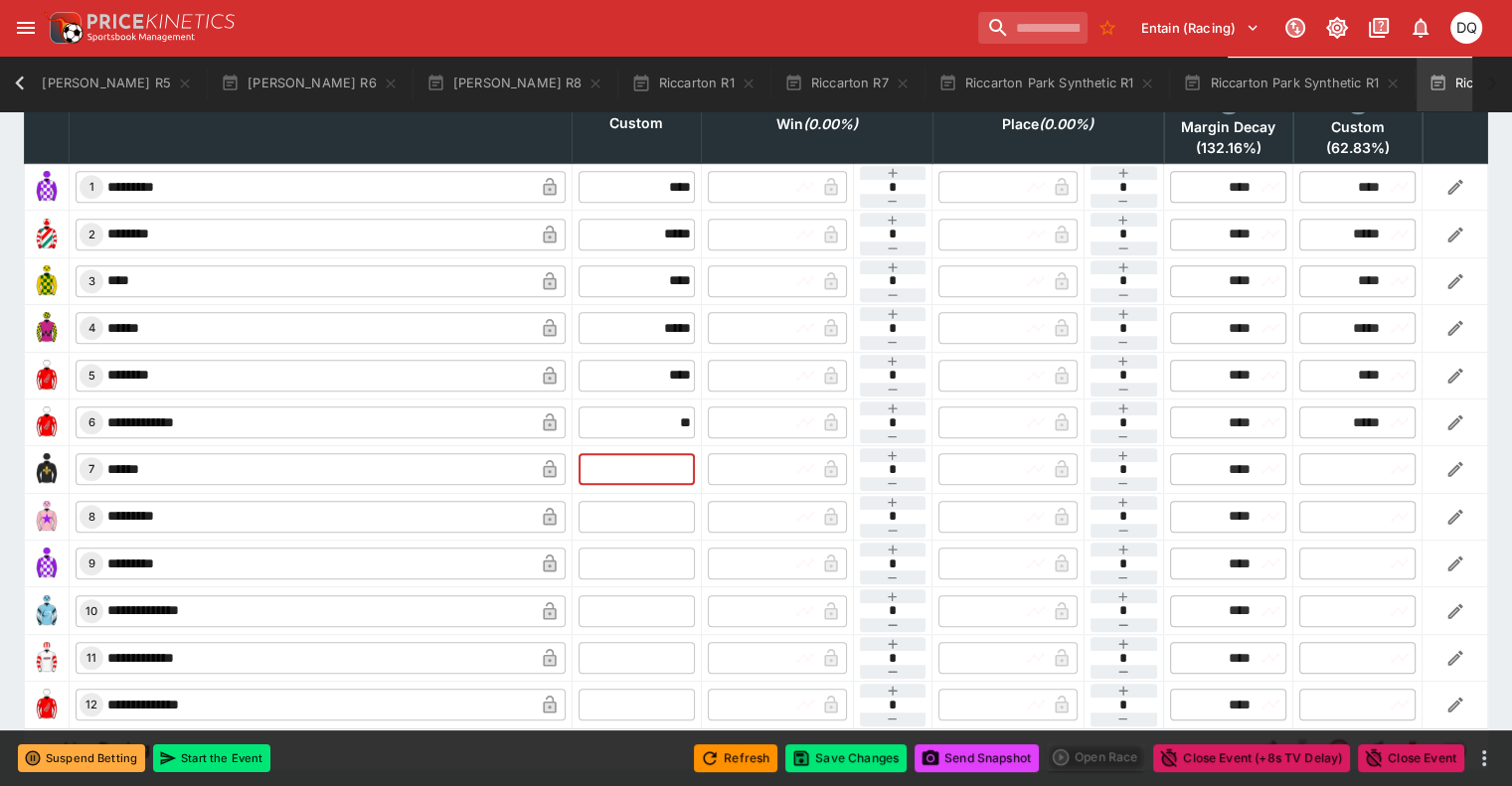 type on "*****" 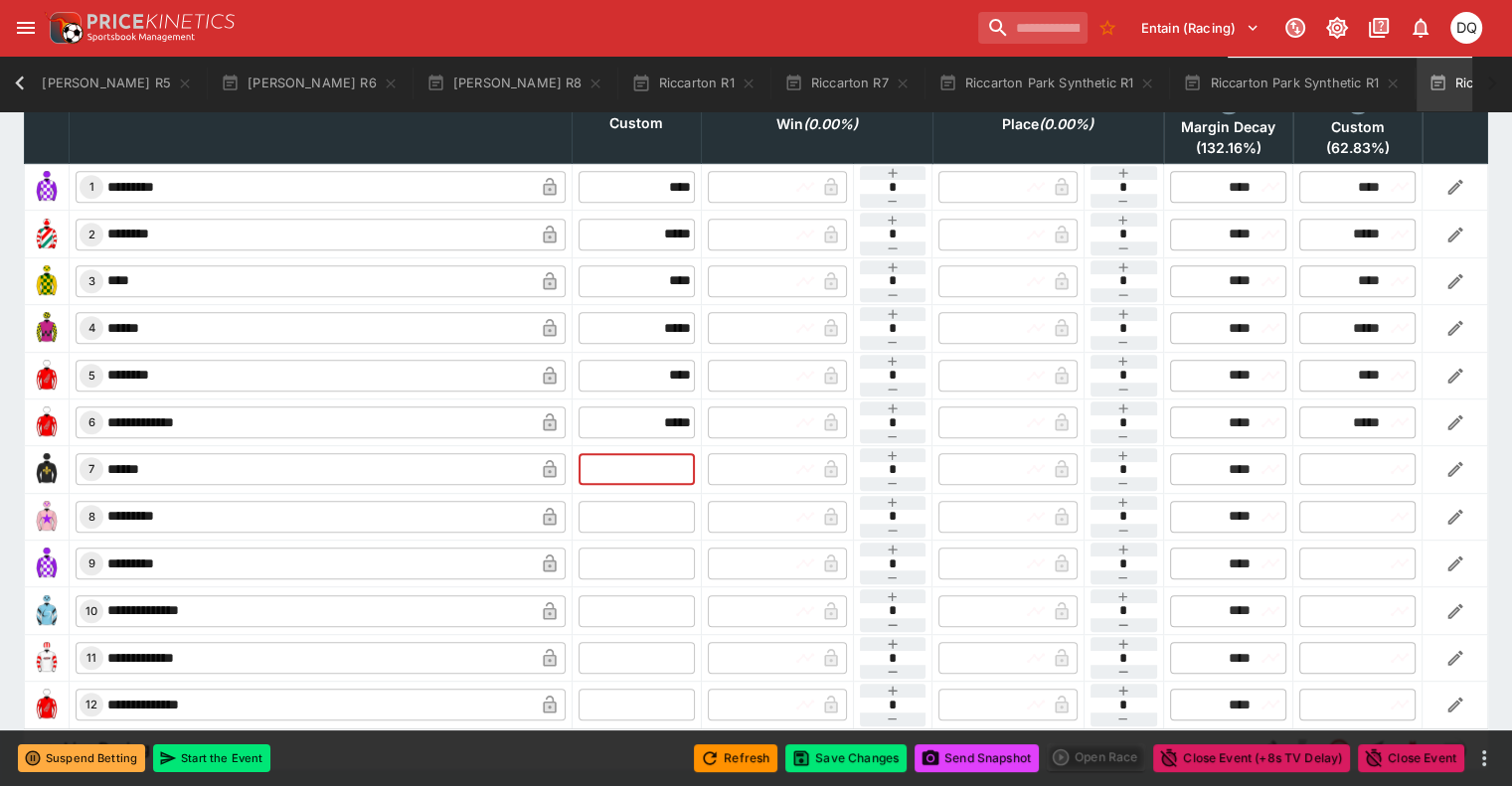 click at bounding box center [636, 469] 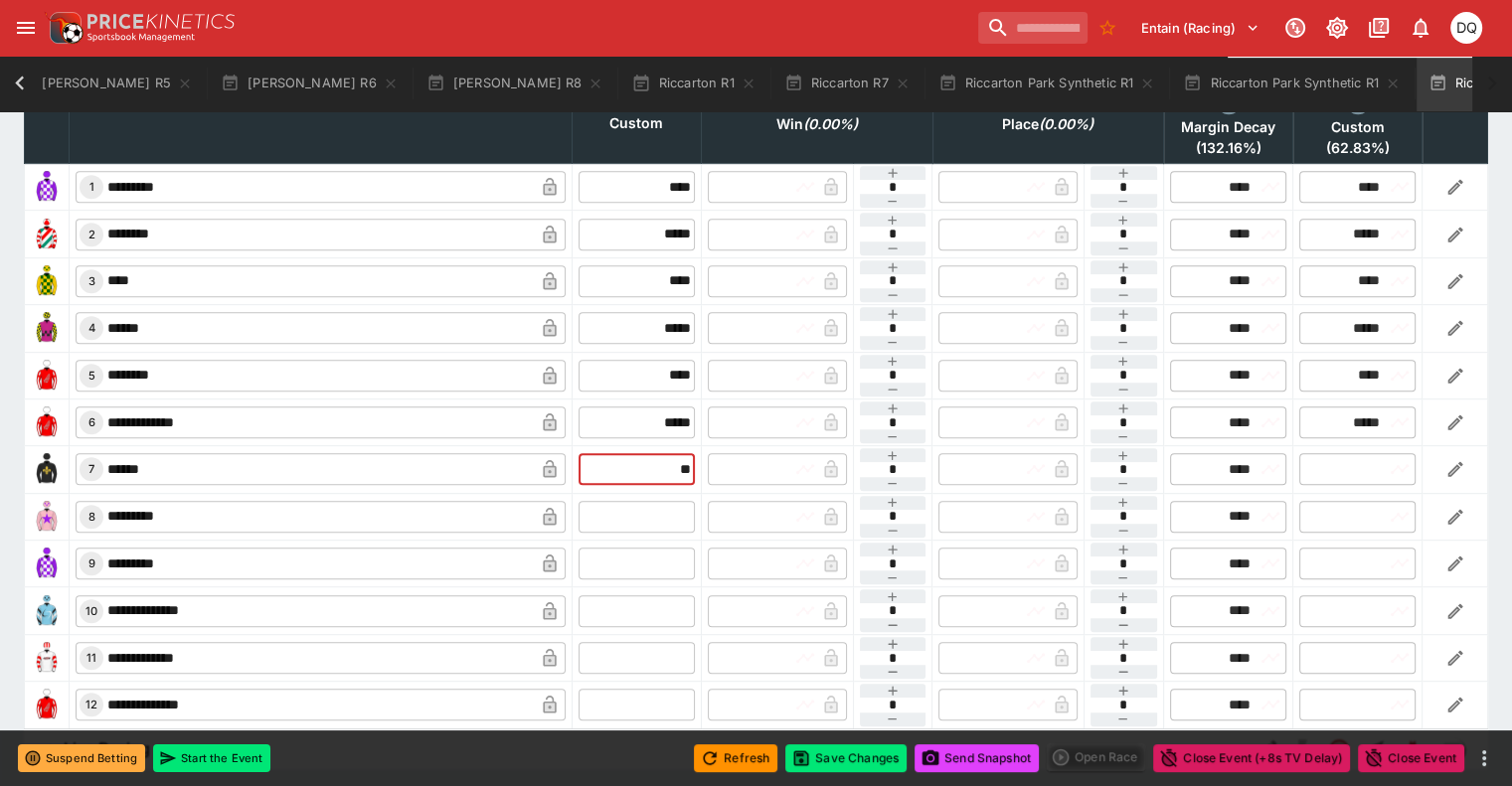 type on "**" 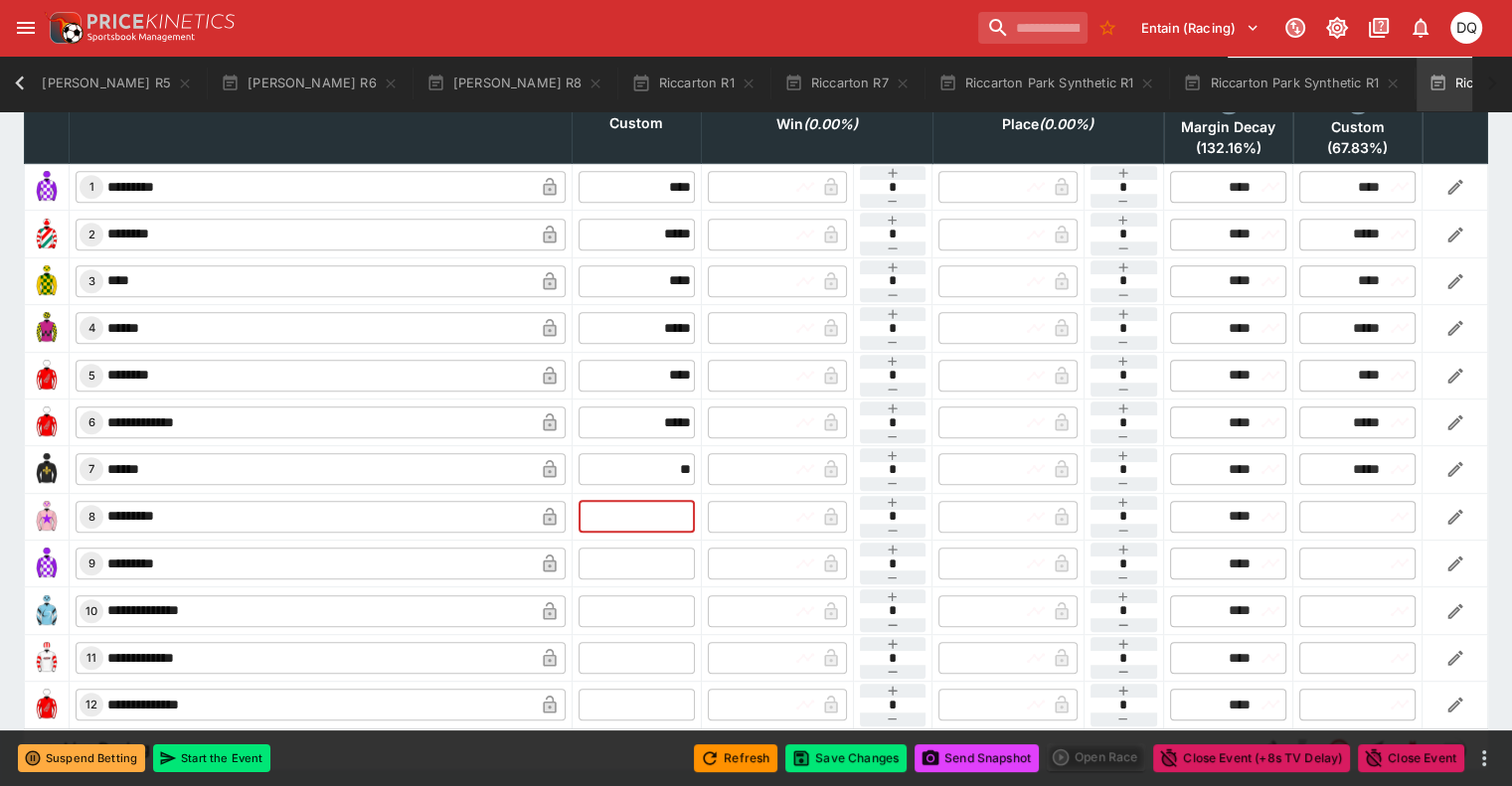 type on "*****" 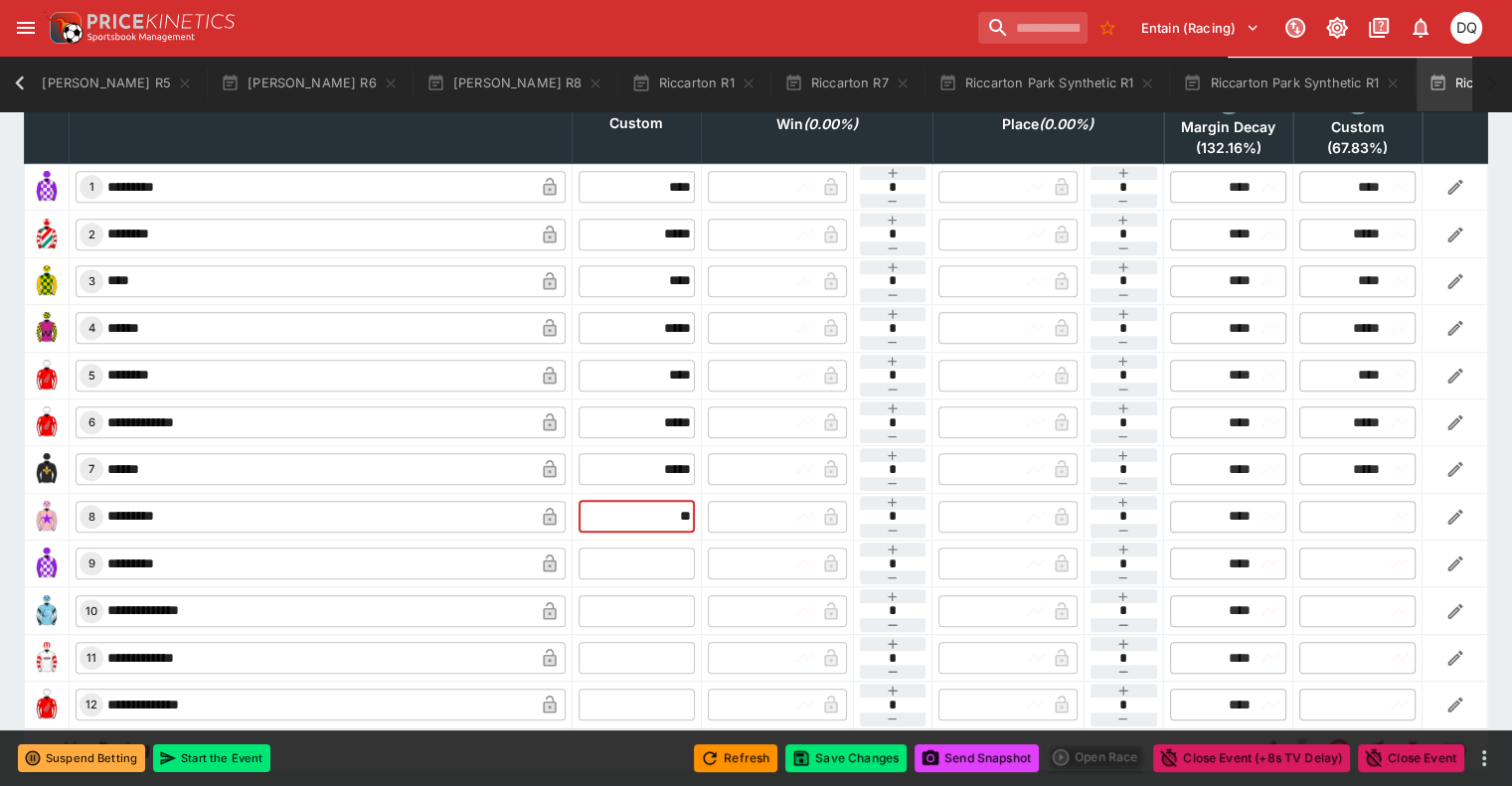 type on "**" 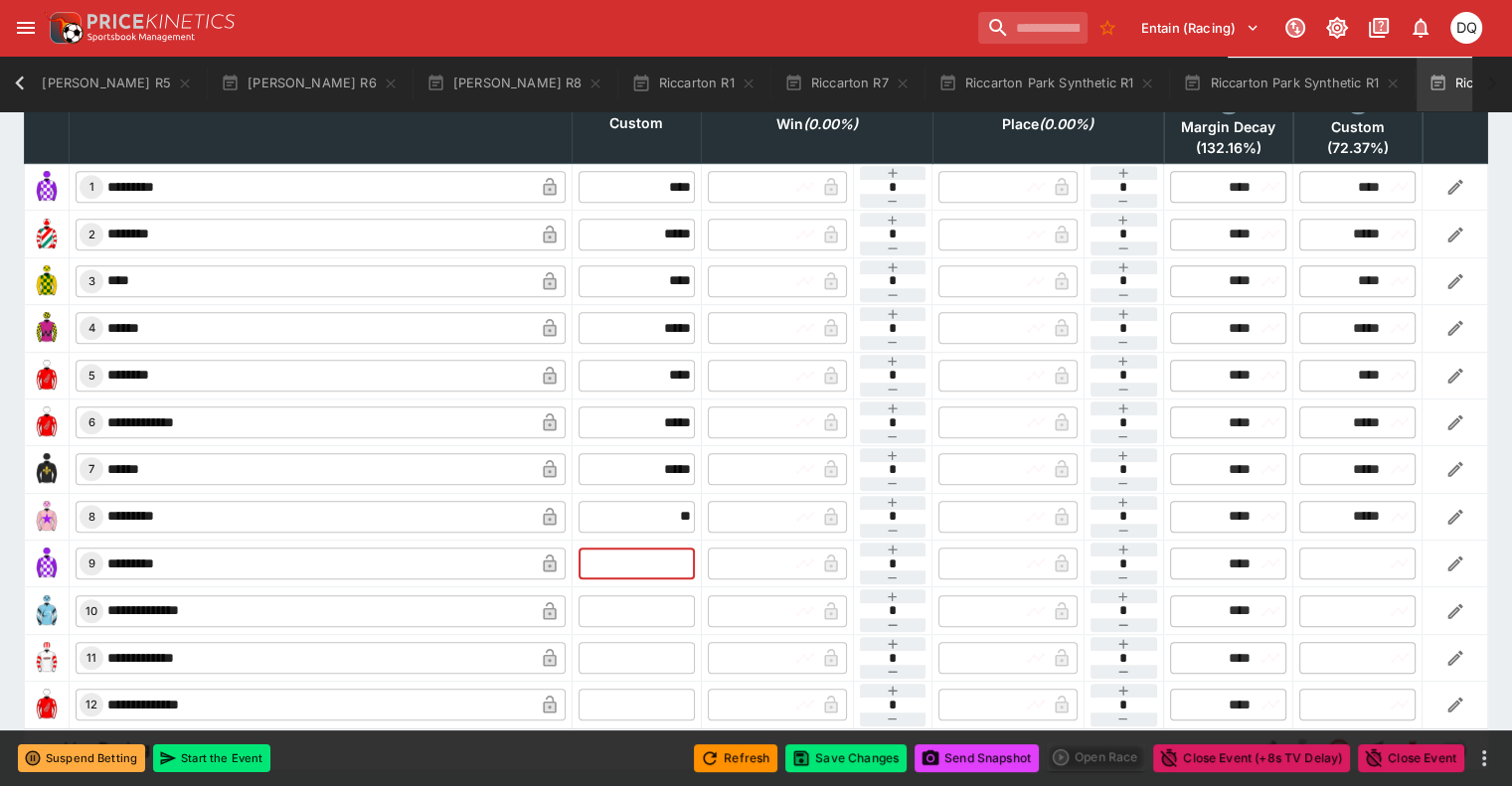 type on "*****" 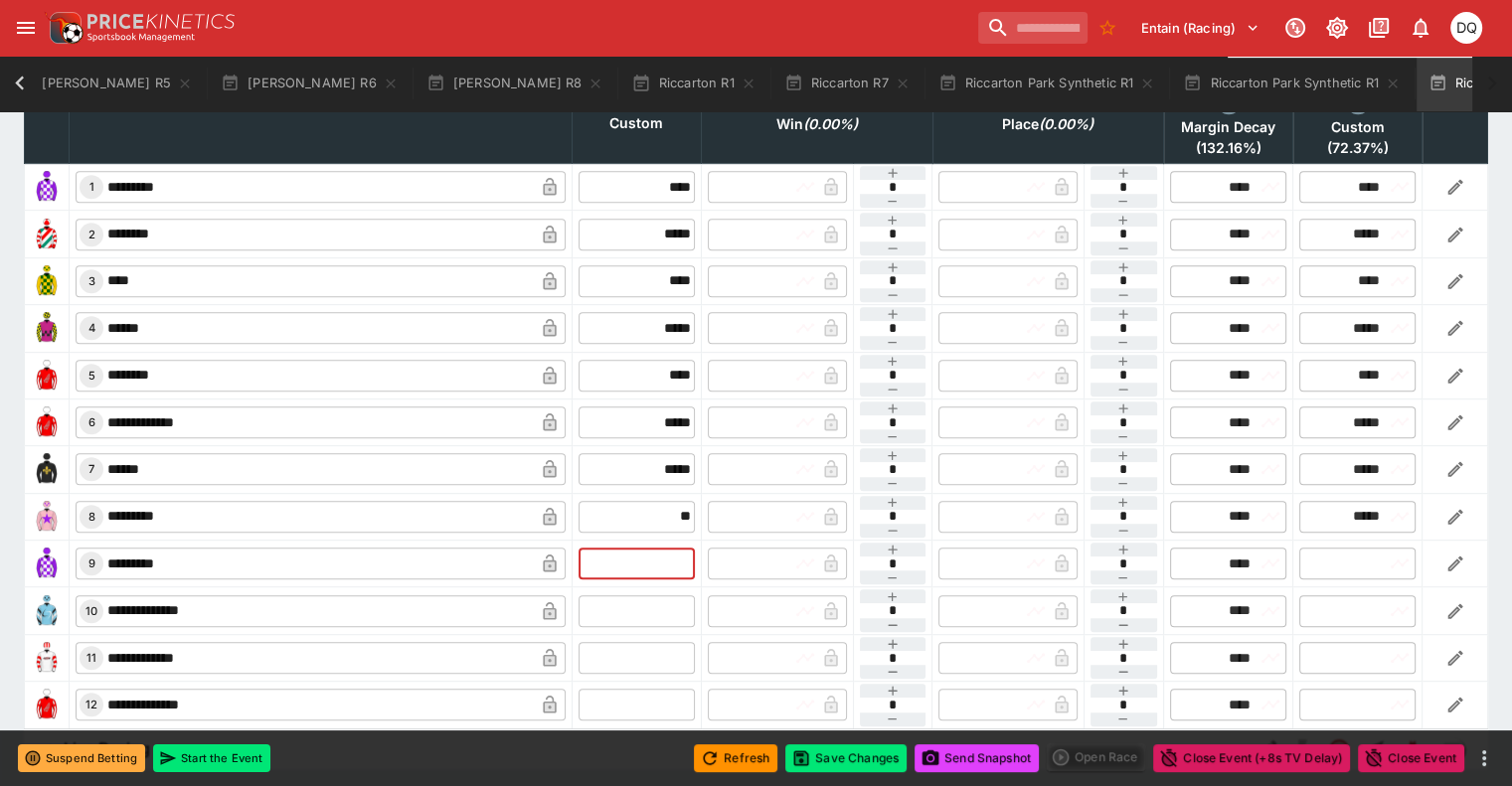 type on "*****" 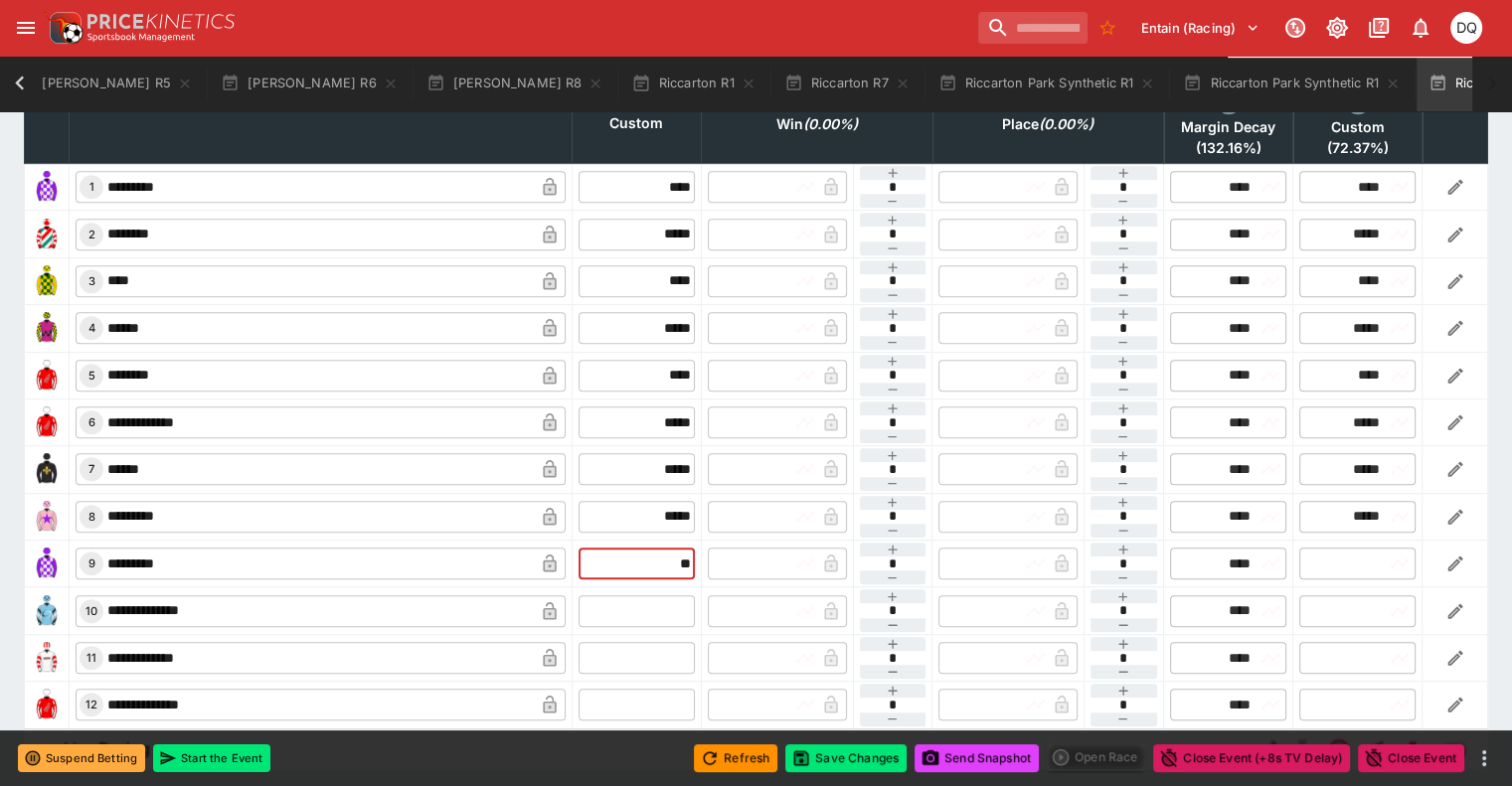 type on "***" 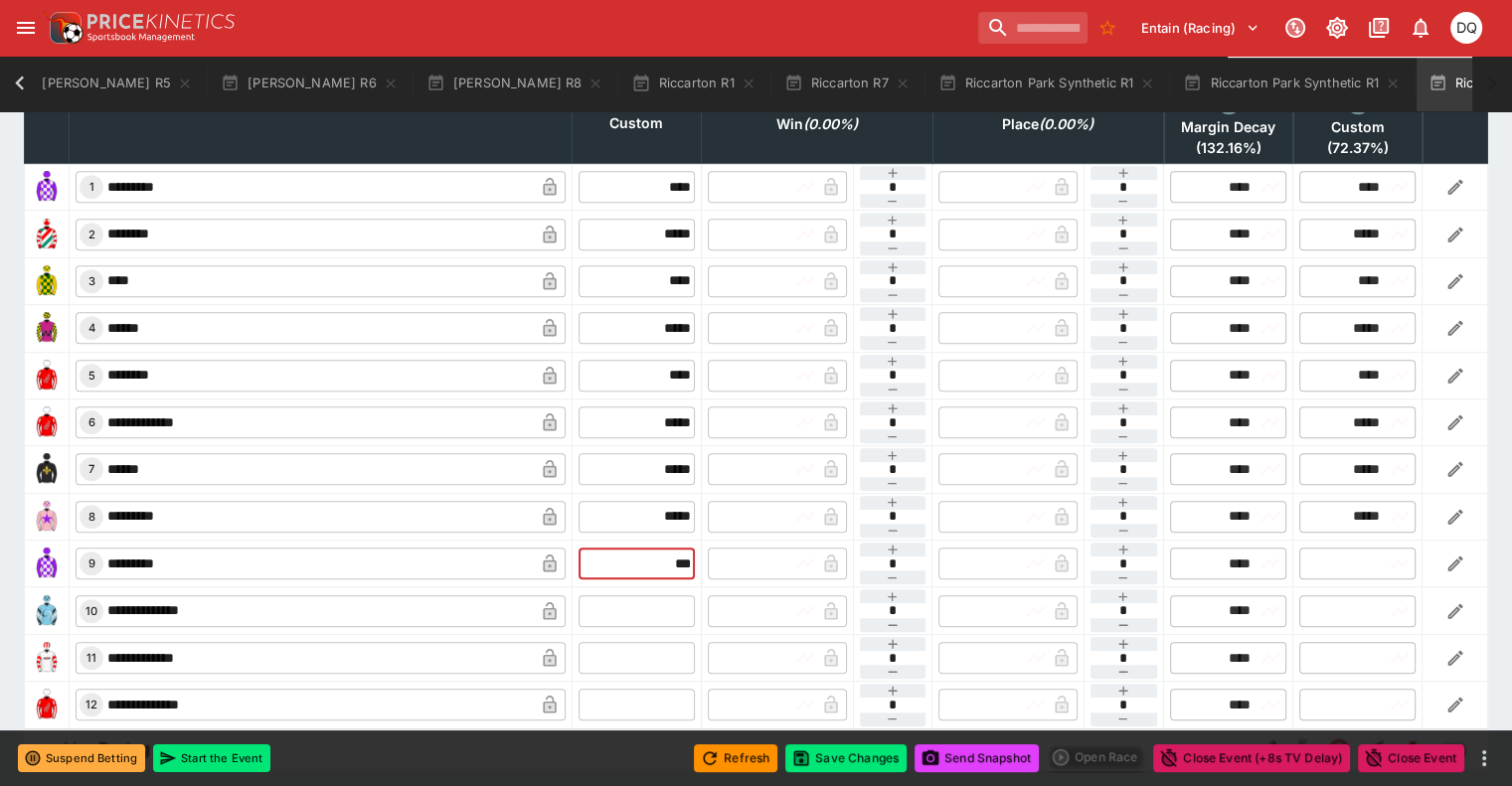 type on "******" 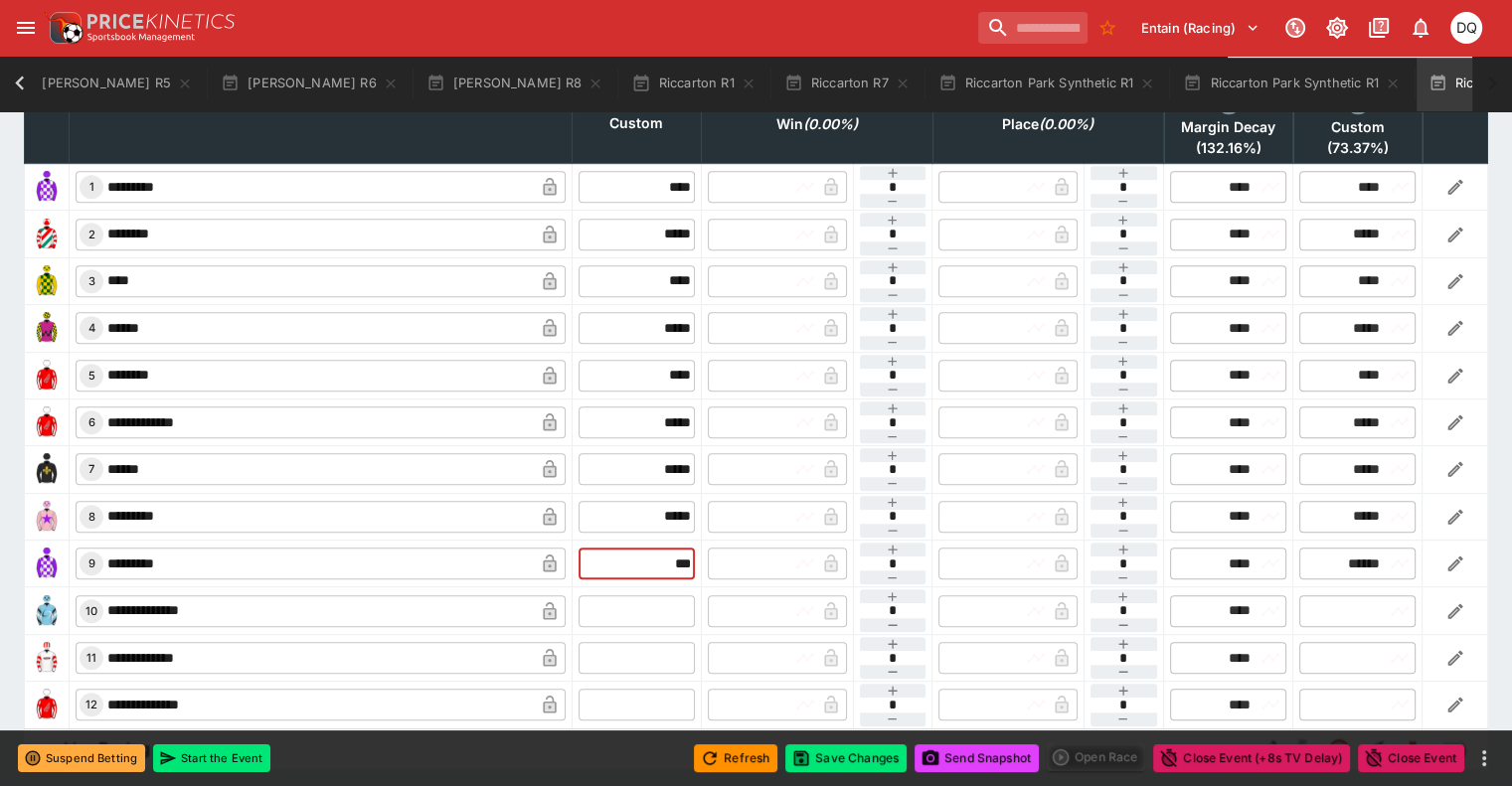 type on "******" 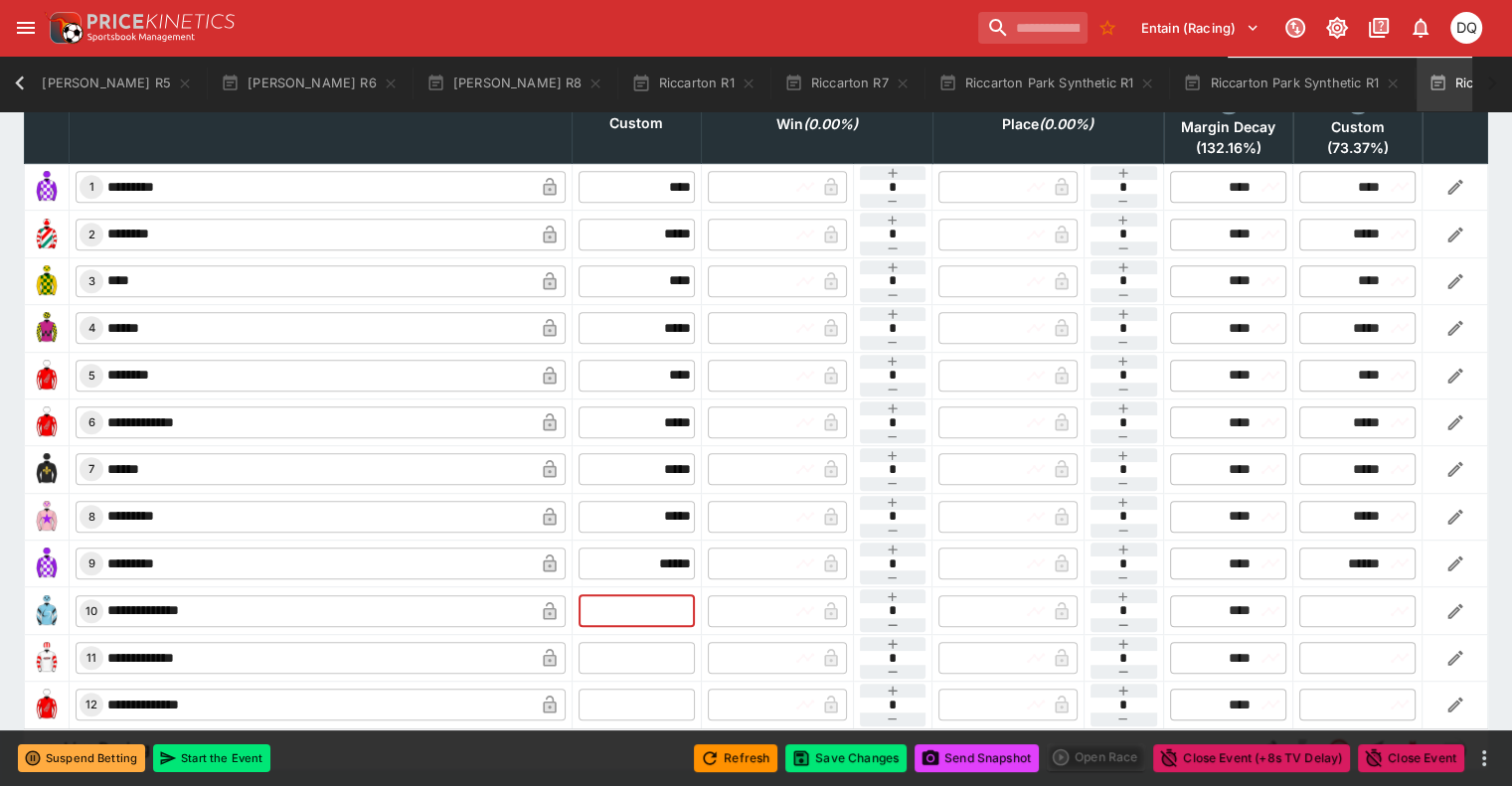 click at bounding box center (636, 611) 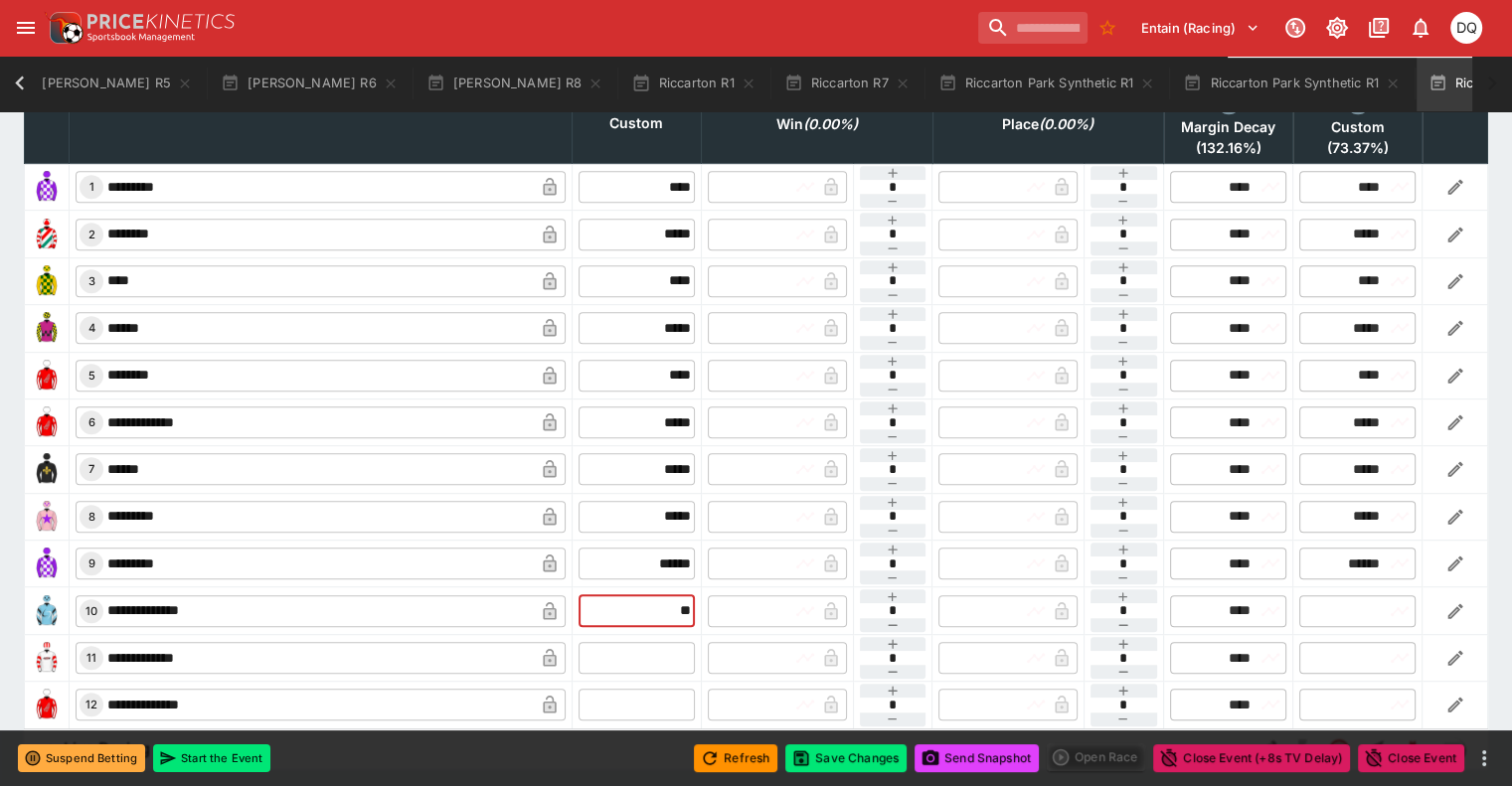 type on "**" 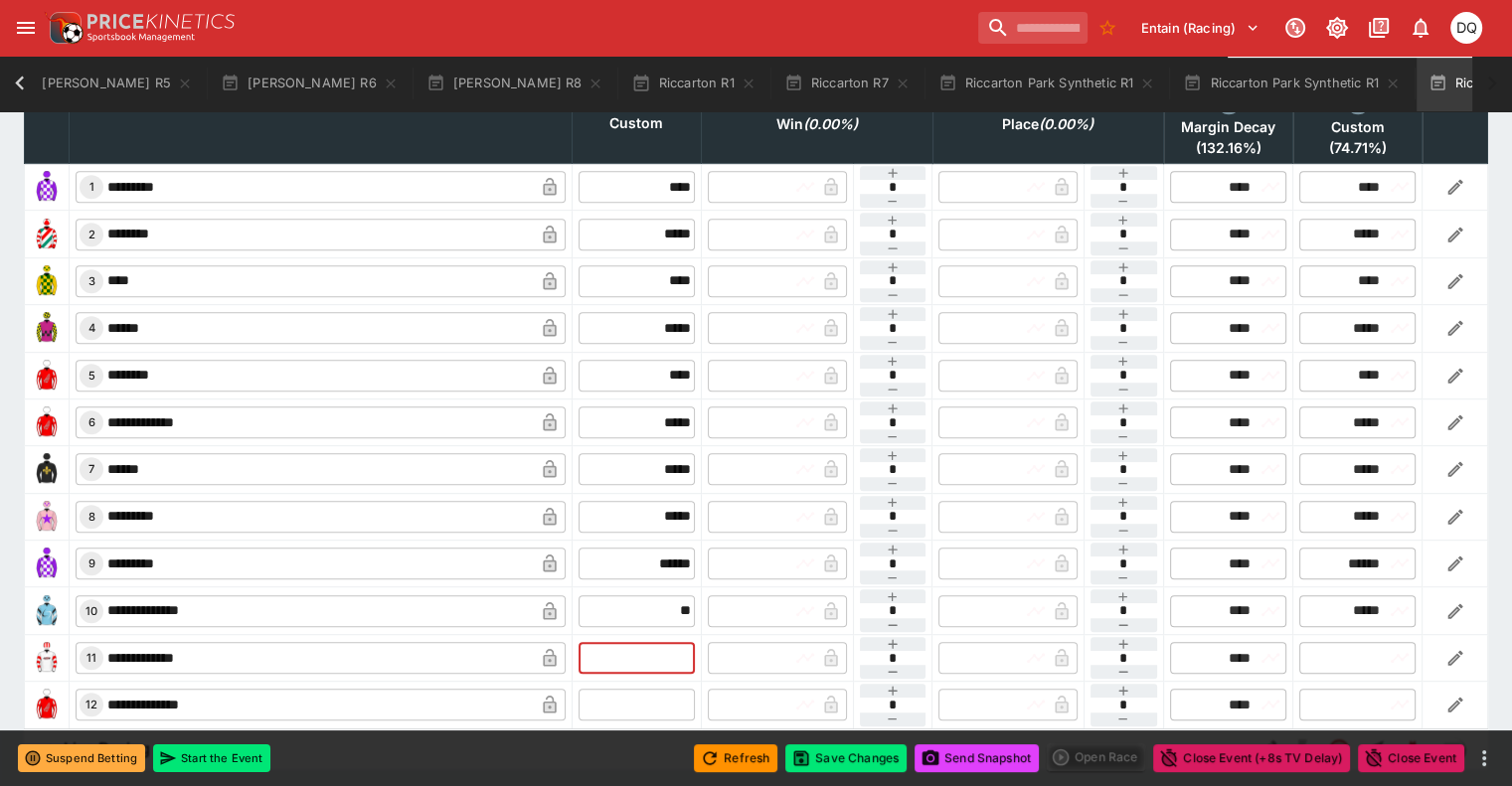 type on "*****" 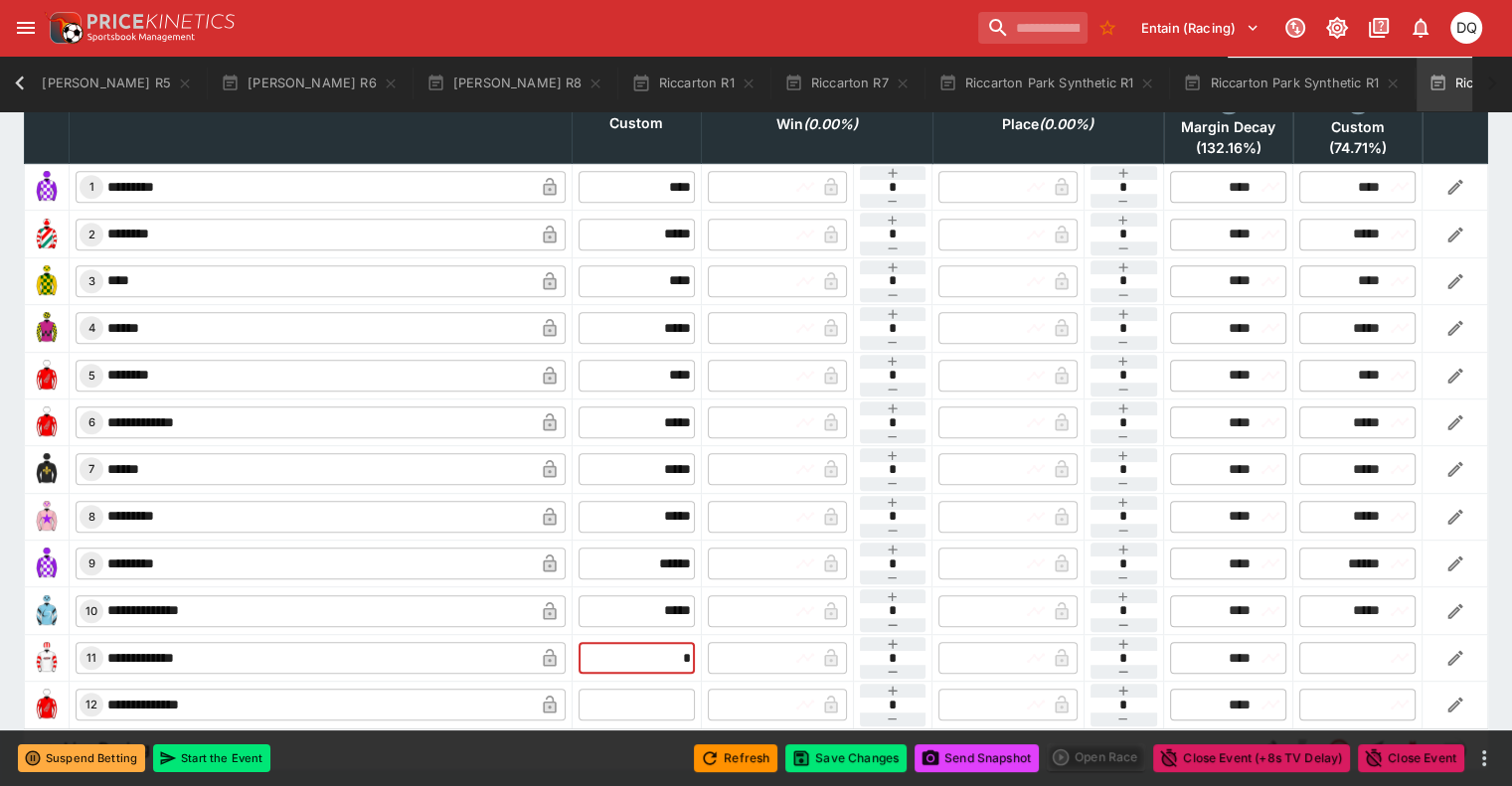 type on "*" 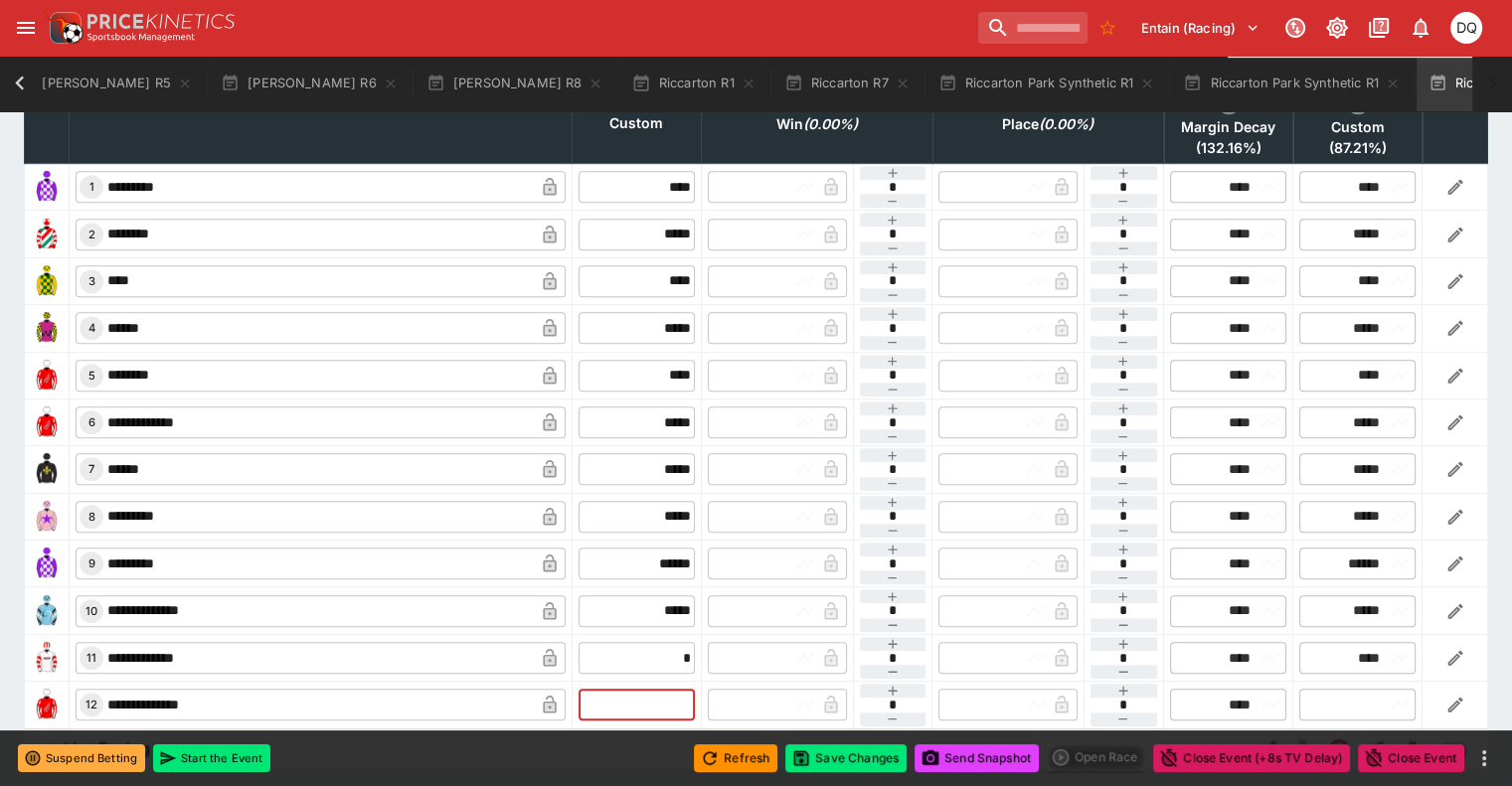 type on "****" 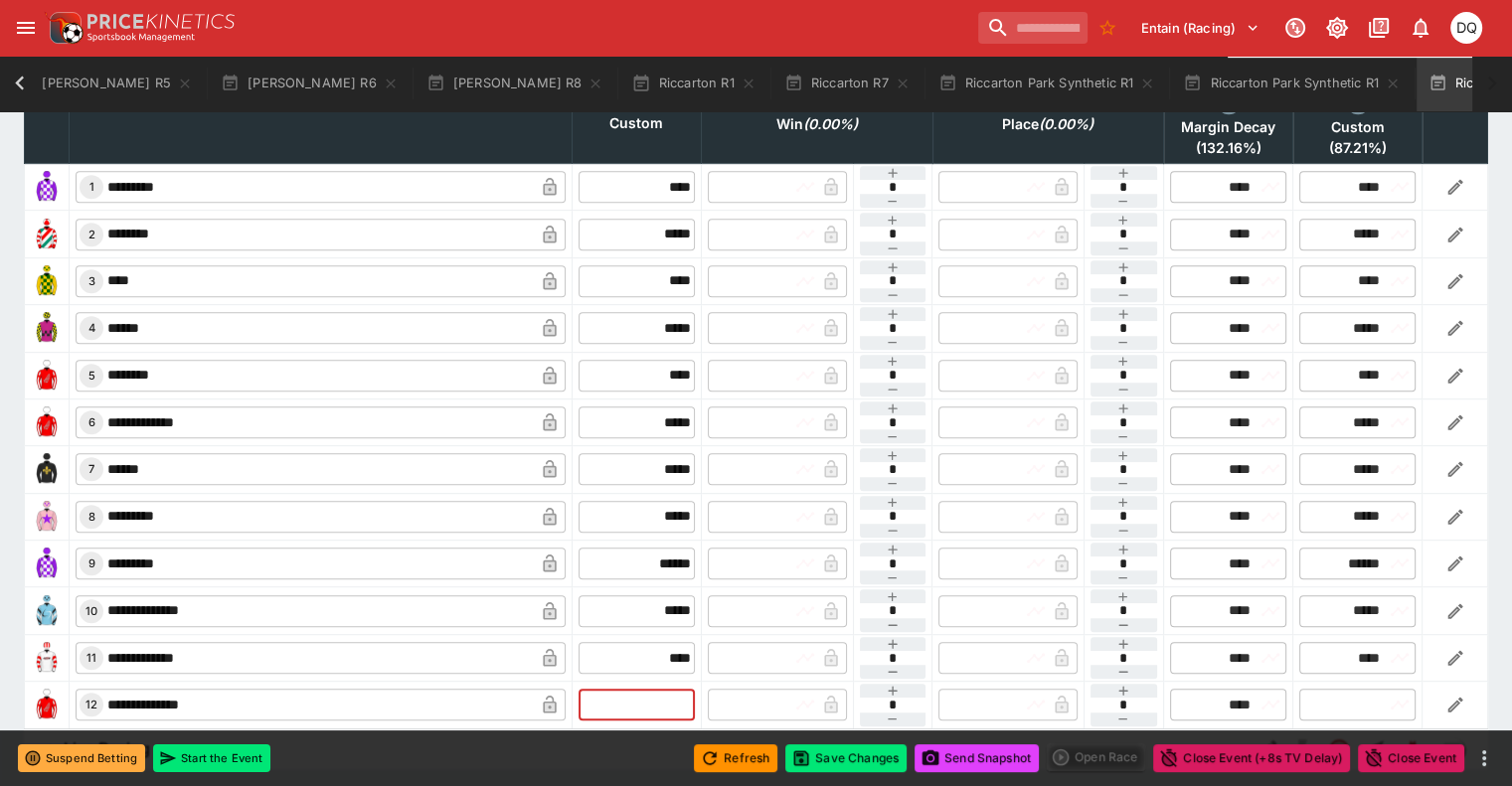 type on "*" 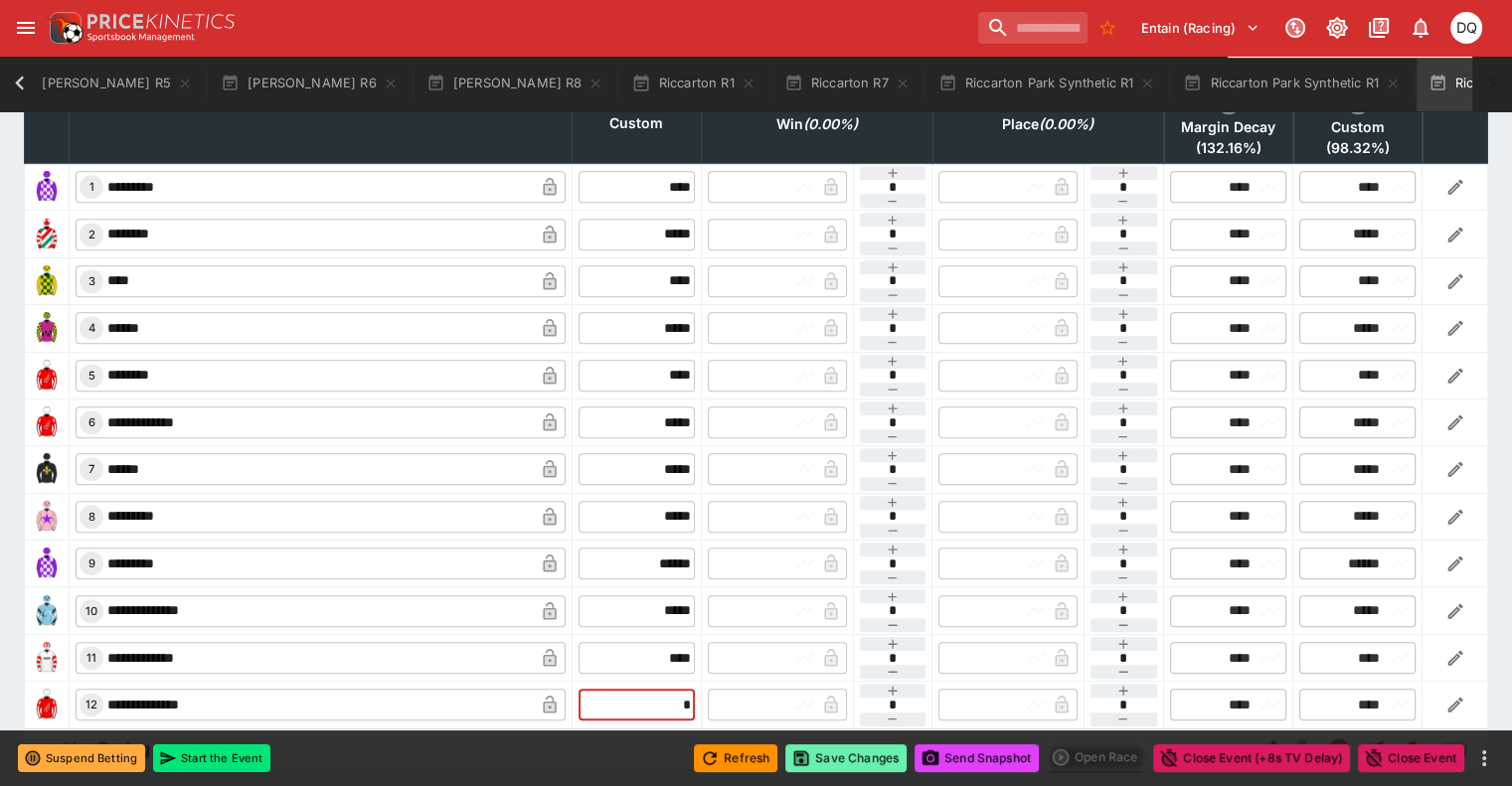 type on "****" 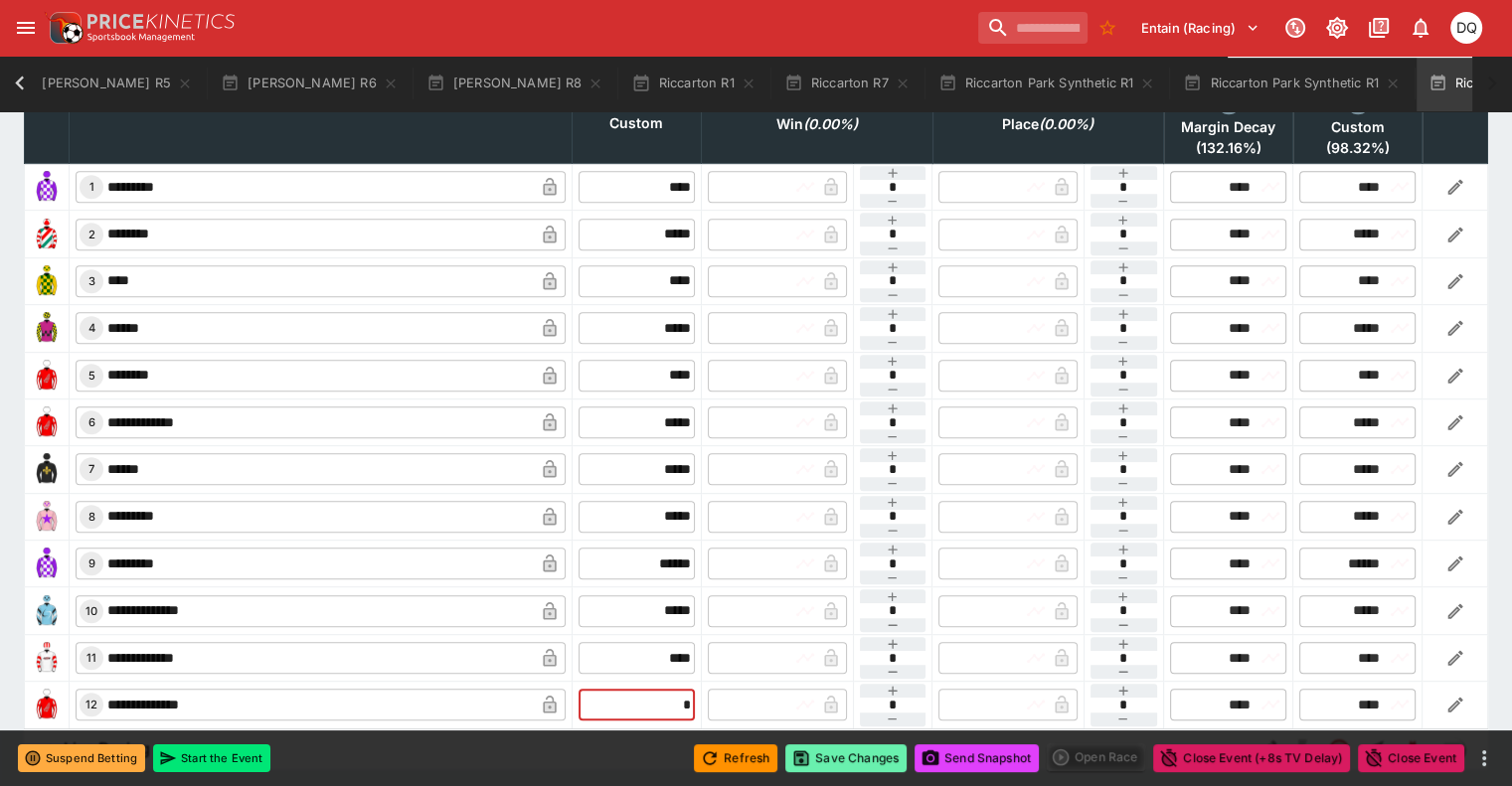 type on "****" 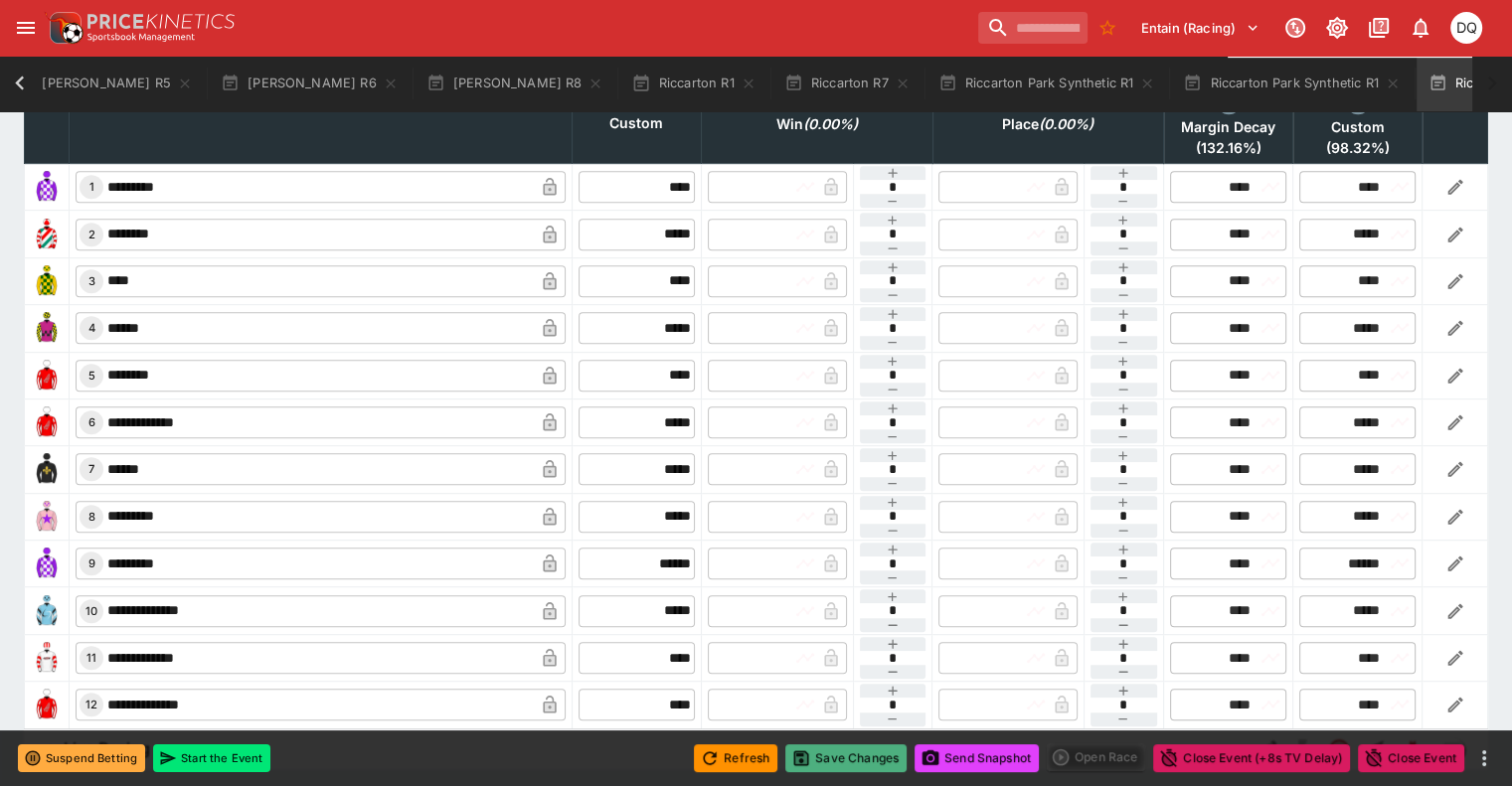 click on "Save Changes" at bounding box center (846, 758) 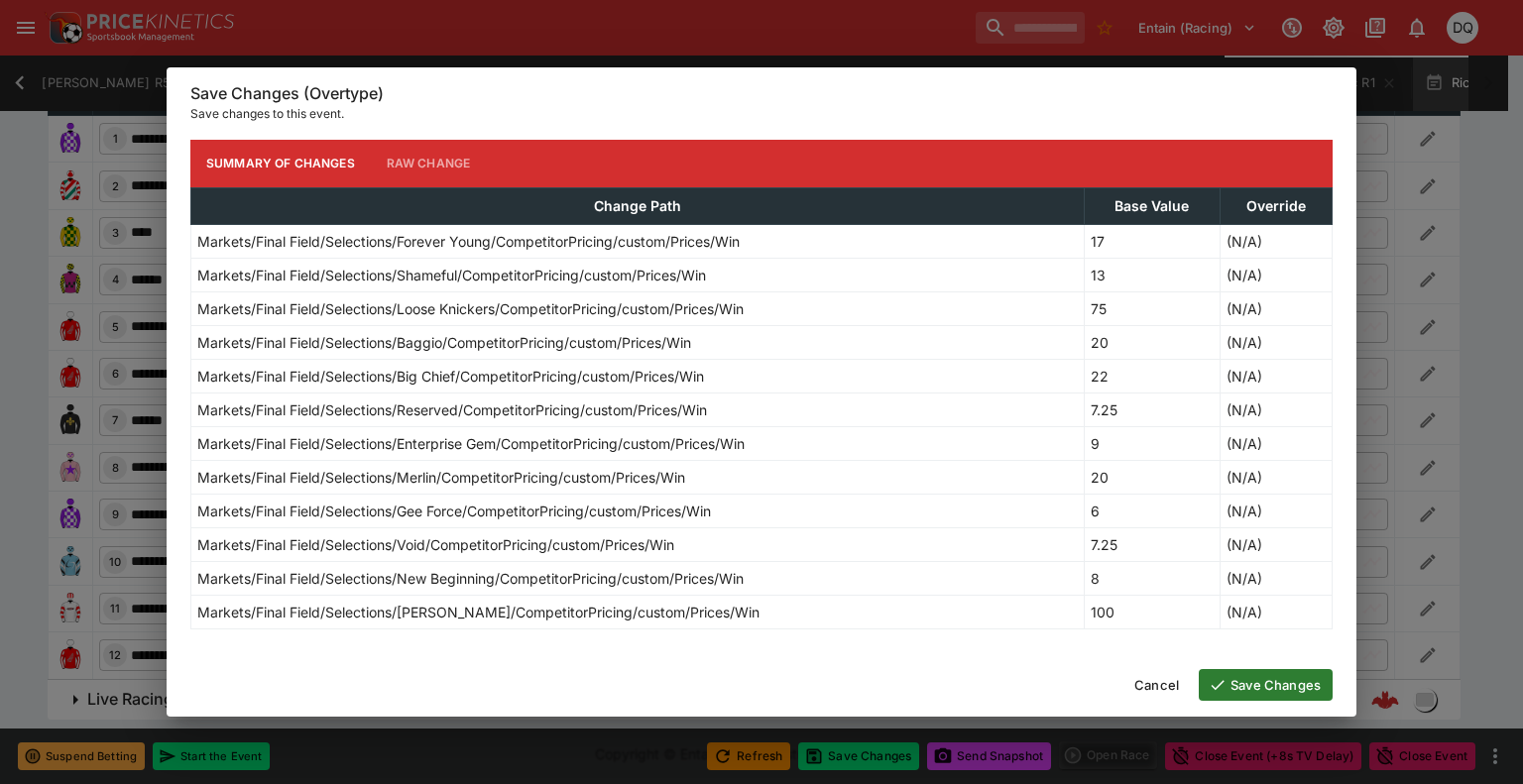 click on "Save Changes" at bounding box center [1265, 685] 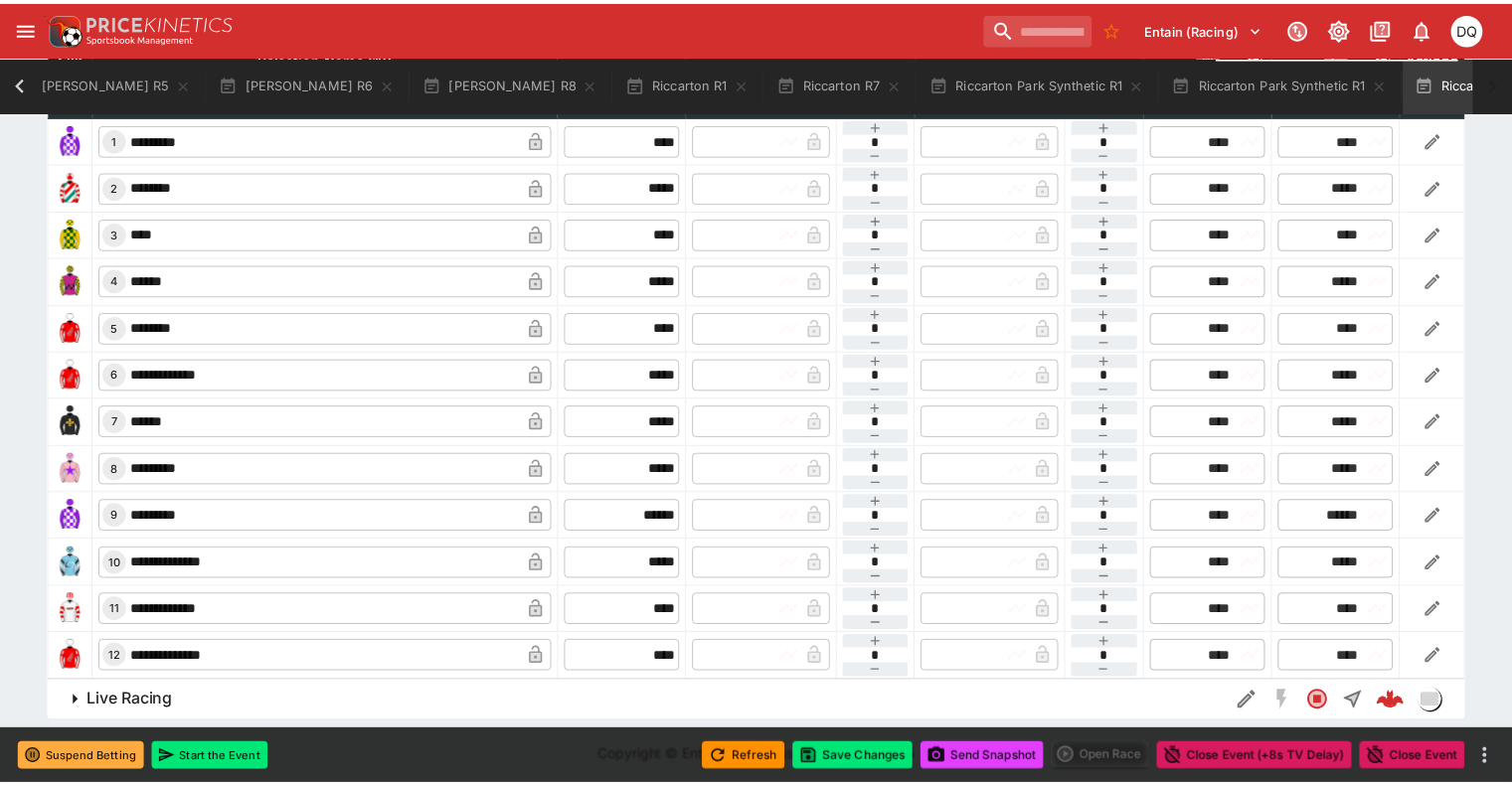scroll, scrollTop: 0, scrollLeft: 670, axis: horizontal 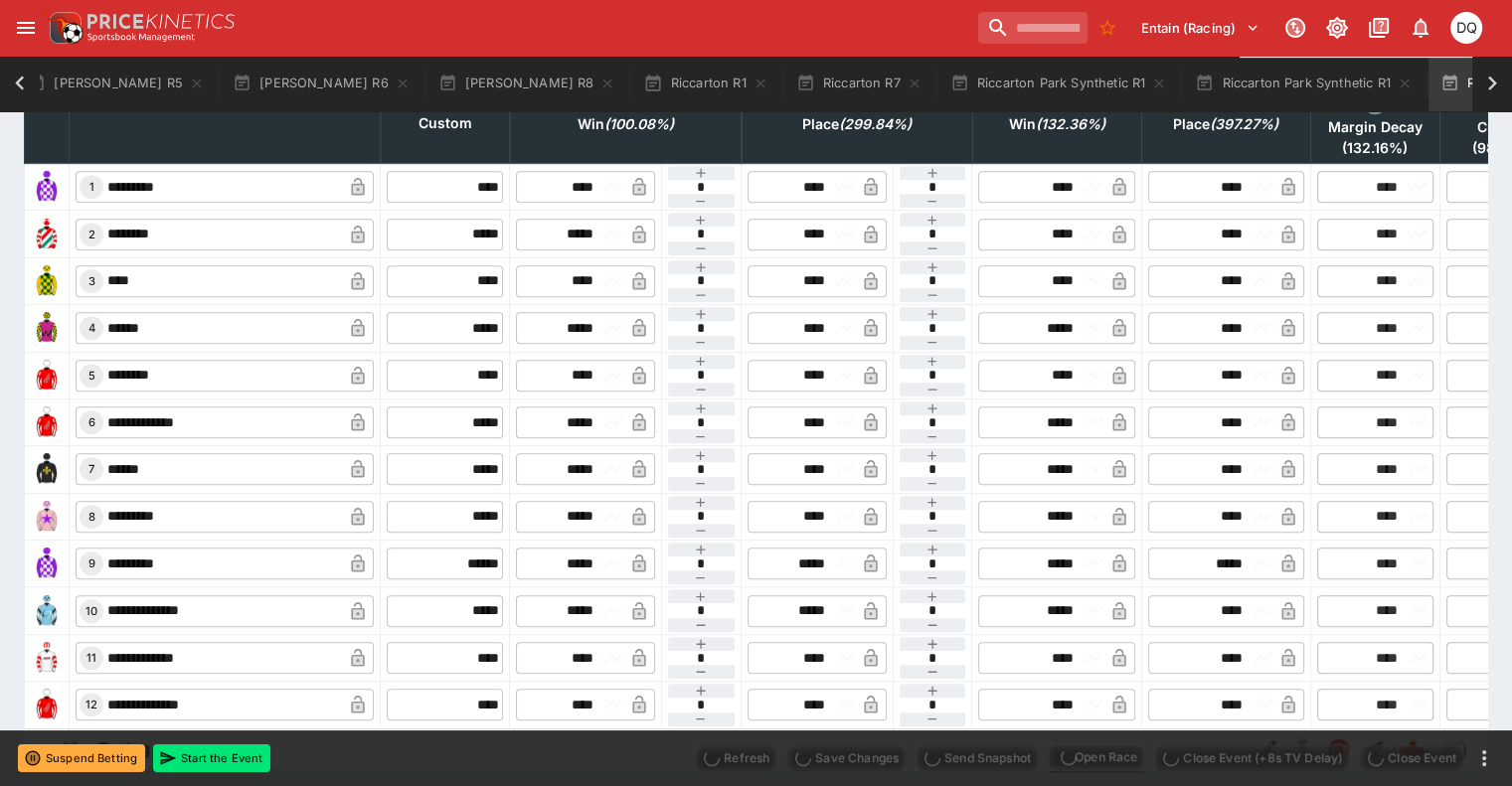 type on "**********" 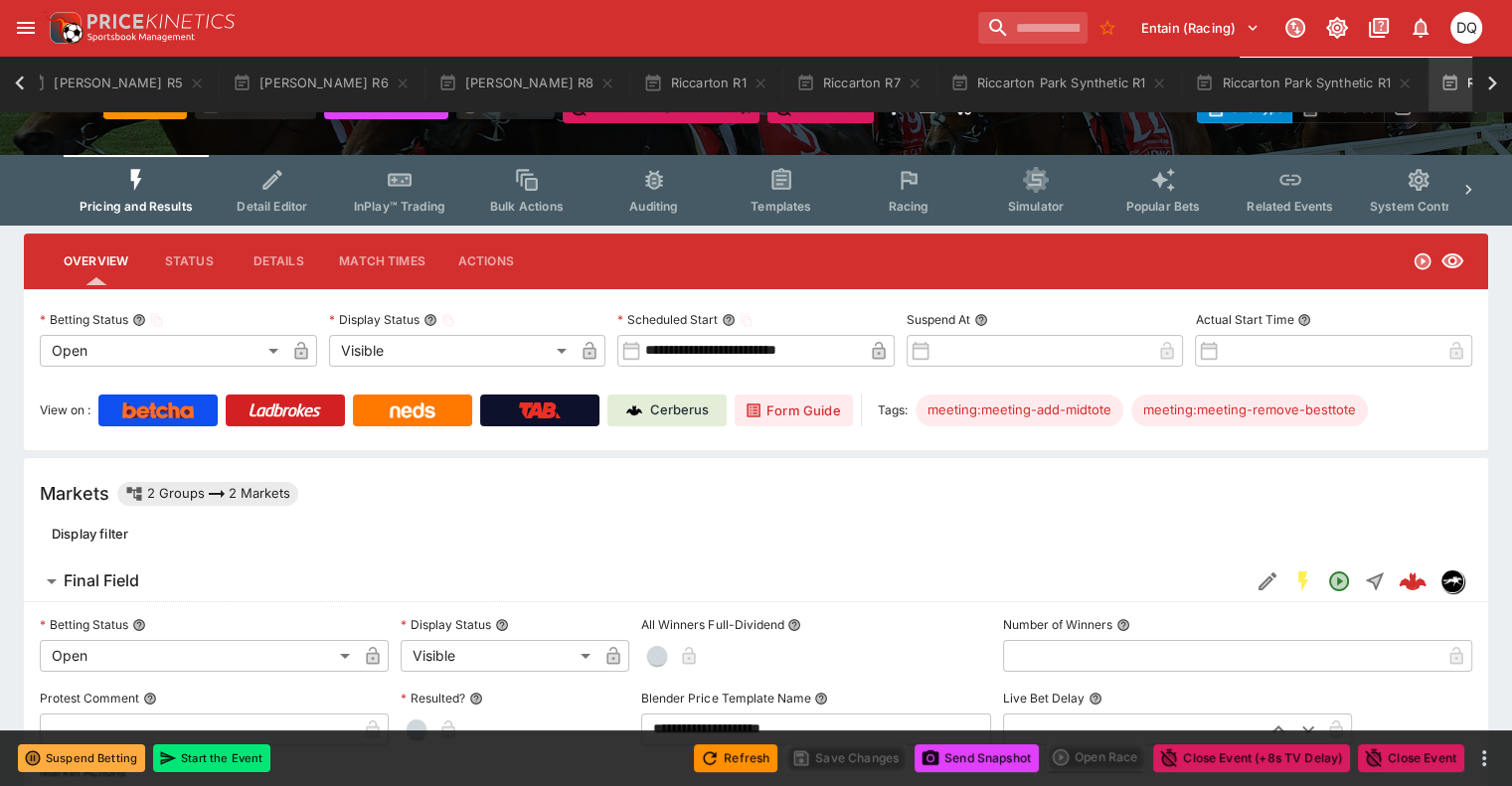 scroll, scrollTop: 103, scrollLeft: 0, axis: vertical 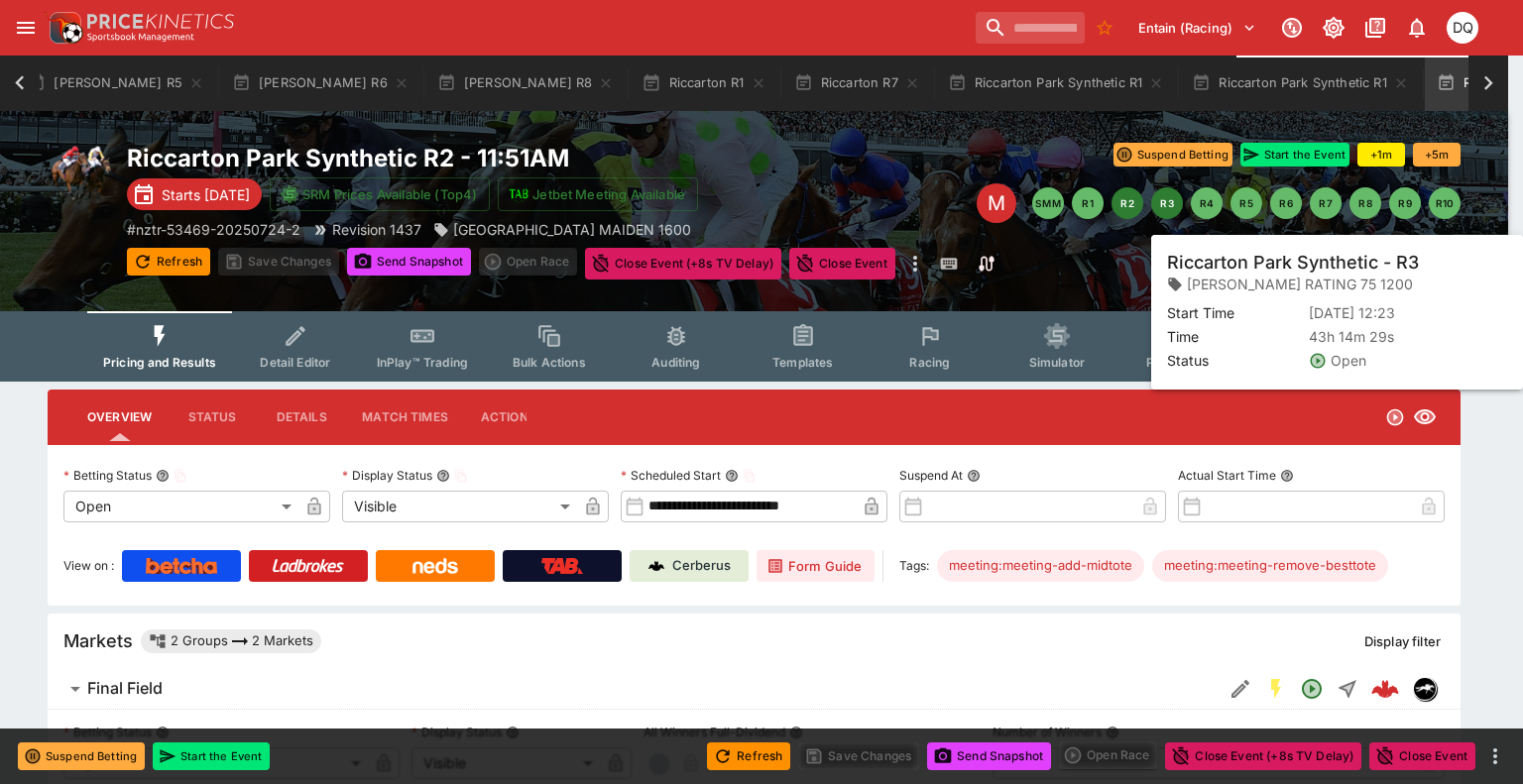 click on "R3" at bounding box center (1167, 203) 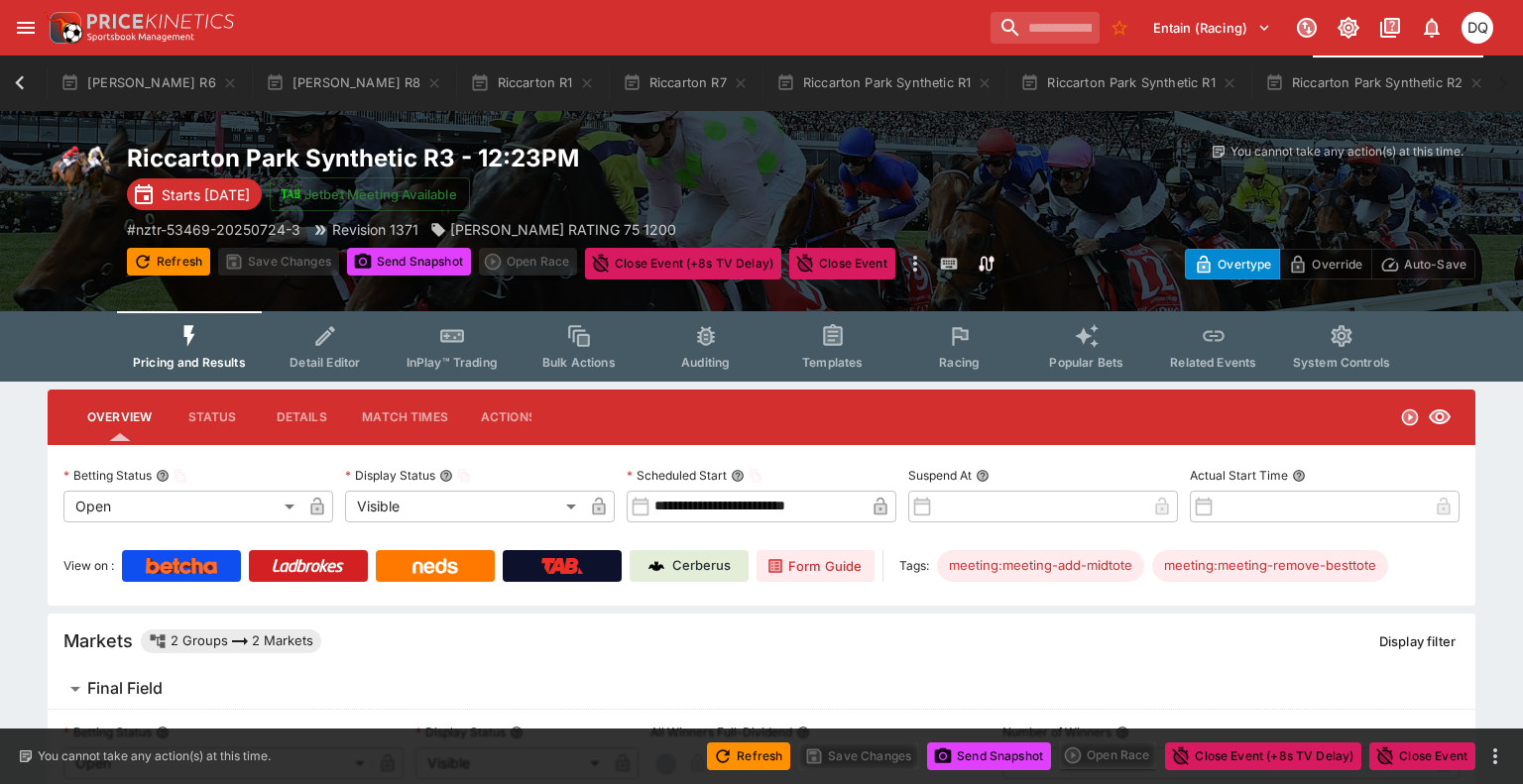 type on "**********" 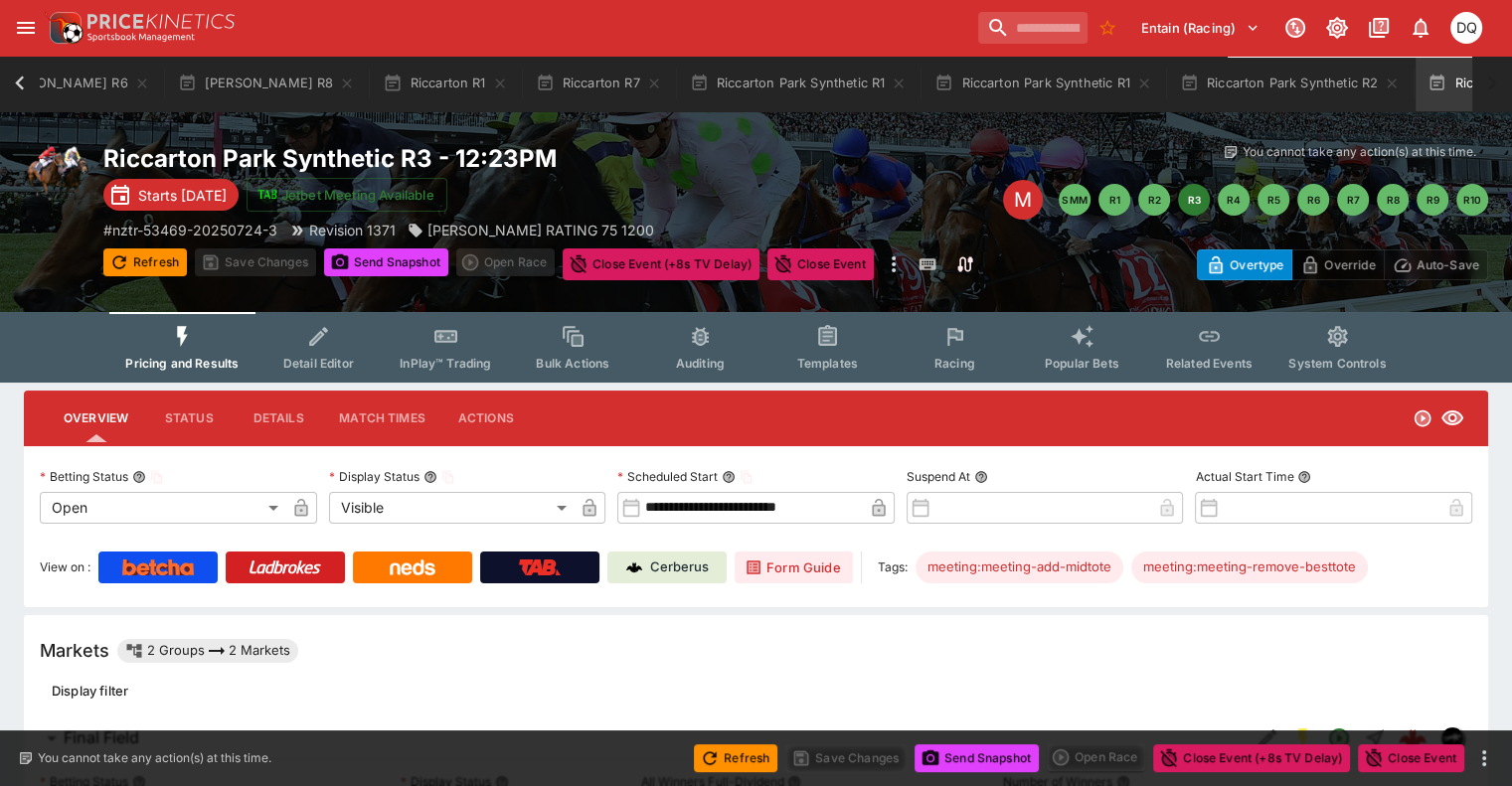 scroll, scrollTop: 0, scrollLeft: 930, axis: horizontal 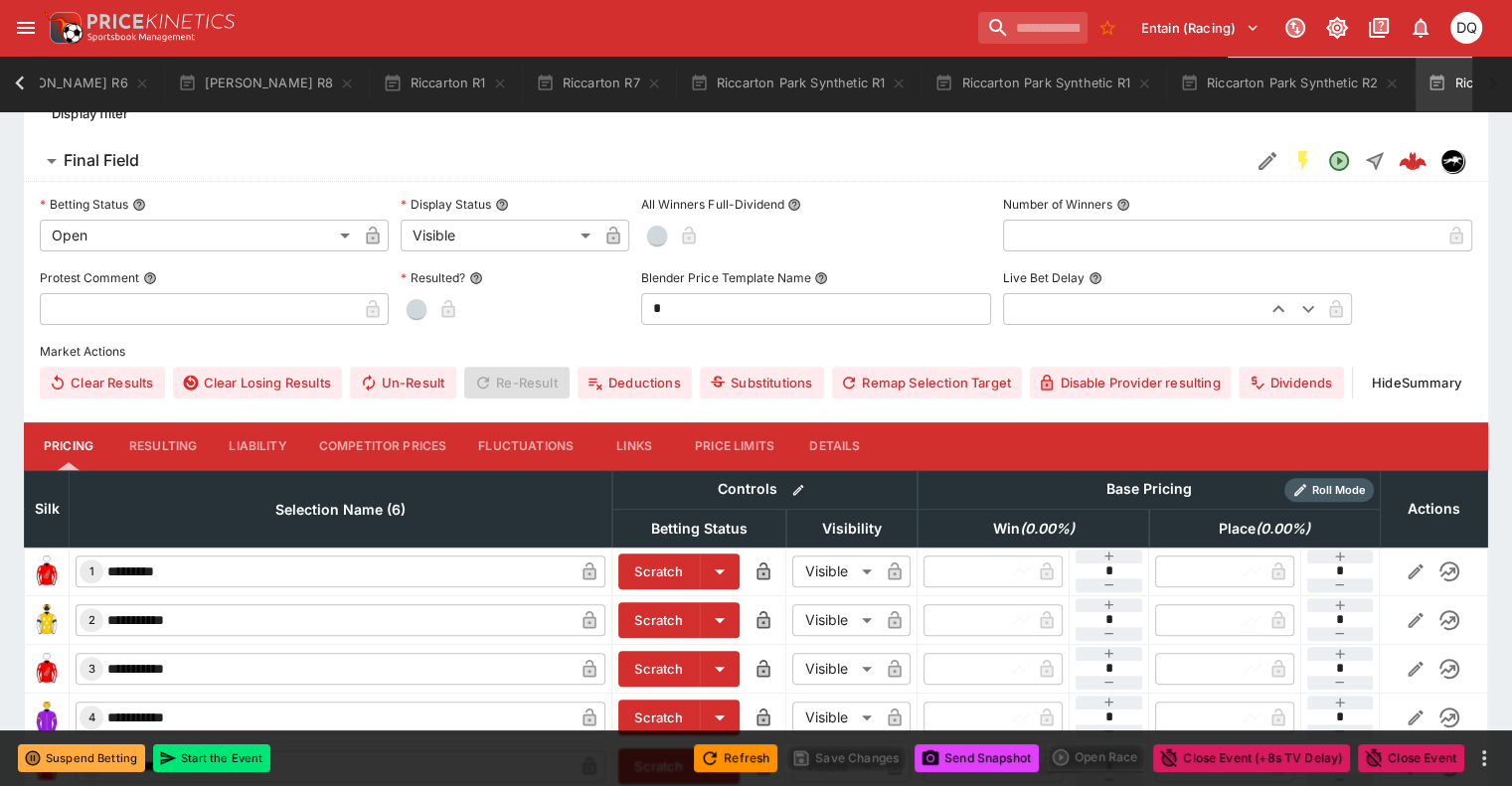 click on "Competitor Prices" at bounding box center (383, 446) 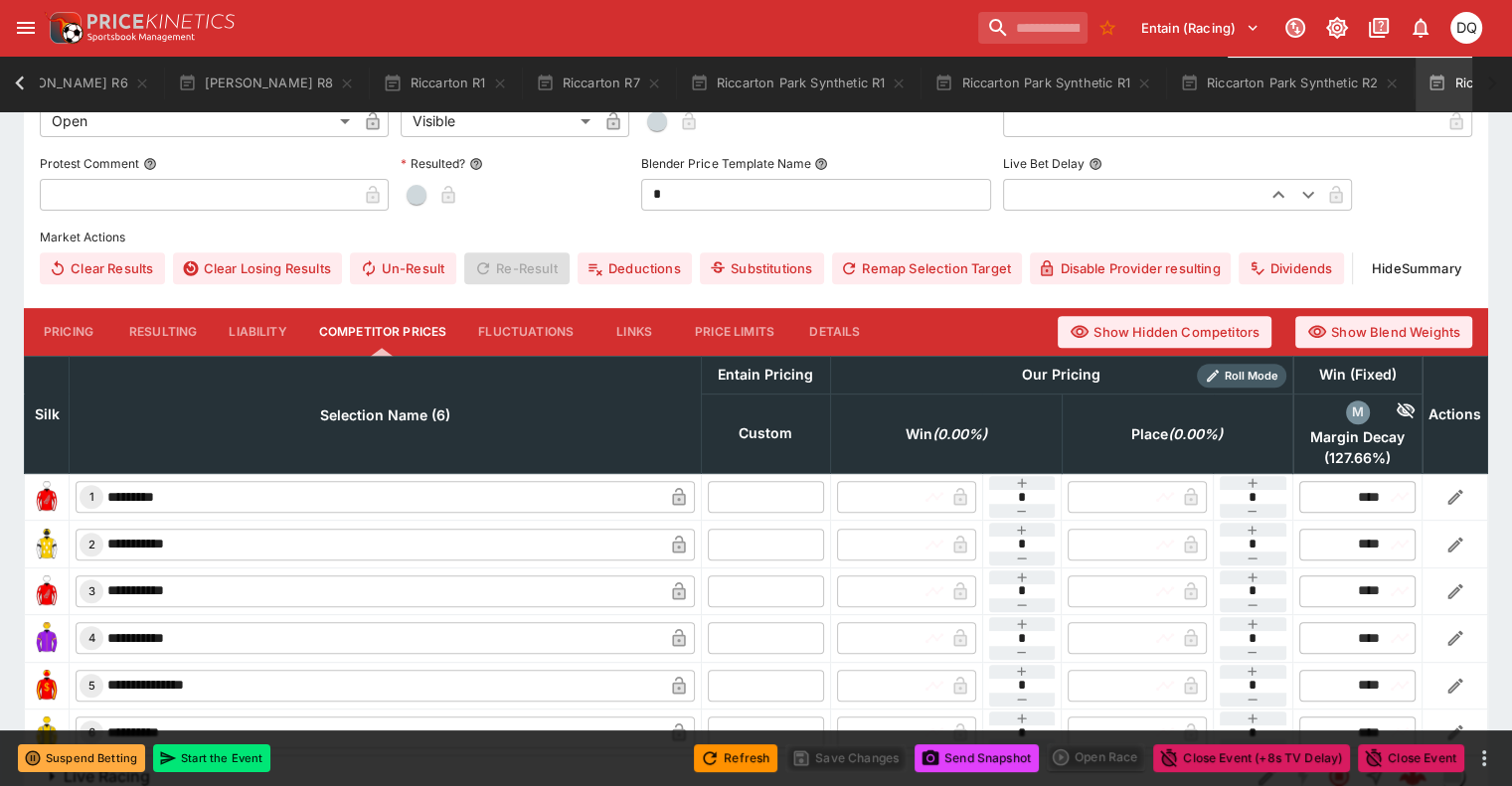 scroll, scrollTop: 721, scrollLeft: 0, axis: vertical 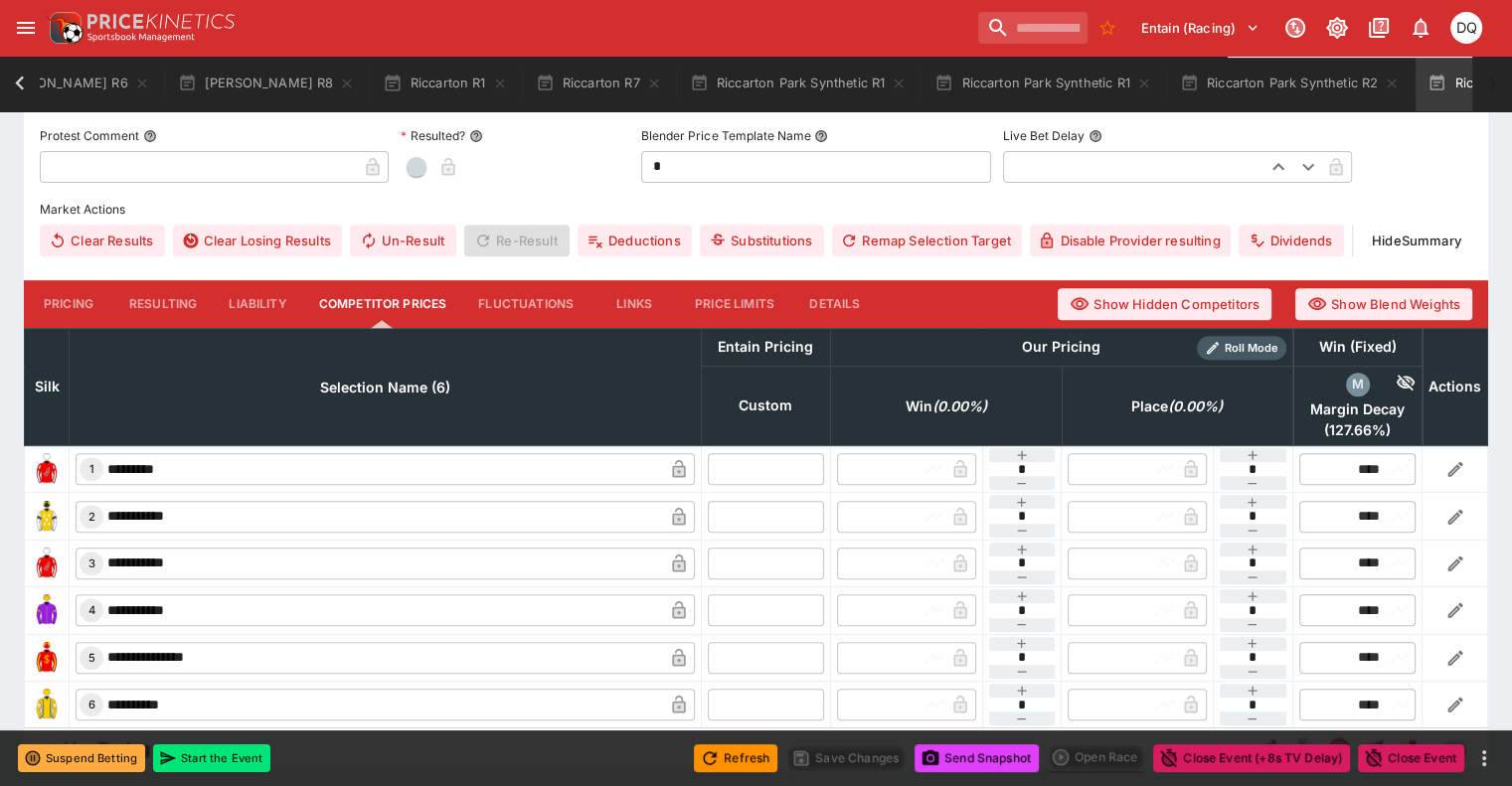 click at bounding box center [765, 469] 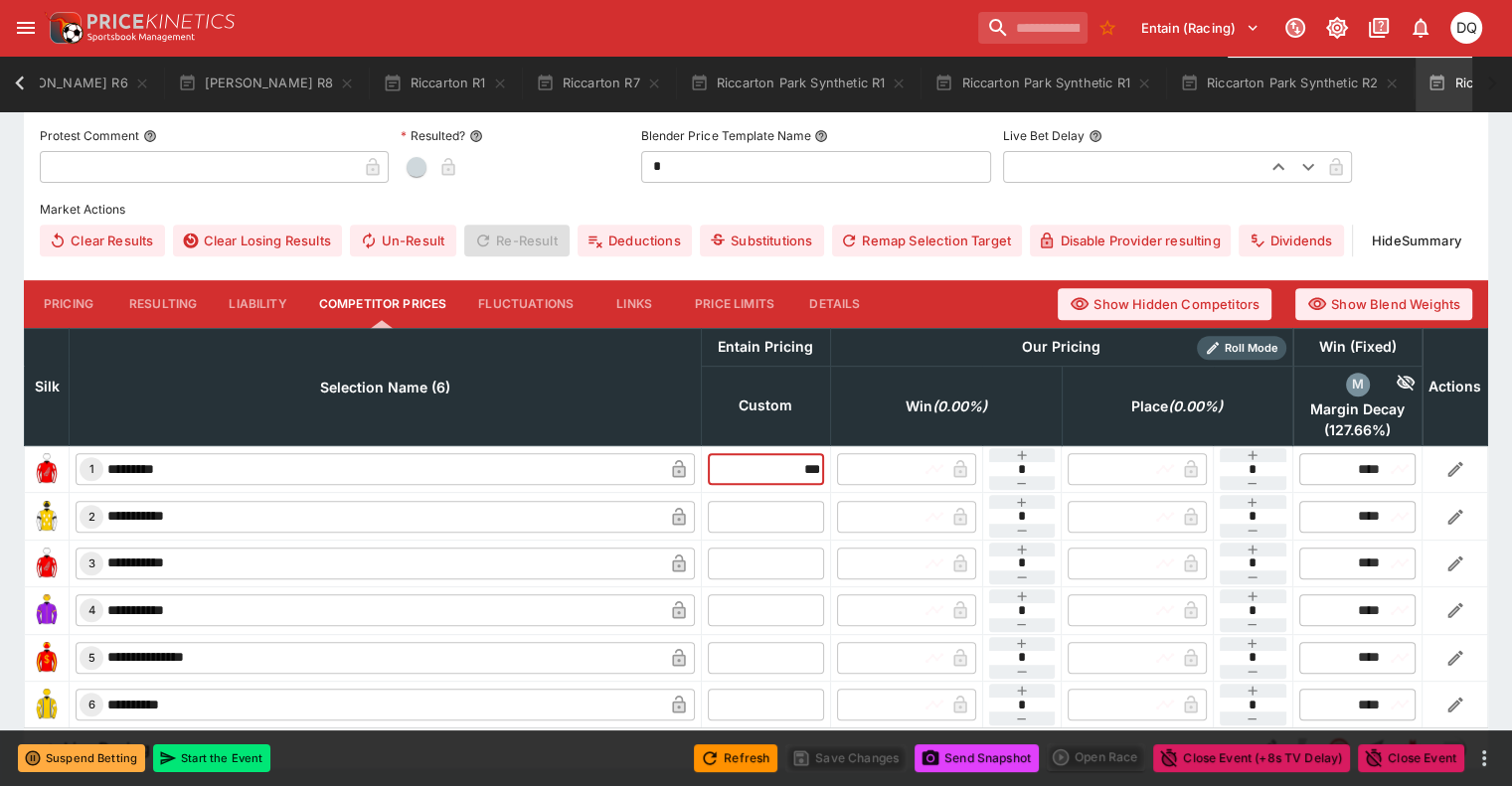 click on "**********" at bounding box center (756, 516) 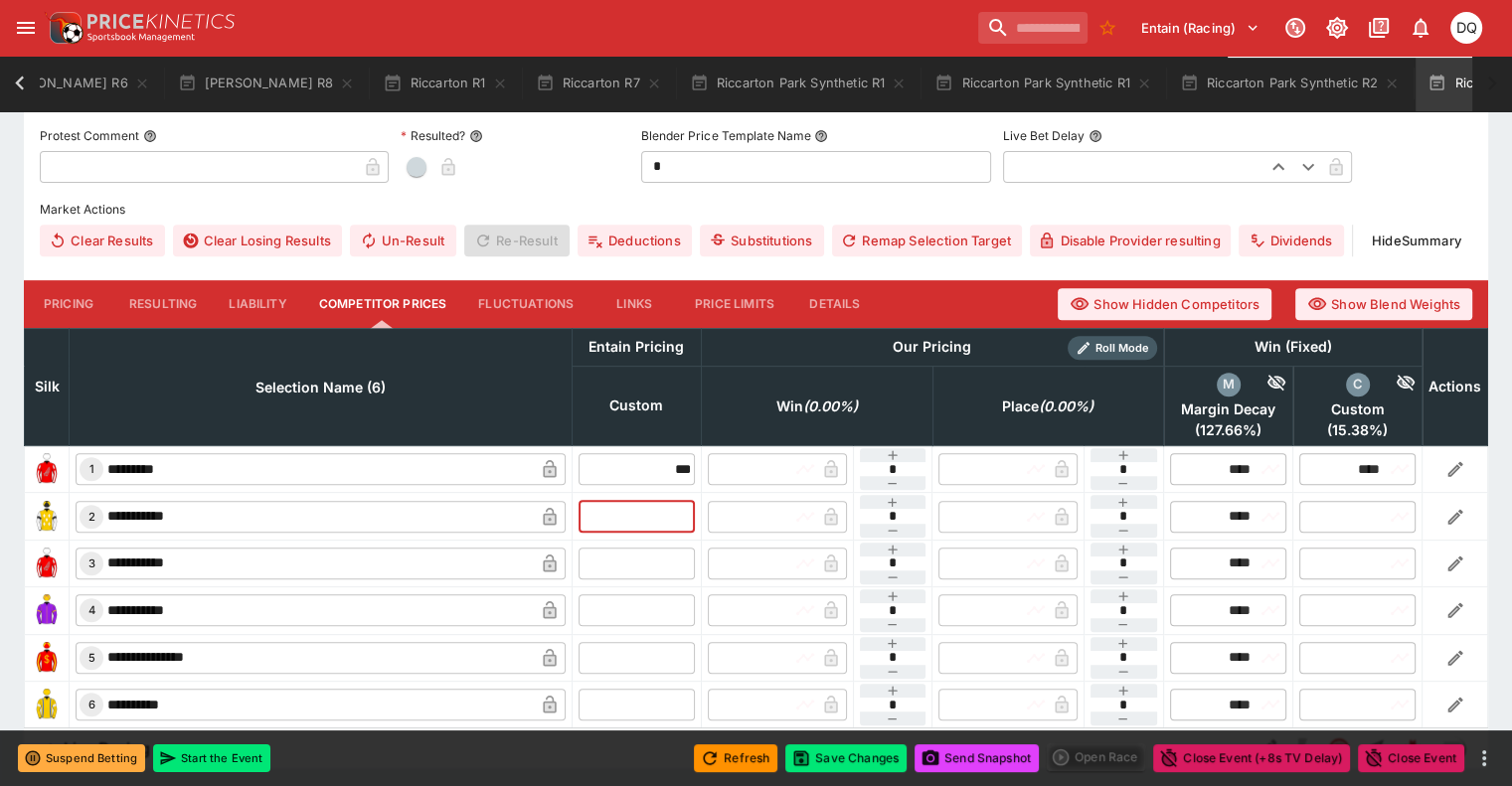 type on "****" 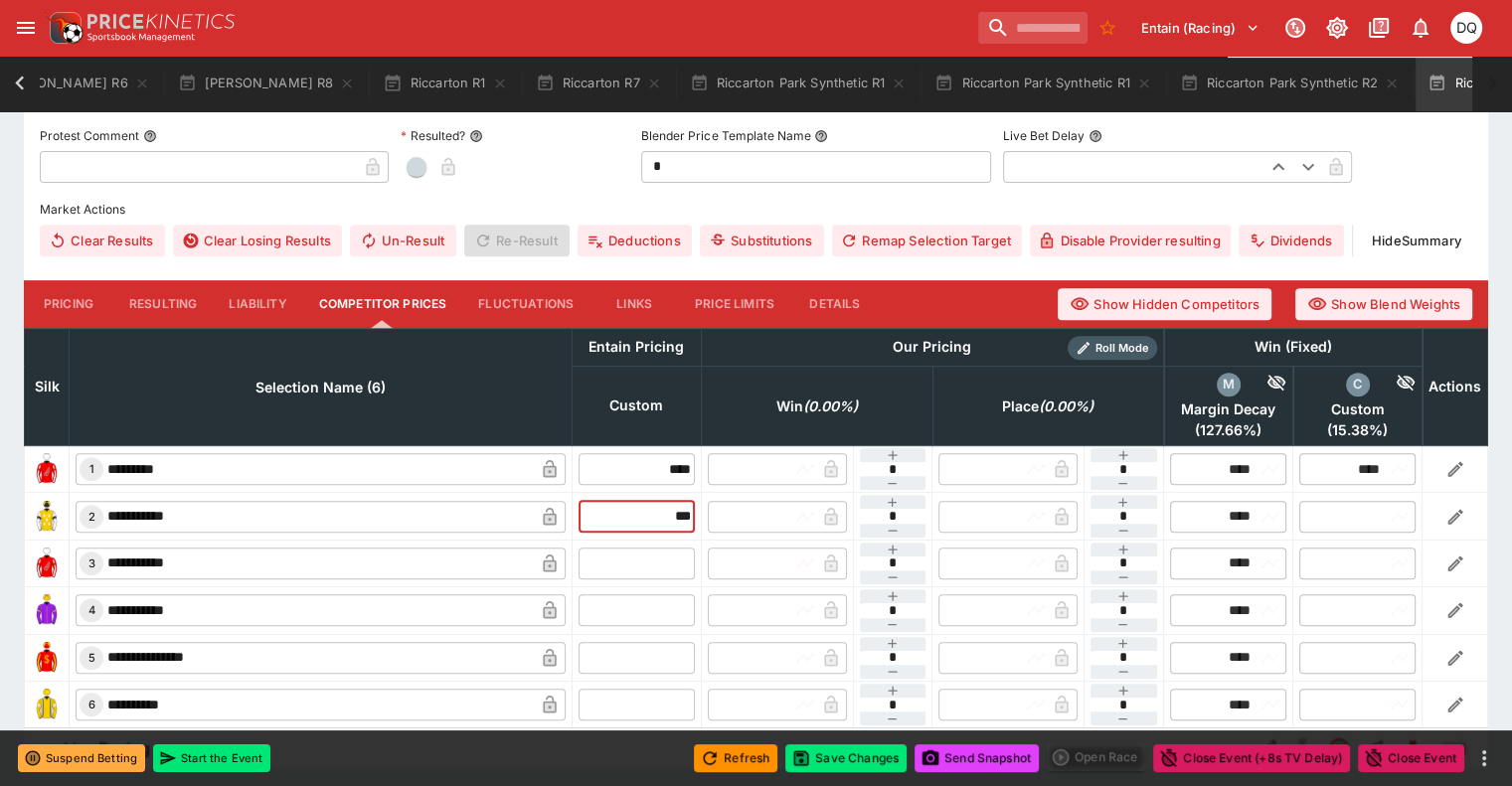 type on "****" 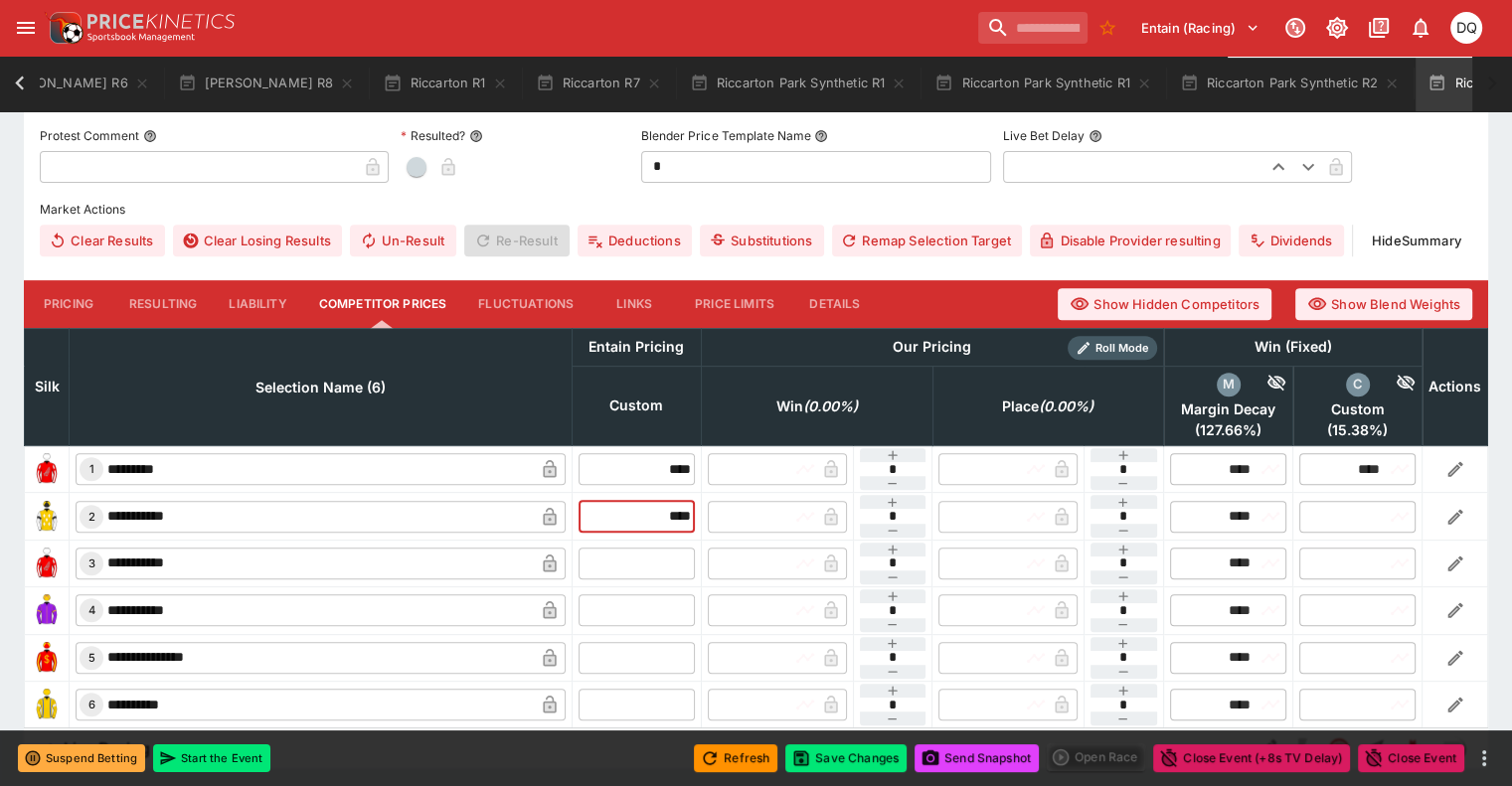 type on "****" 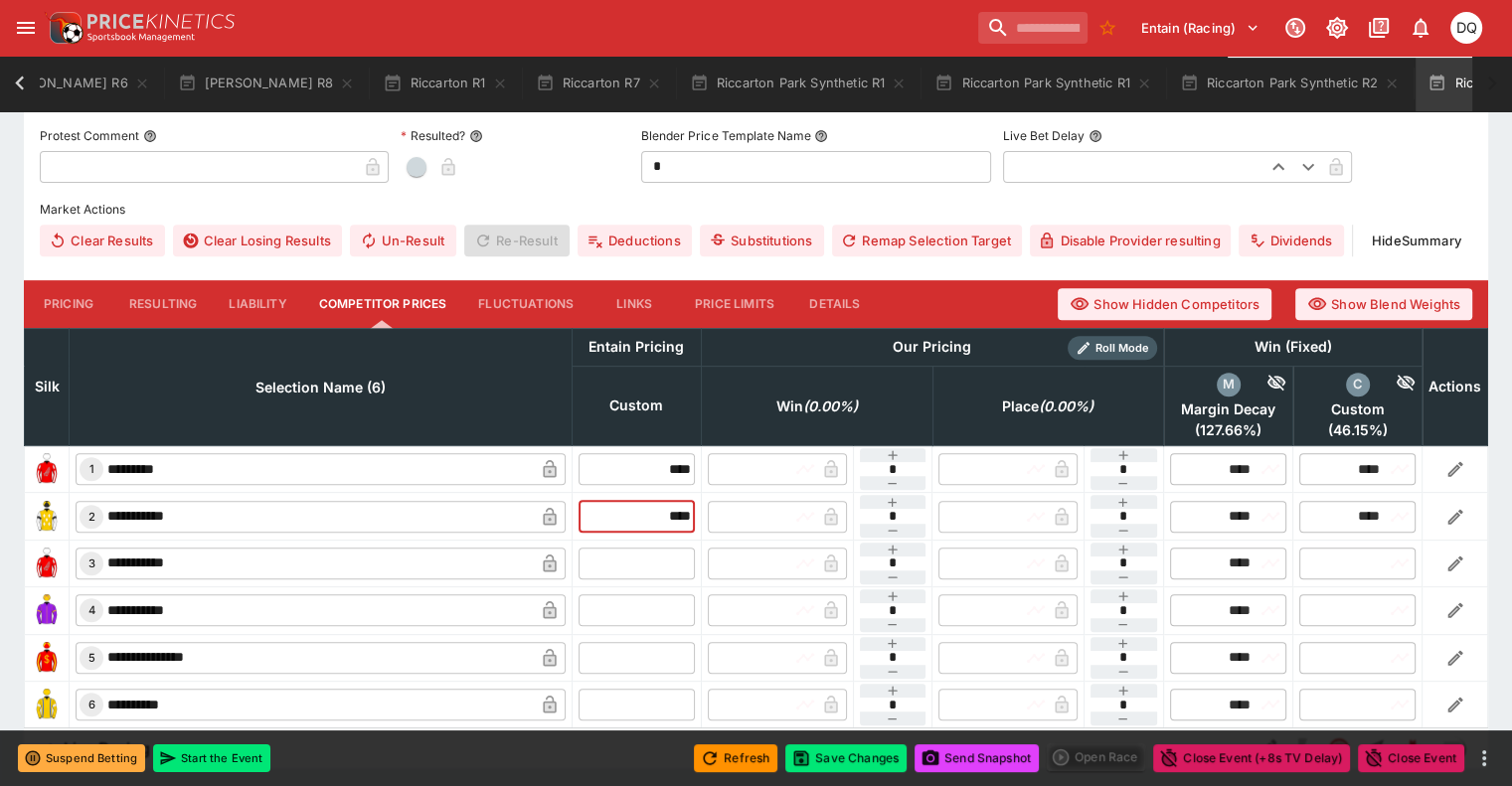 type on "****" 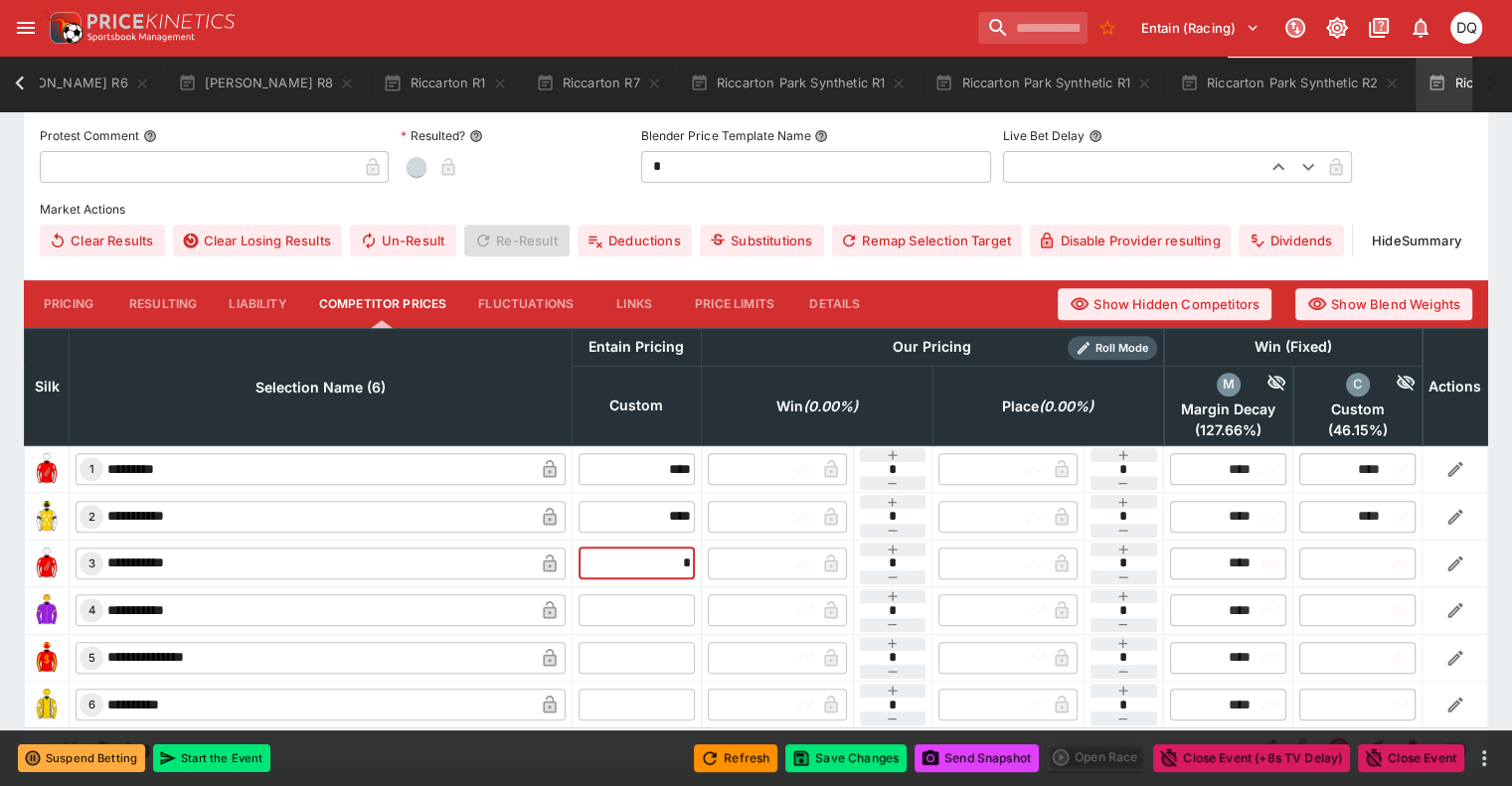 type on "*" 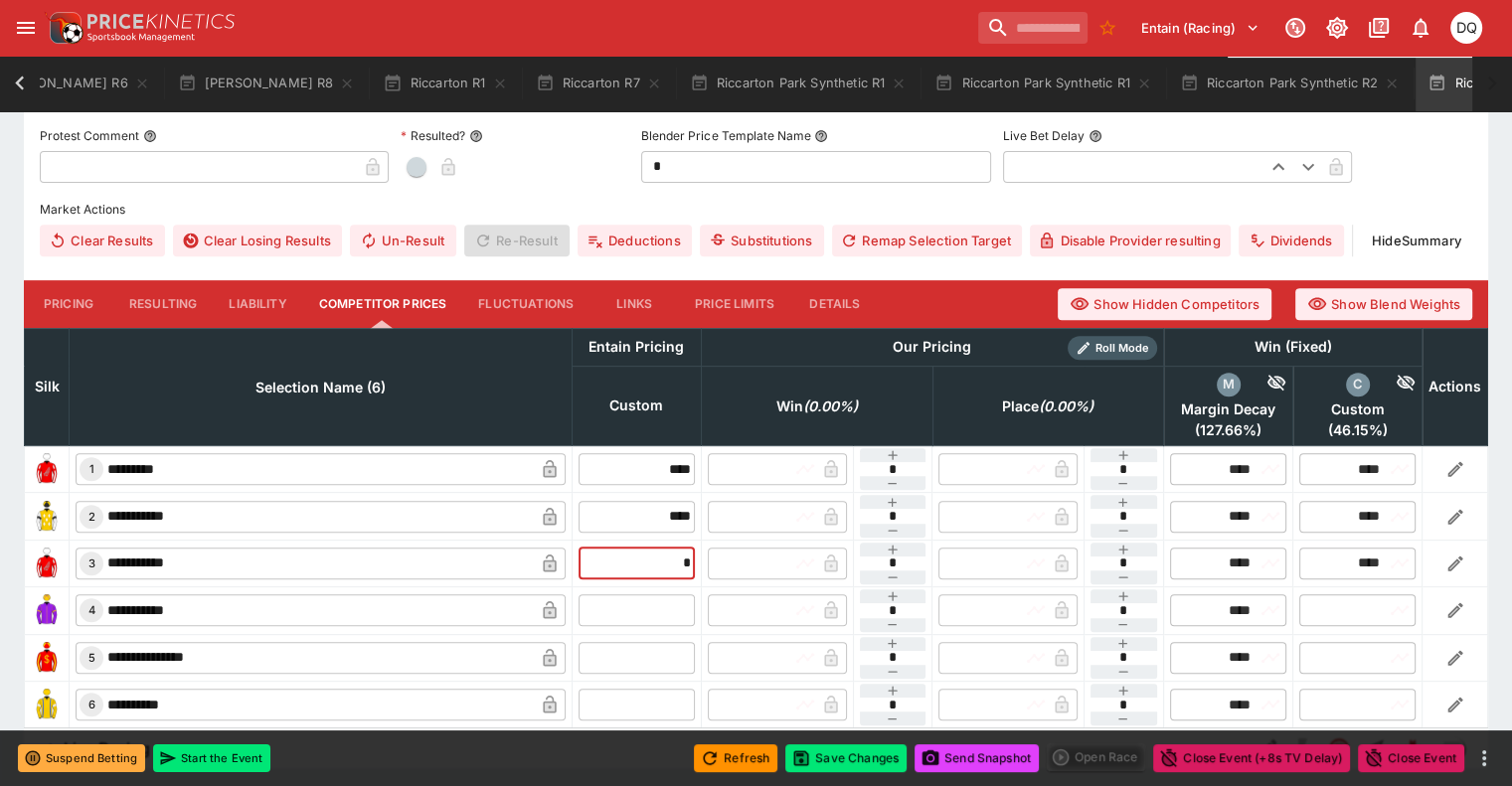 type on "****" 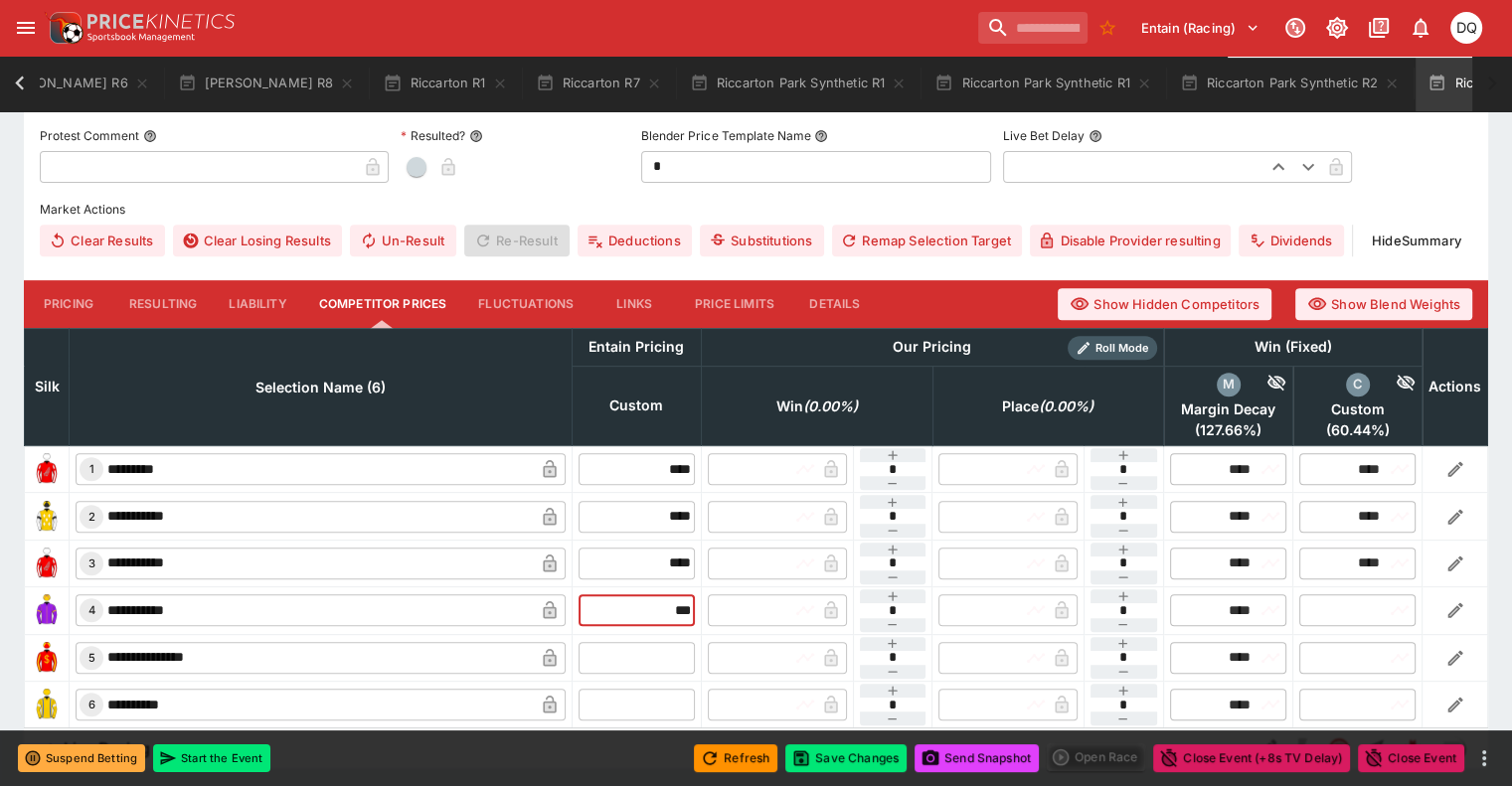 type on "***" 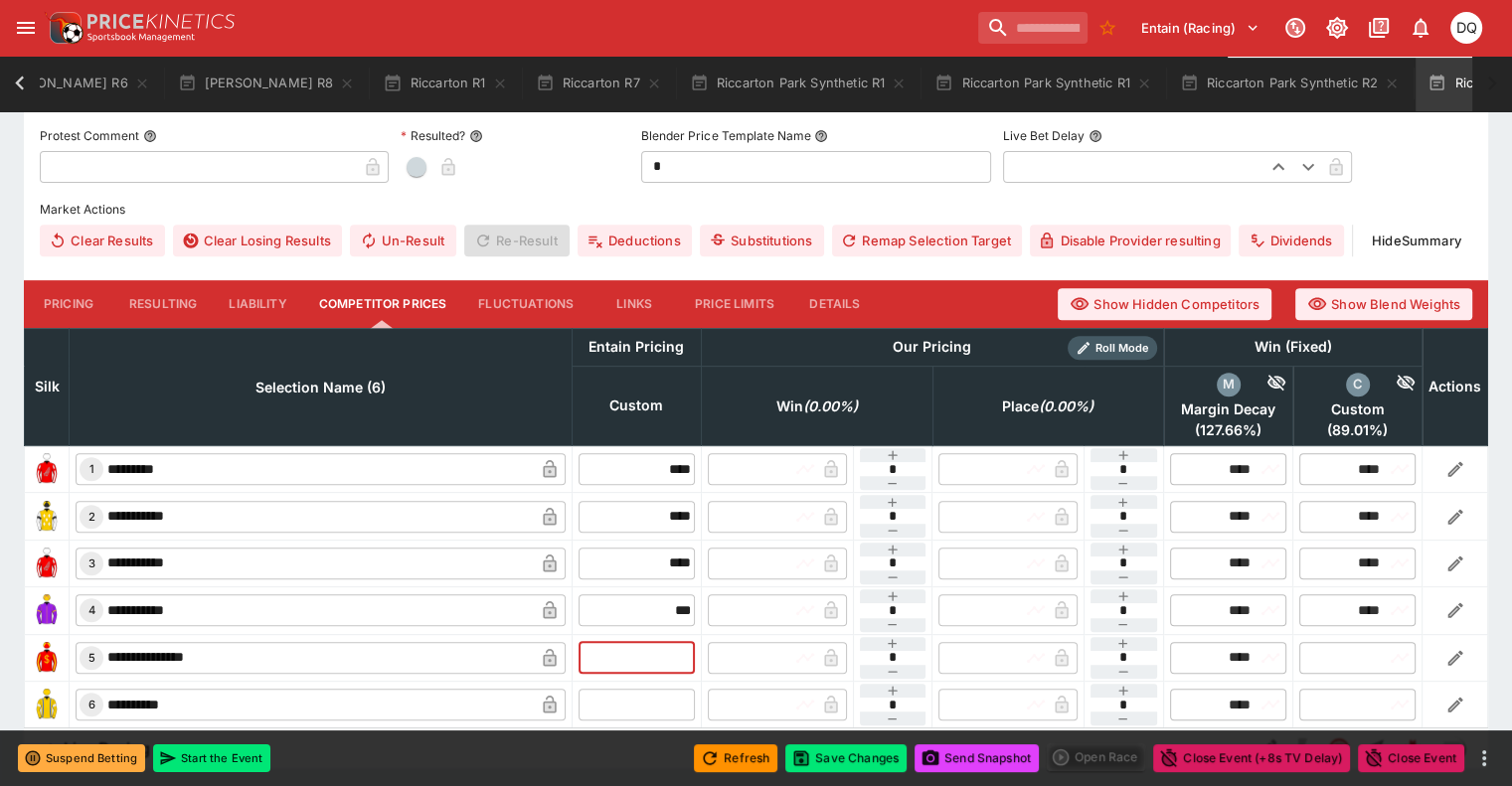 type on "****" 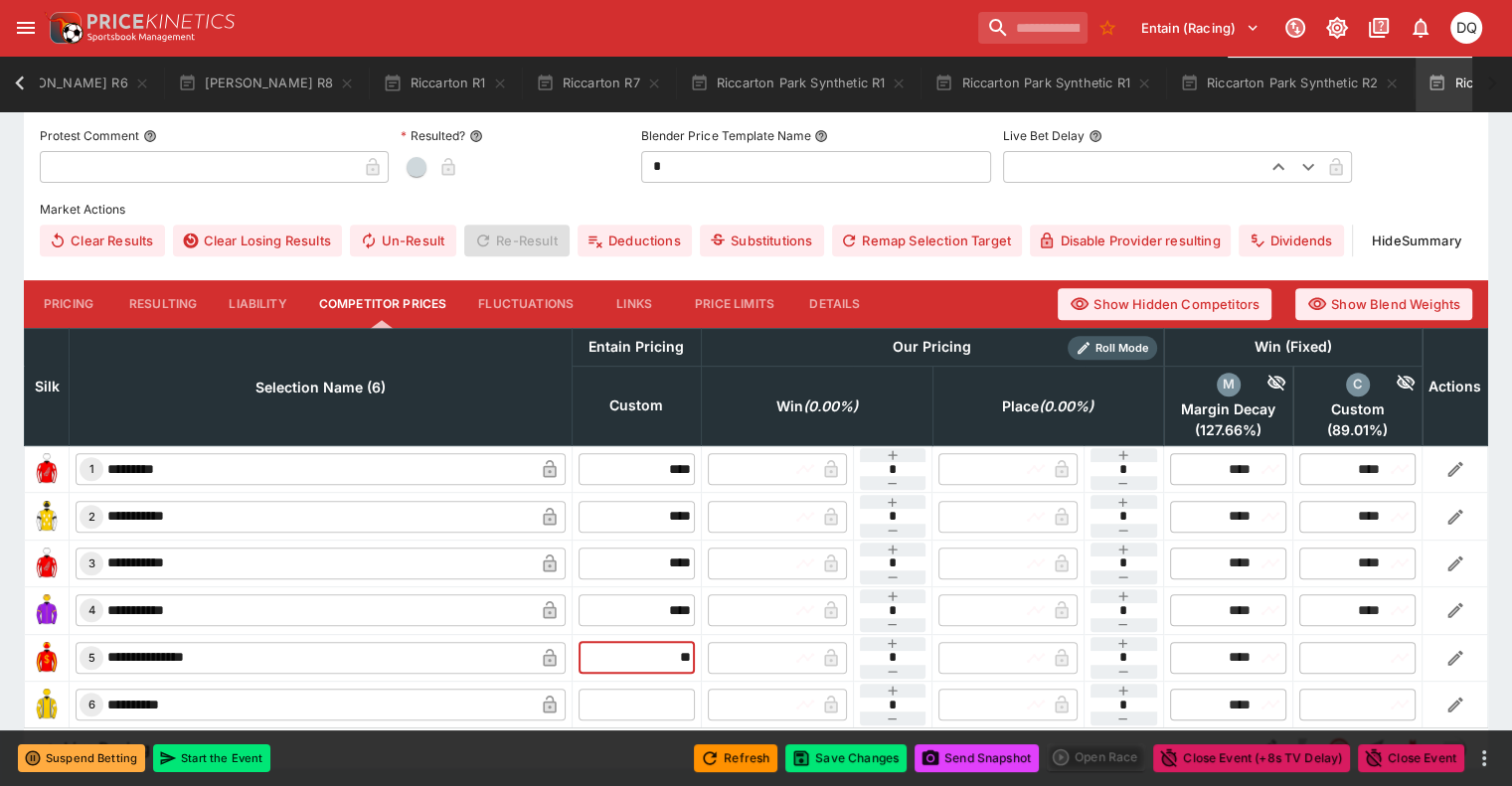 type on "**" 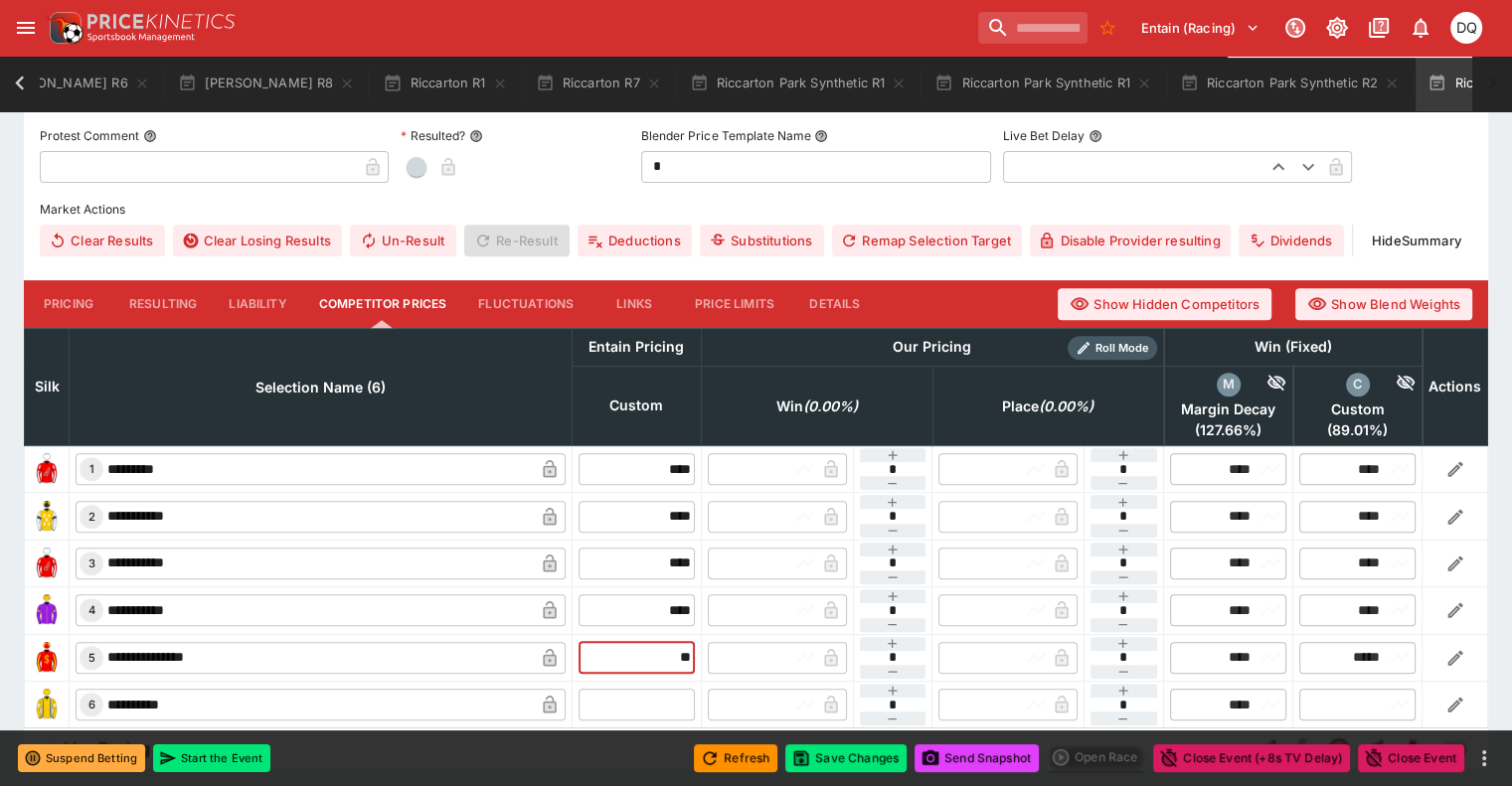 type on "*****" 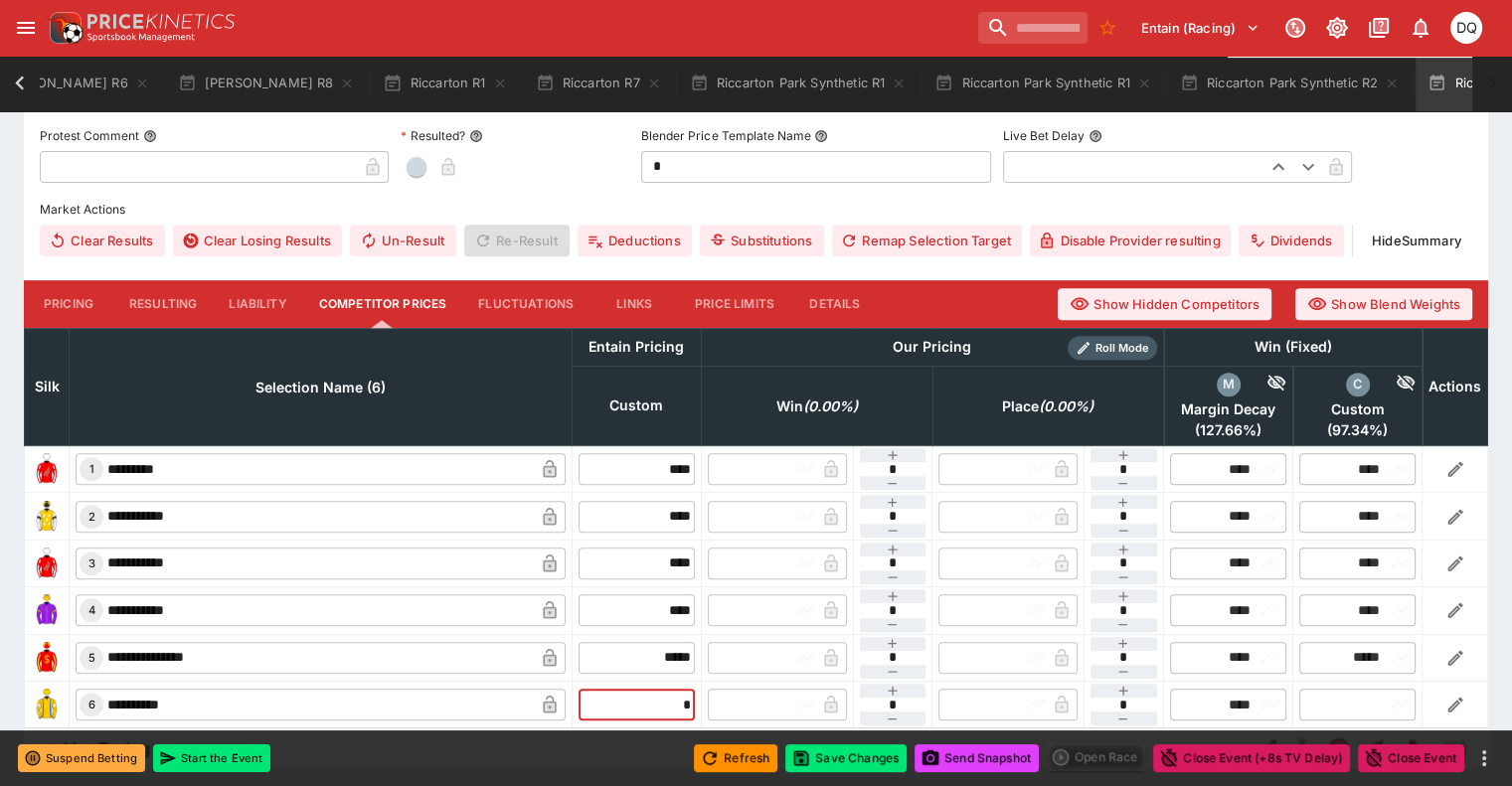 type on "**" 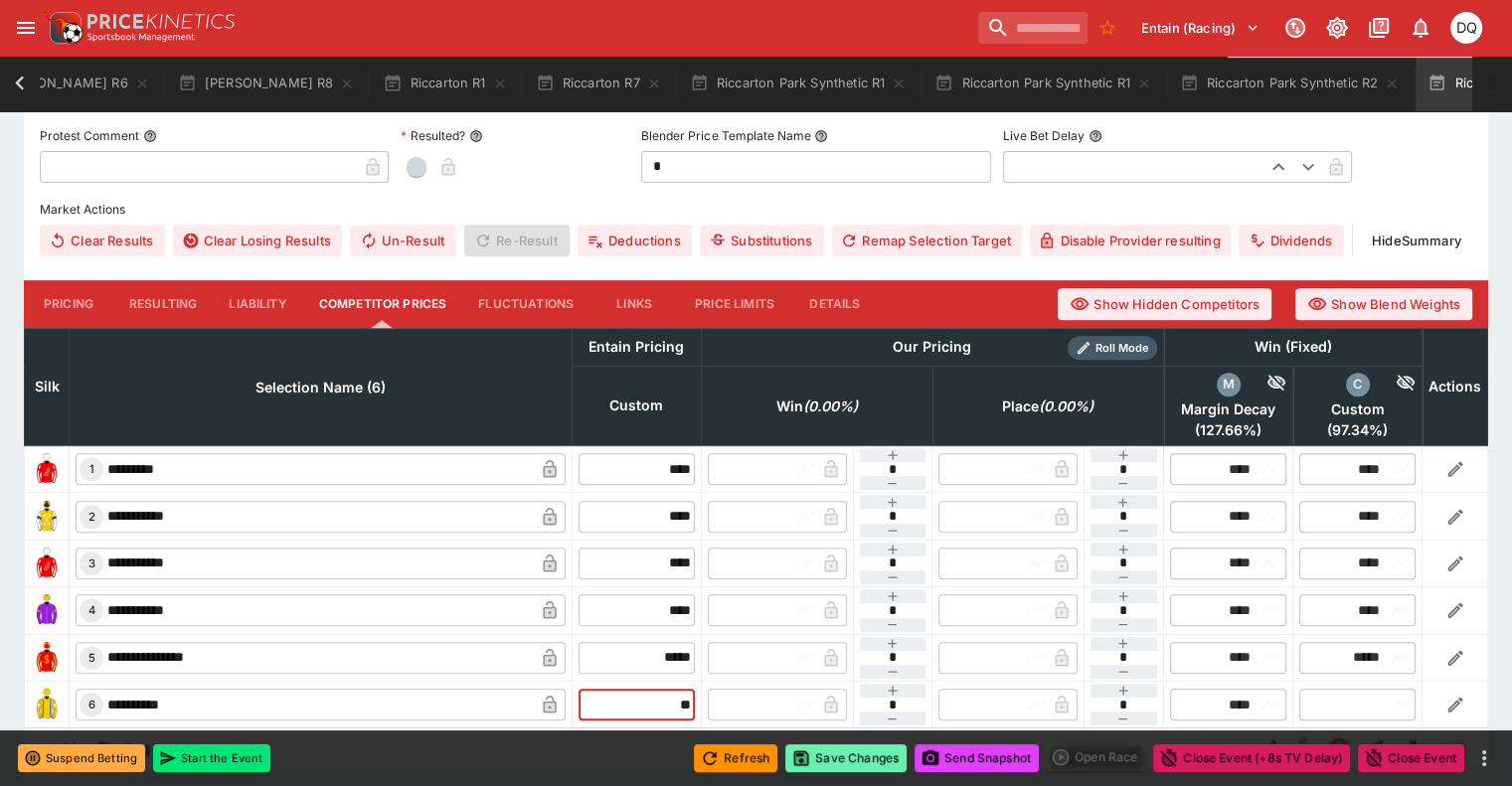 type on "*****" 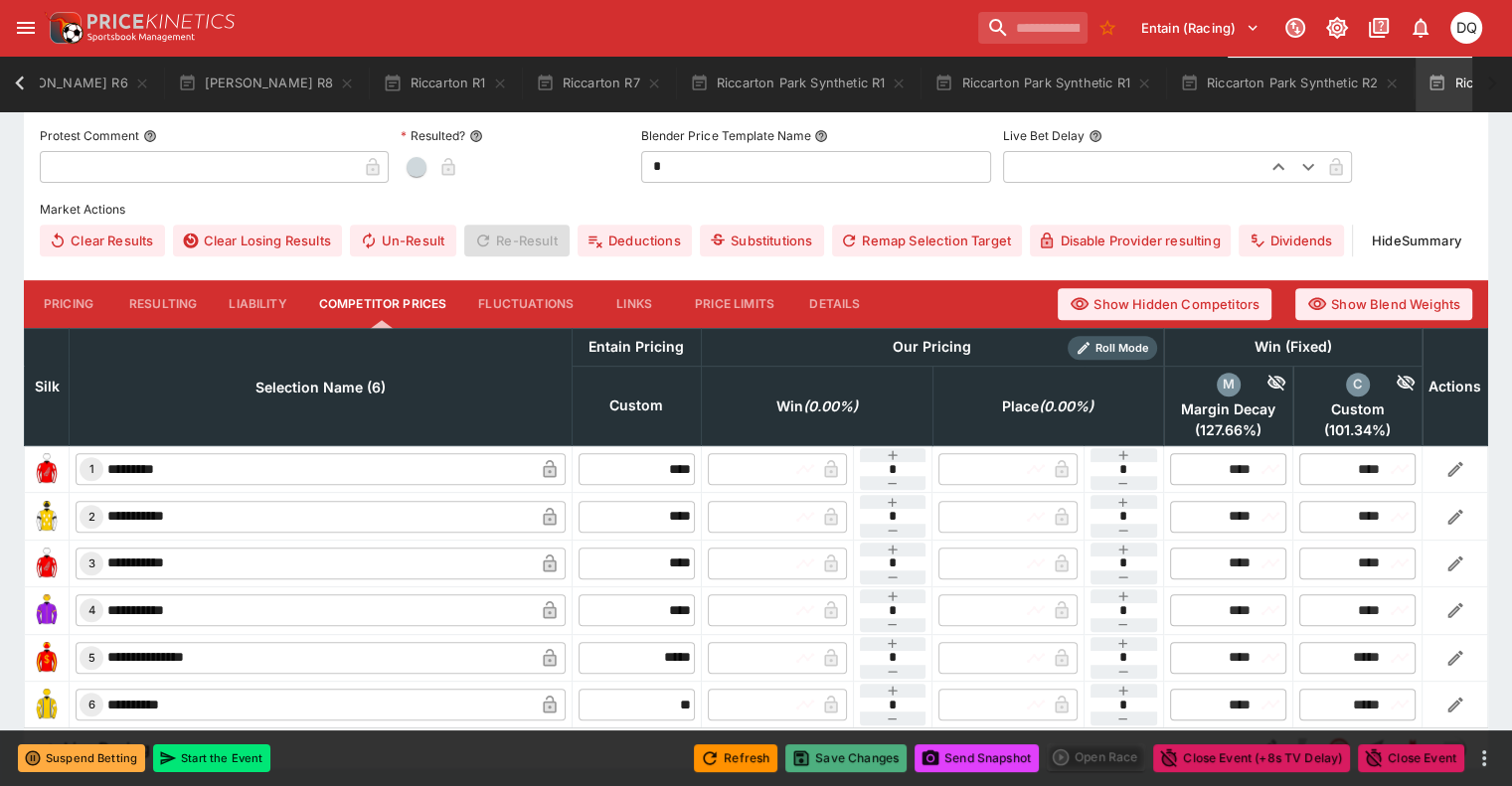 type on "*****" 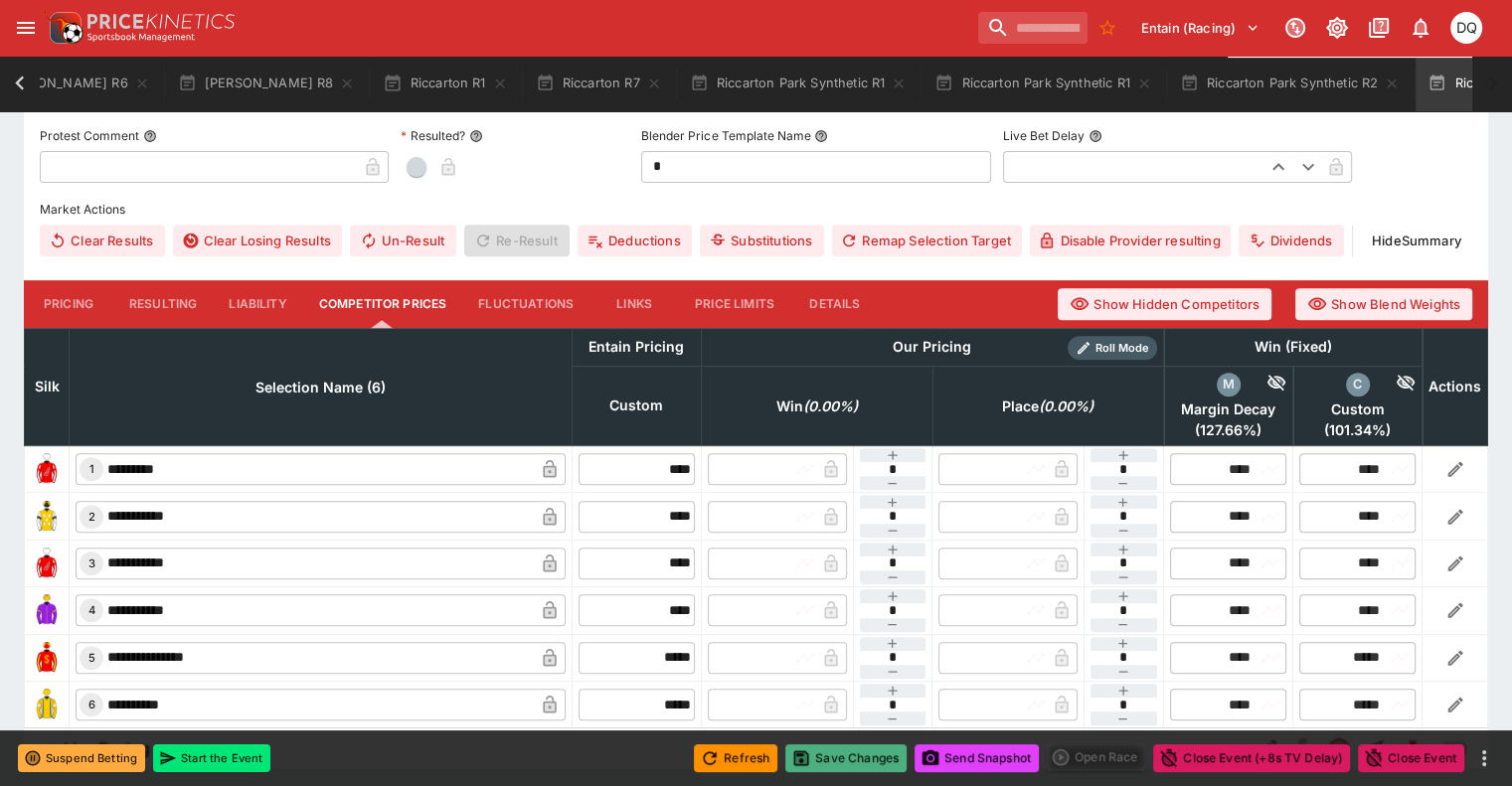 click on "Save Changes" at bounding box center (846, 758) 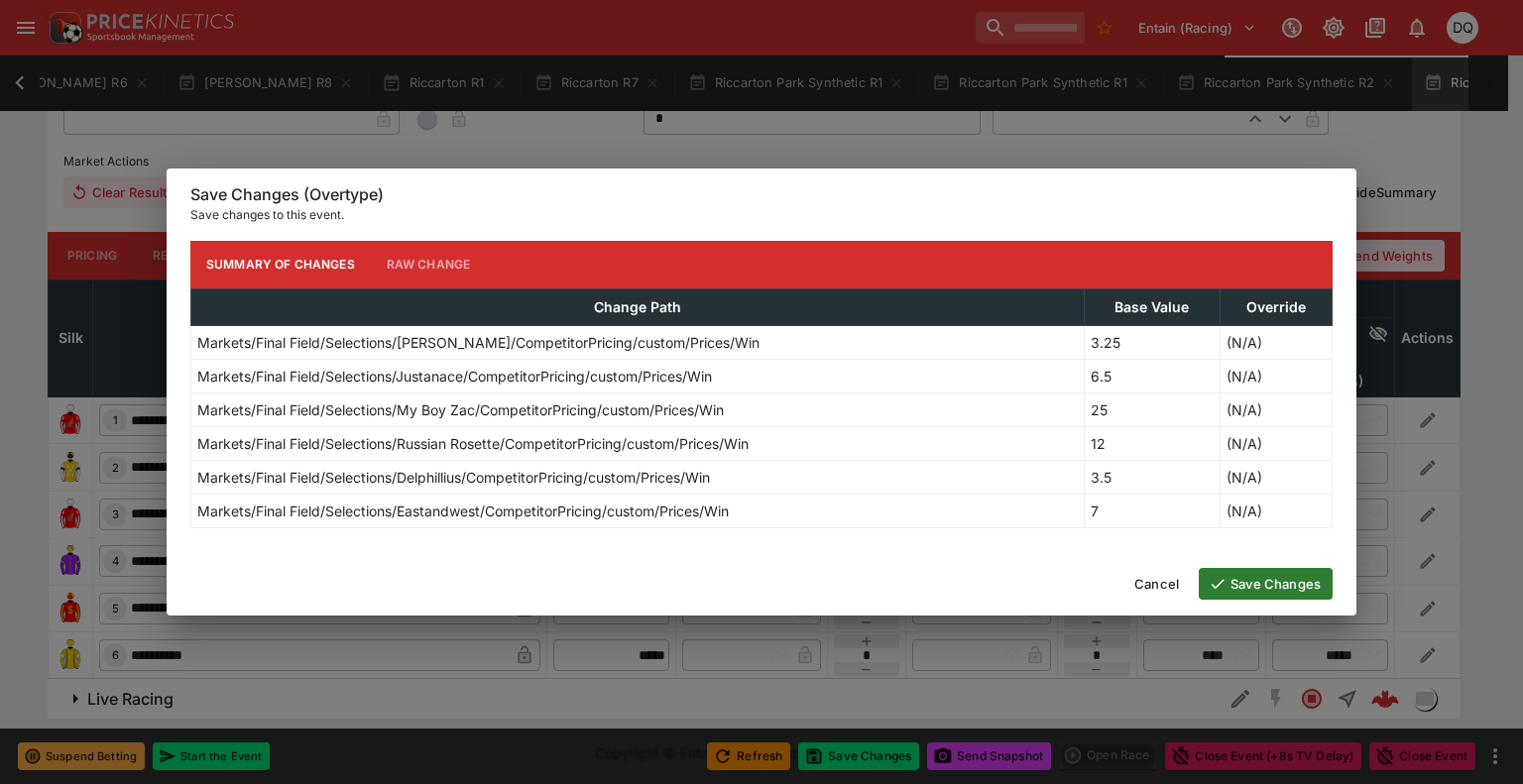 click on "Save Changes" at bounding box center [1265, 584] 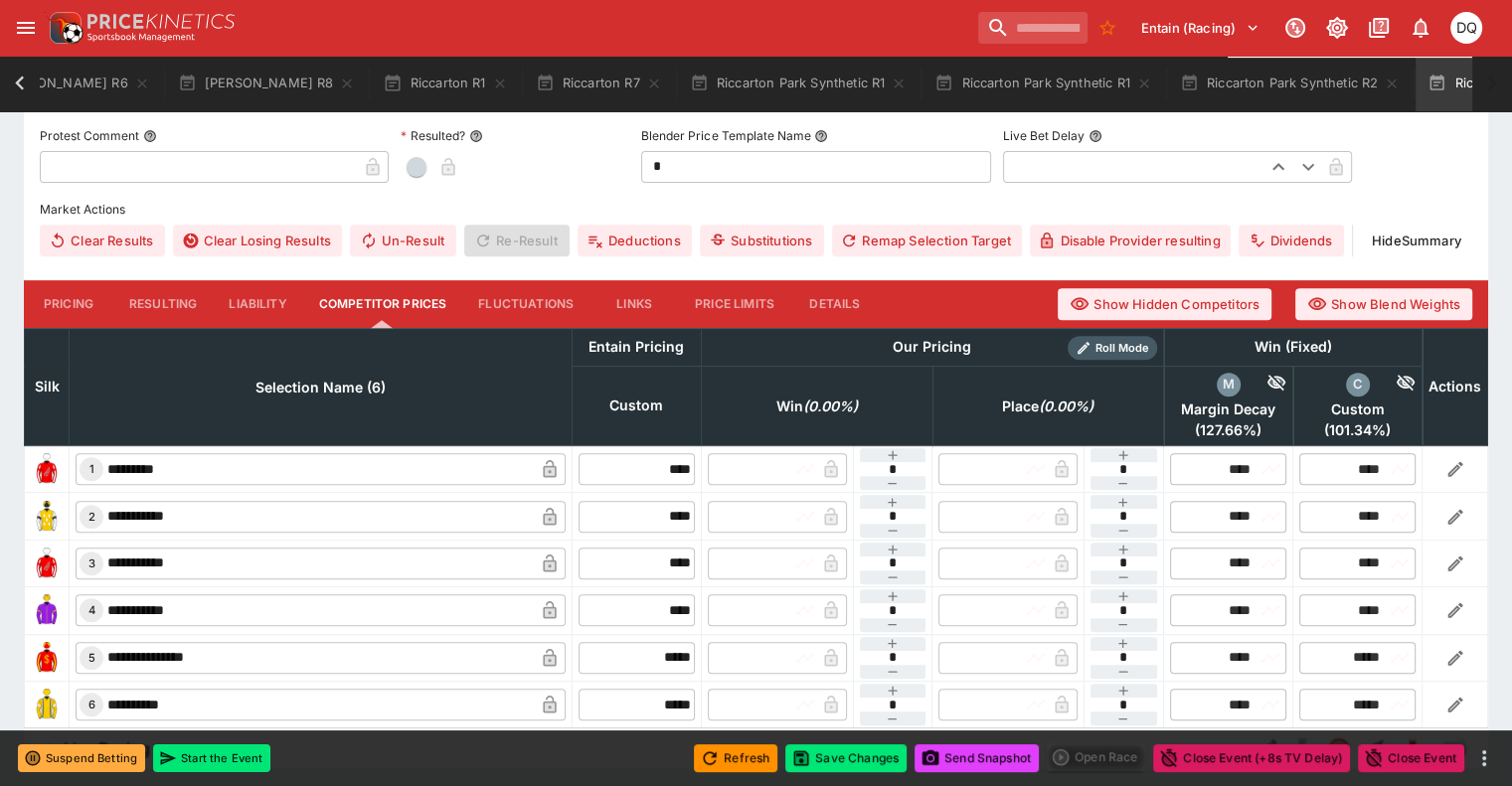 scroll, scrollTop: 0, scrollLeft: 919, axis: horizontal 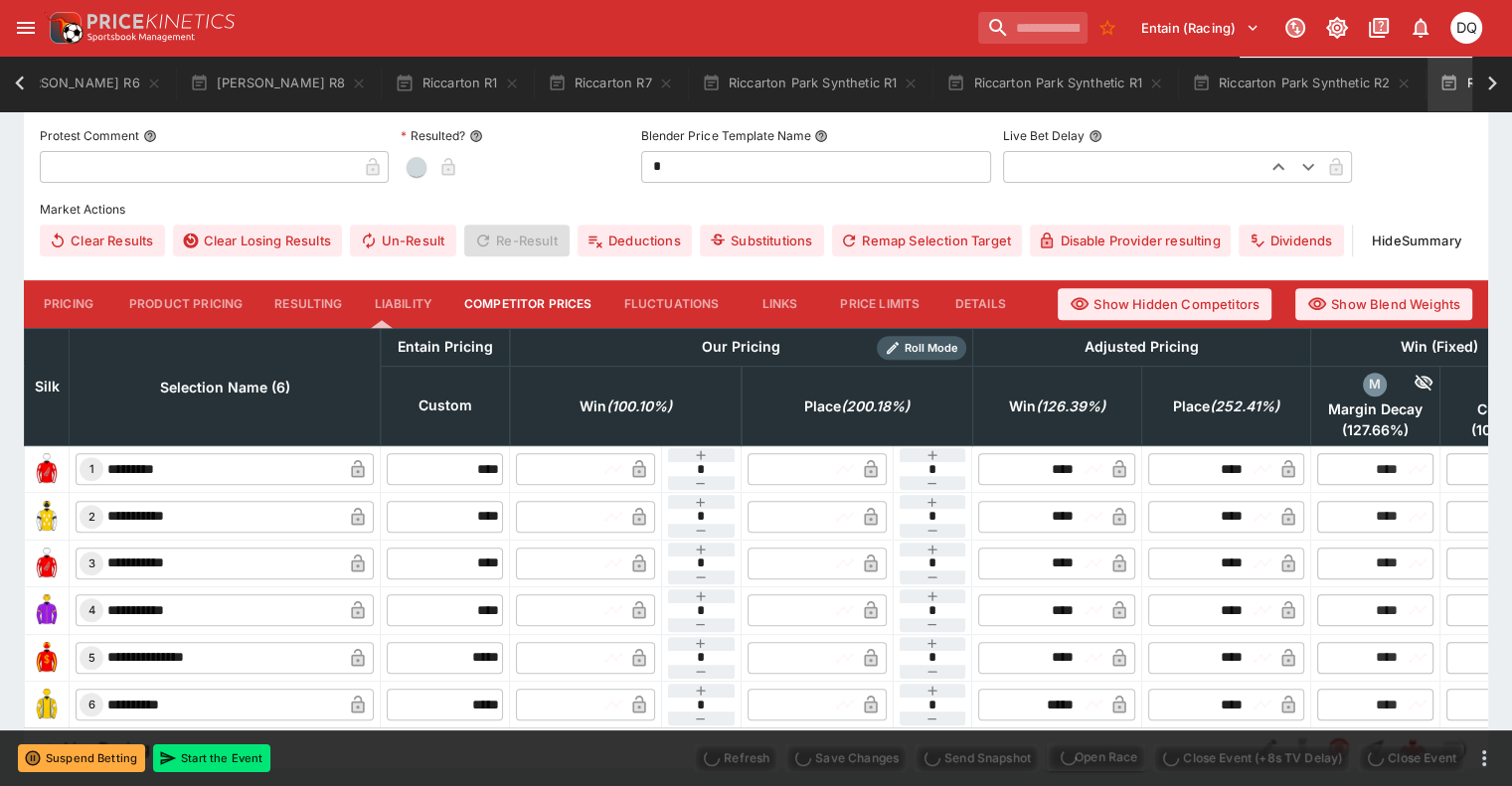 type on "**********" 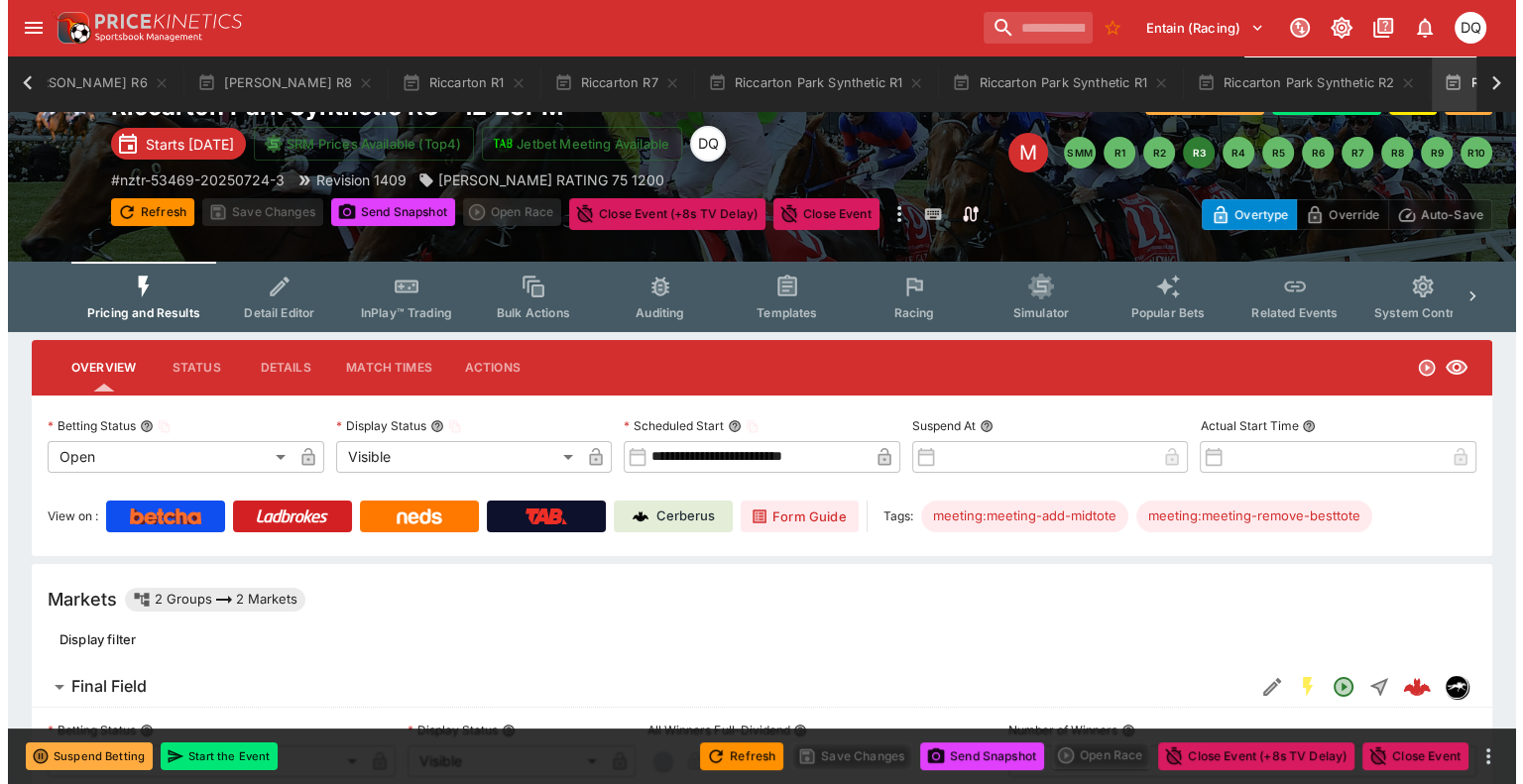 scroll, scrollTop: 24, scrollLeft: 0, axis: vertical 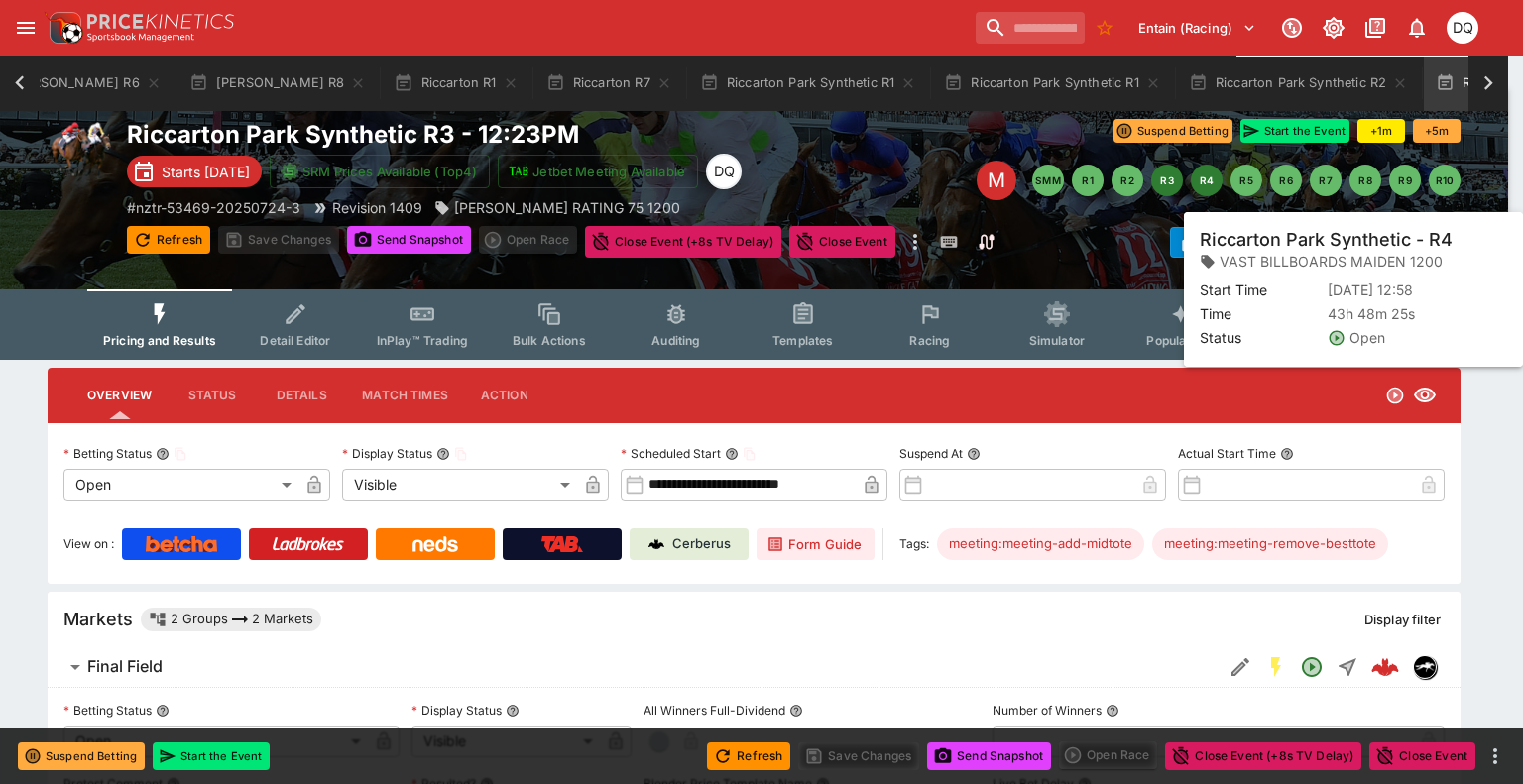 click on "R4" at bounding box center [1207, 180] 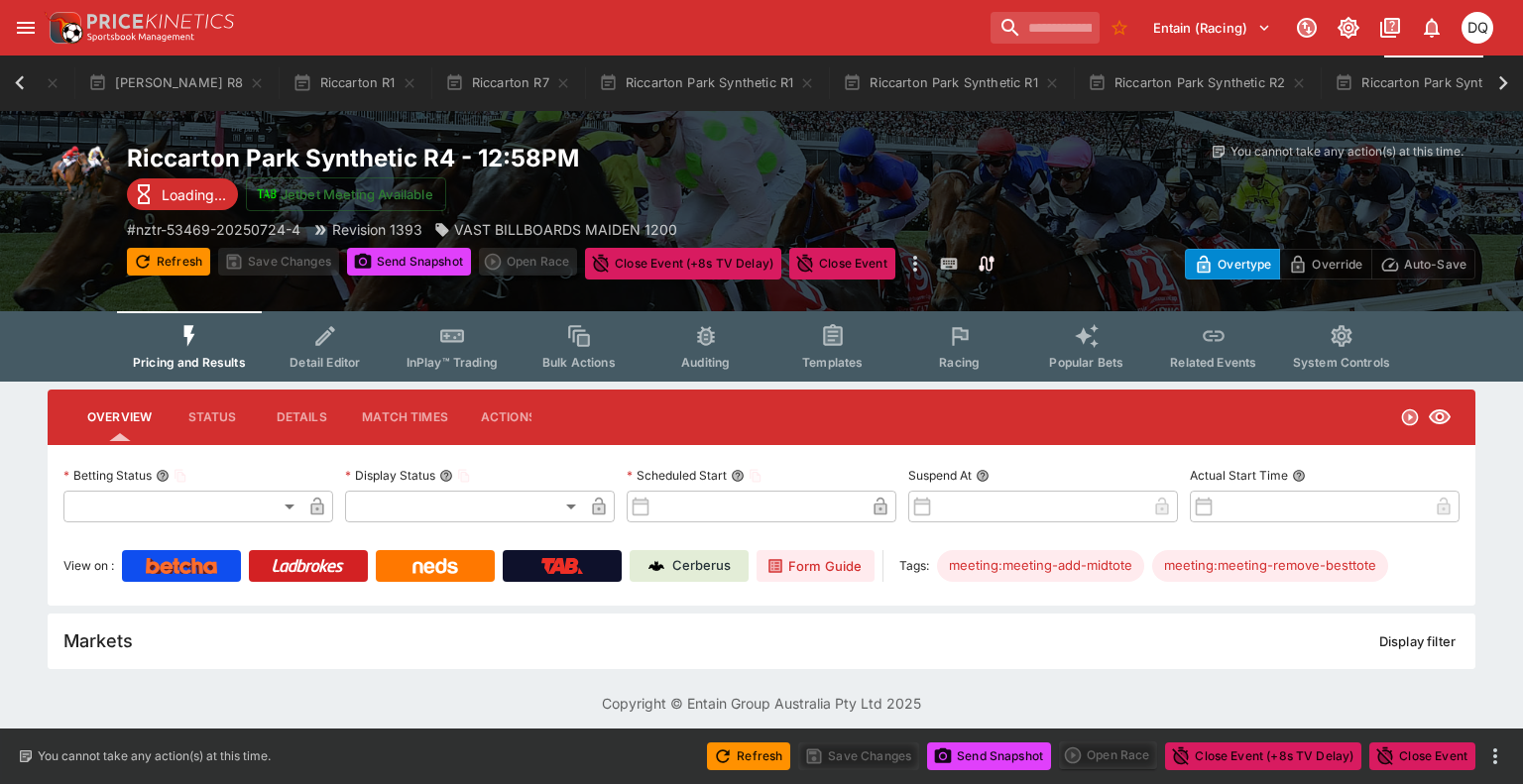 type on "**********" 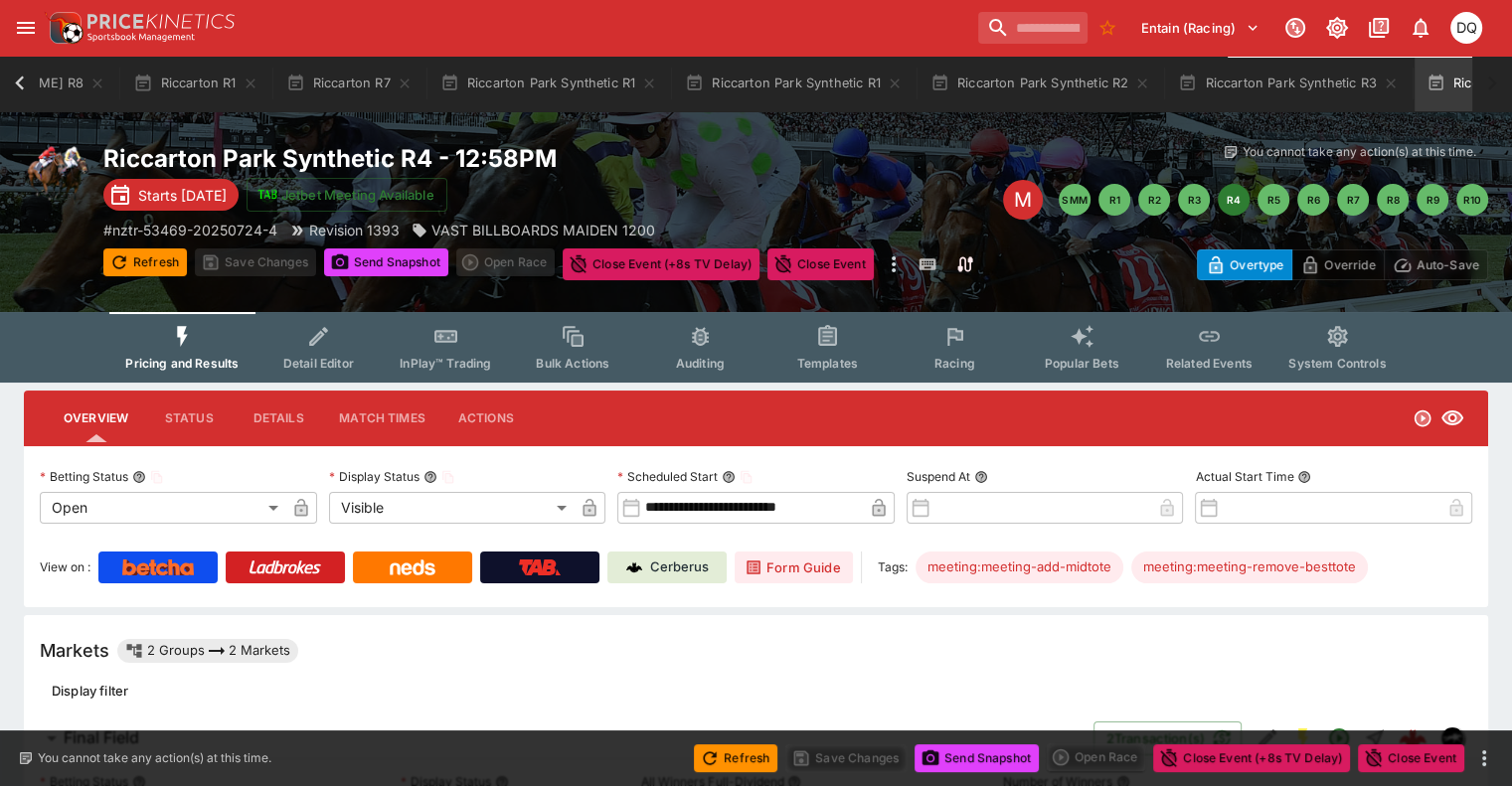 scroll, scrollTop: 0, scrollLeft: 1180, axis: horizontal 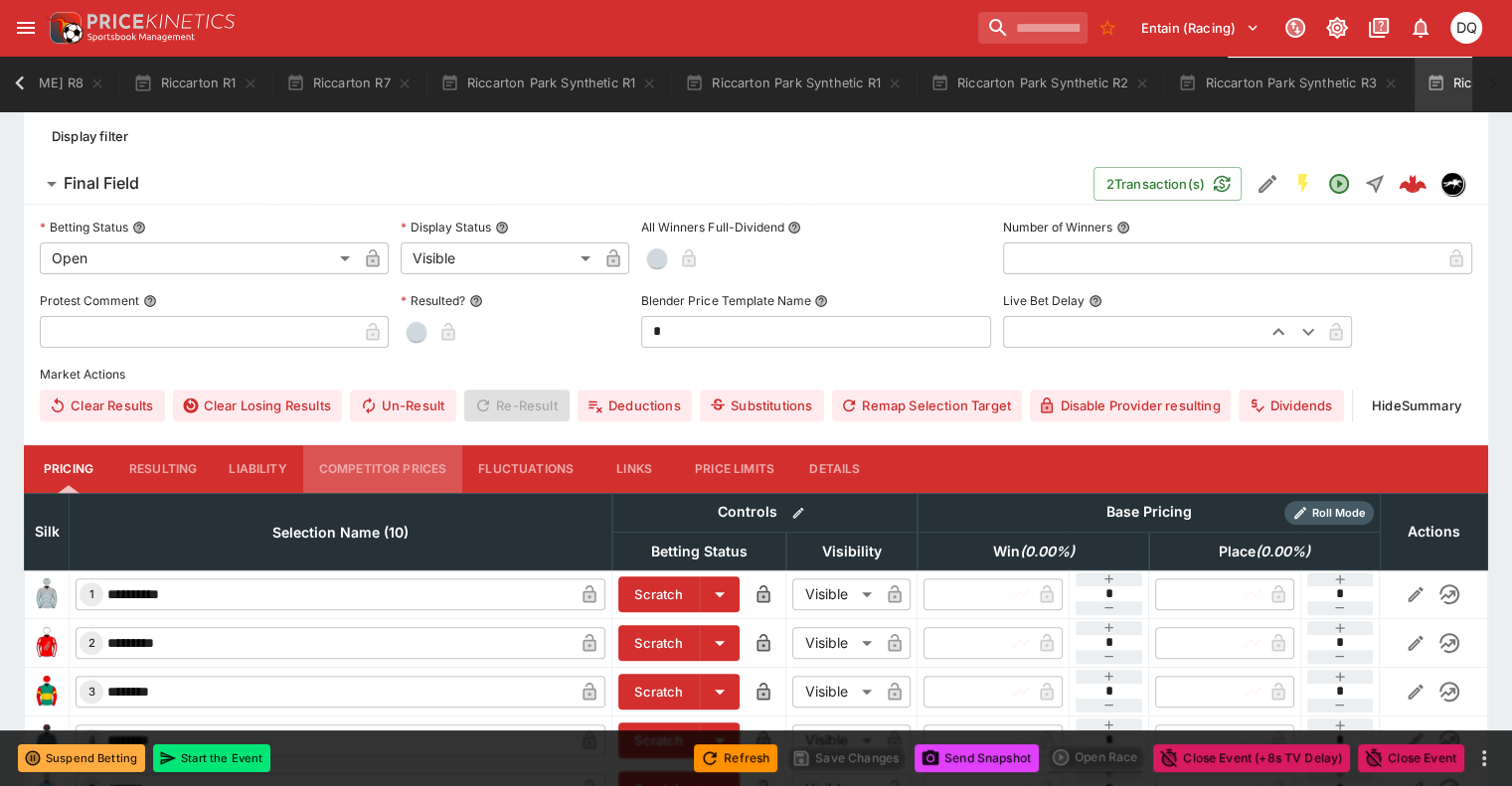 click on "Competitor Prices" at bounding box center [383, 469] 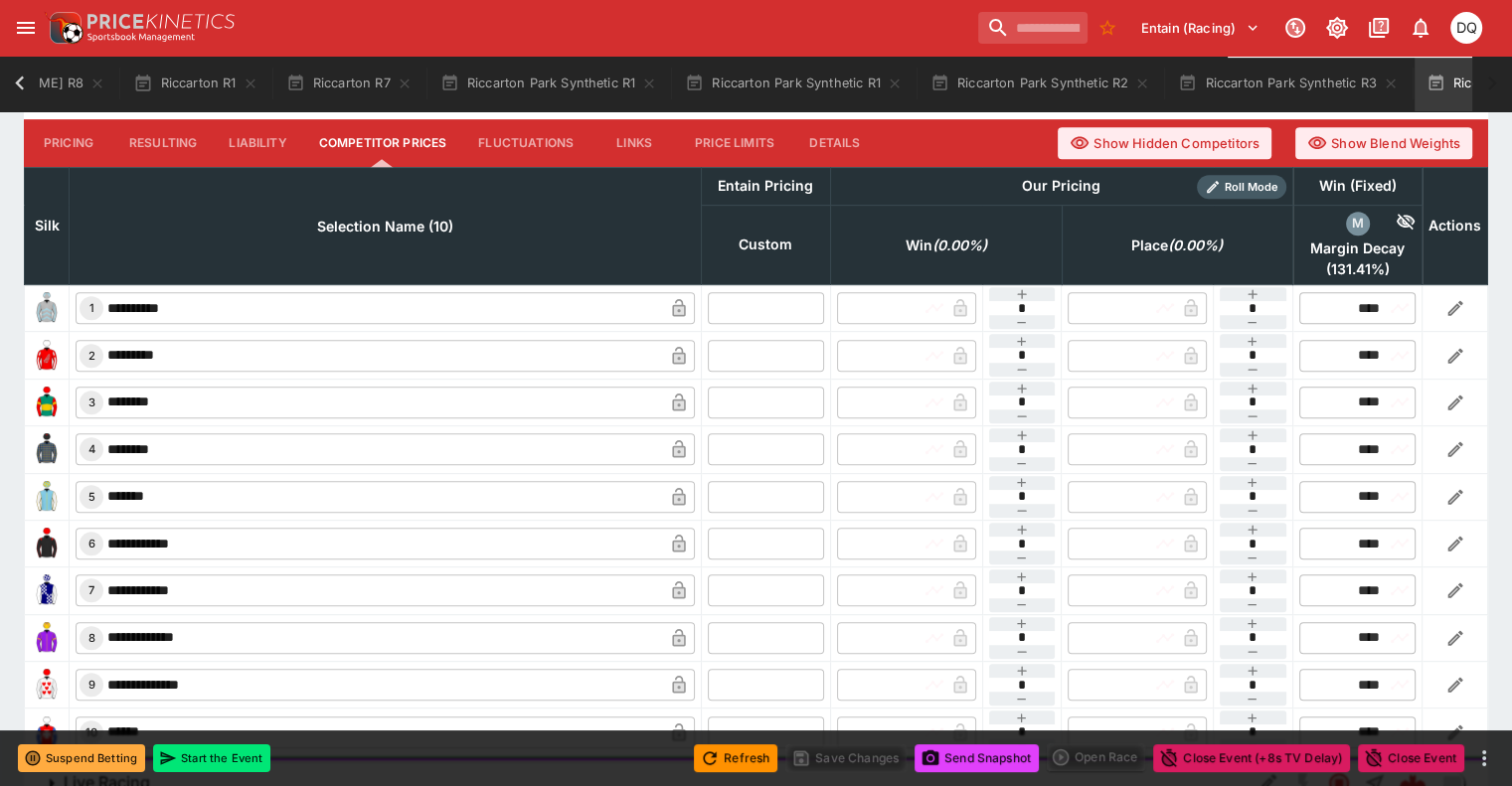 scroll, scrollTop: 915, scrollLeft: 0, axis: vertical 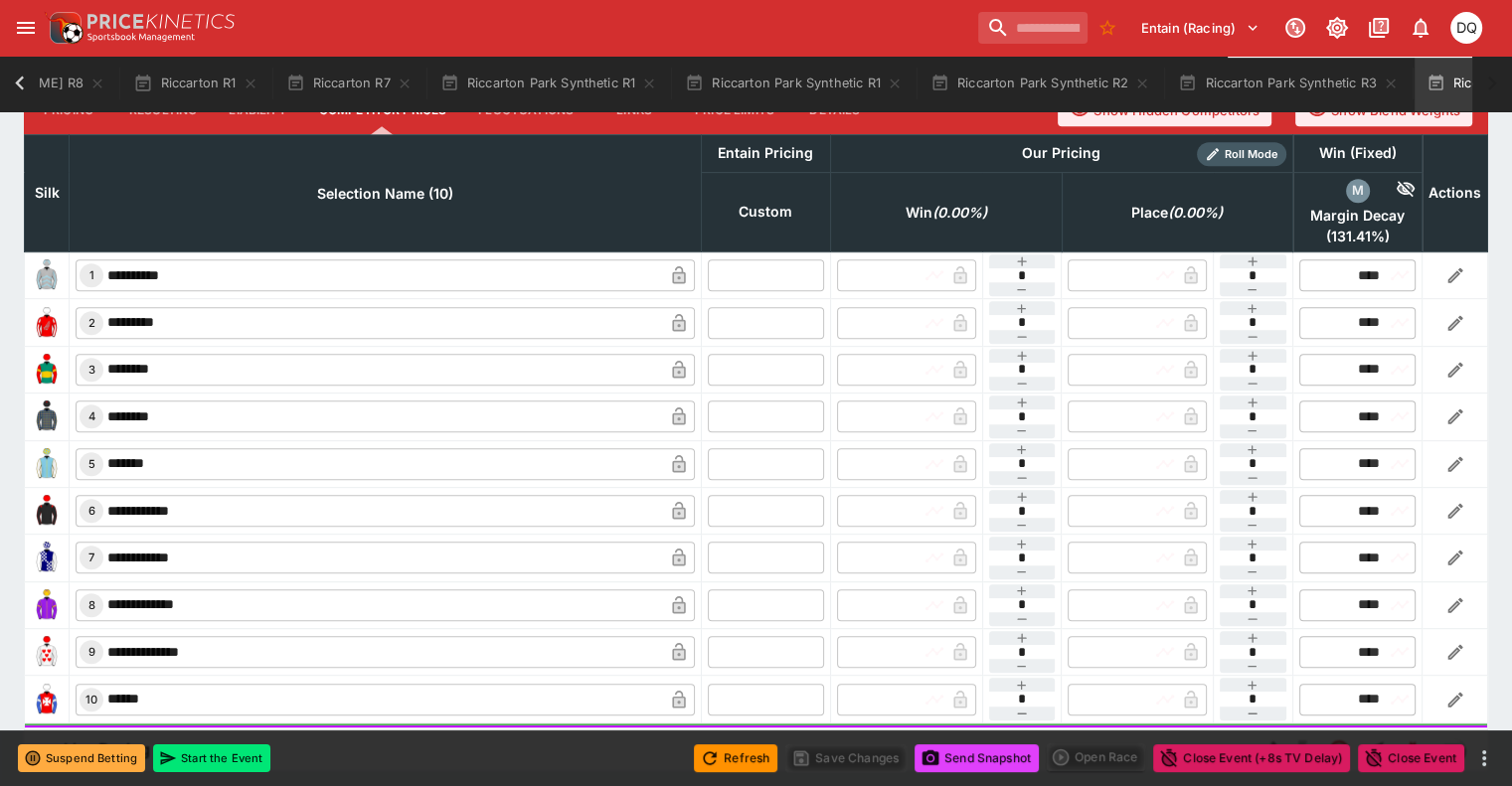 click at bounding box center [765, 275] 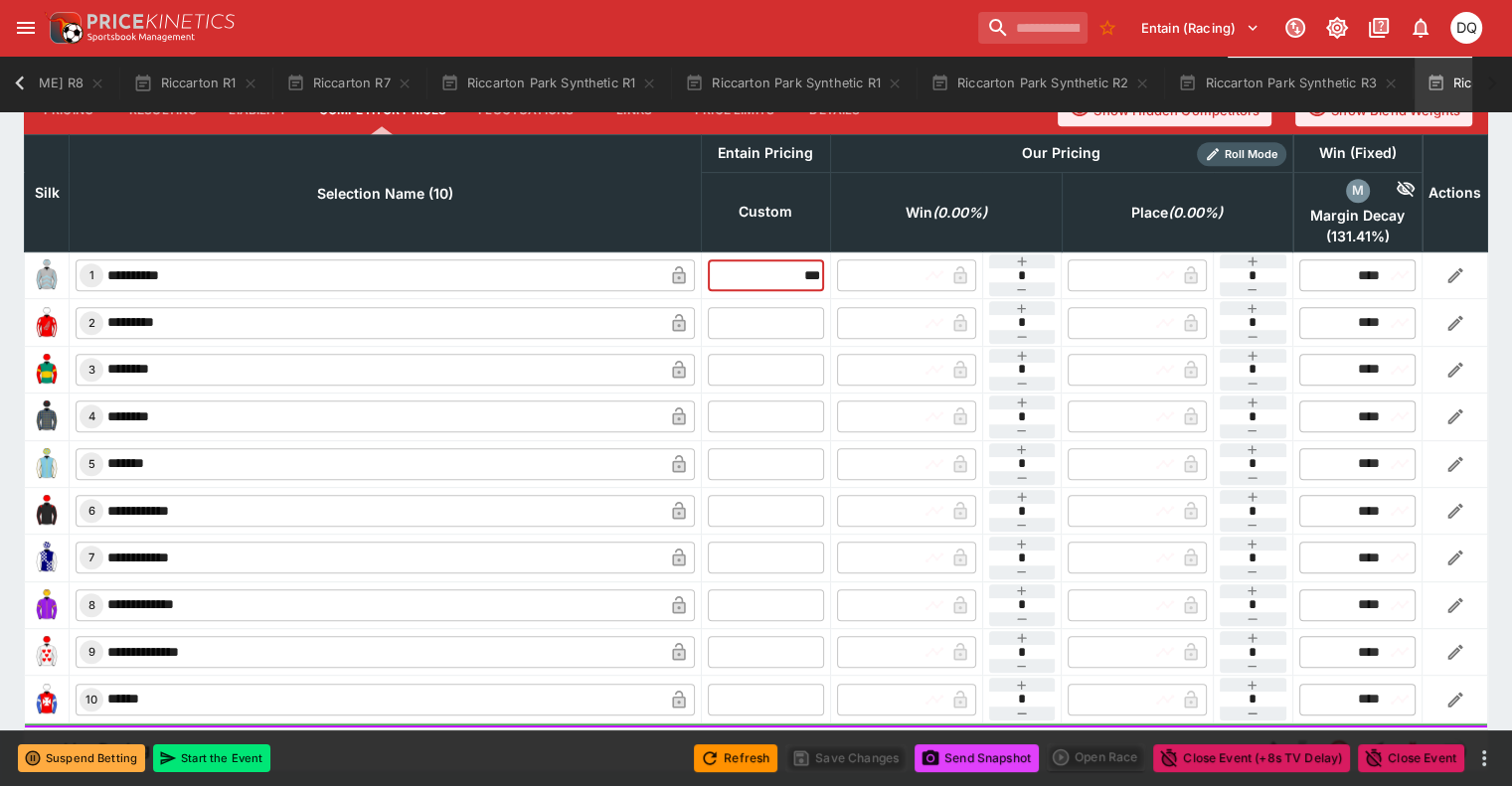 click on "​ 2 ********* ​ ​ ​ ​ * ​ ​ ​ * ​ ​ **** ​" at bounding box center [756, 322] 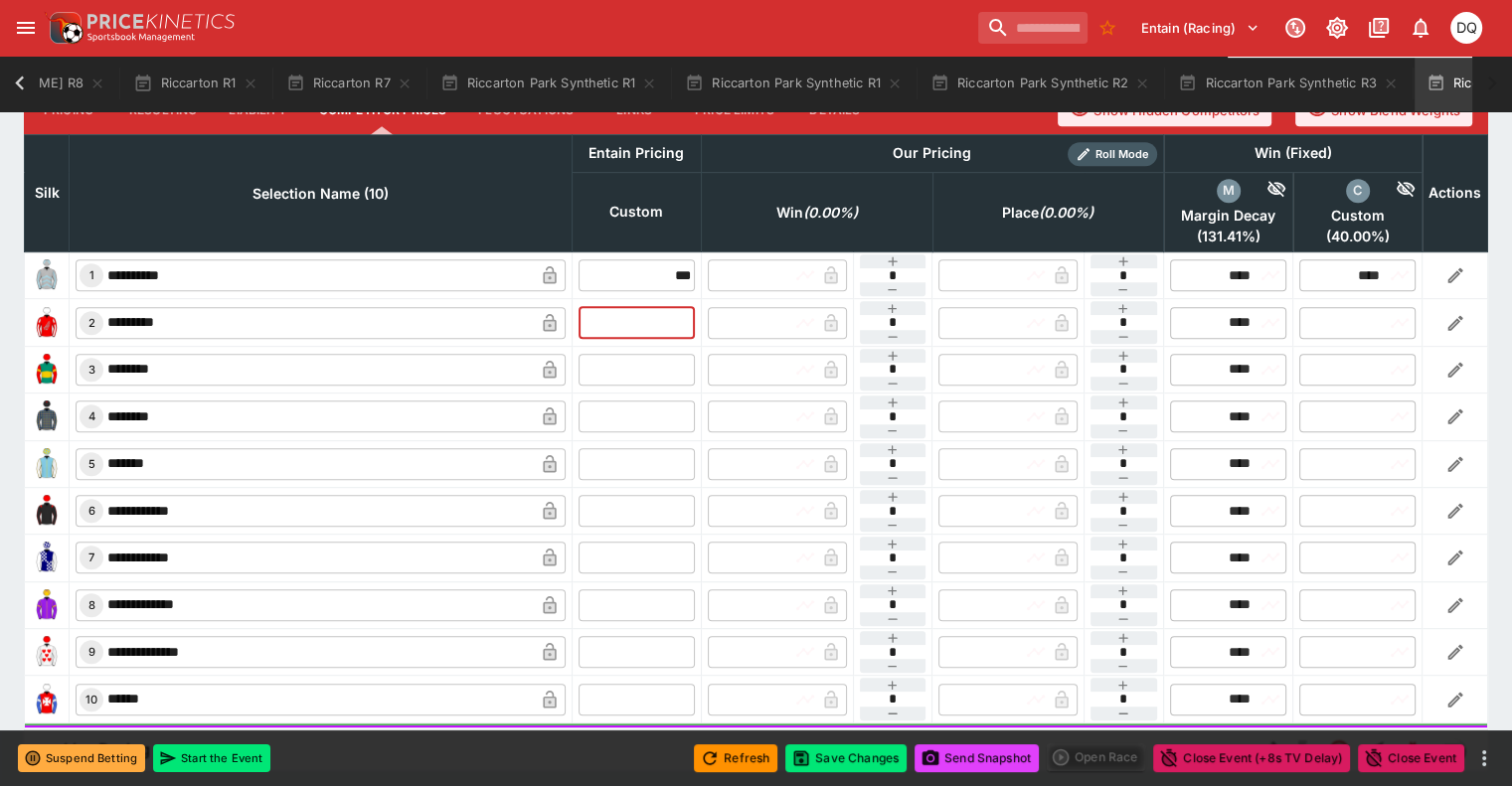 type on "****" 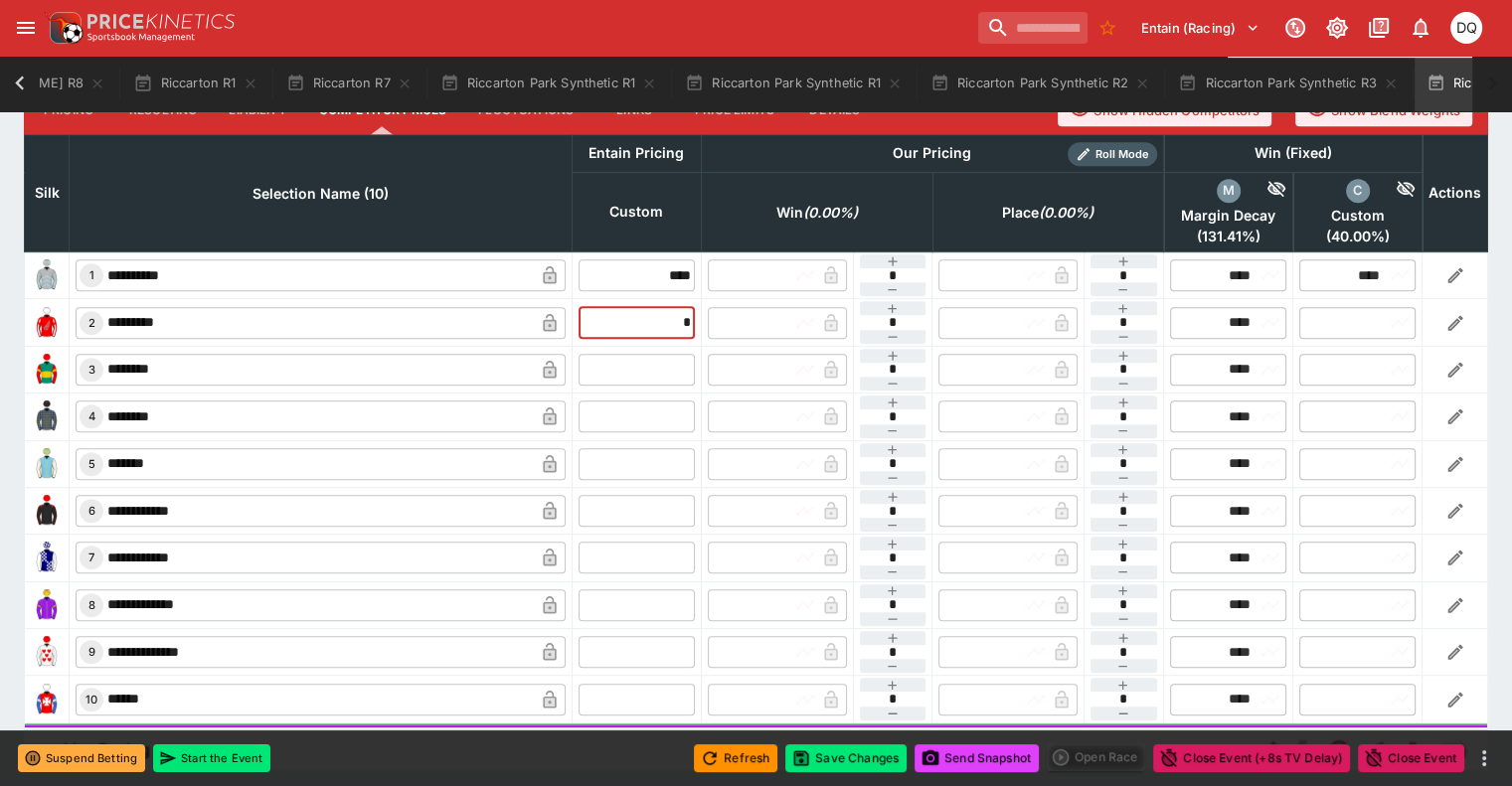 type on "**" 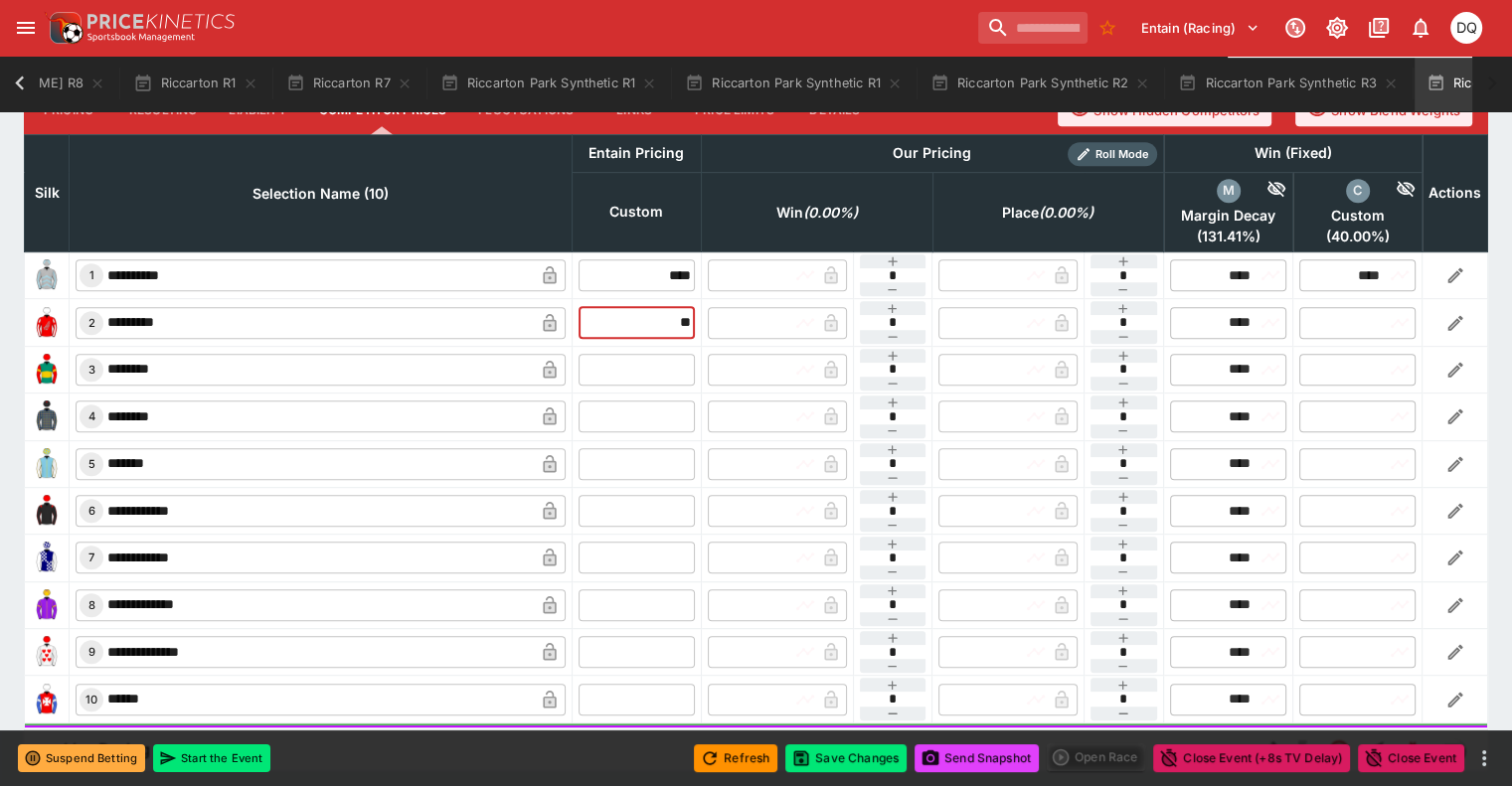 type on "****" 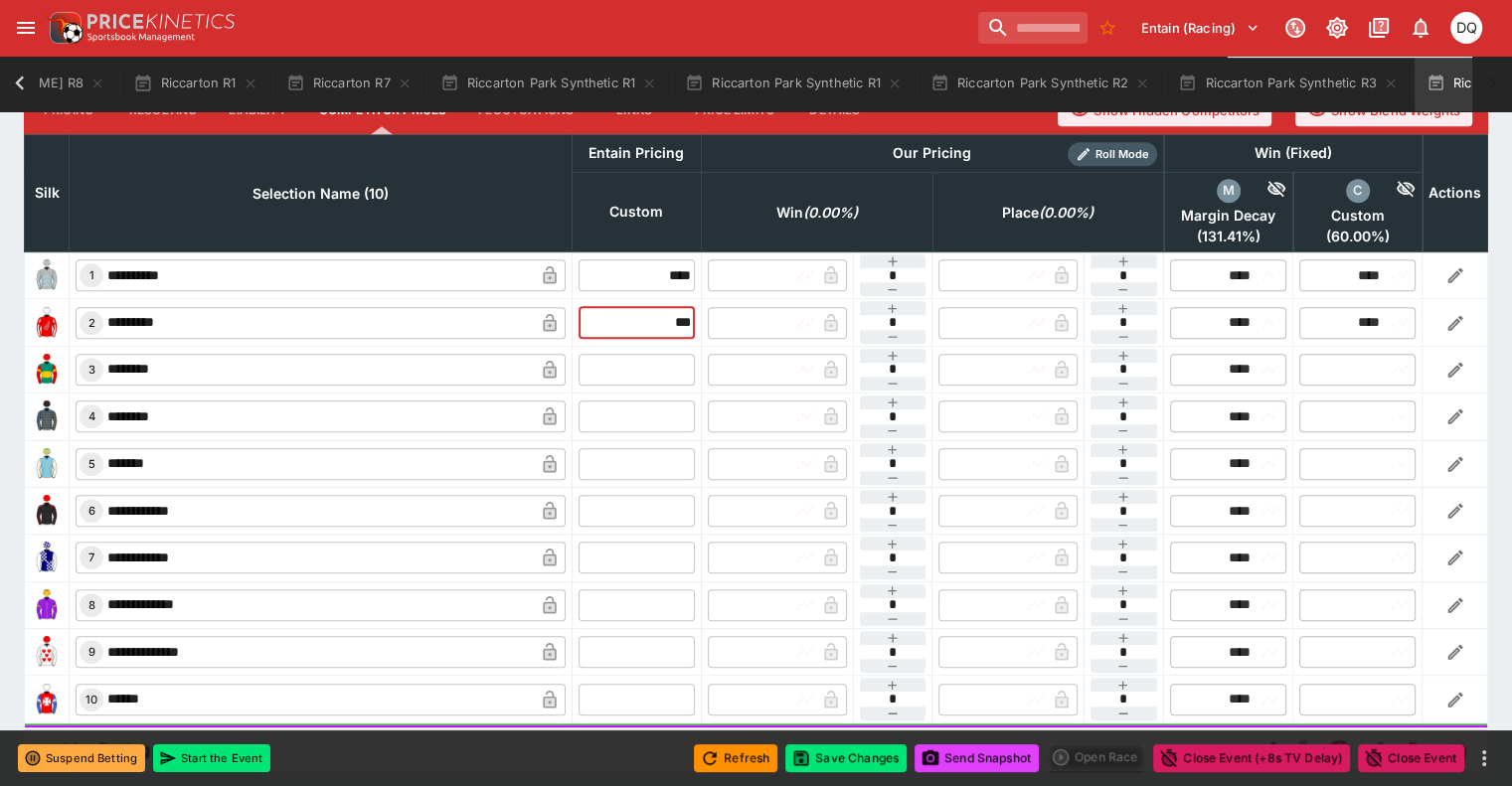 type on "***" 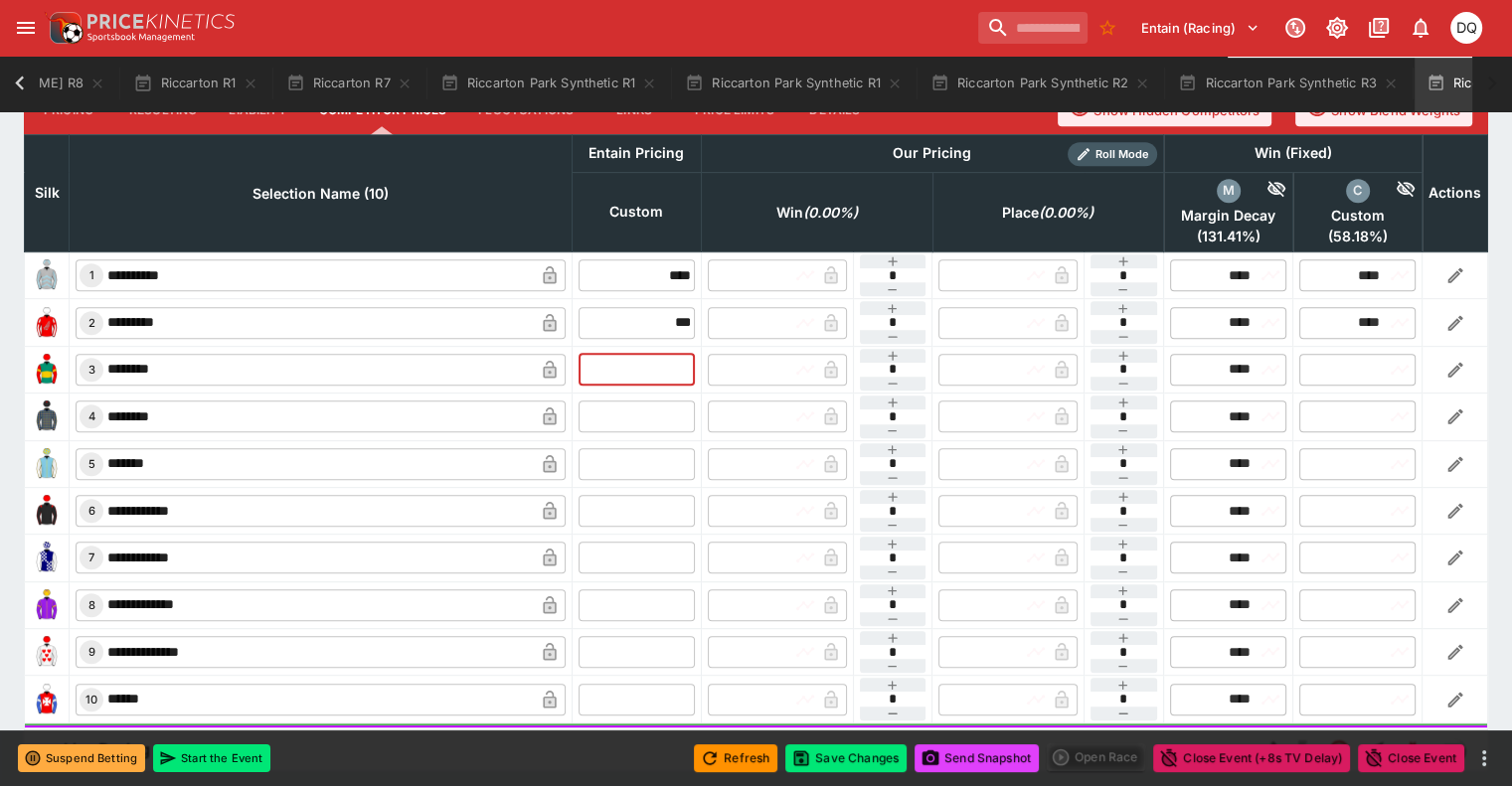 type on "****" 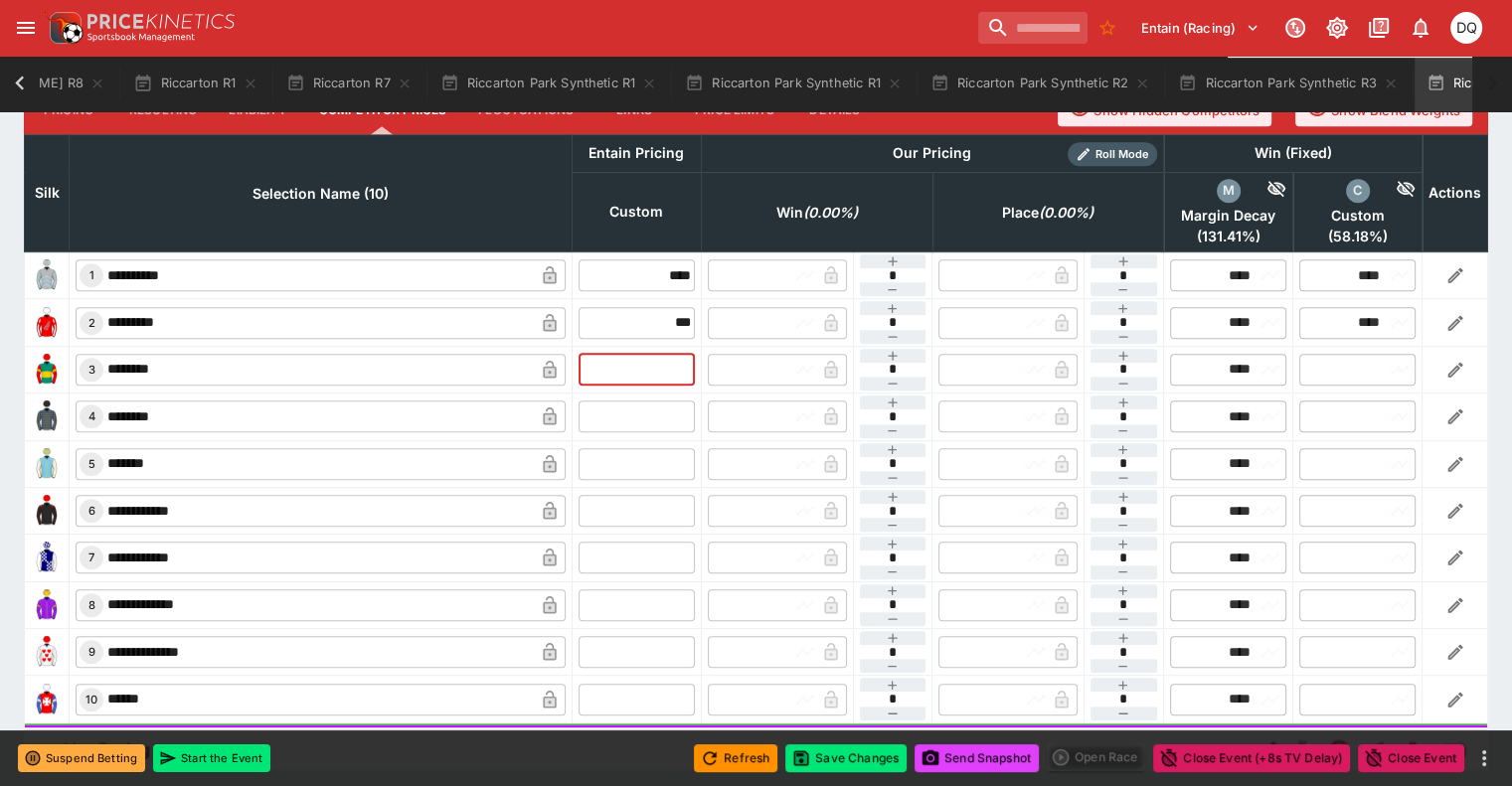type on "****" 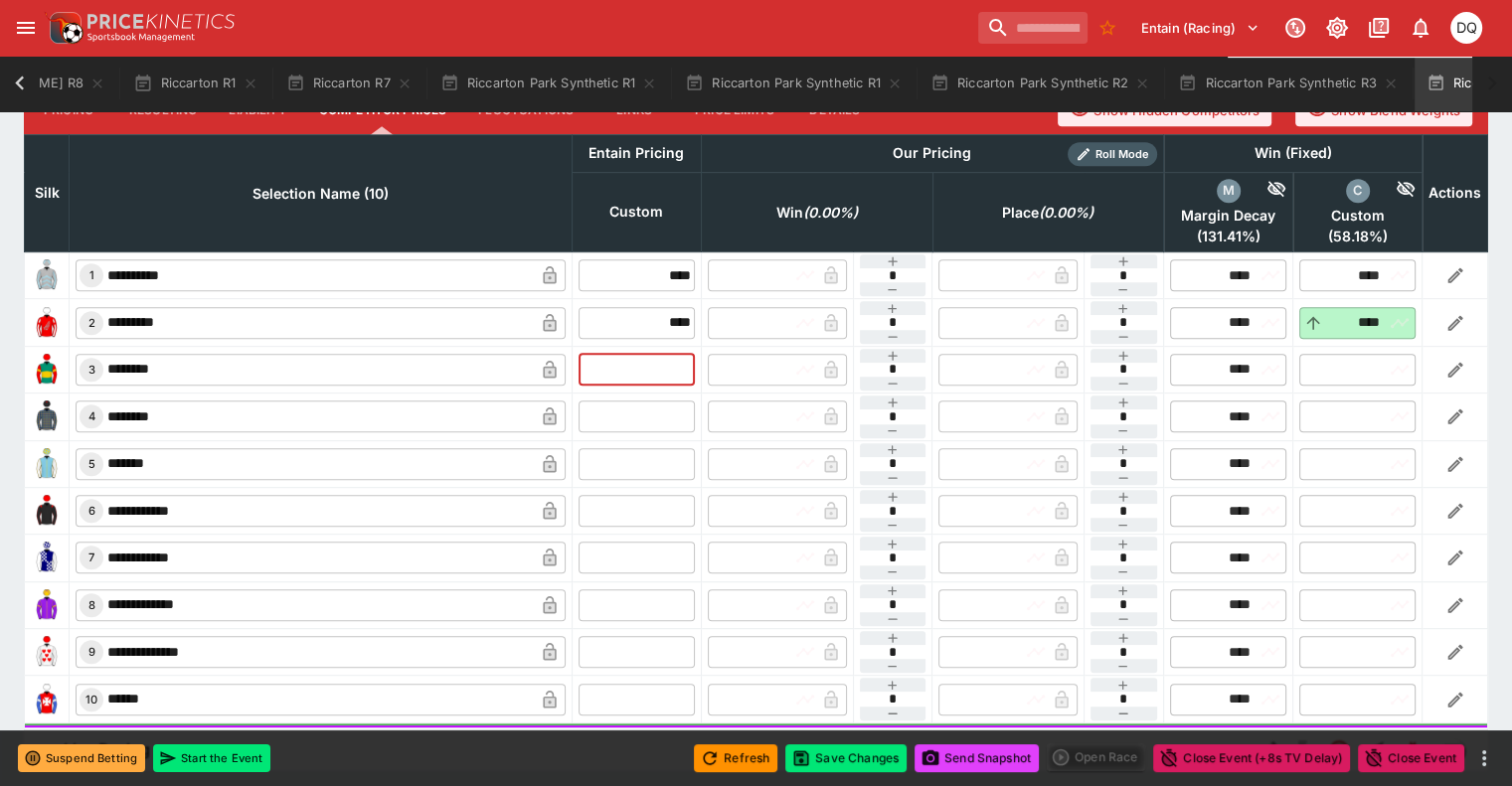 click at bounding box center [636, 370] 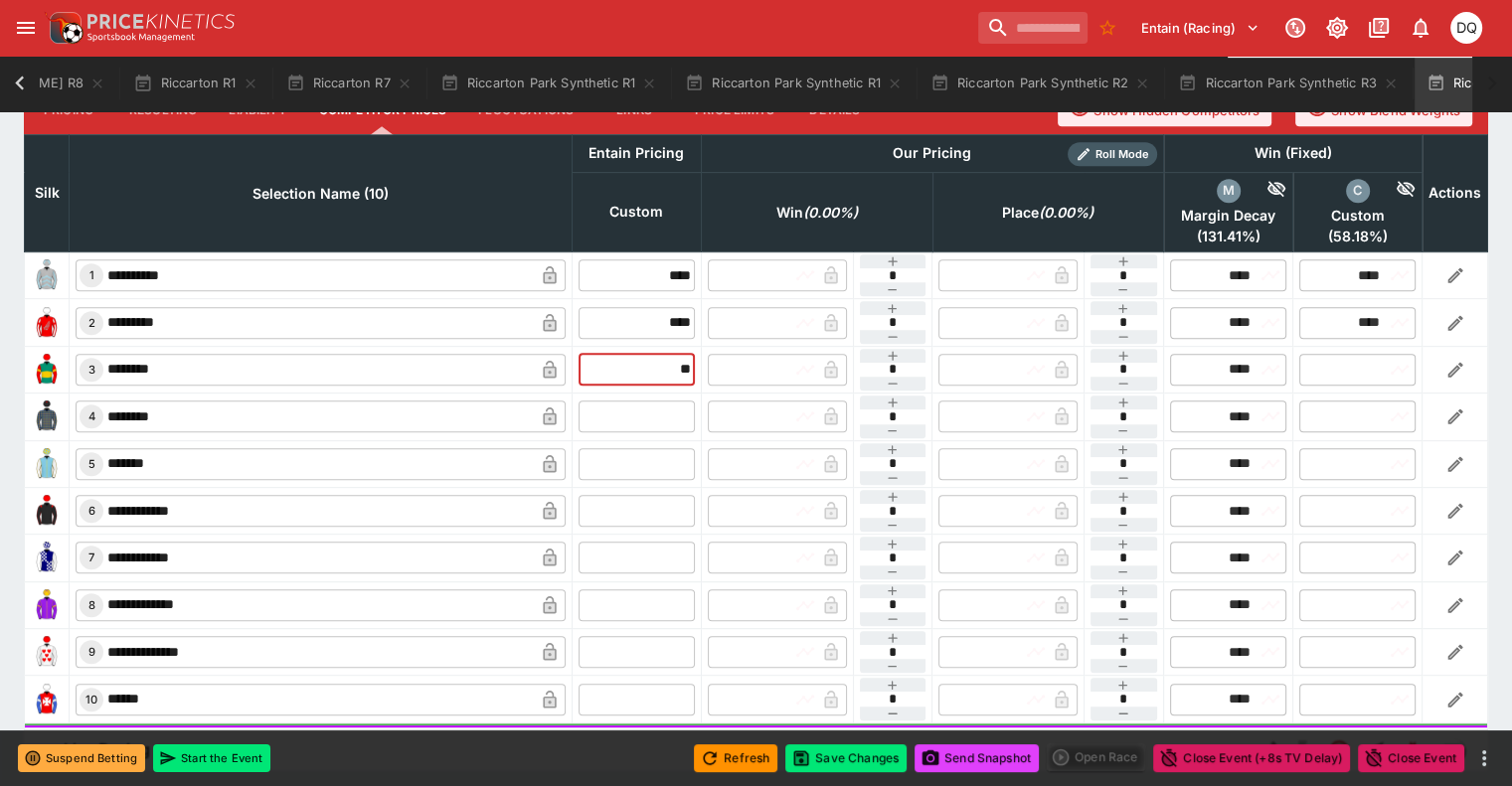 type on "**" 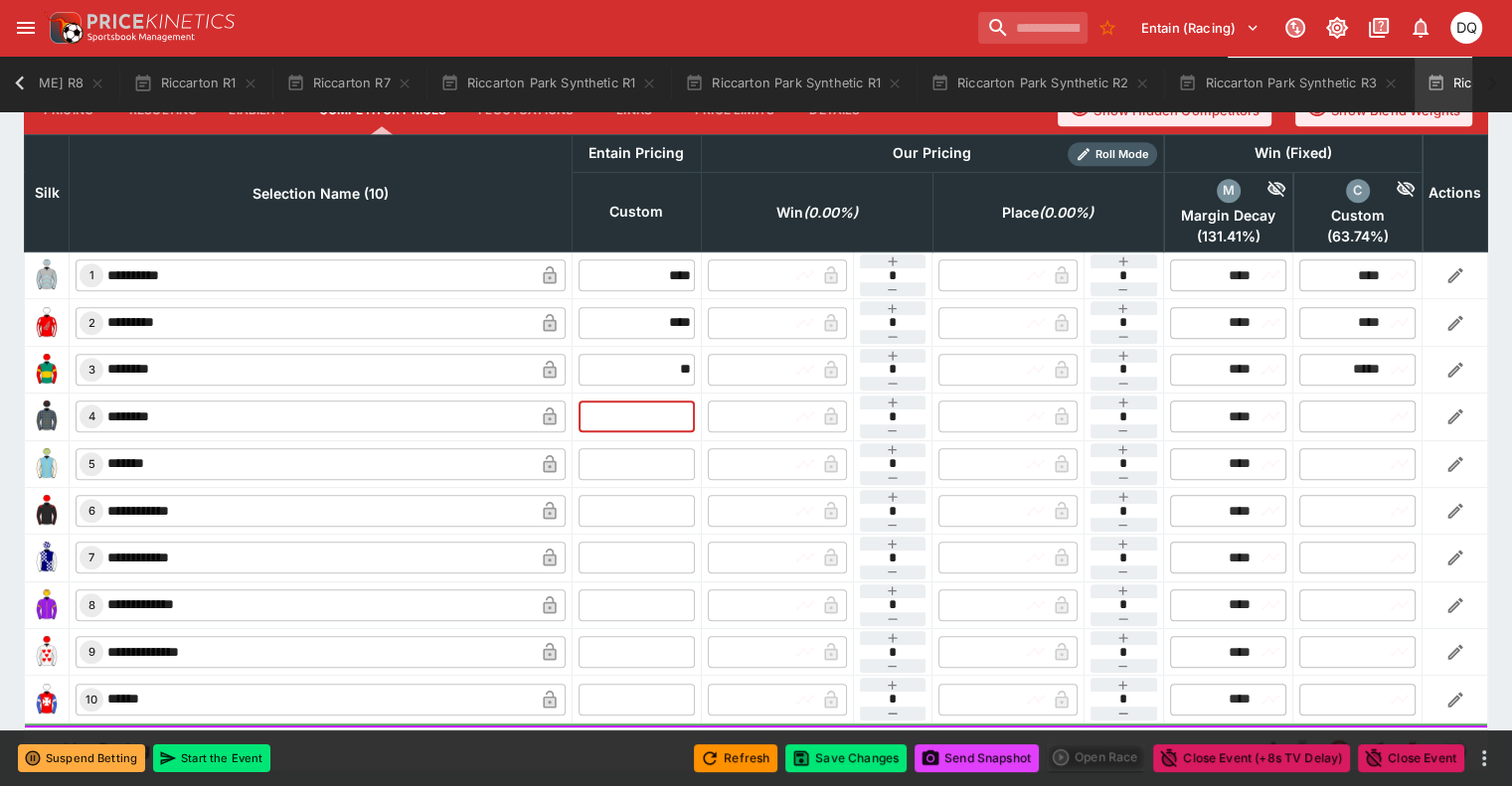 type on "*****" 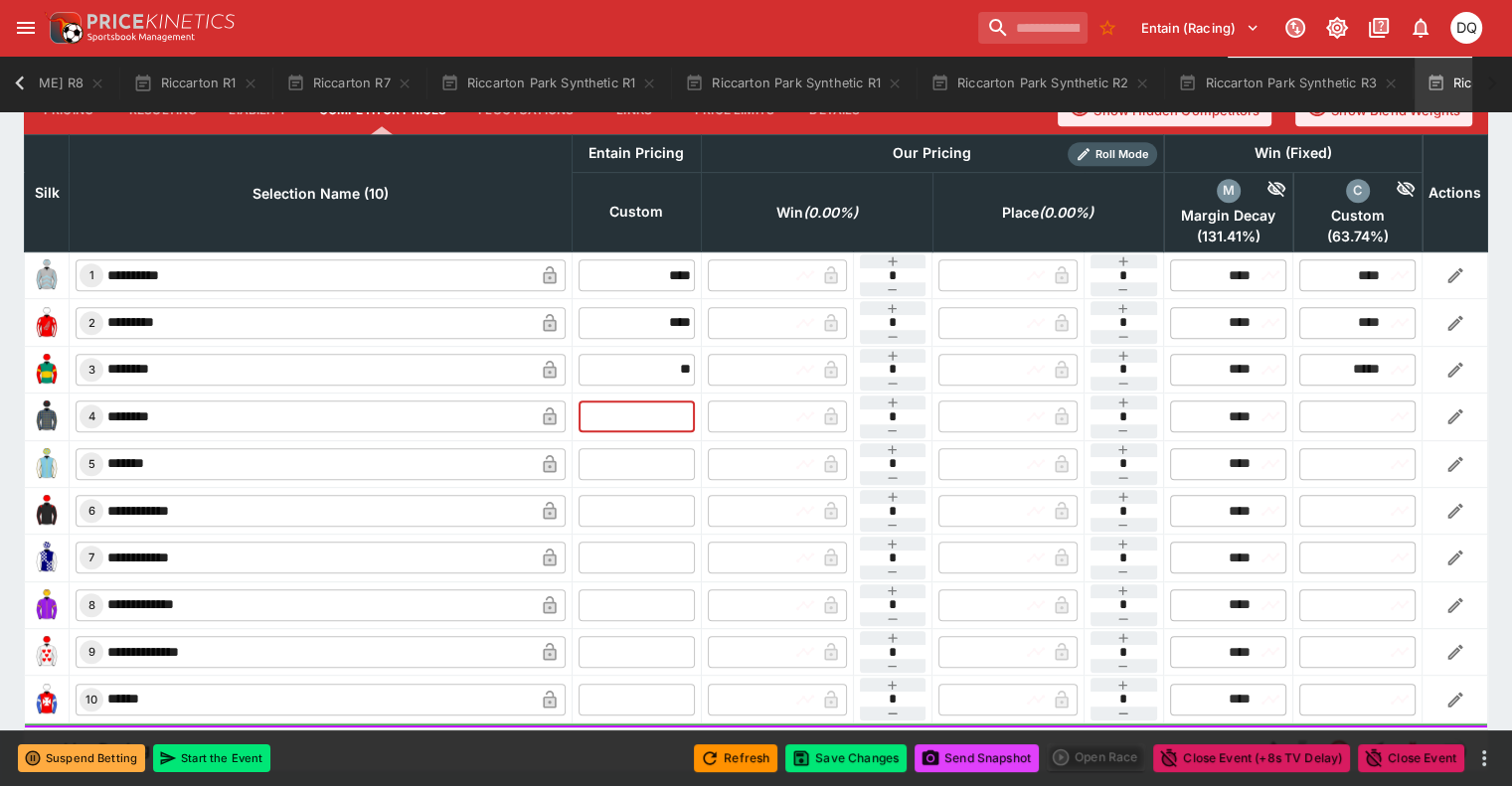 type on "*****" 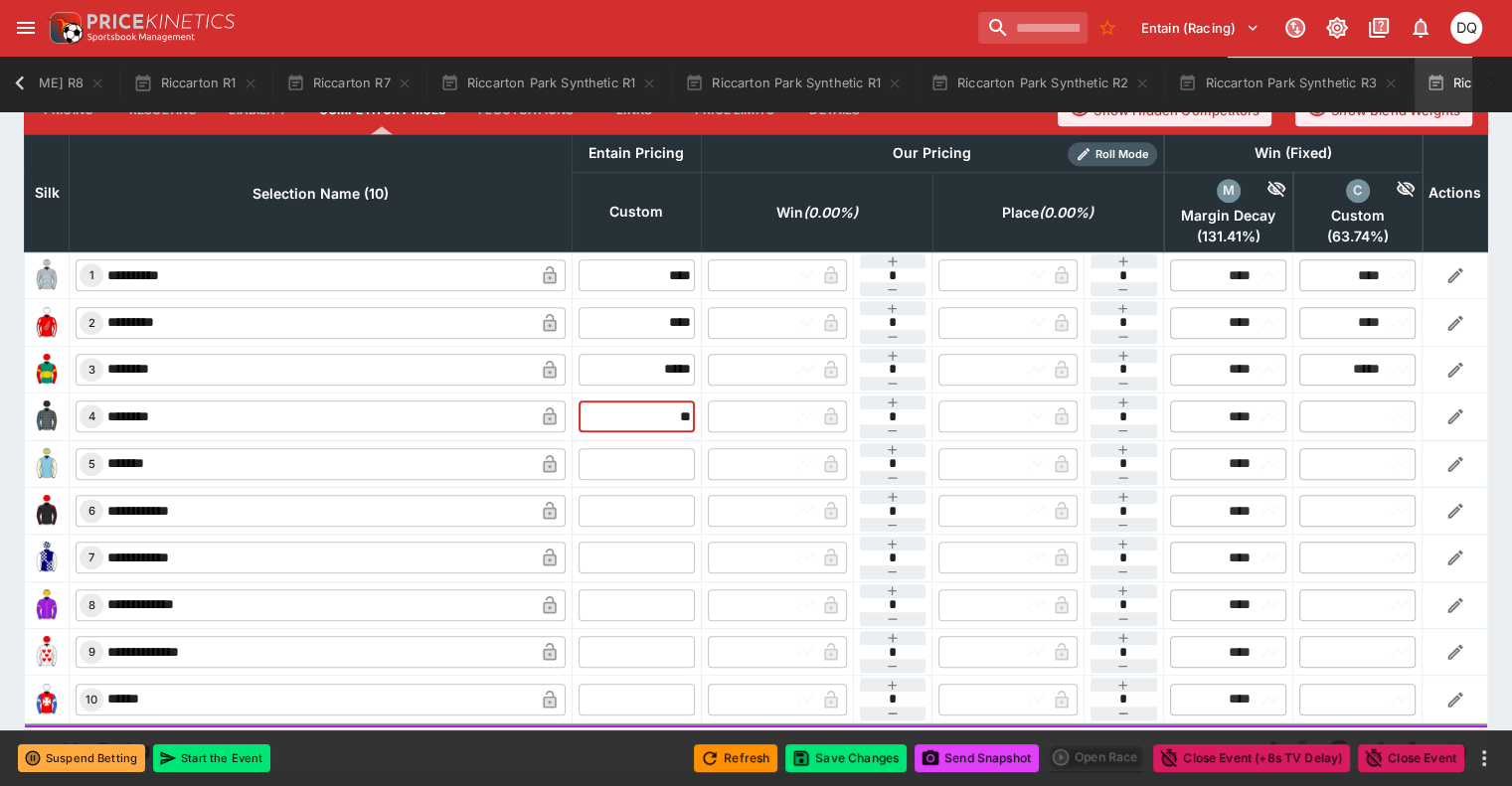 type on "**" 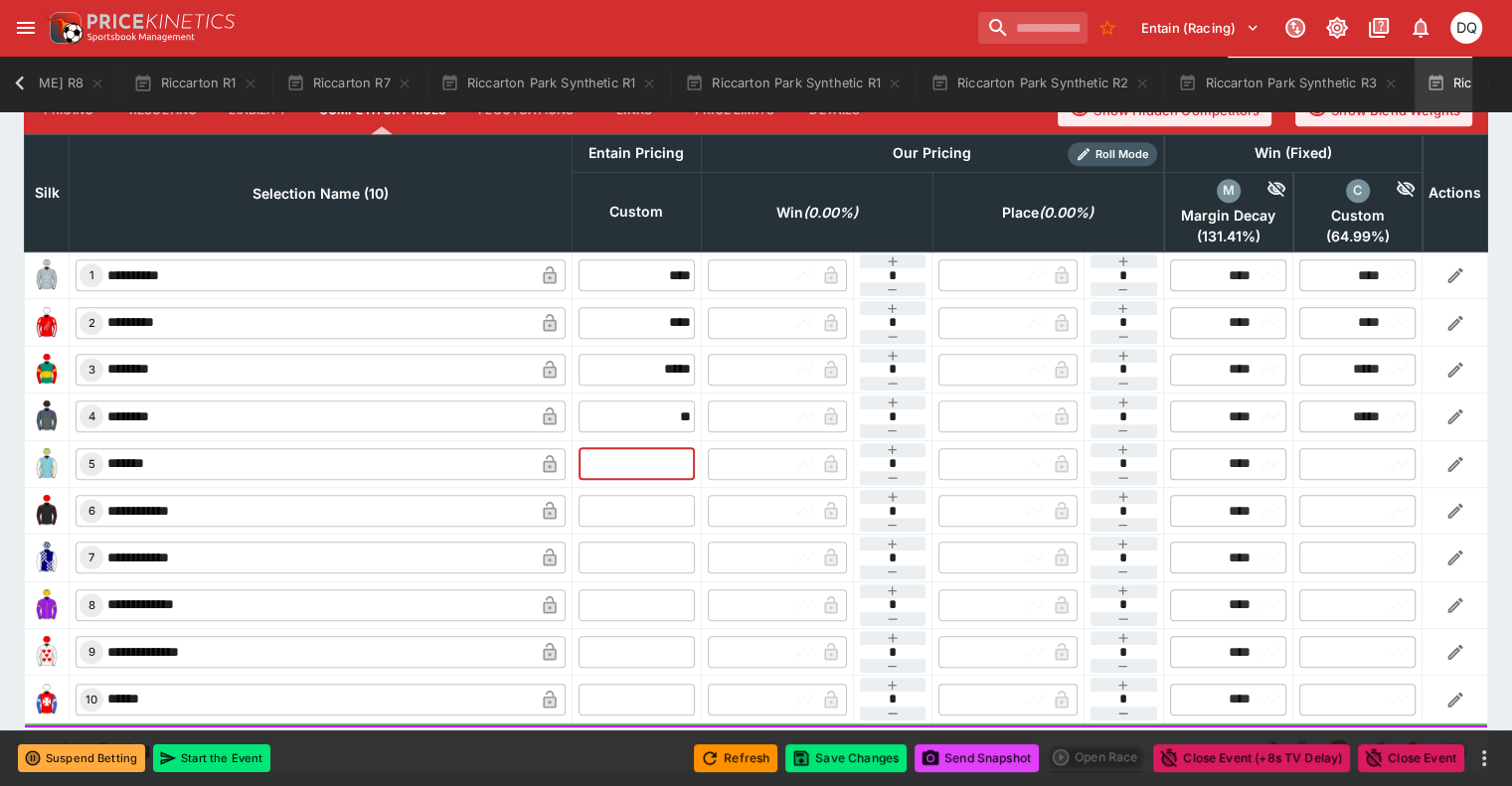 type on "*****" 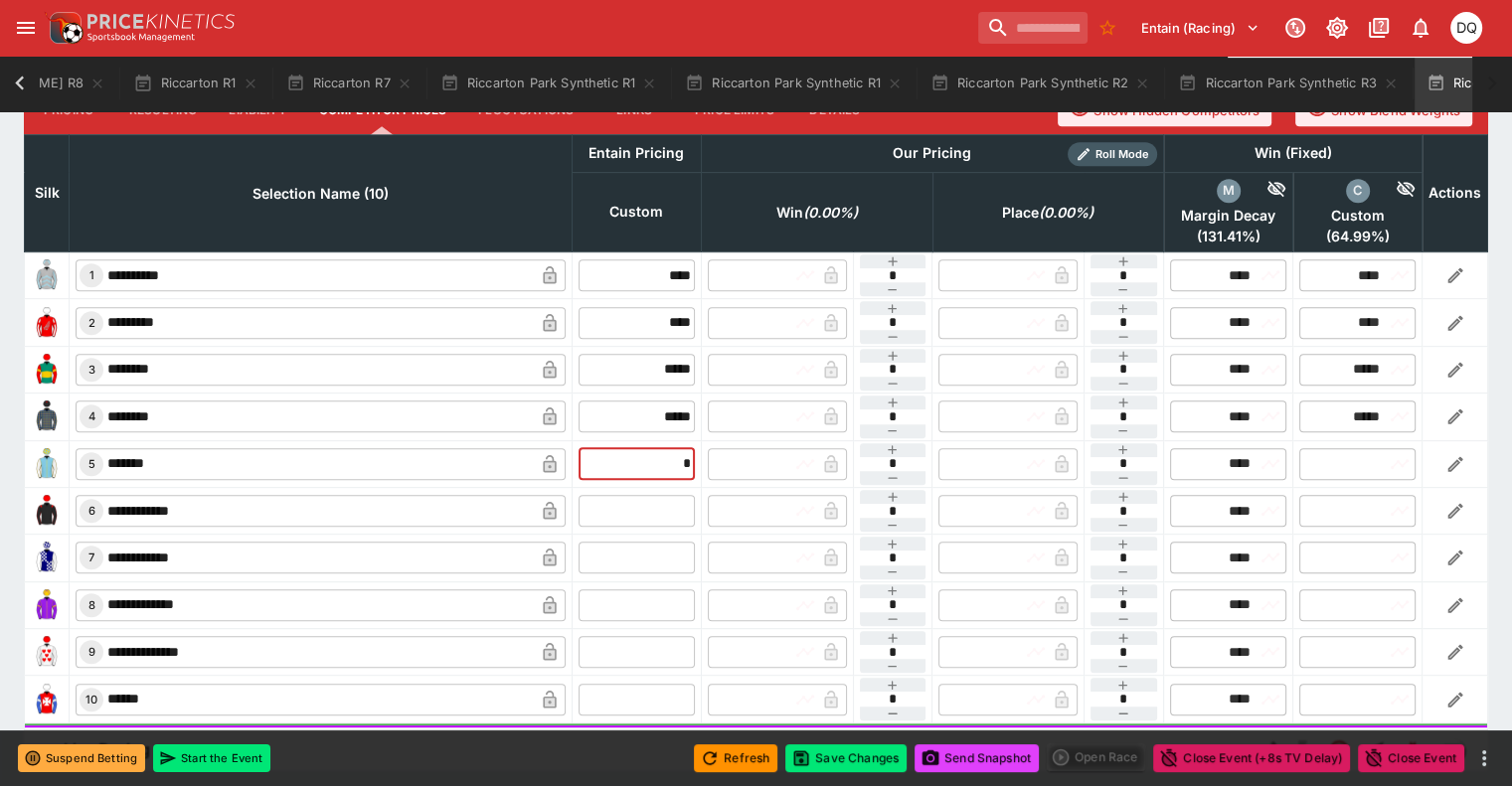 type on "*" 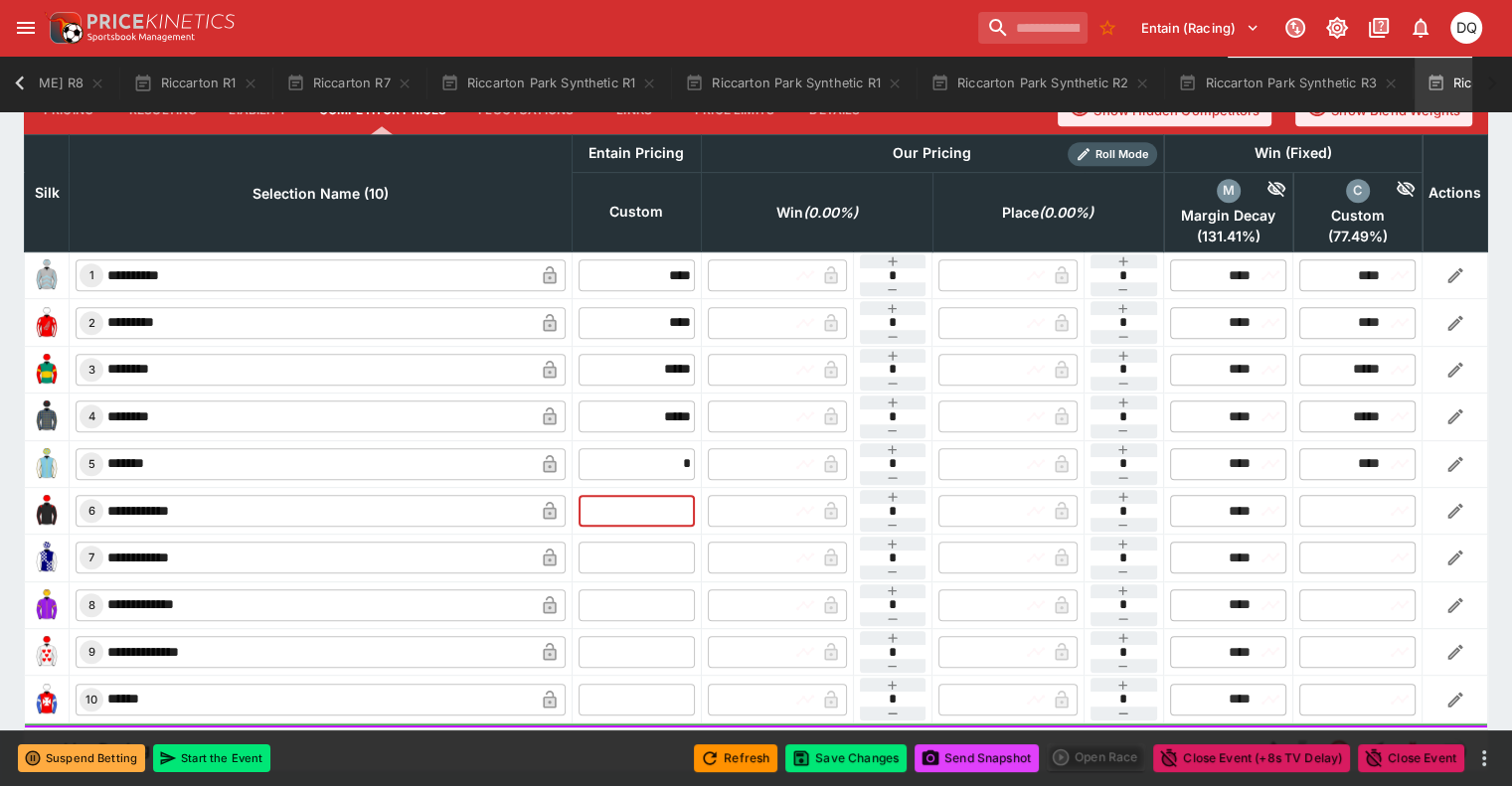 type on "****" 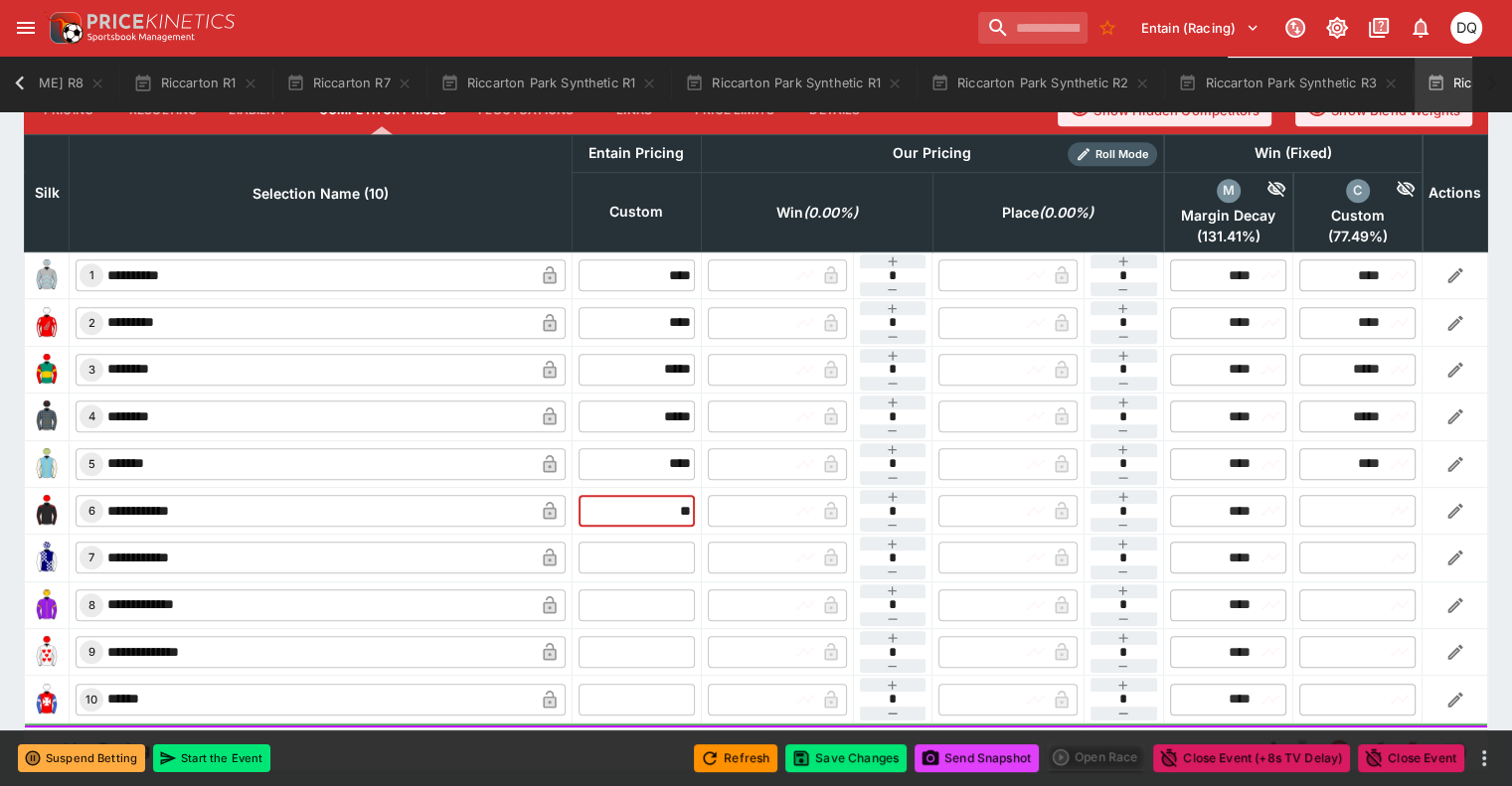 type on "**" 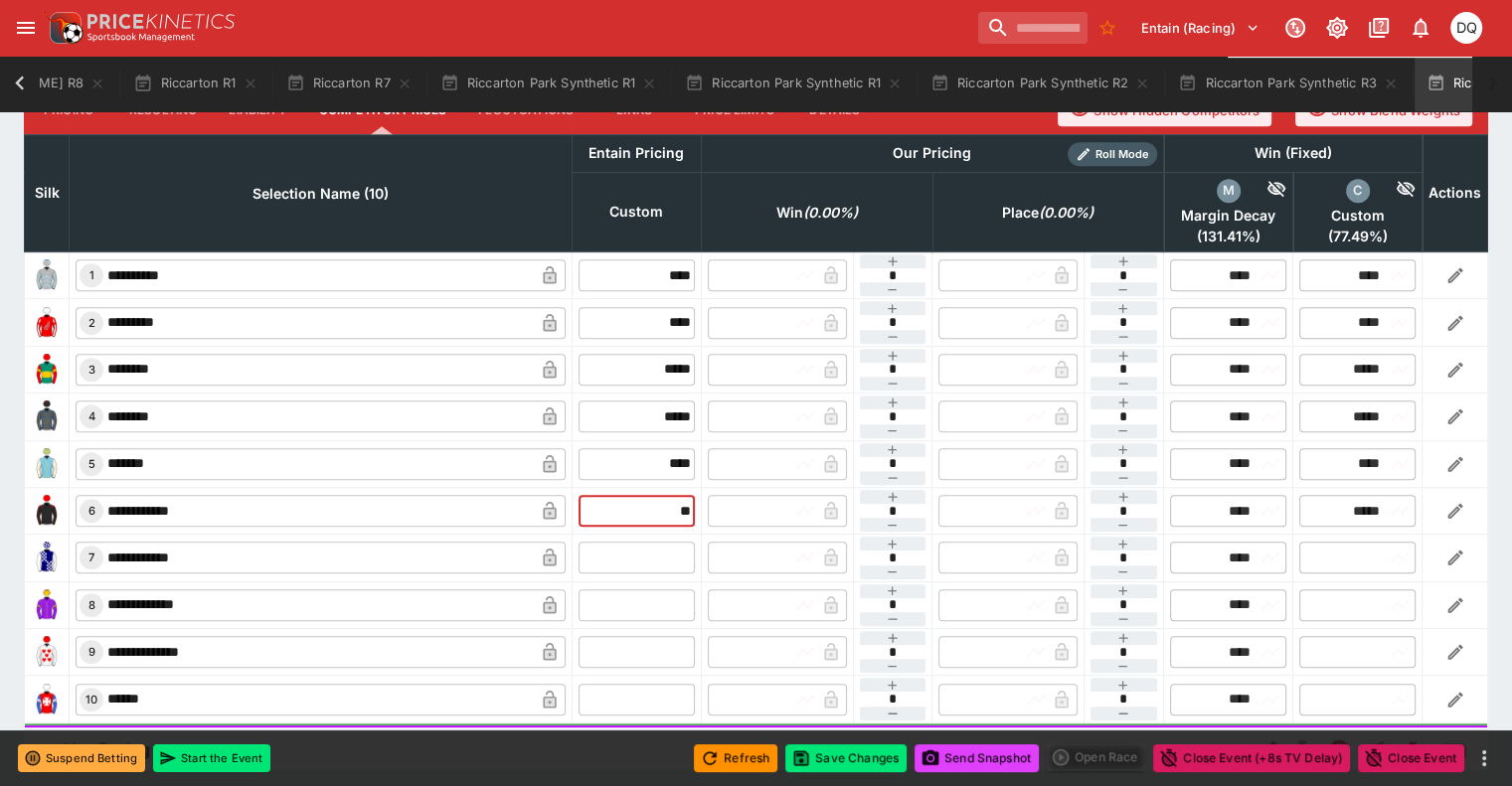 type on "*****" 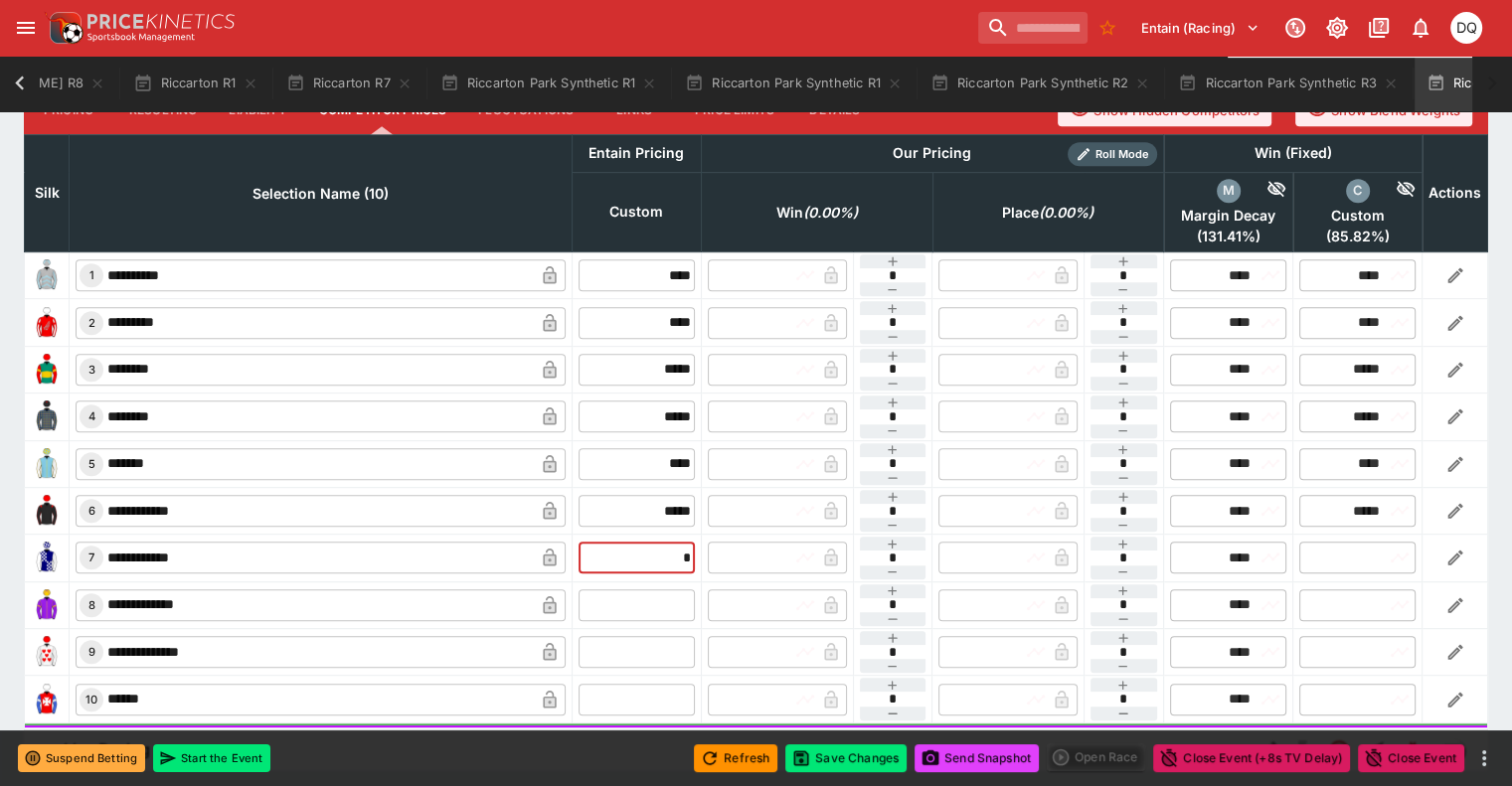 type on "**" 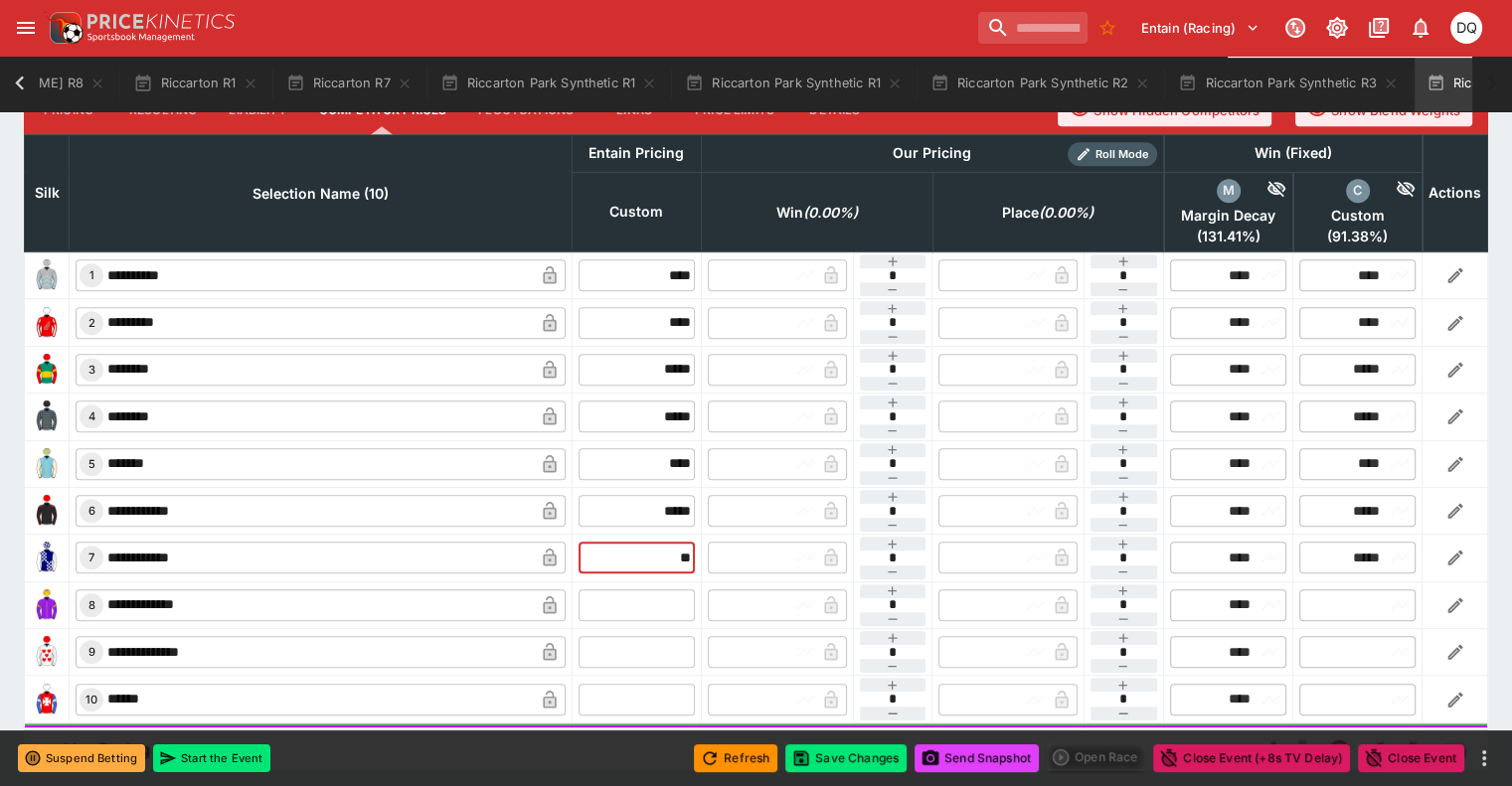 type on "*****" 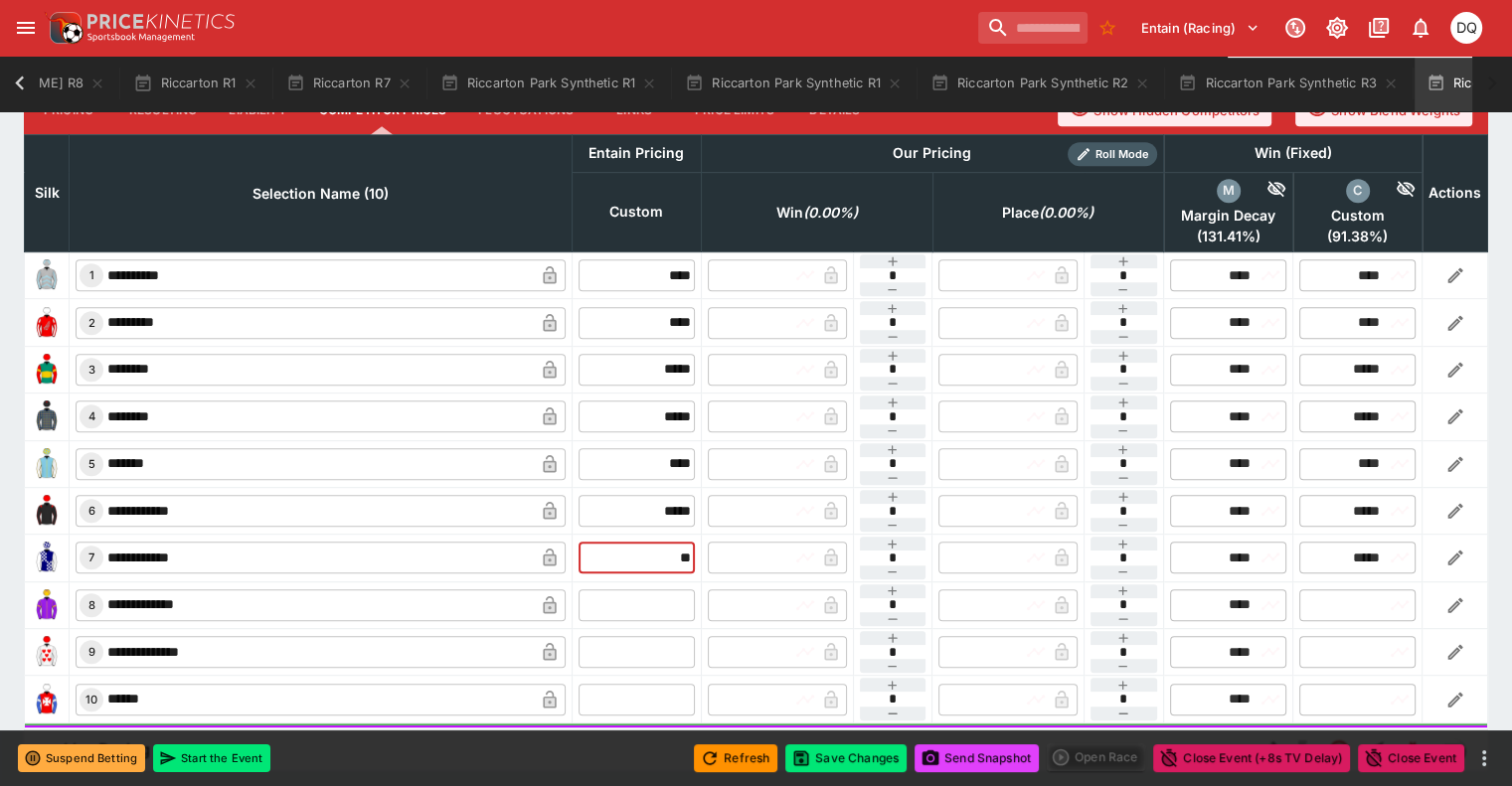 type on "*****" 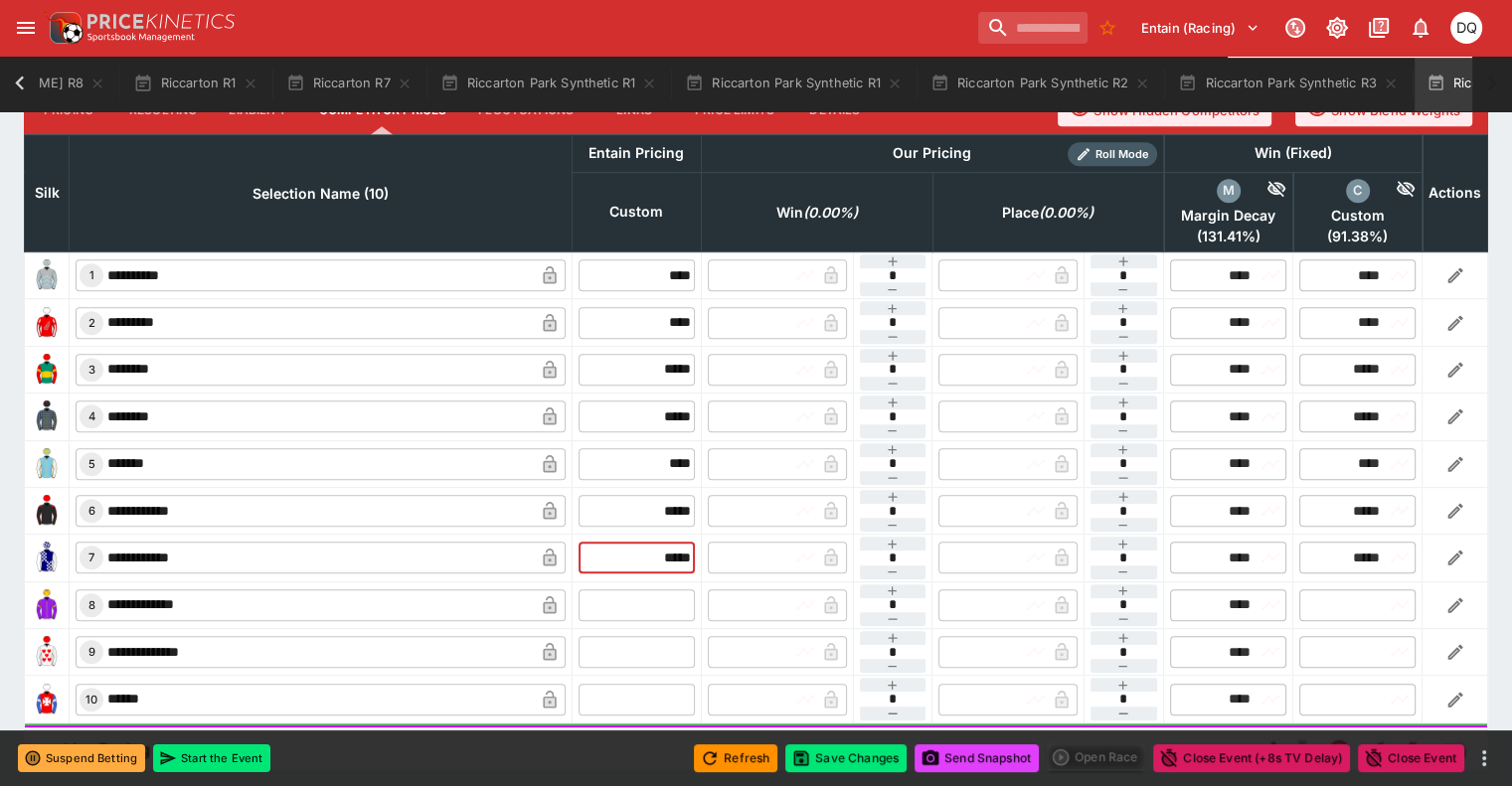 click at bounding box center (636, 605) 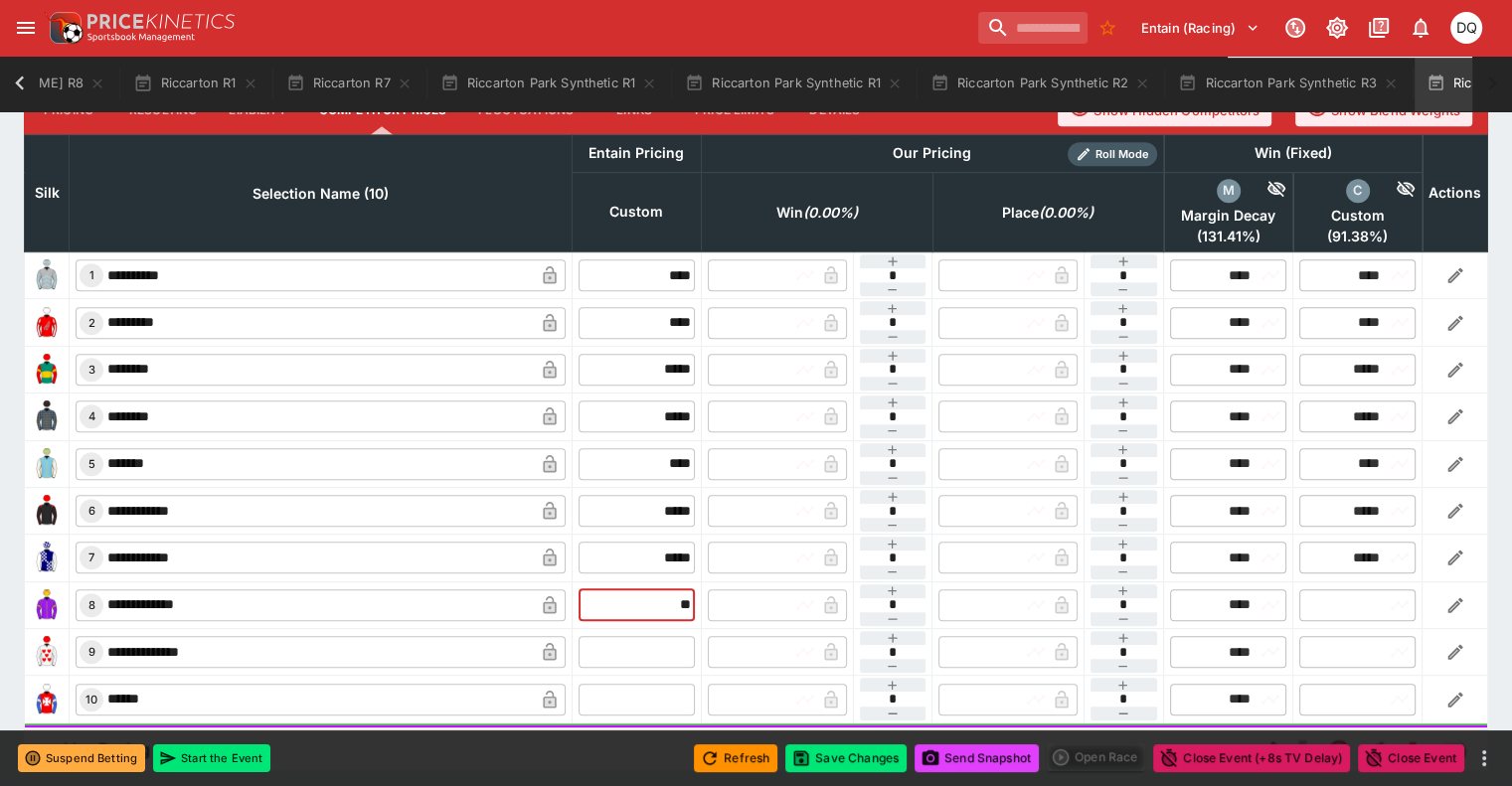 type on "**" 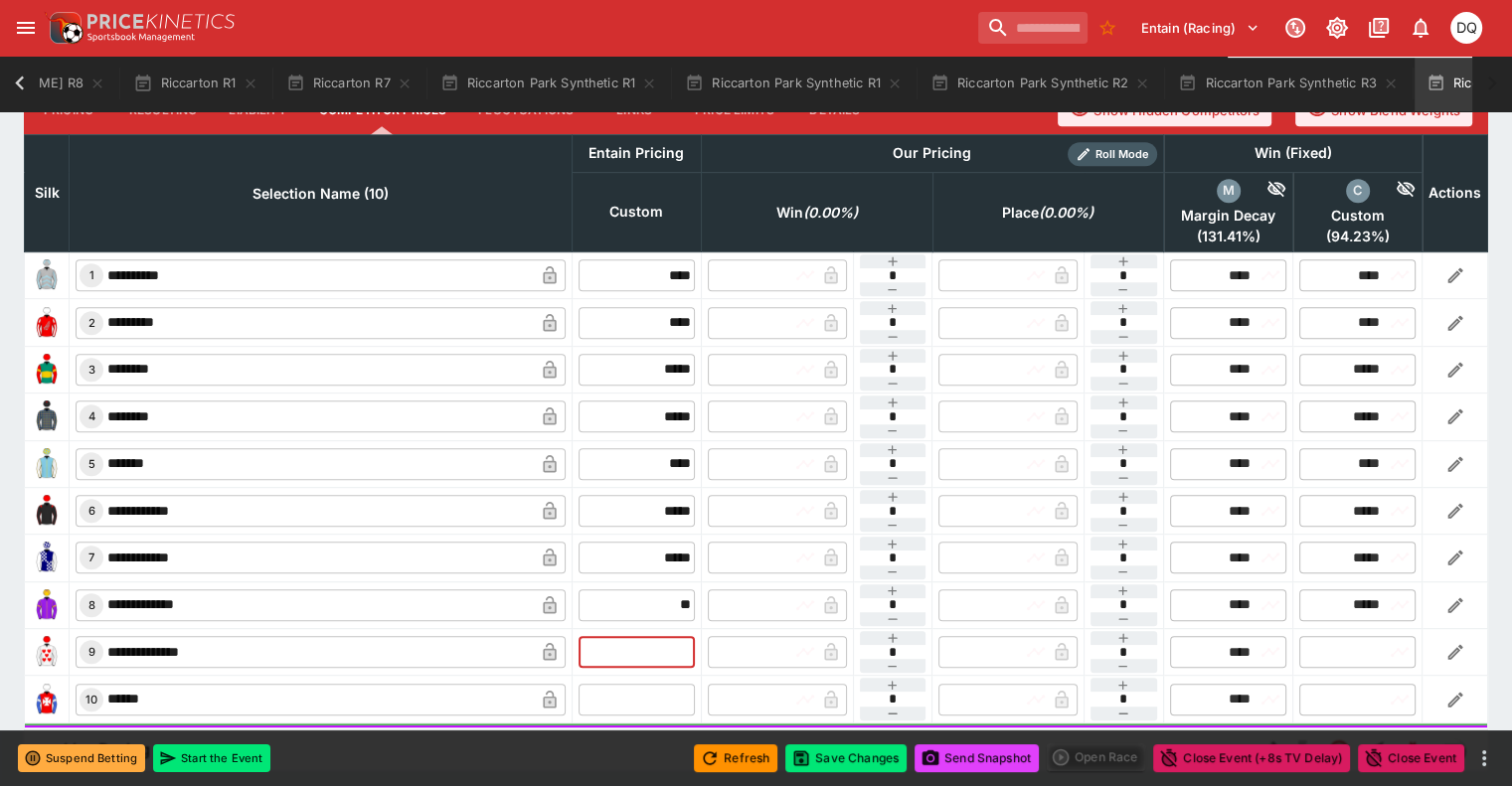 type on "*****" 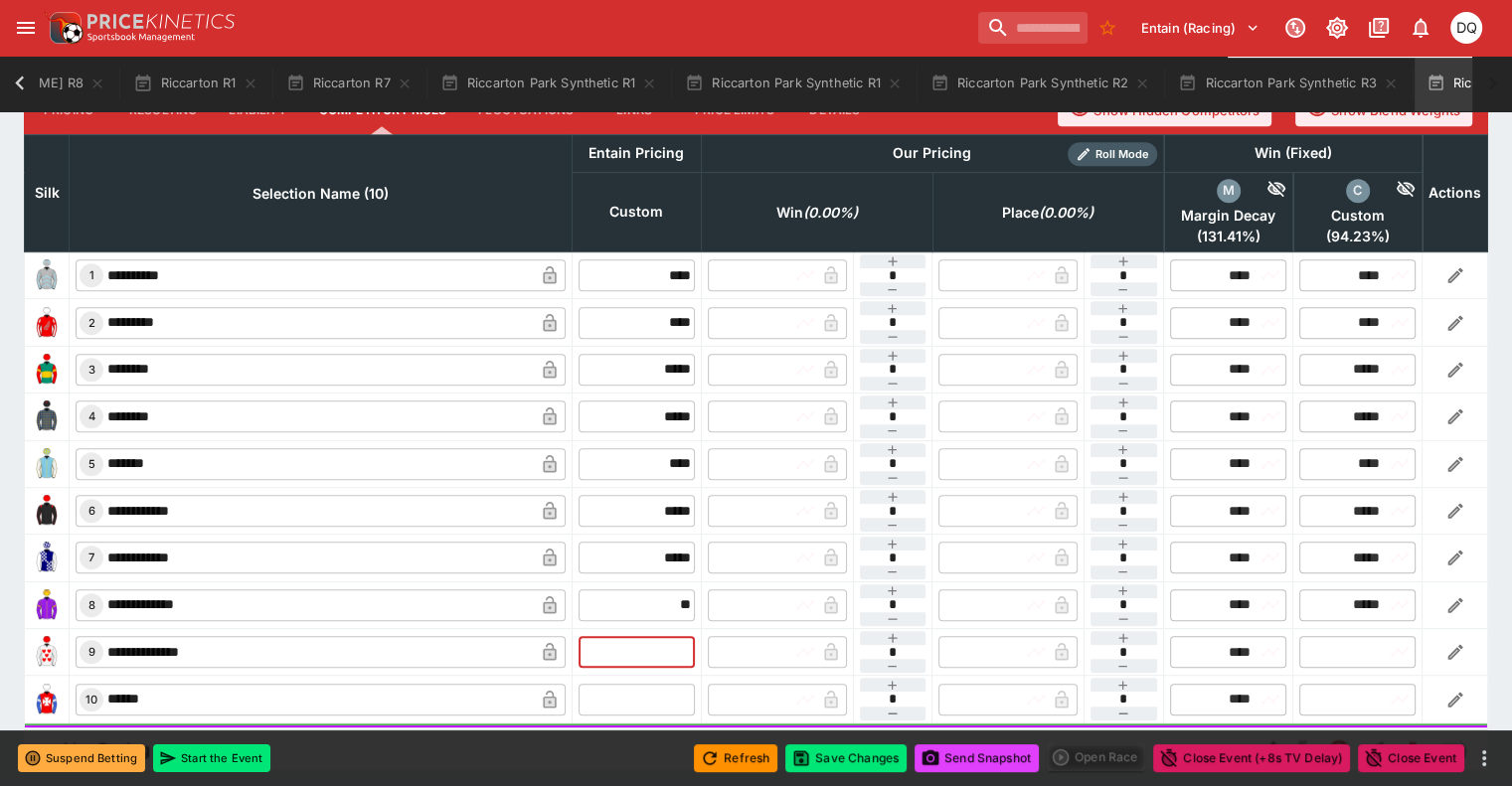 type on "*****" 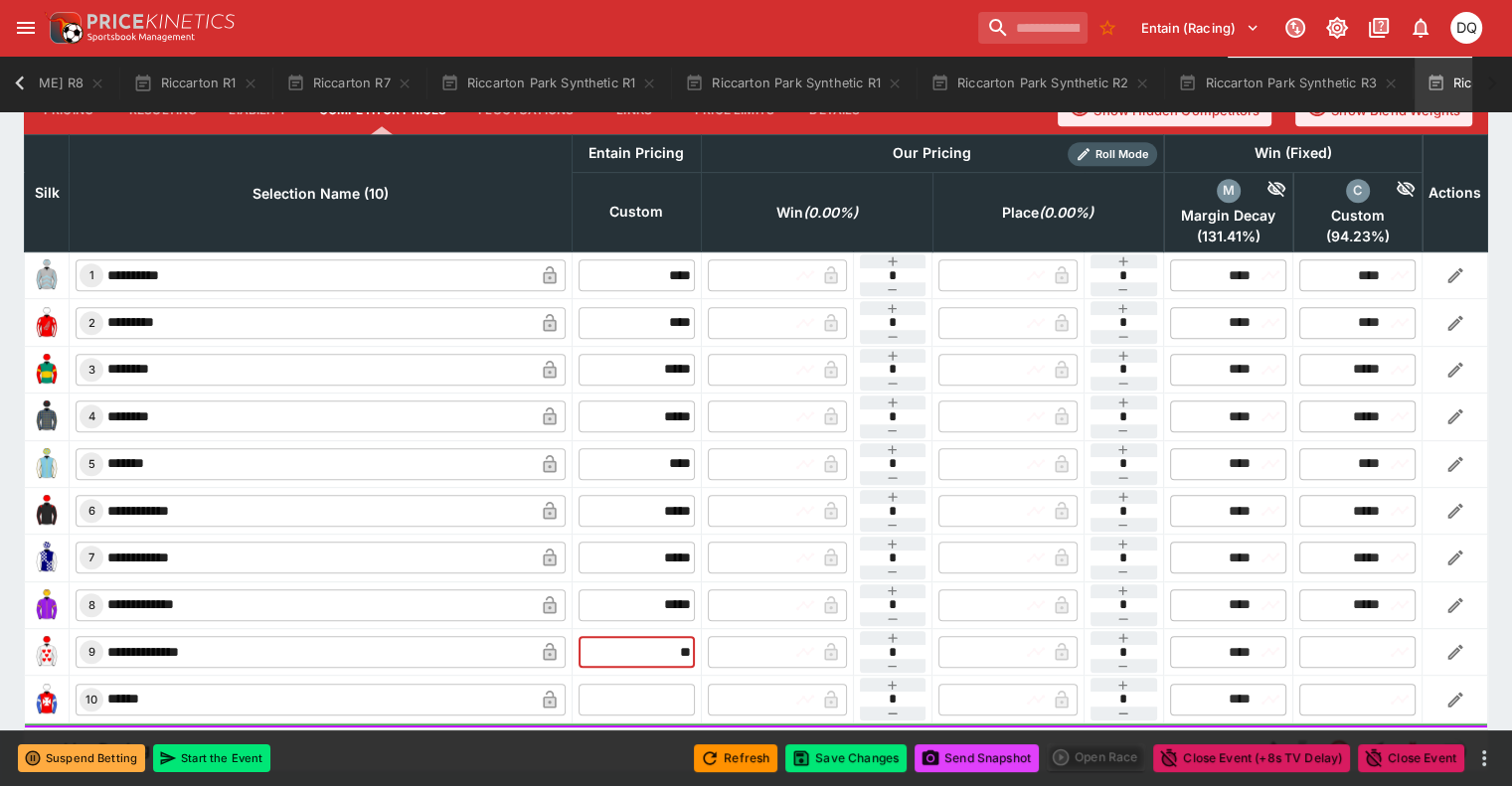 type on "**" 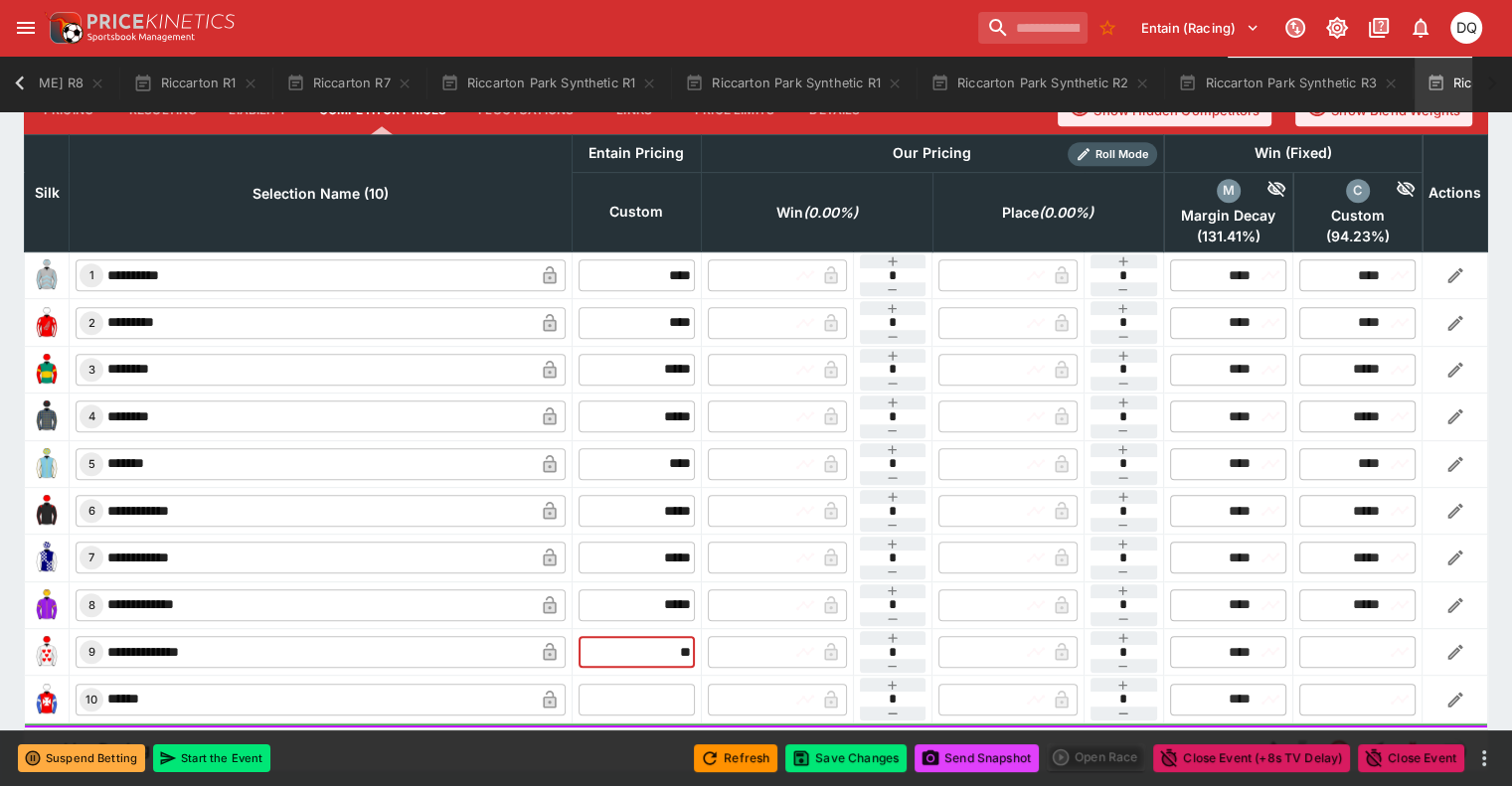 click at bounding box center (636, 700) 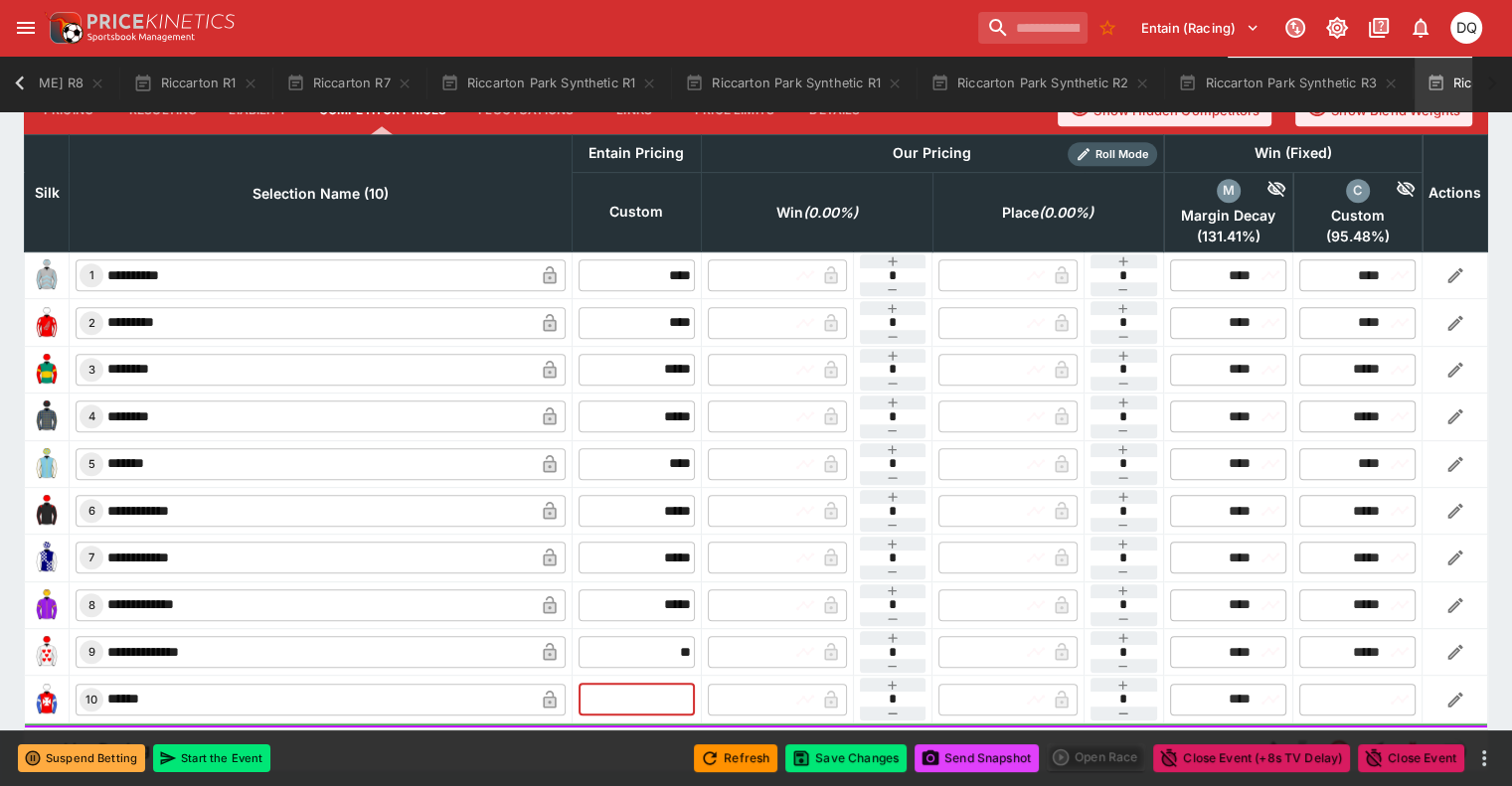 type on "*****" 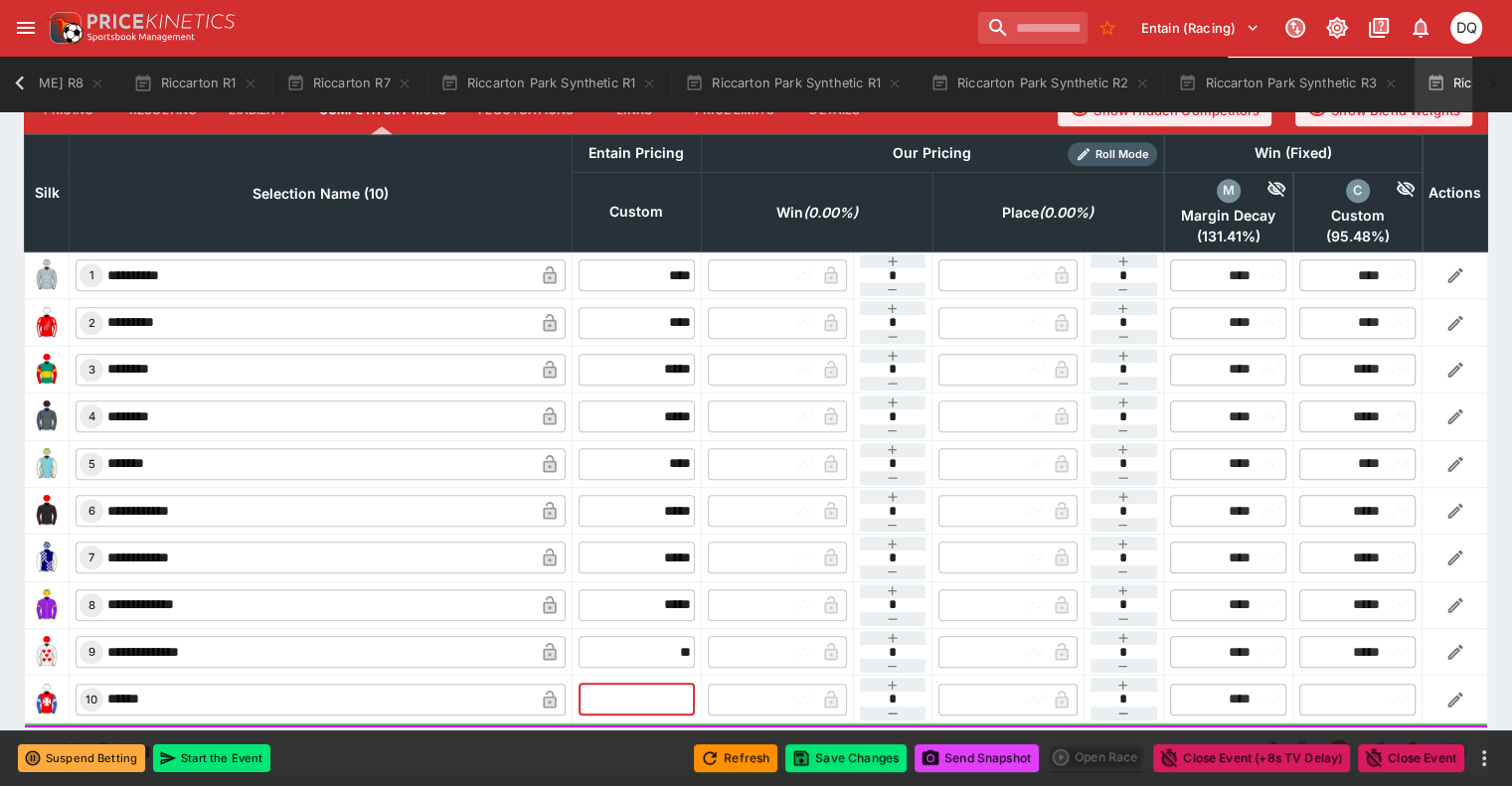 type on "*****" 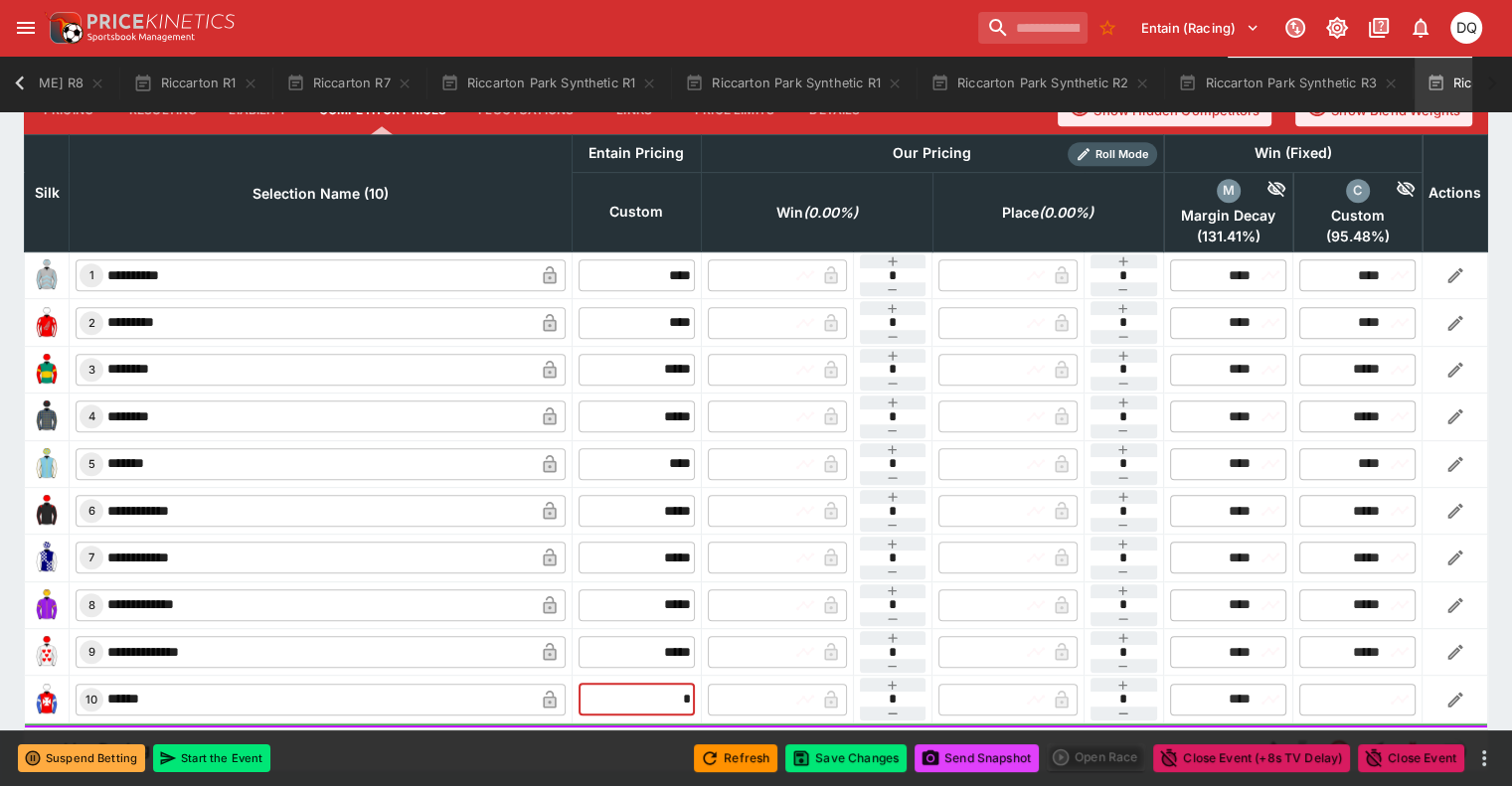 type on "**" 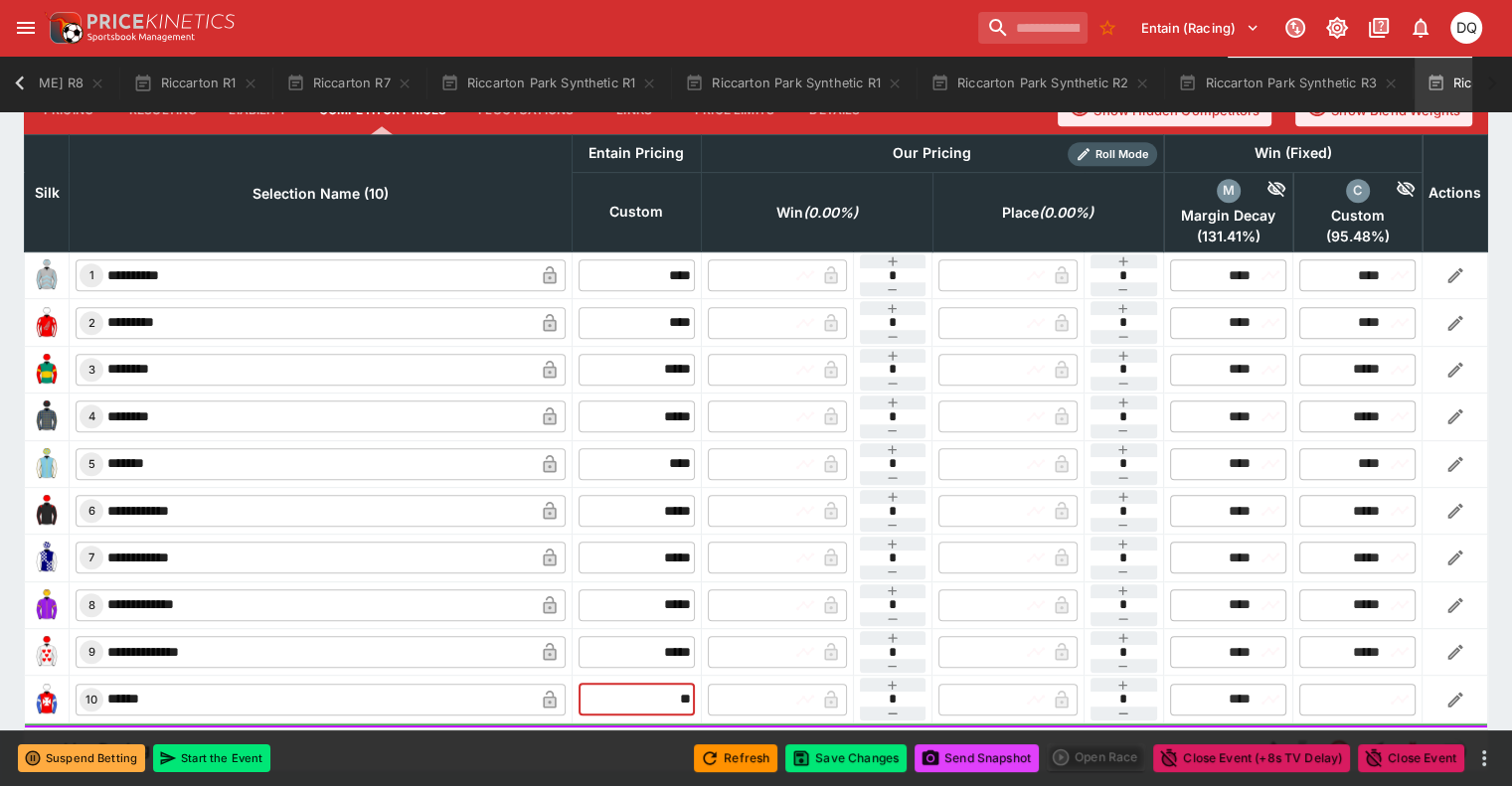 type on "*****" 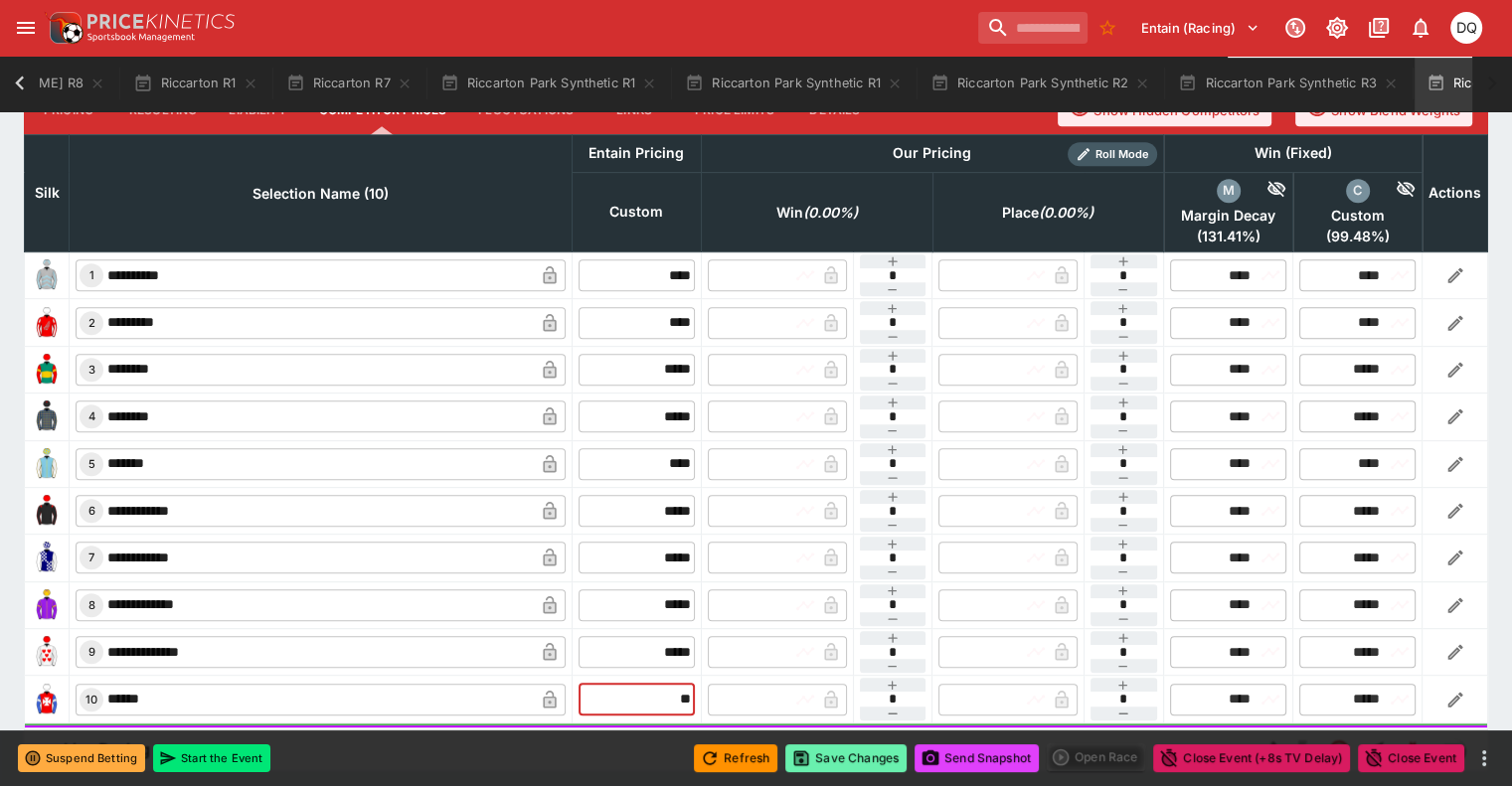 type on "*****" 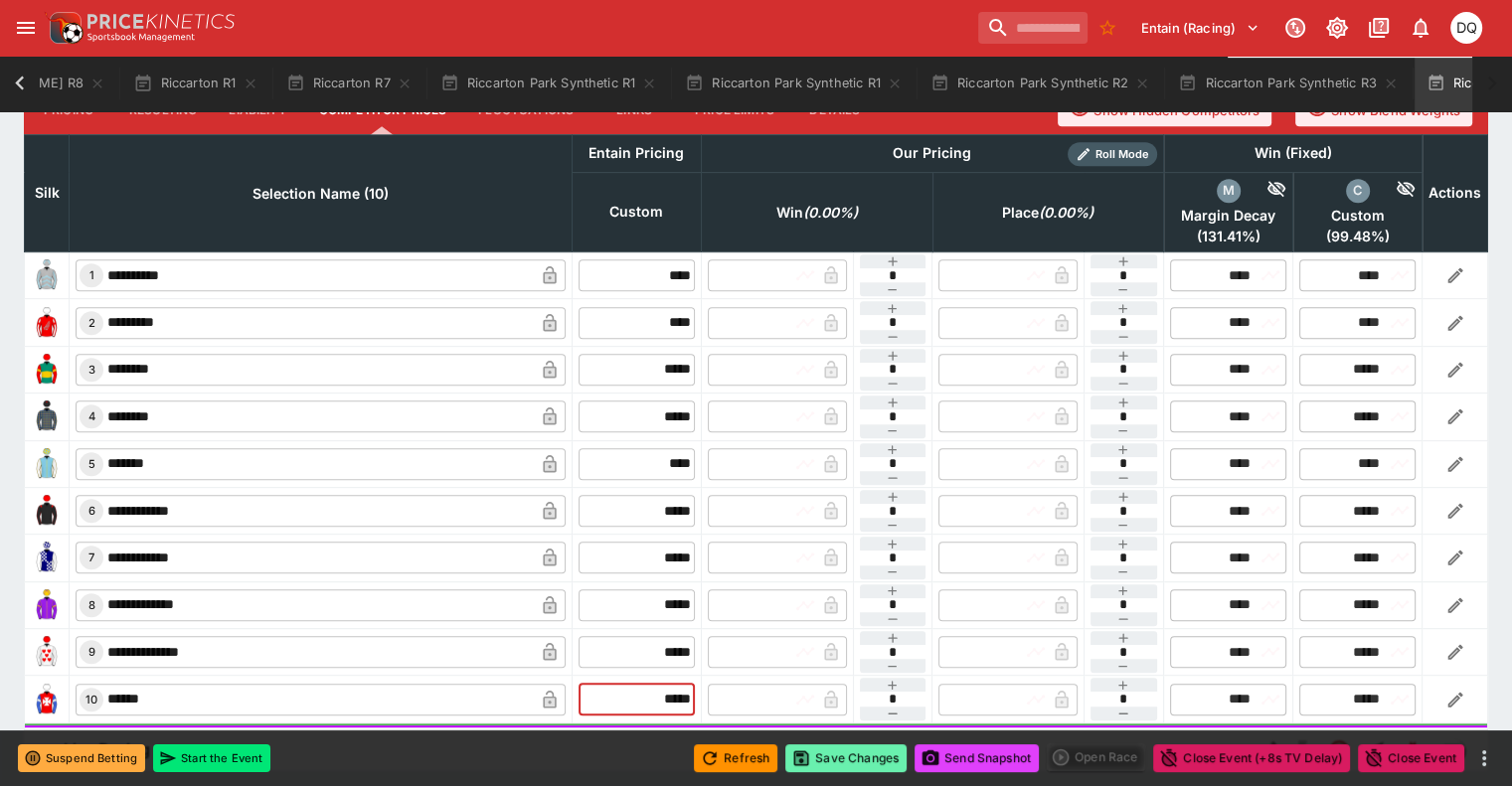 click on "Save Changes" at bounding box center [846, 758] 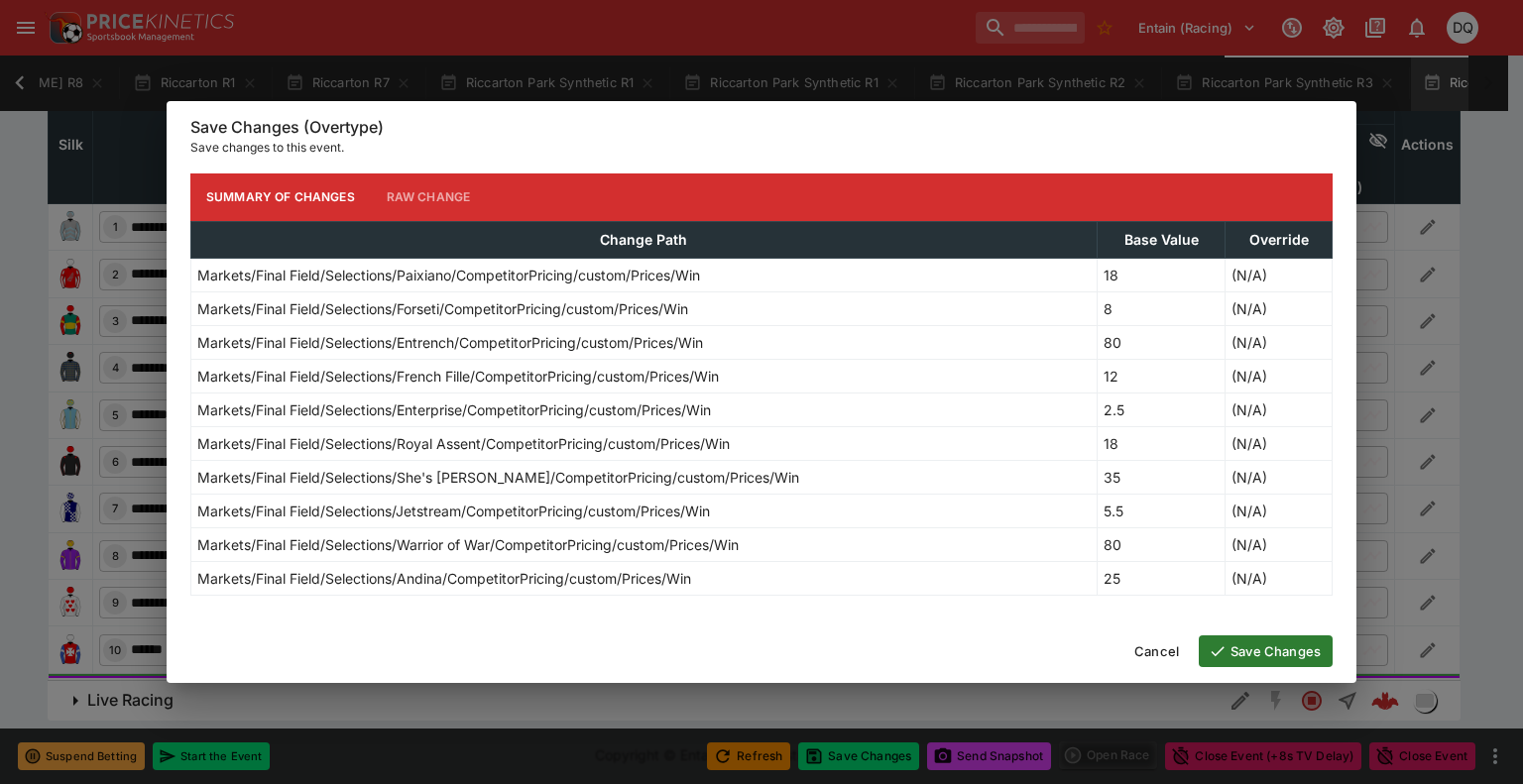 click on "Save Changes" at bounding box center [1265, 651] 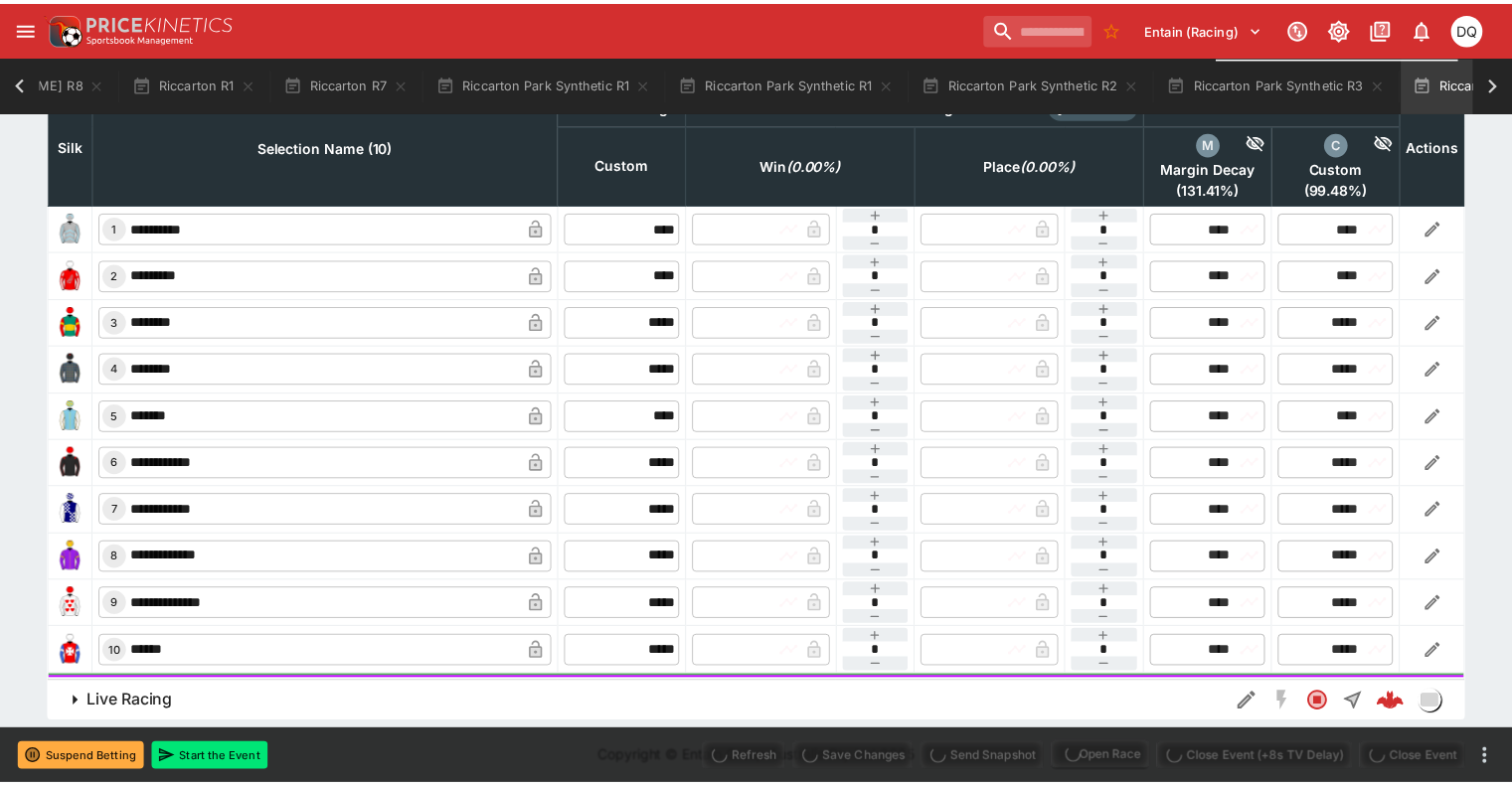 scroll, scrollTop: 0, scrollLeft: 1168, axis: horizontal 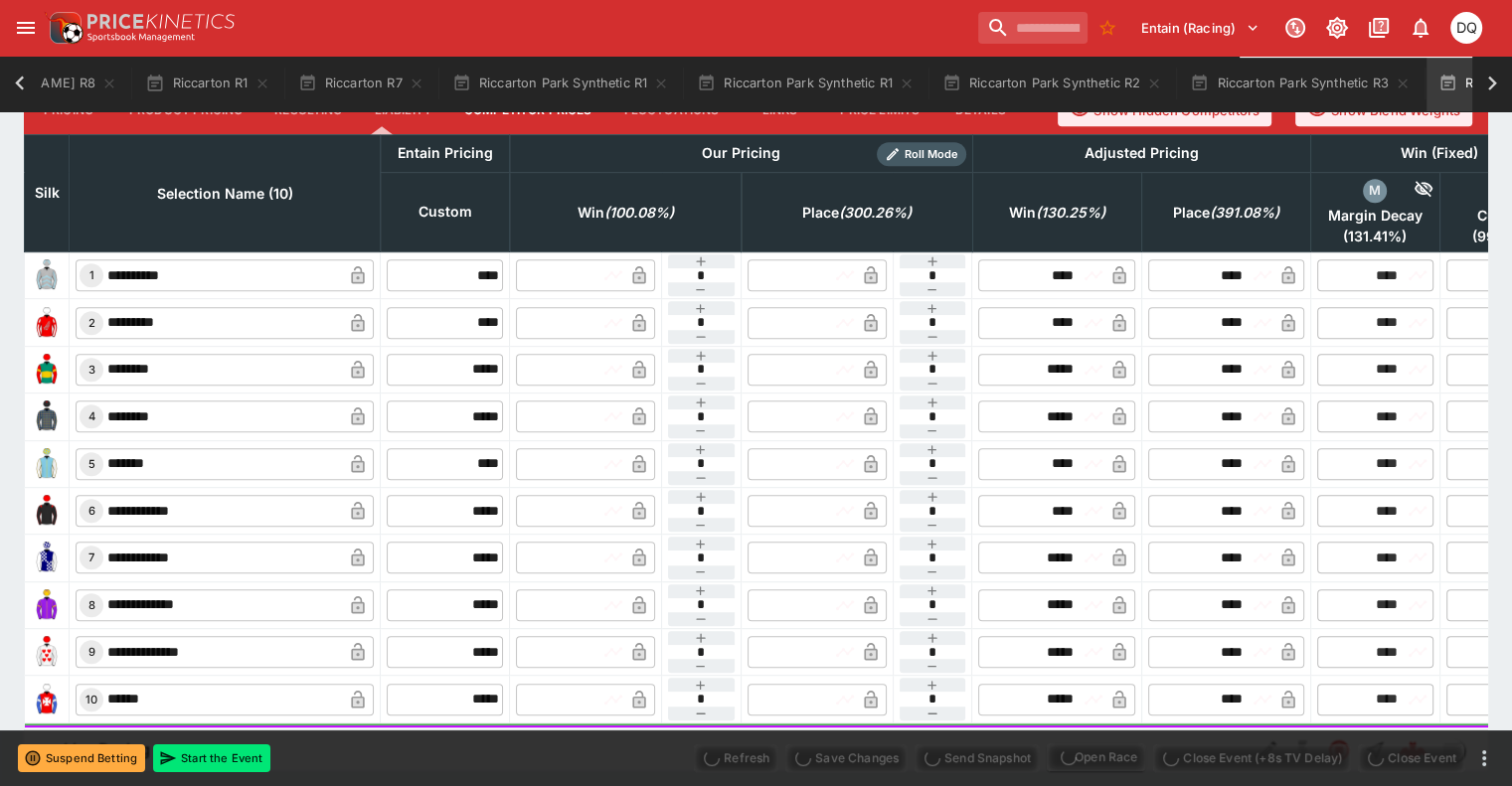 type on "**********" 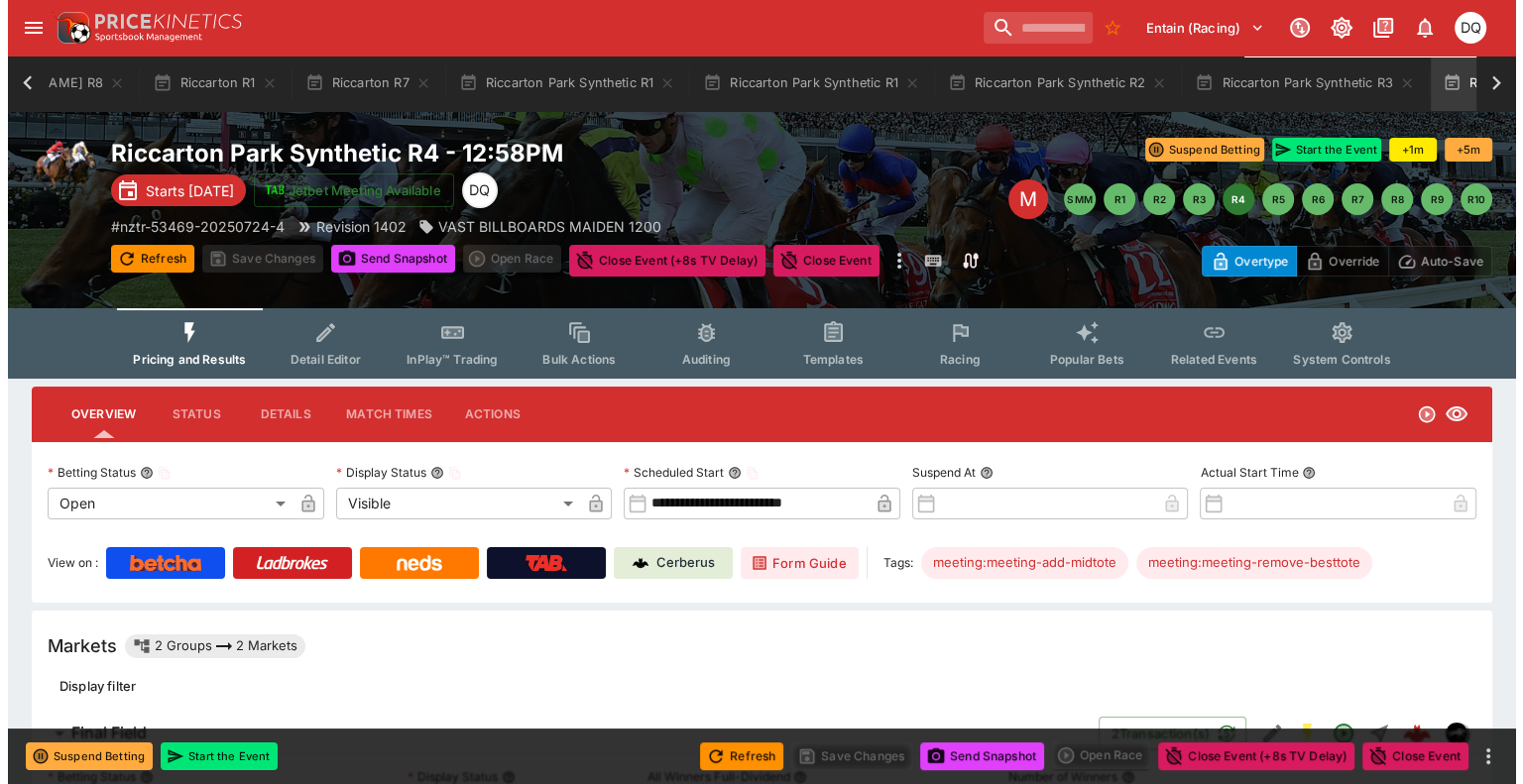 scroll, scrollTop: 3, scrollLeft: 0, axis: vertical 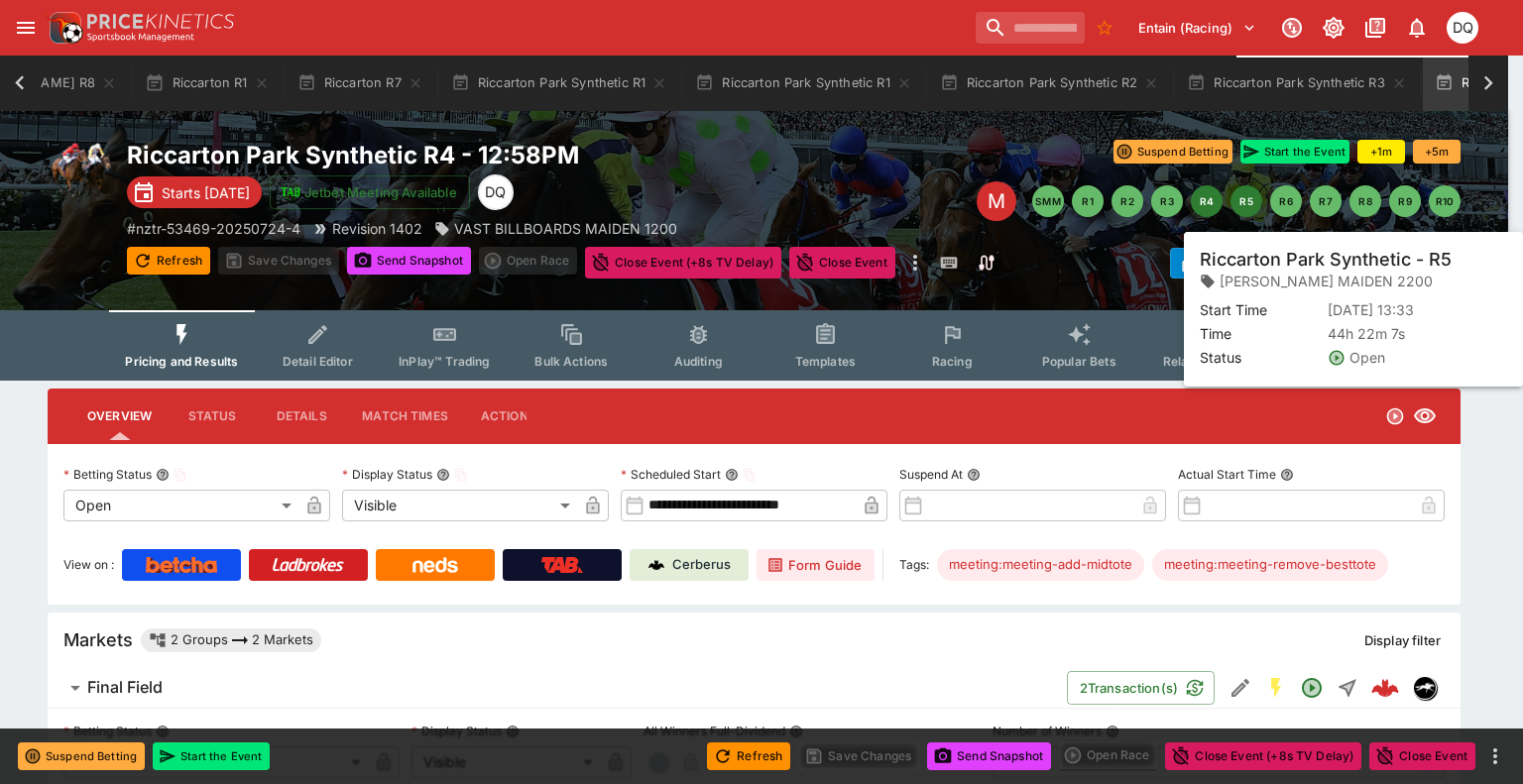 click on "R5" at bounding box center (1246, 201) 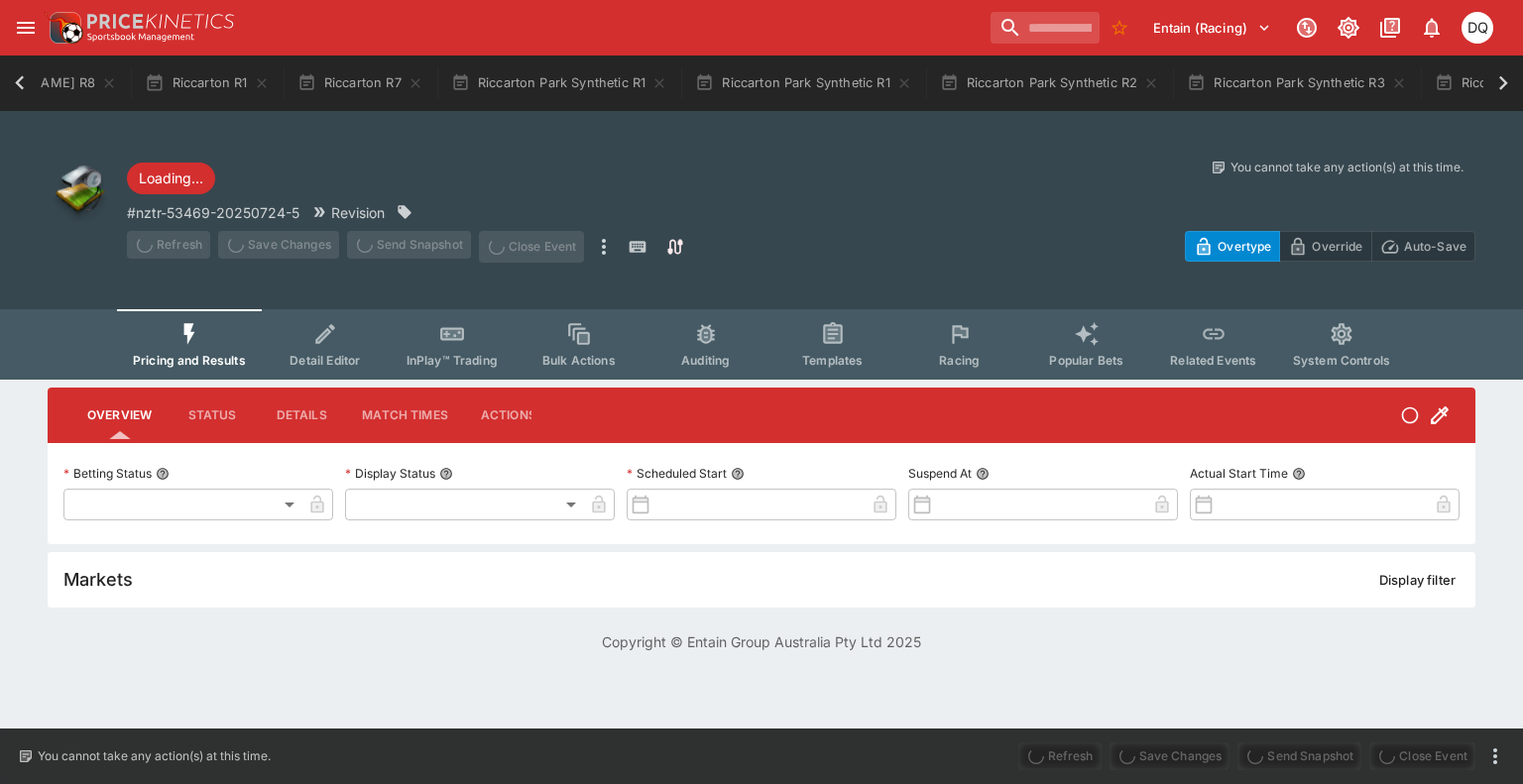 scroll, scrollTop: 0, scrollLeft: 0, axis: both 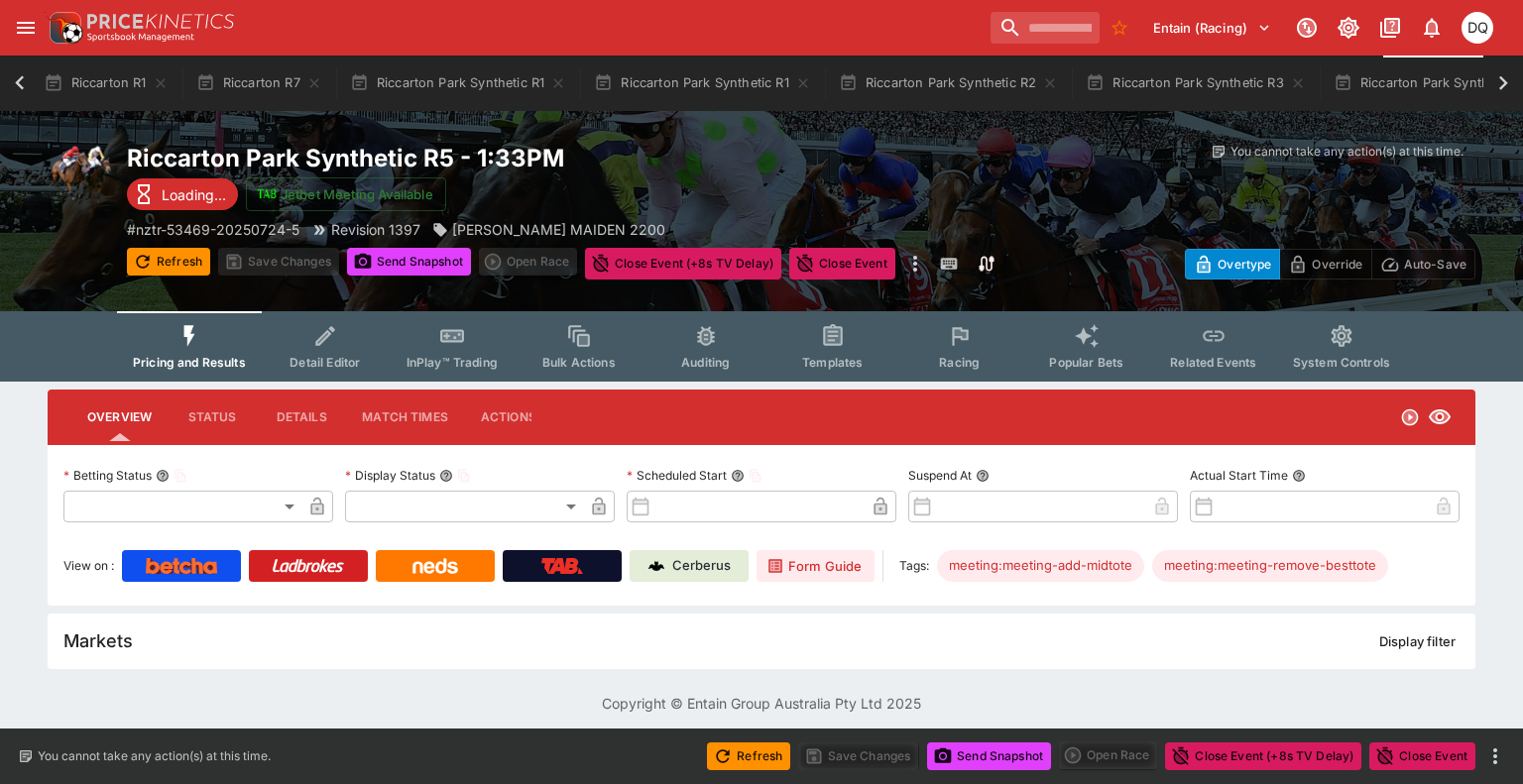 type 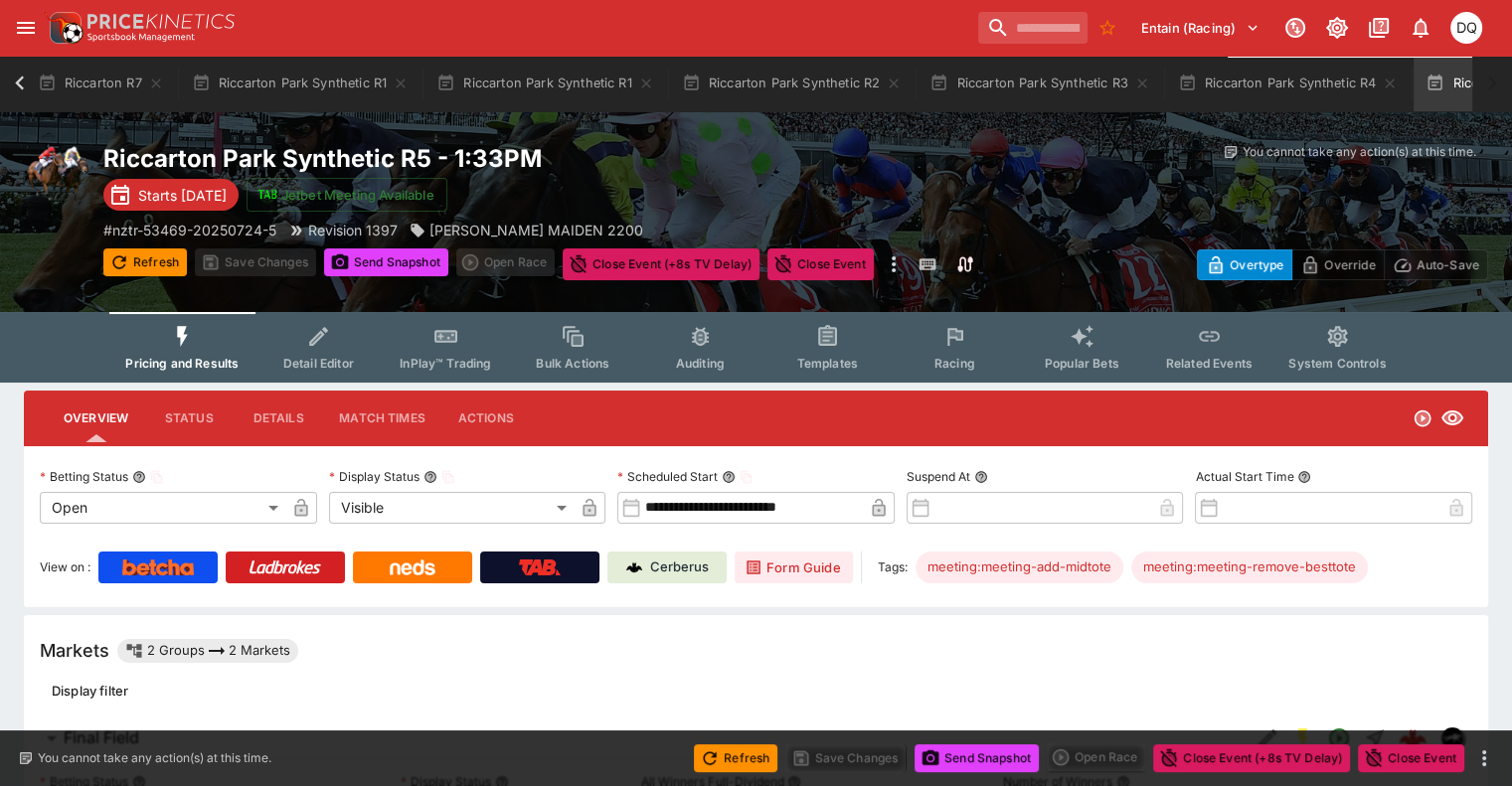 scroll, scrollTop: 0, scrollLeft: 1428, axis: horizontal 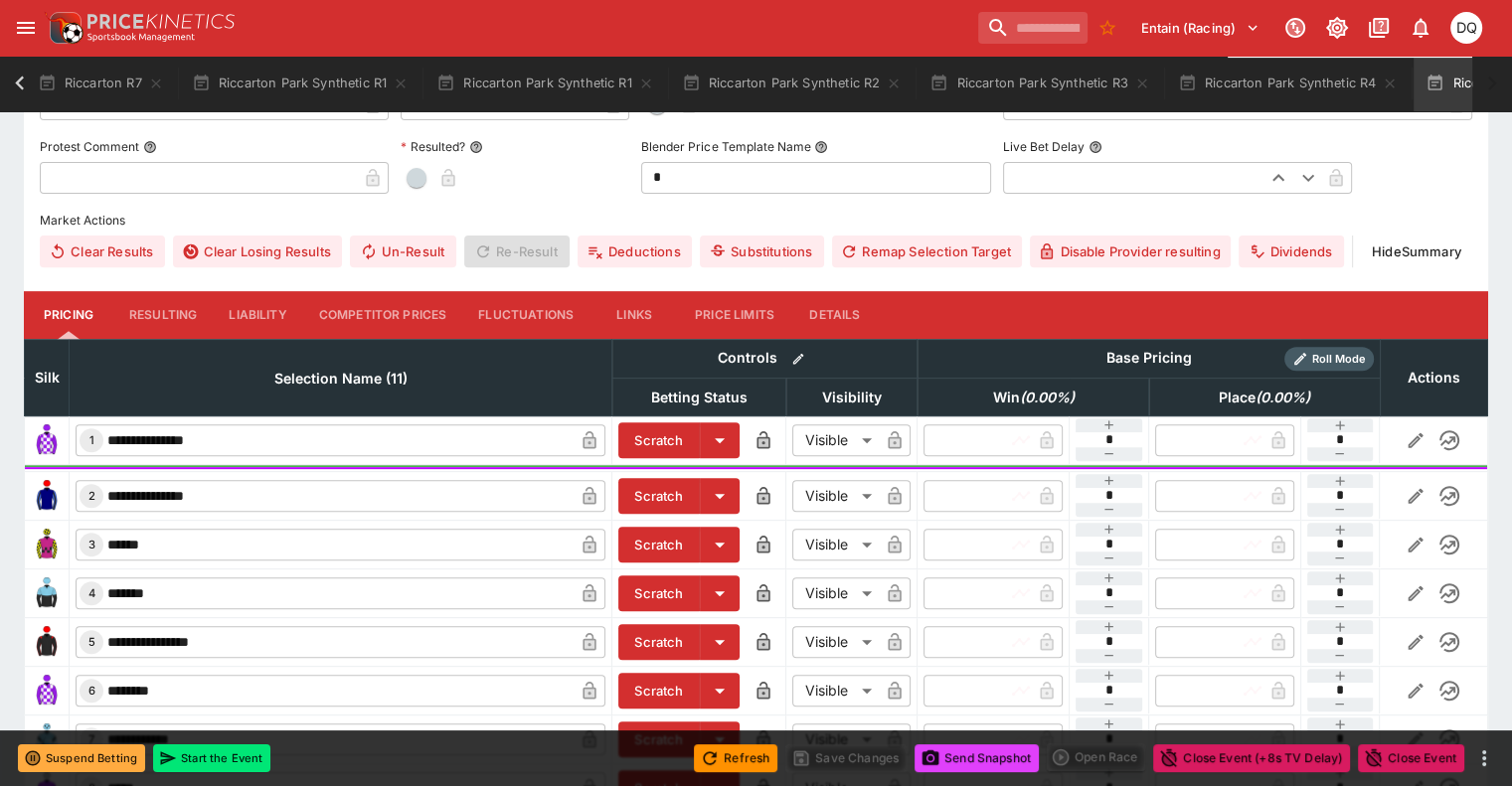 click on "Competitor Prices" at bounding box center [383, 315] 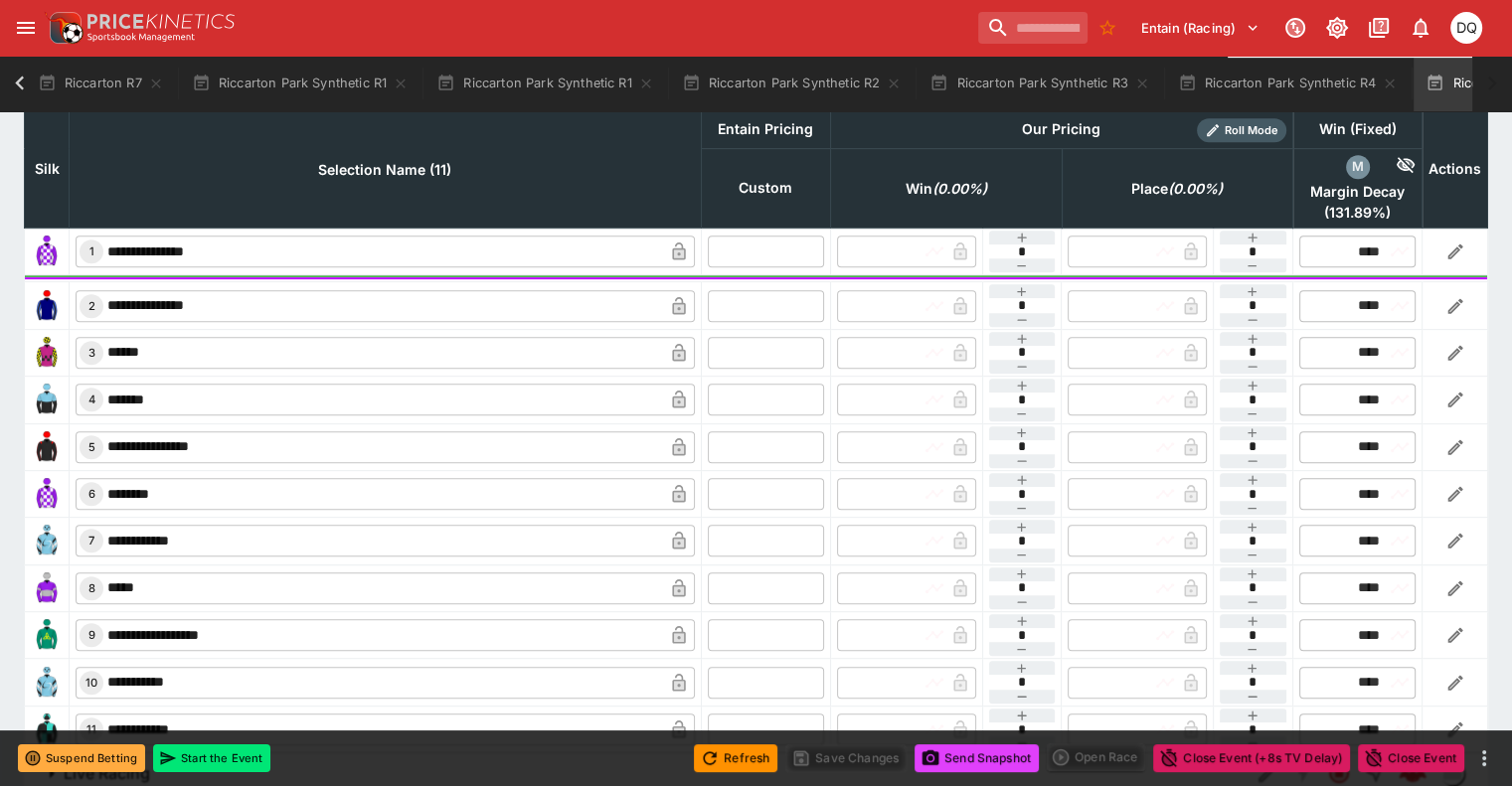 scroll, scrollTop: 954, scrollLeft: 0, axis: vertical 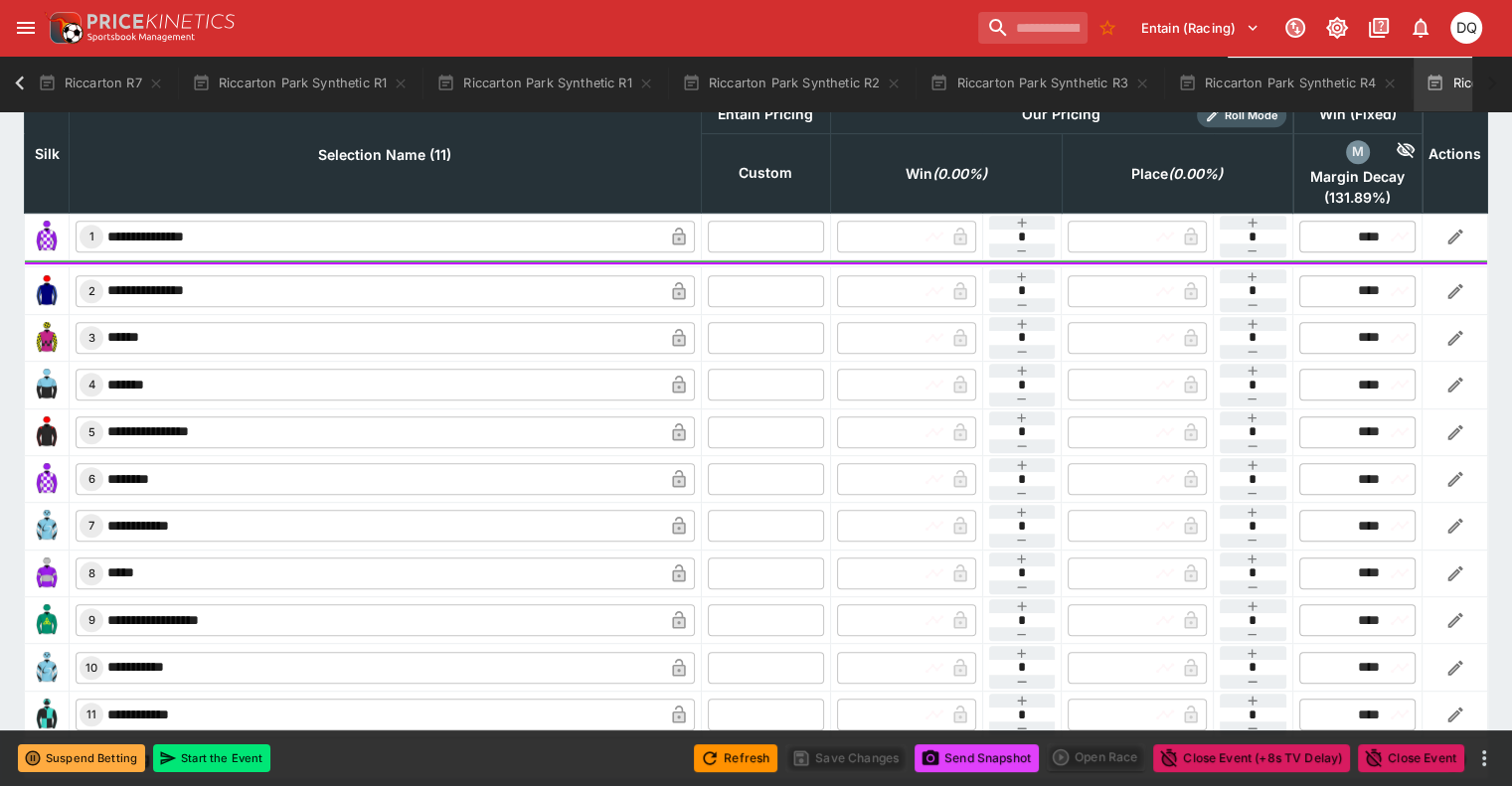 click at bounding box center (765, 236) 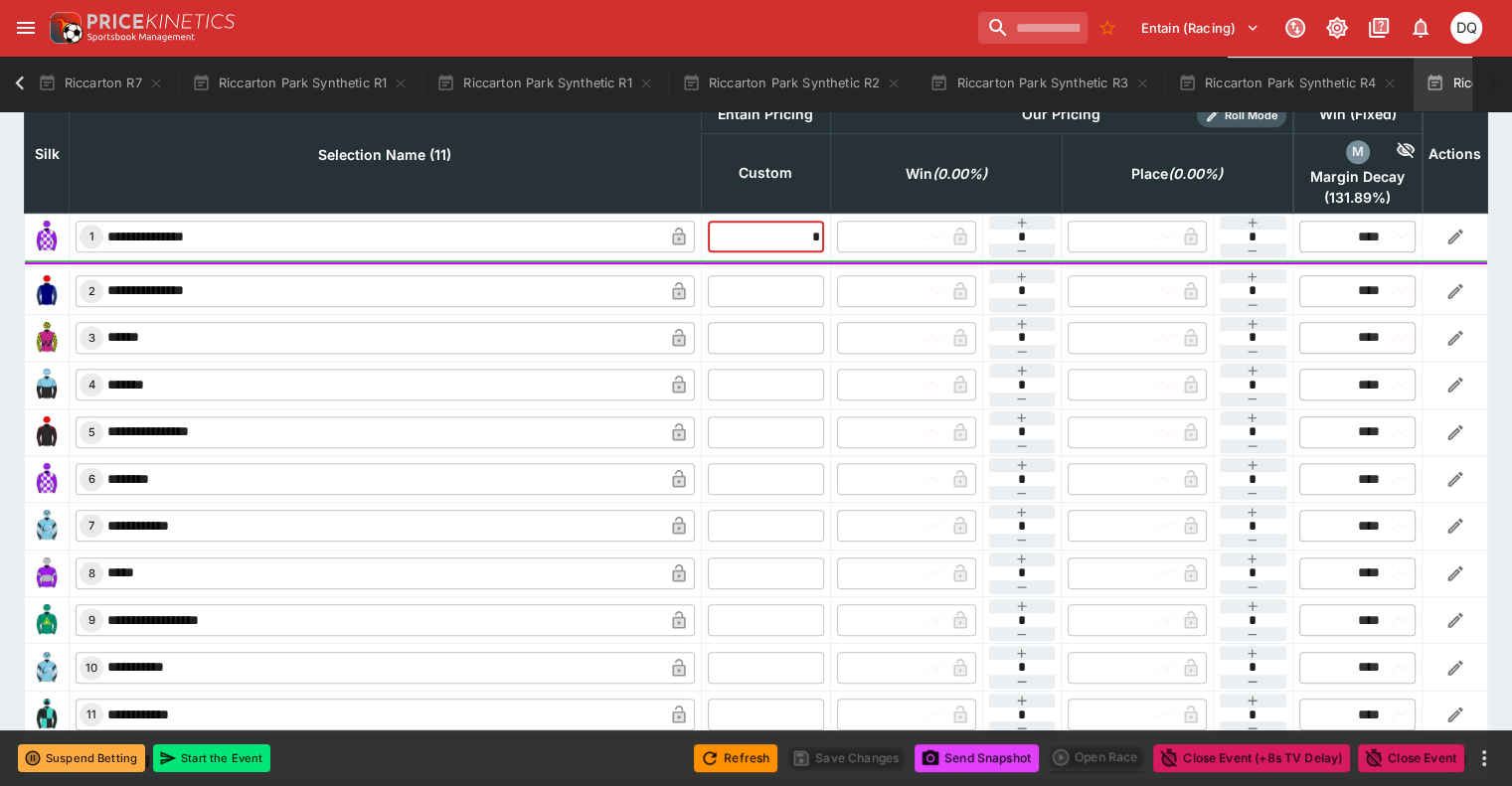 click at bounding box center [765, 290] 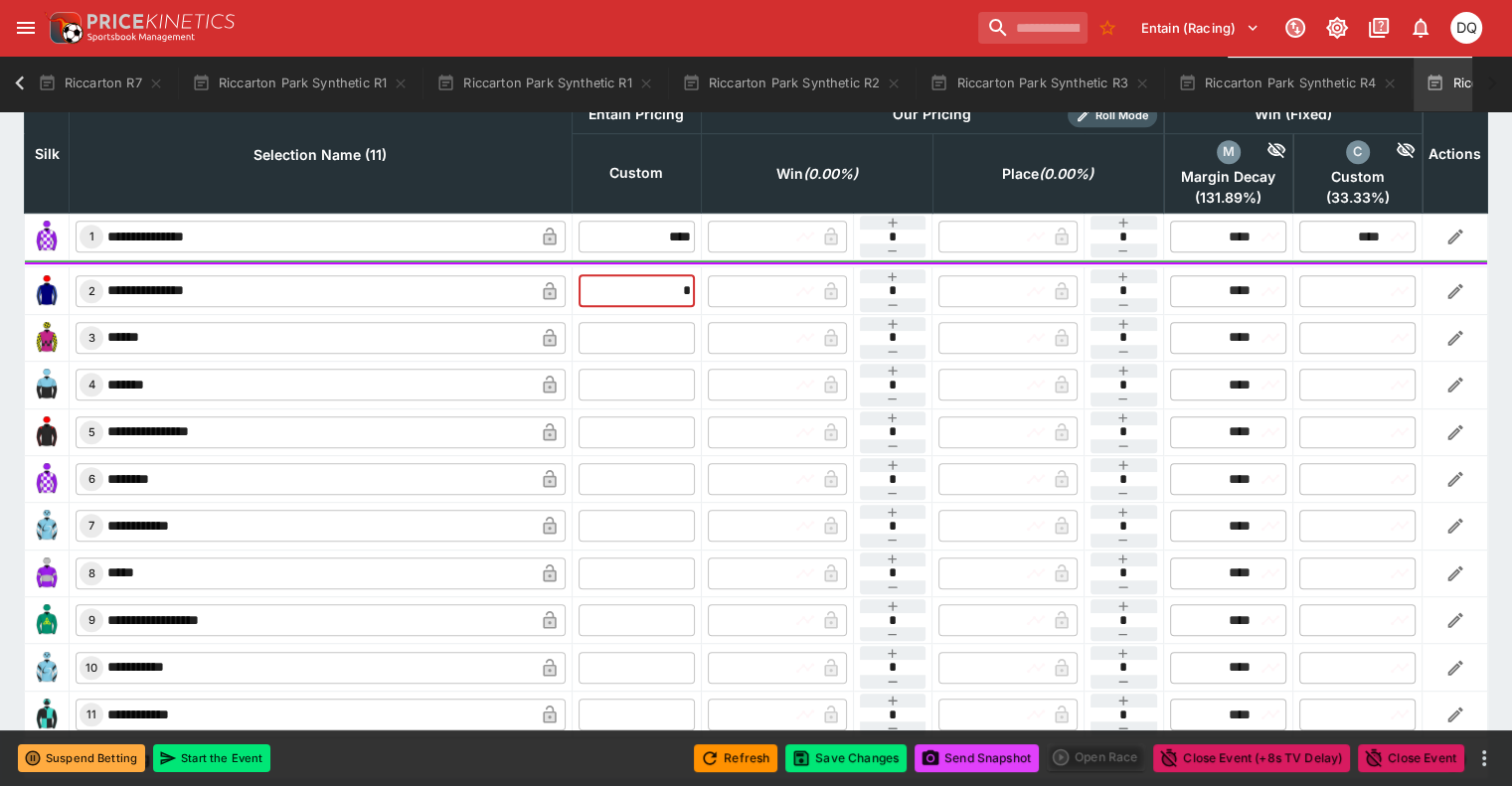 click at bounding box center [636, 338] 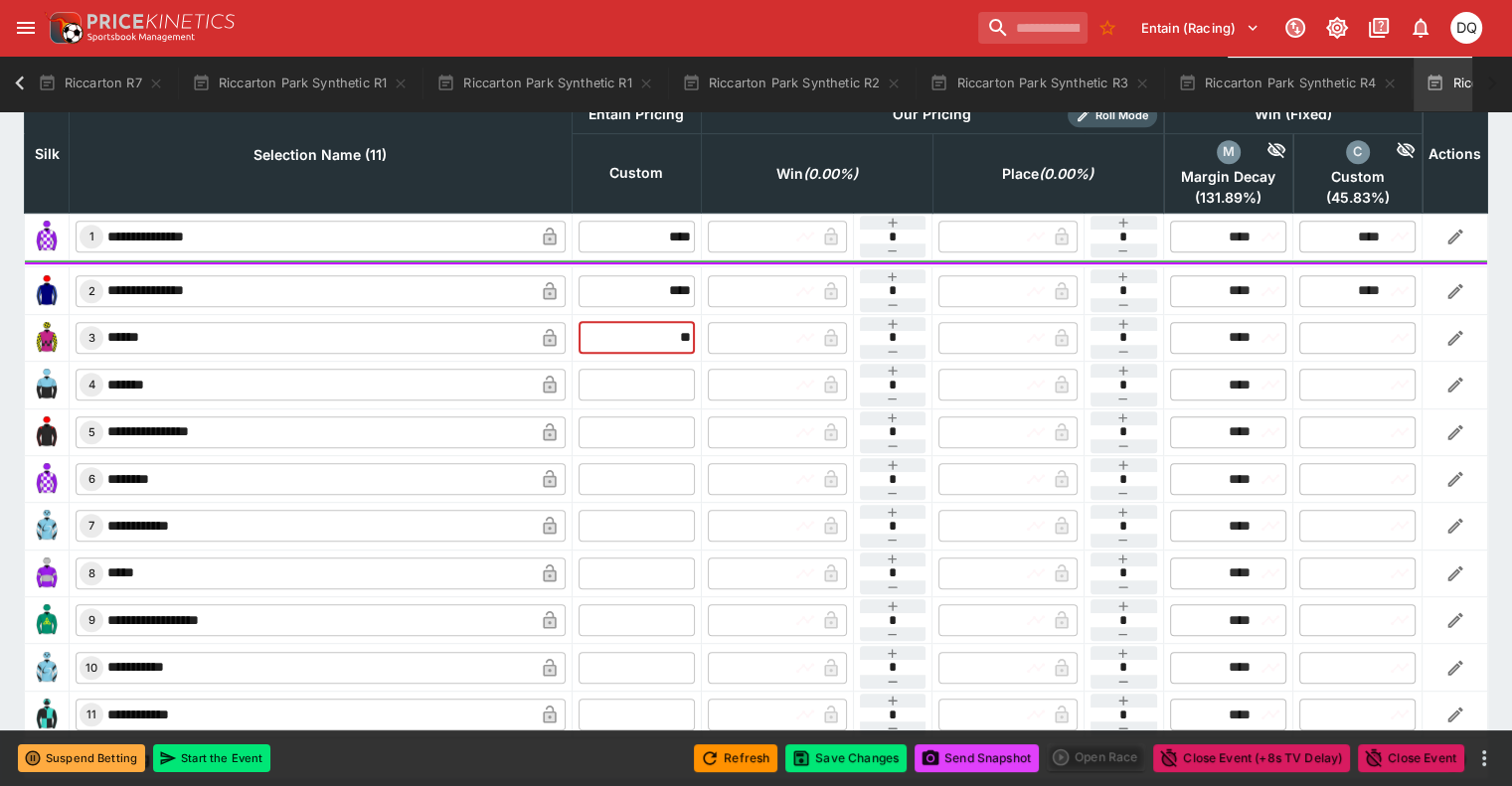 click at bounding box center [636, 385] 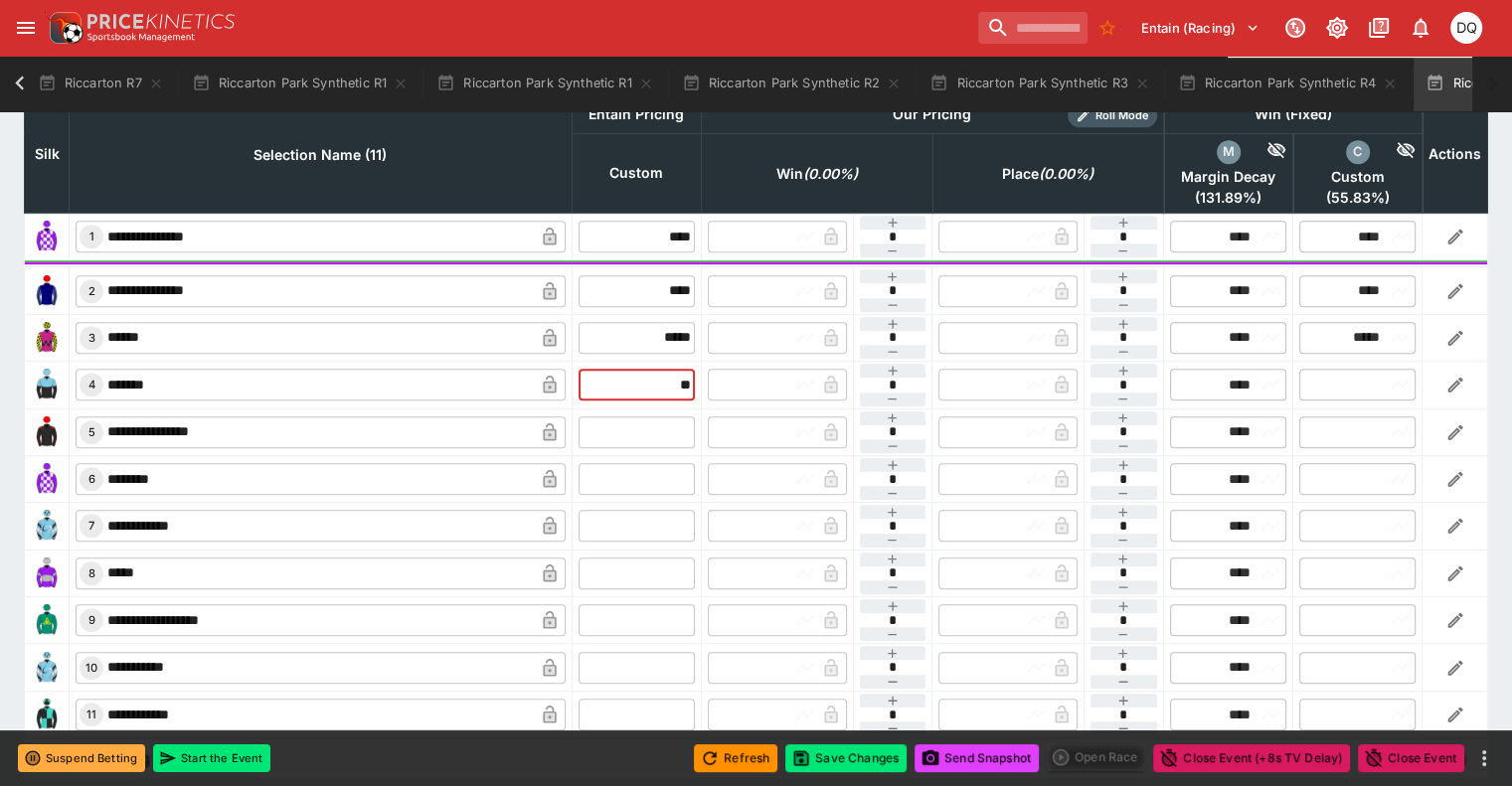 click at bounding box center [636, 432] 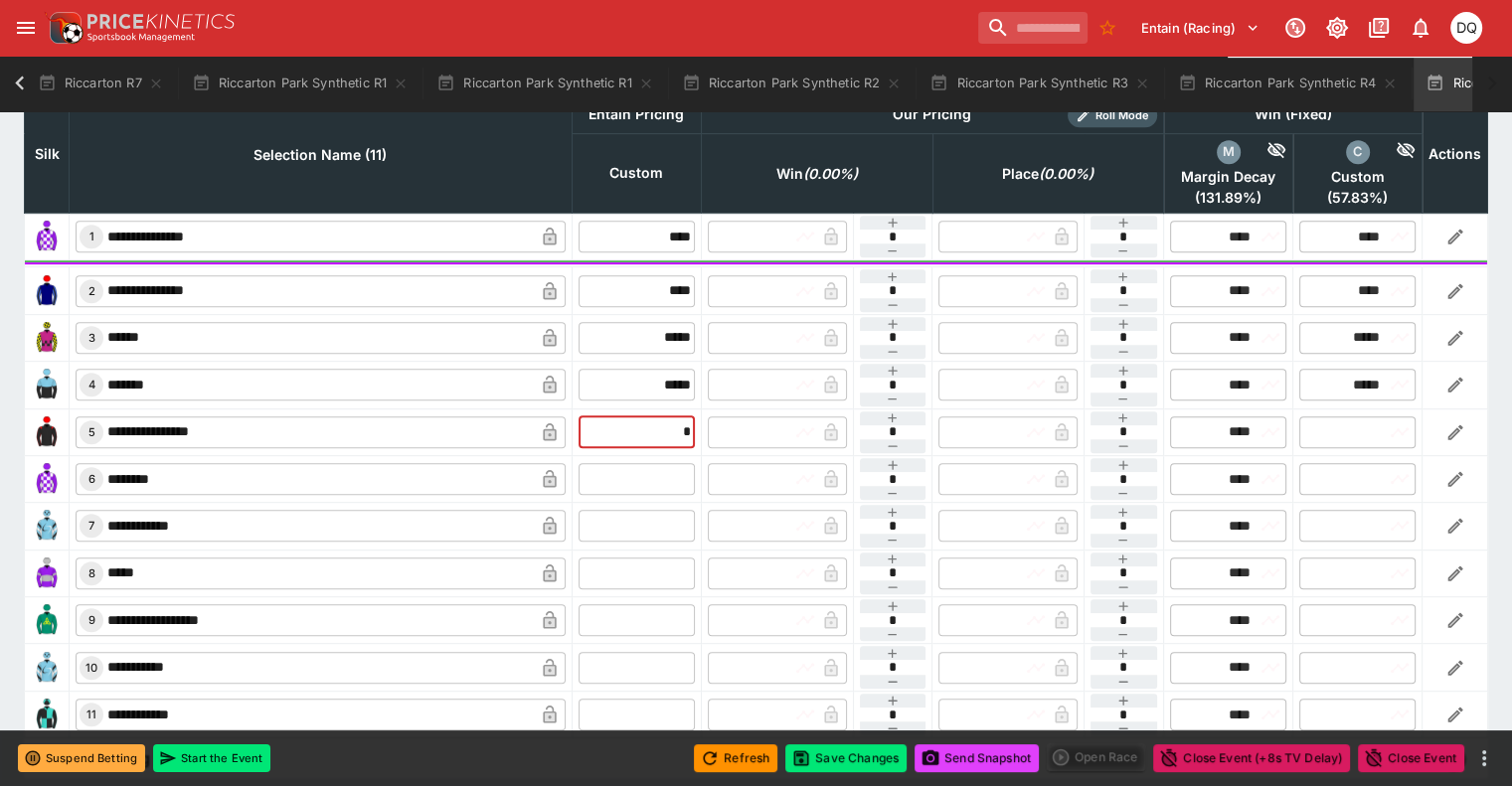 click at bounding box center (636, 479) 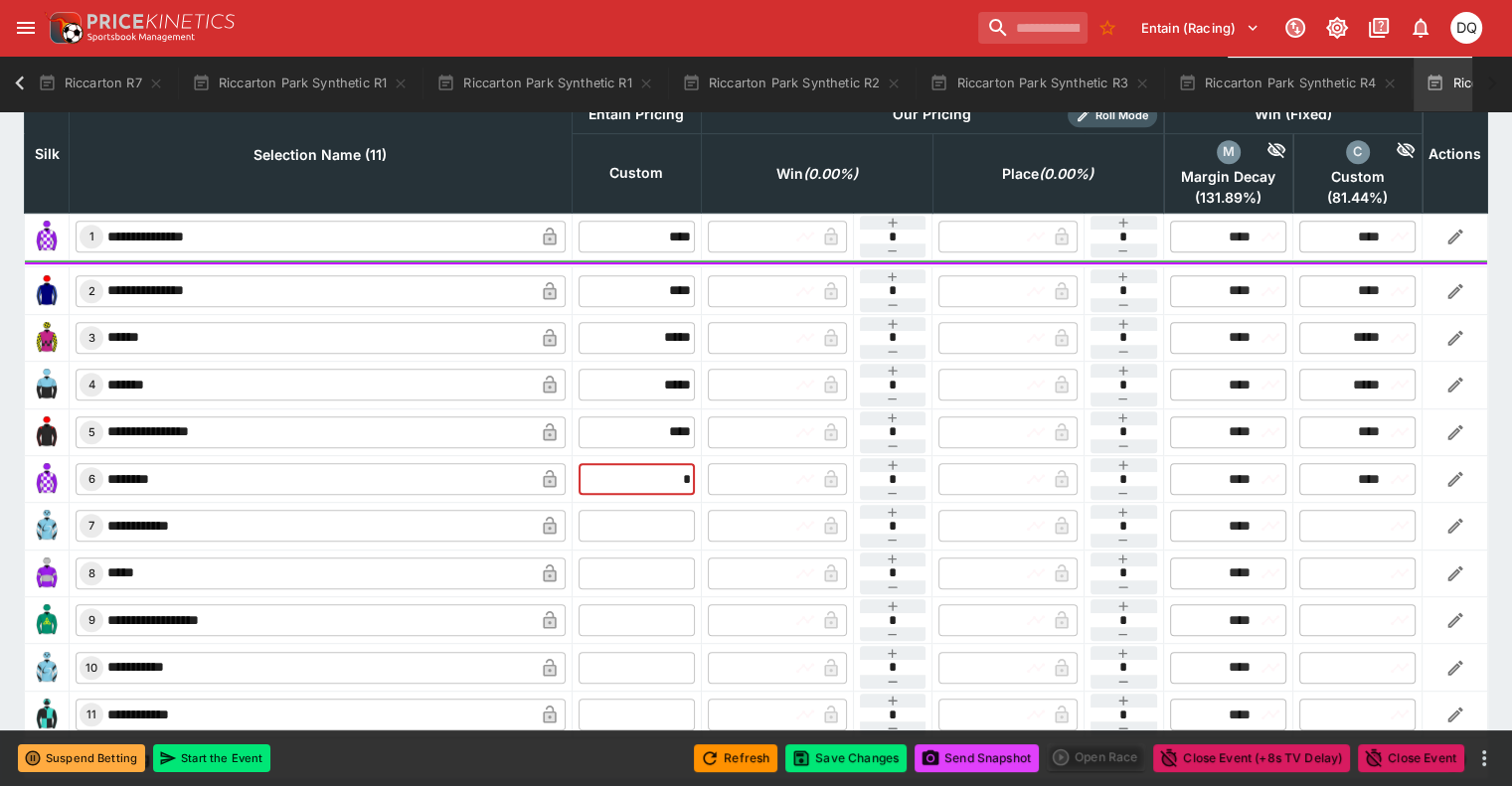 click at bounding box center [636, 526] 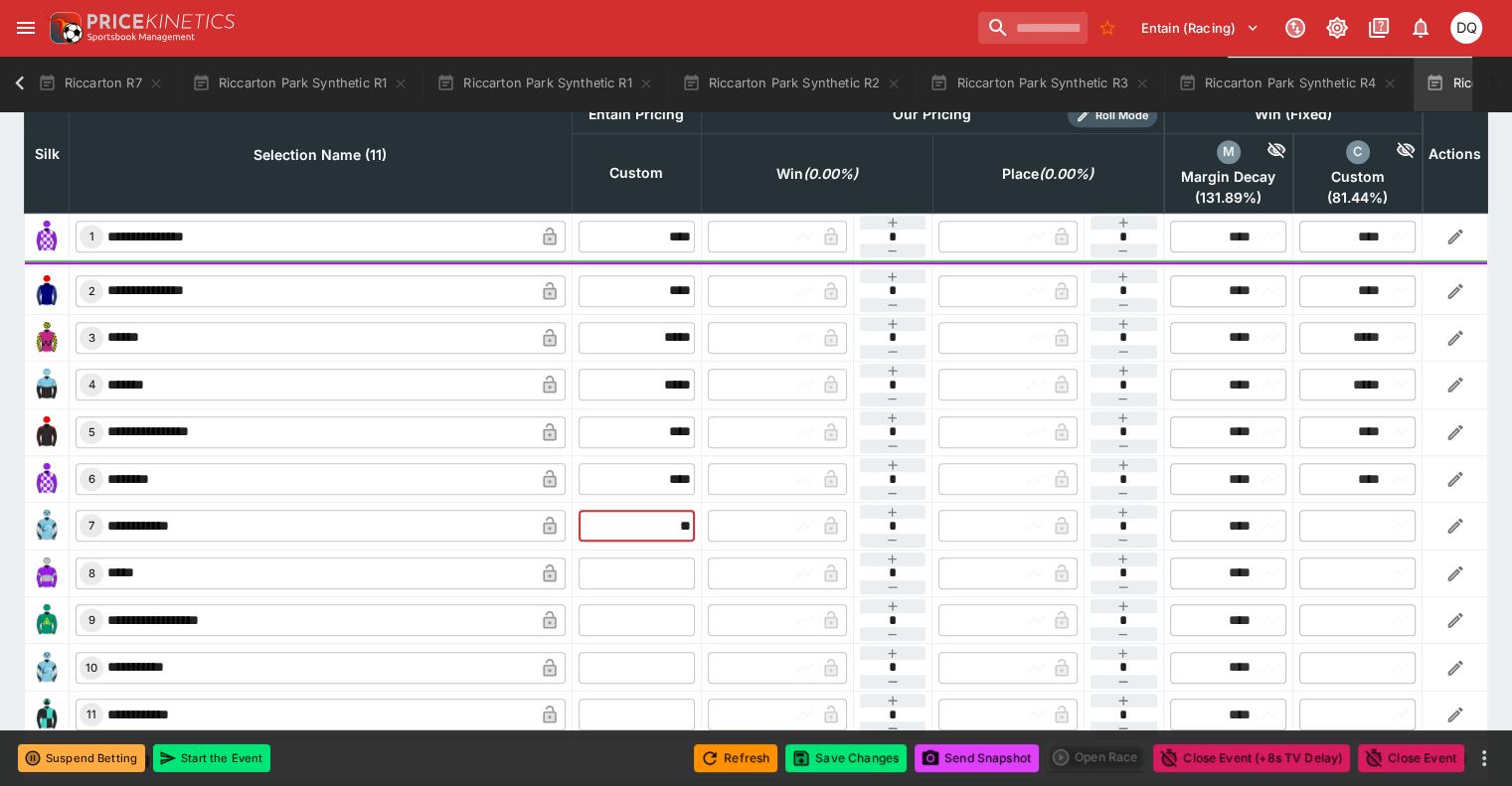 click at bounding box center (636, 573) 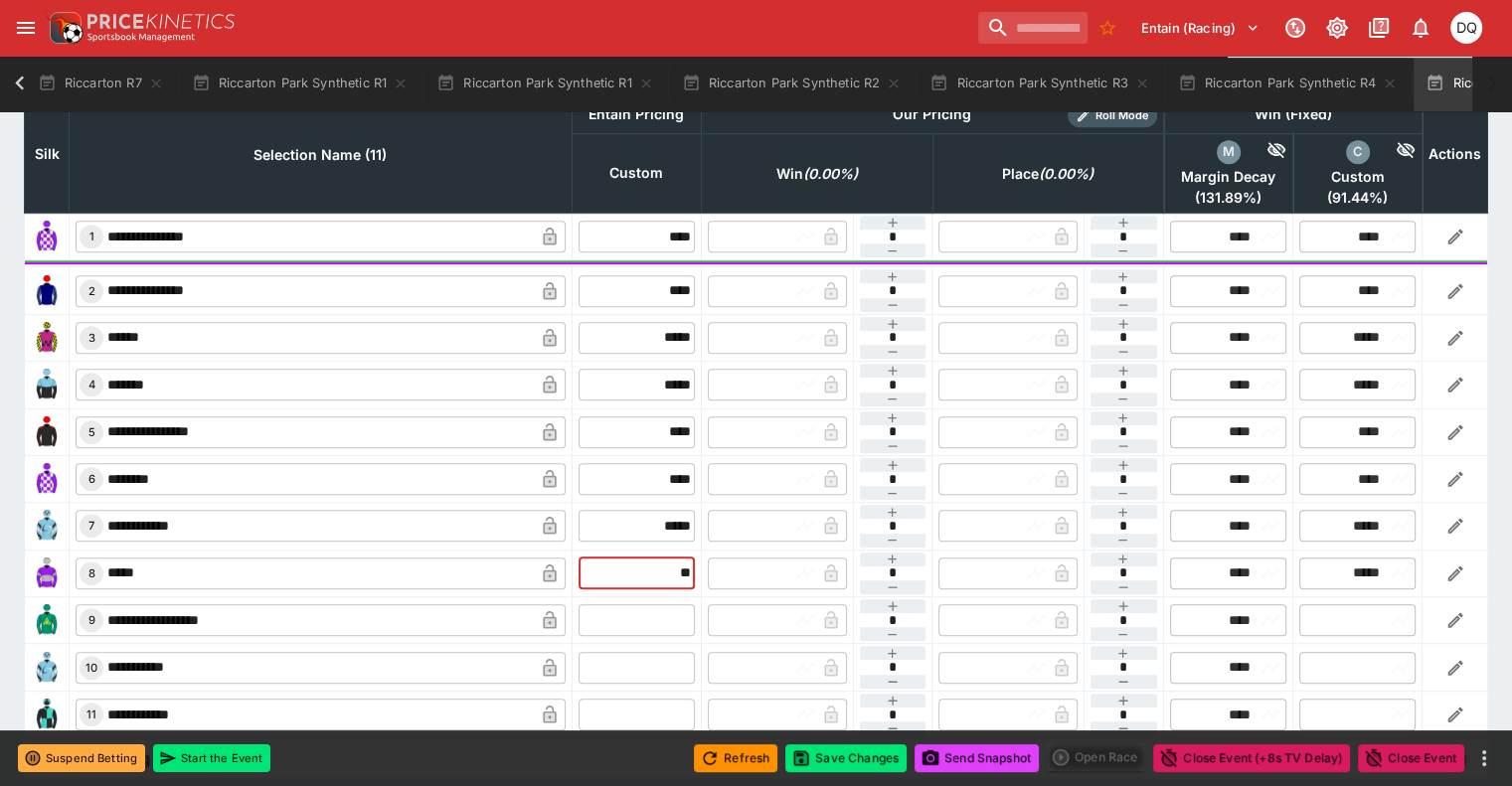 scroll, scrollTop: 962, scrollLeft: 0, axis: vertical 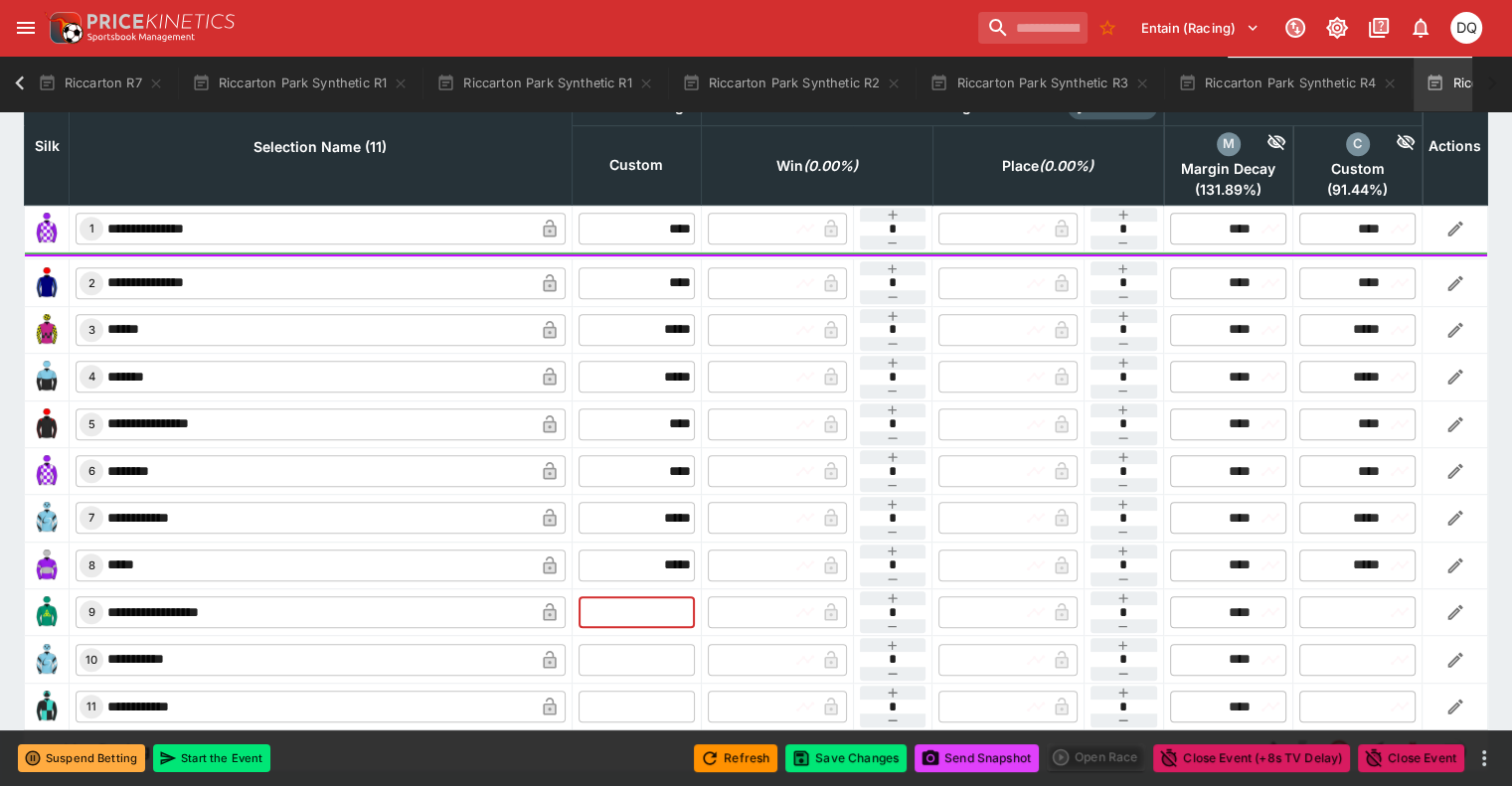 click at bounding box center [636, 612] 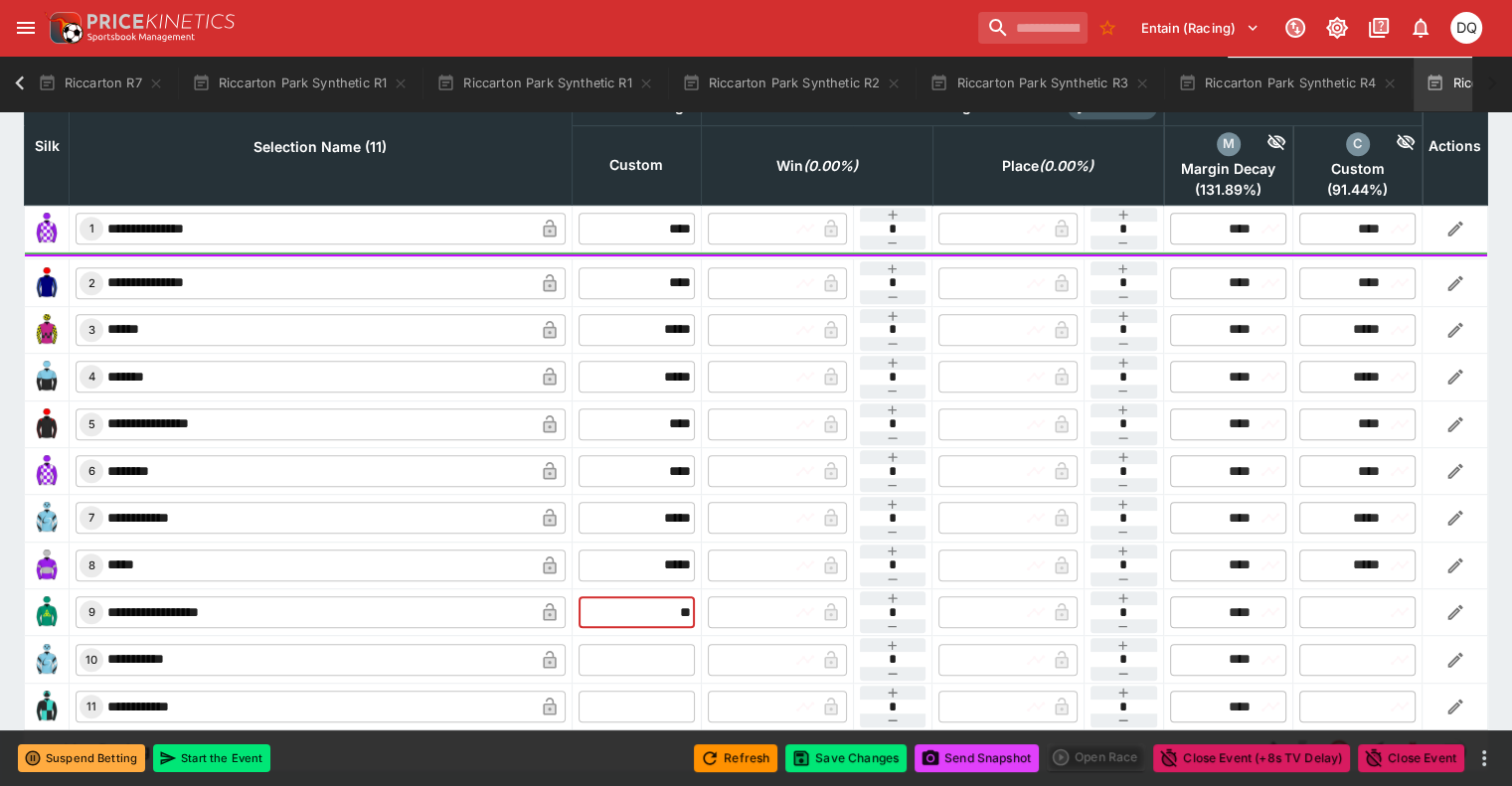 click at bounding box center [636, 660] 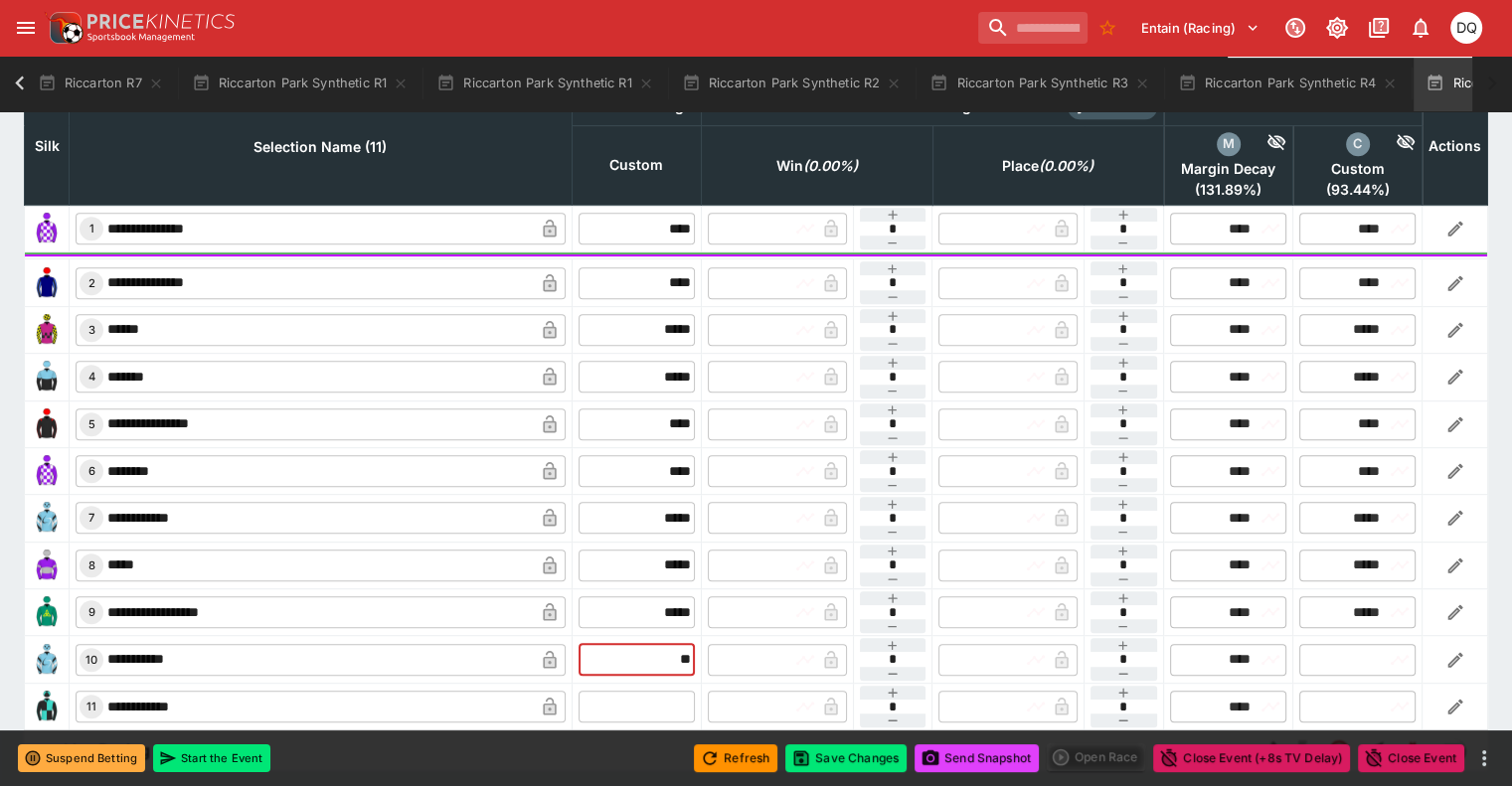 click at bounding box center (636, 707) 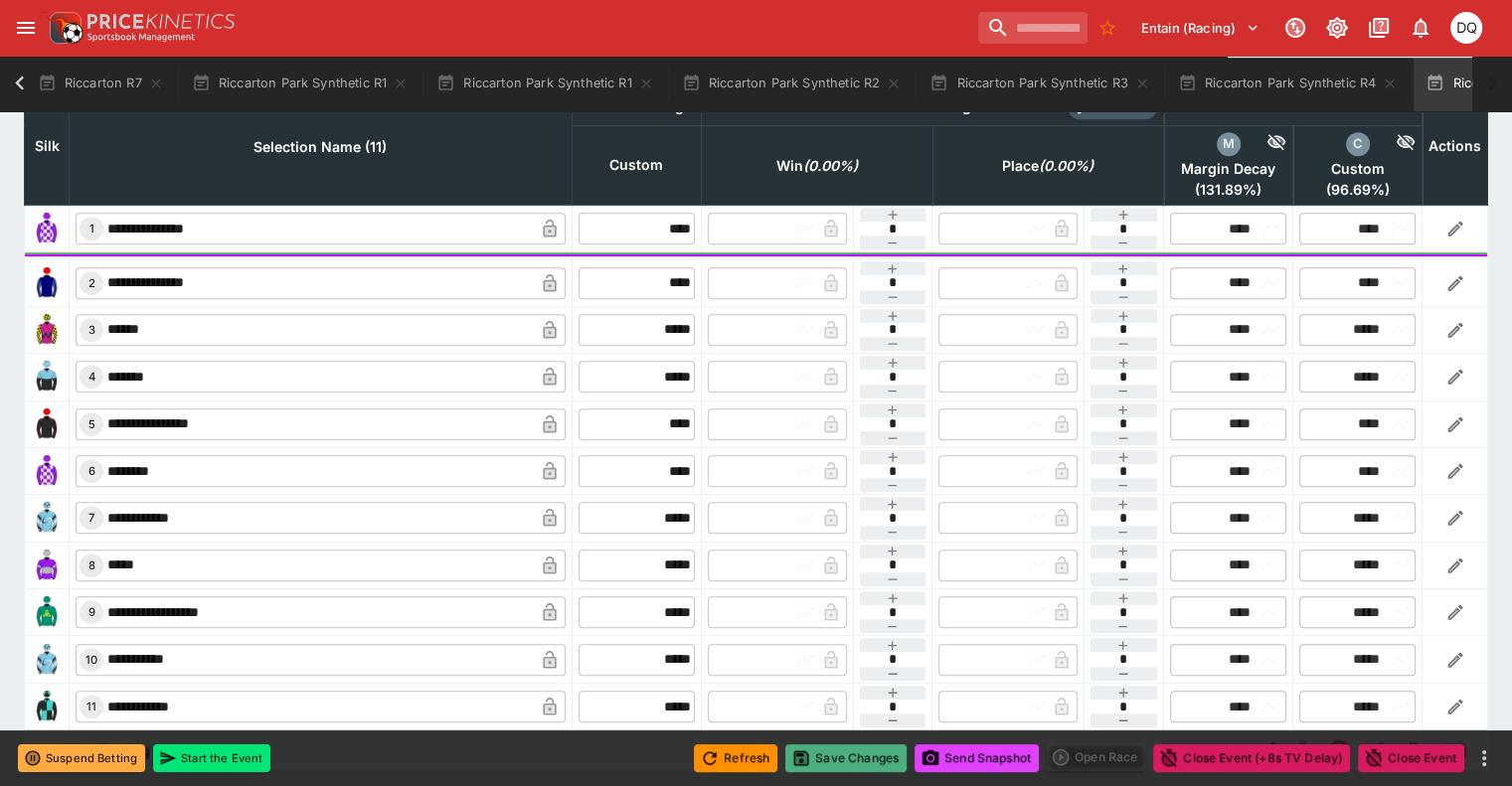click on "Save Changes" at bounding box center (846, 758) 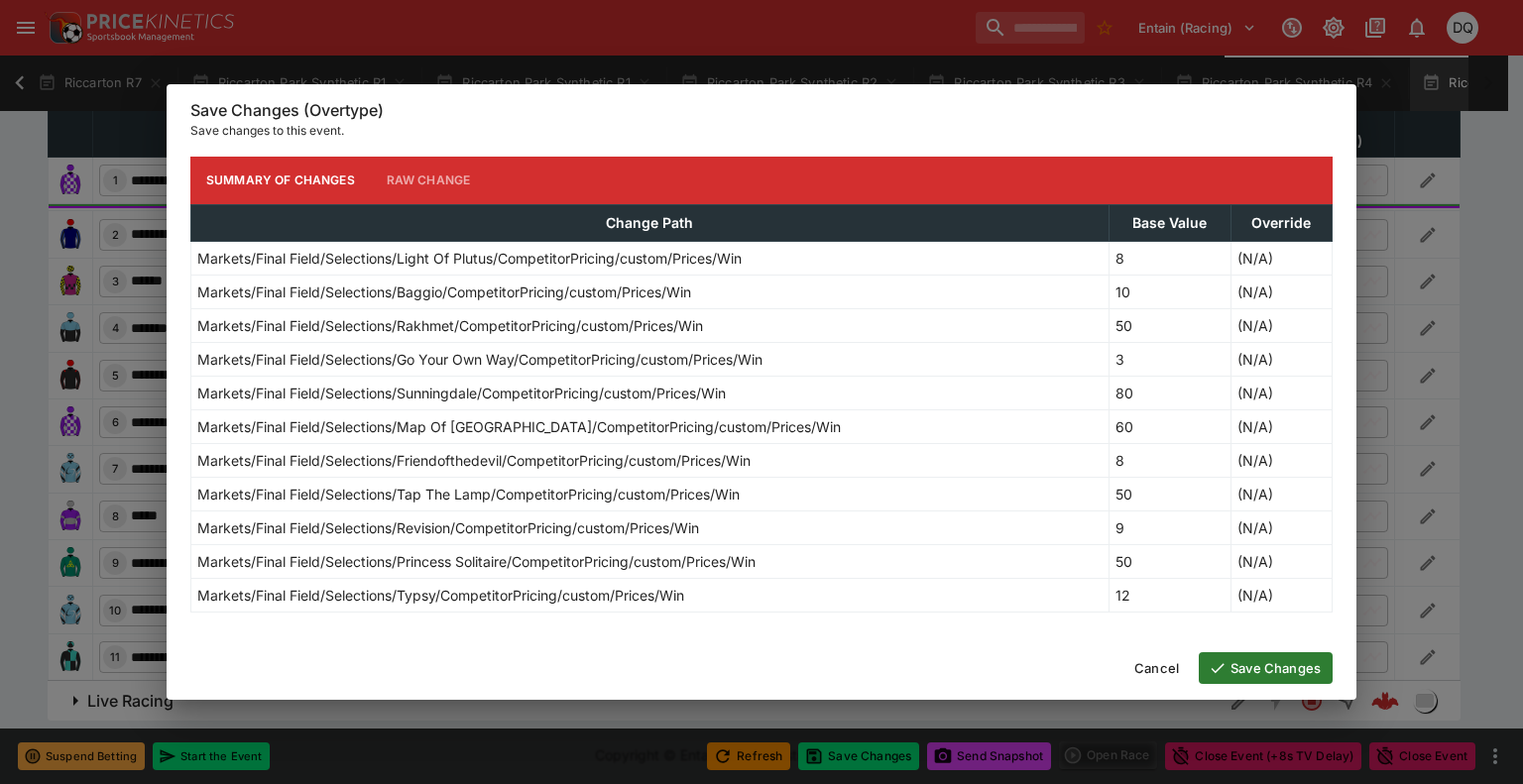 click on "Save Changes" at bounding box center [1265, 668] 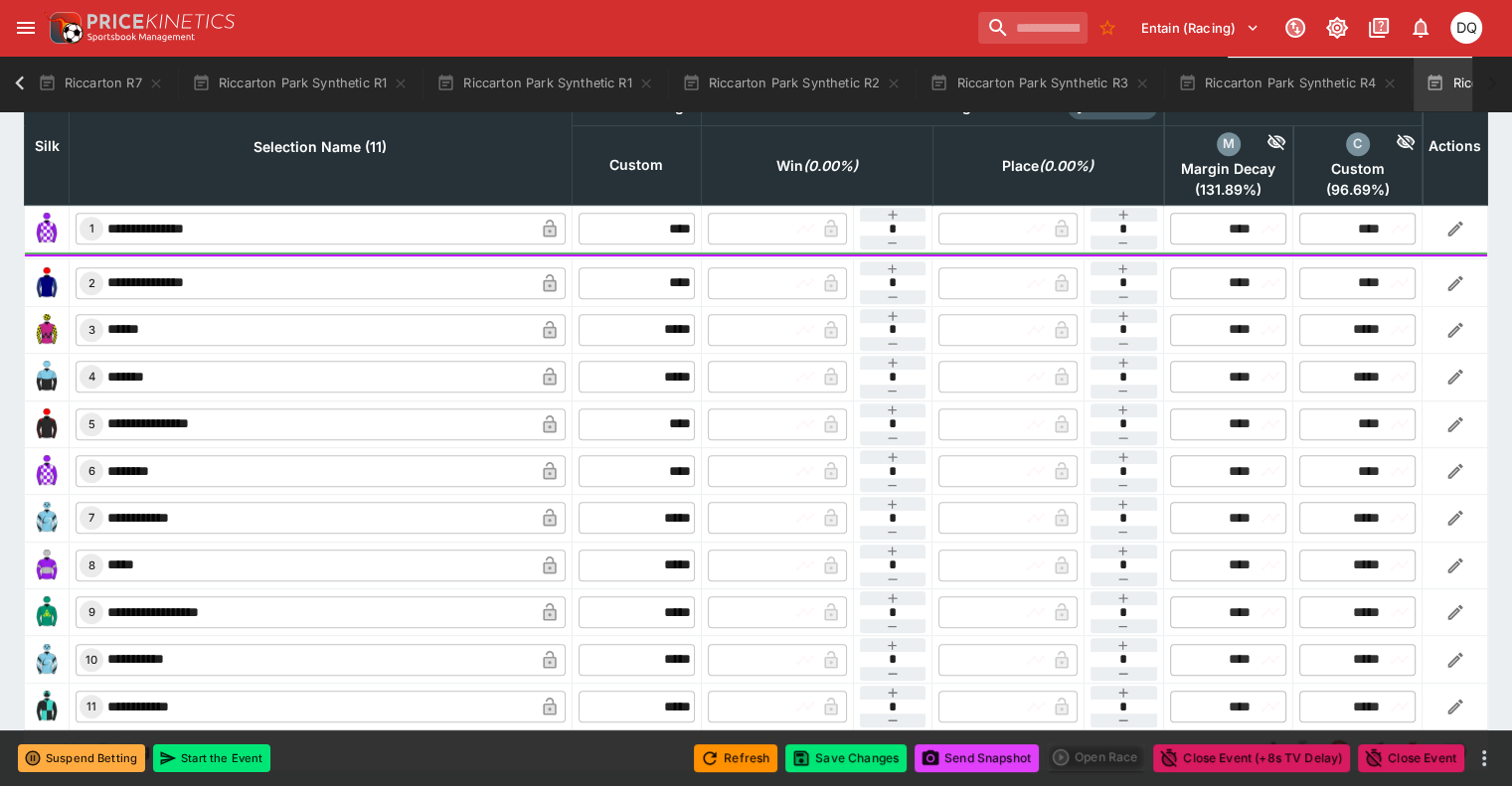 scroll, scrollTop: 0, scrollLeft: 1416, axis: horizontal 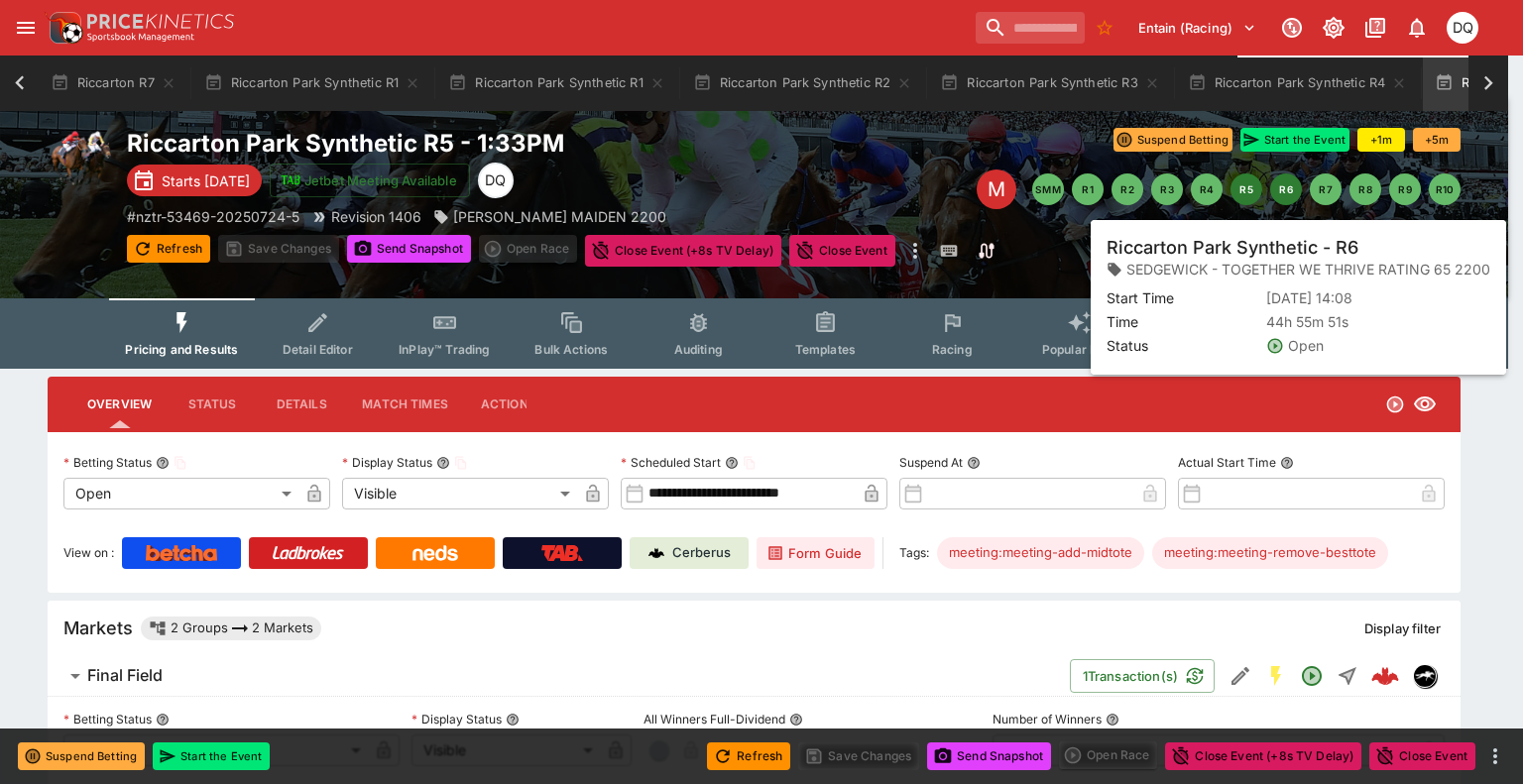 click on "R6" at bounding box center (1286, 189) 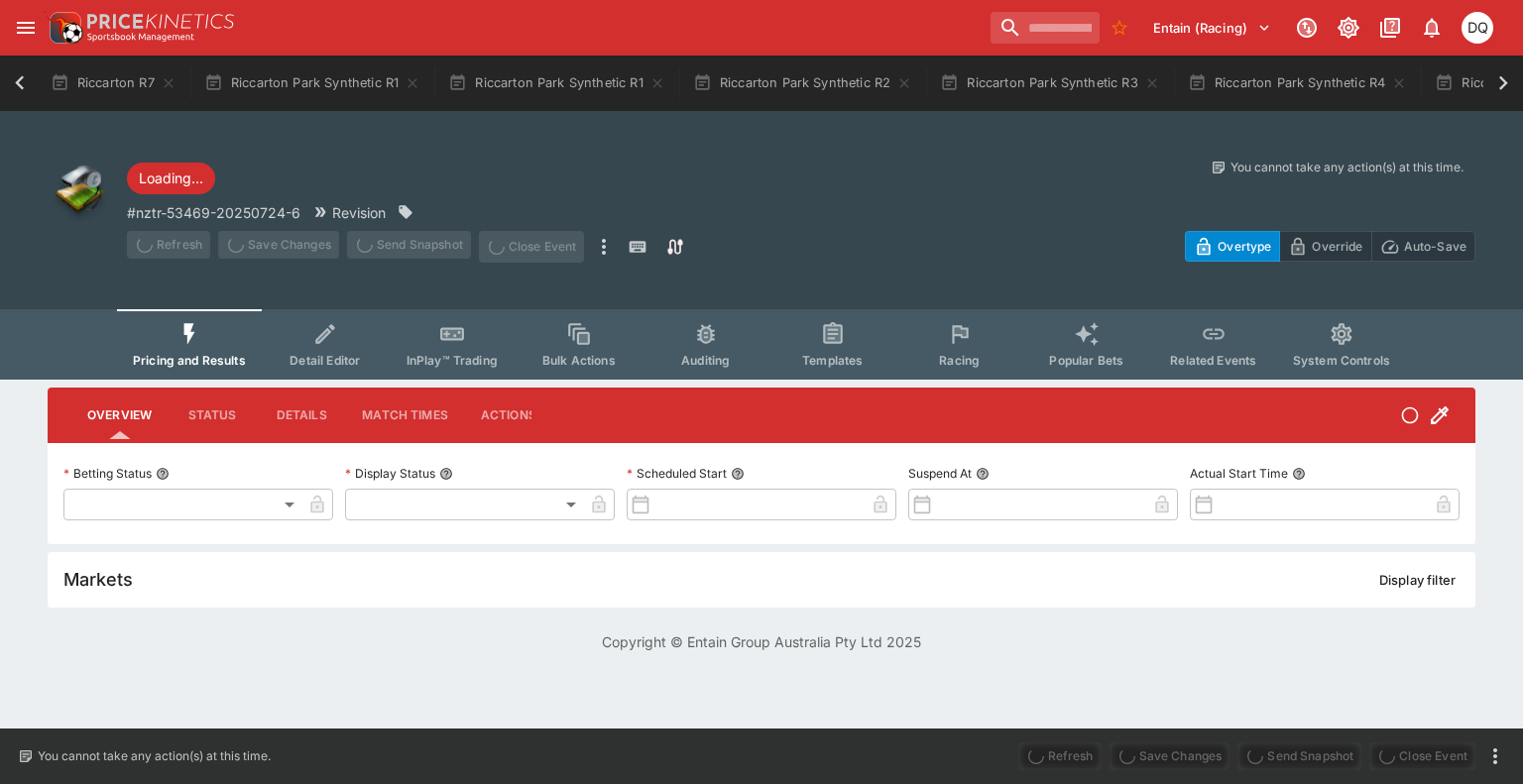 scroll, scrollTop: 0, scrollLeft: 0, axis: both 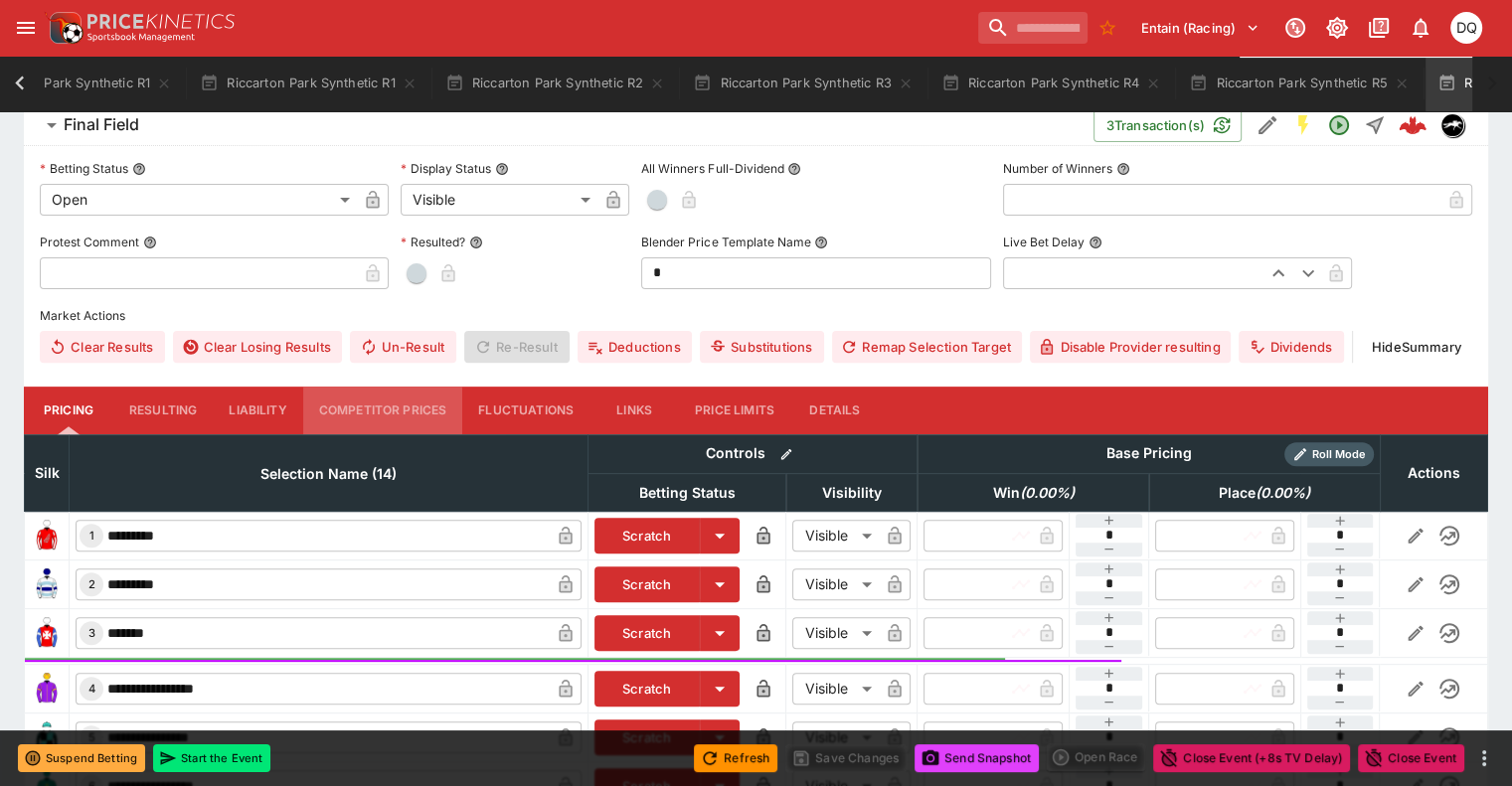 click on "Competitor Prices" at bounding box center (383, 410) 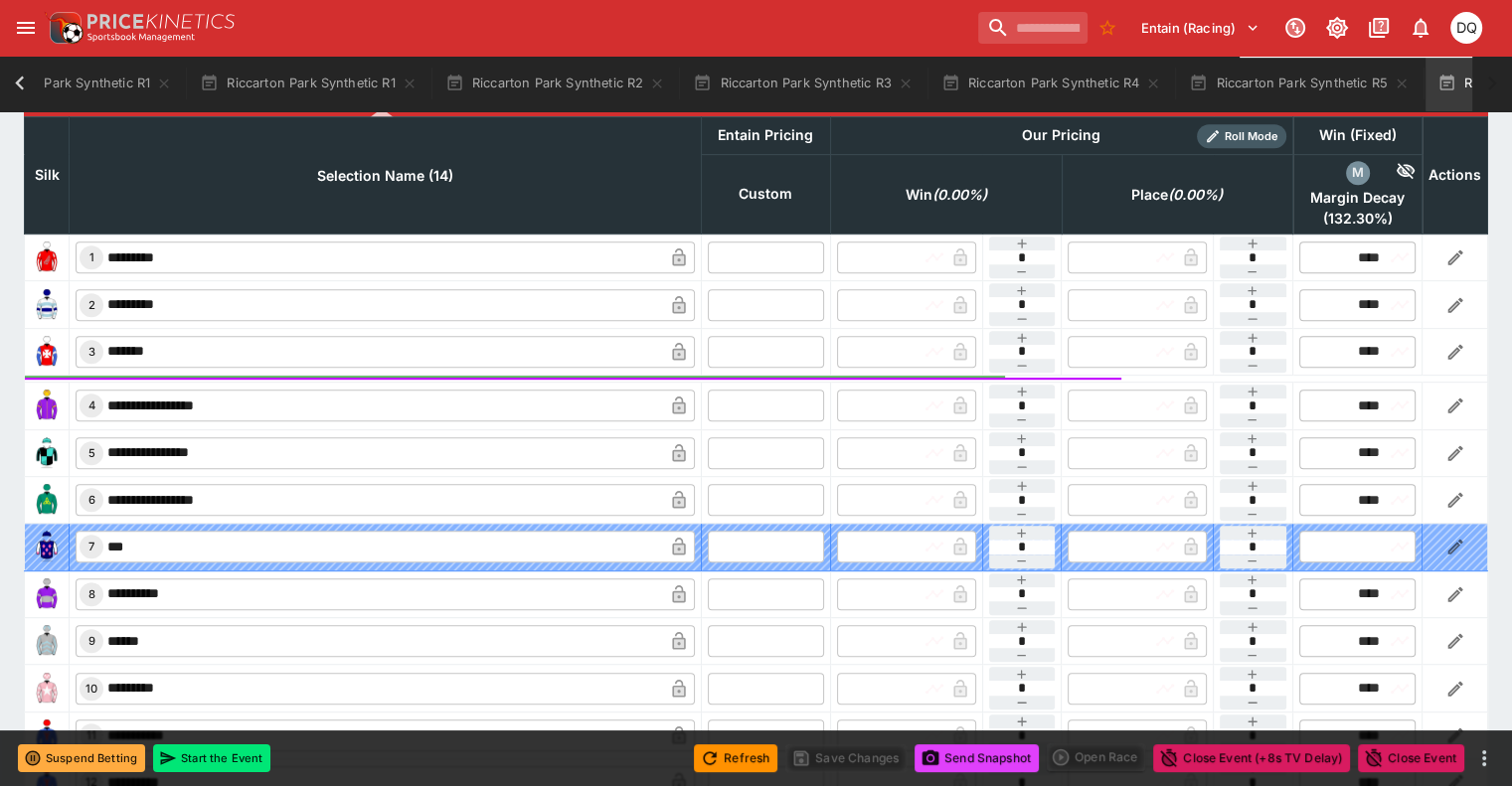 scroll, scrollTop: 933, scrollLeft: 0, axis: vertical 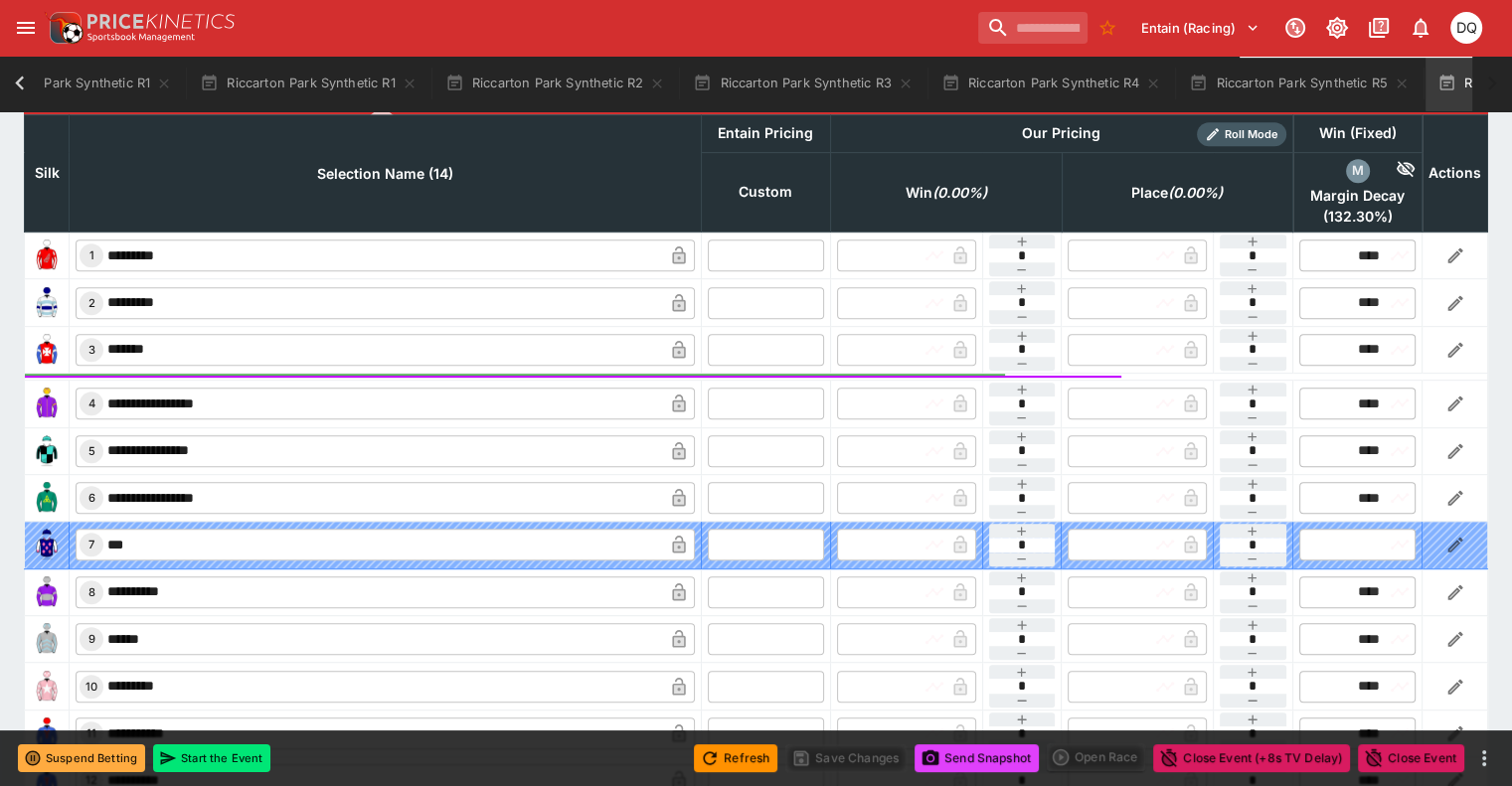 click at bounding box center [765, 255] 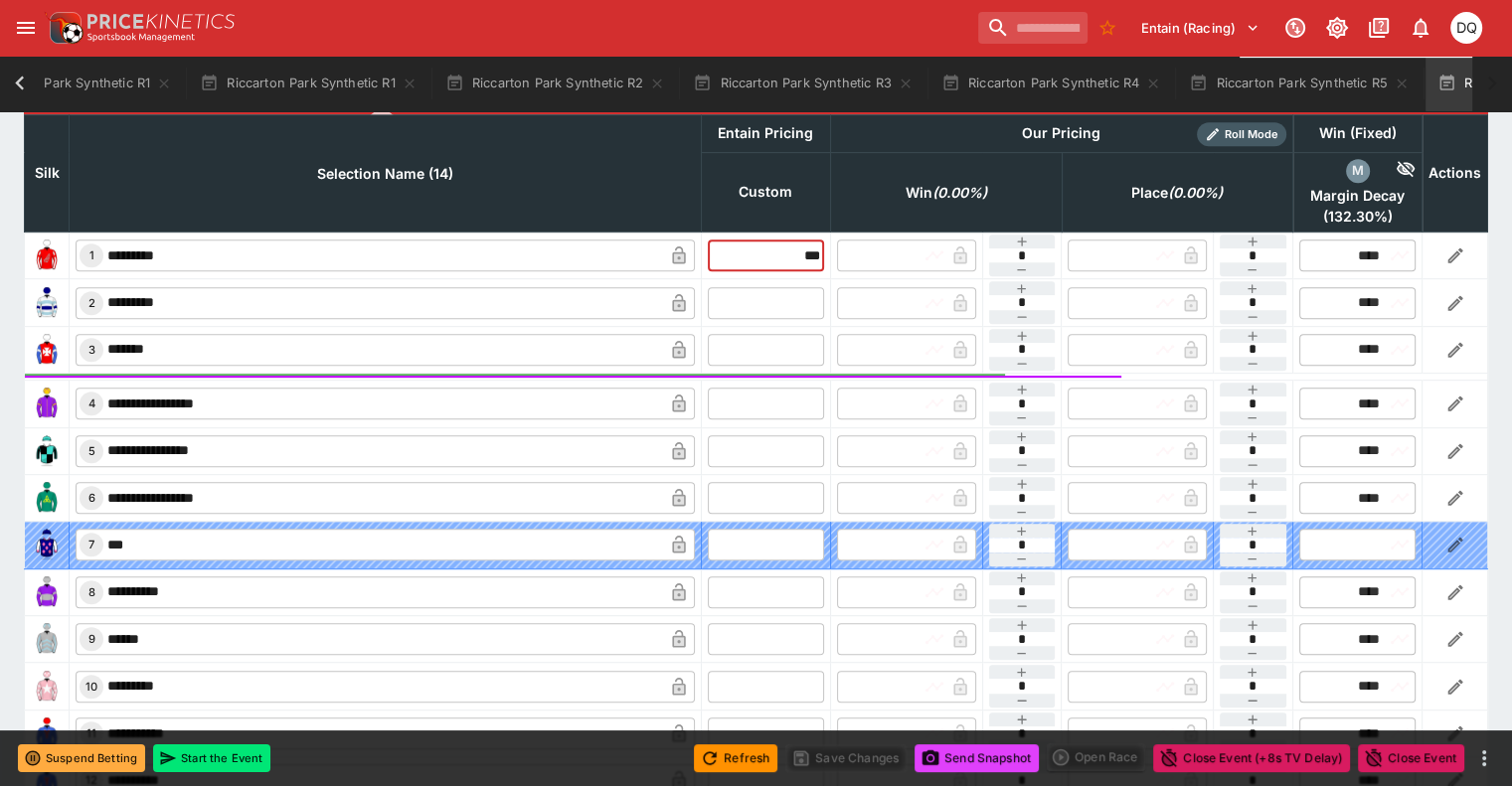 click at bounding box center (765, 302) 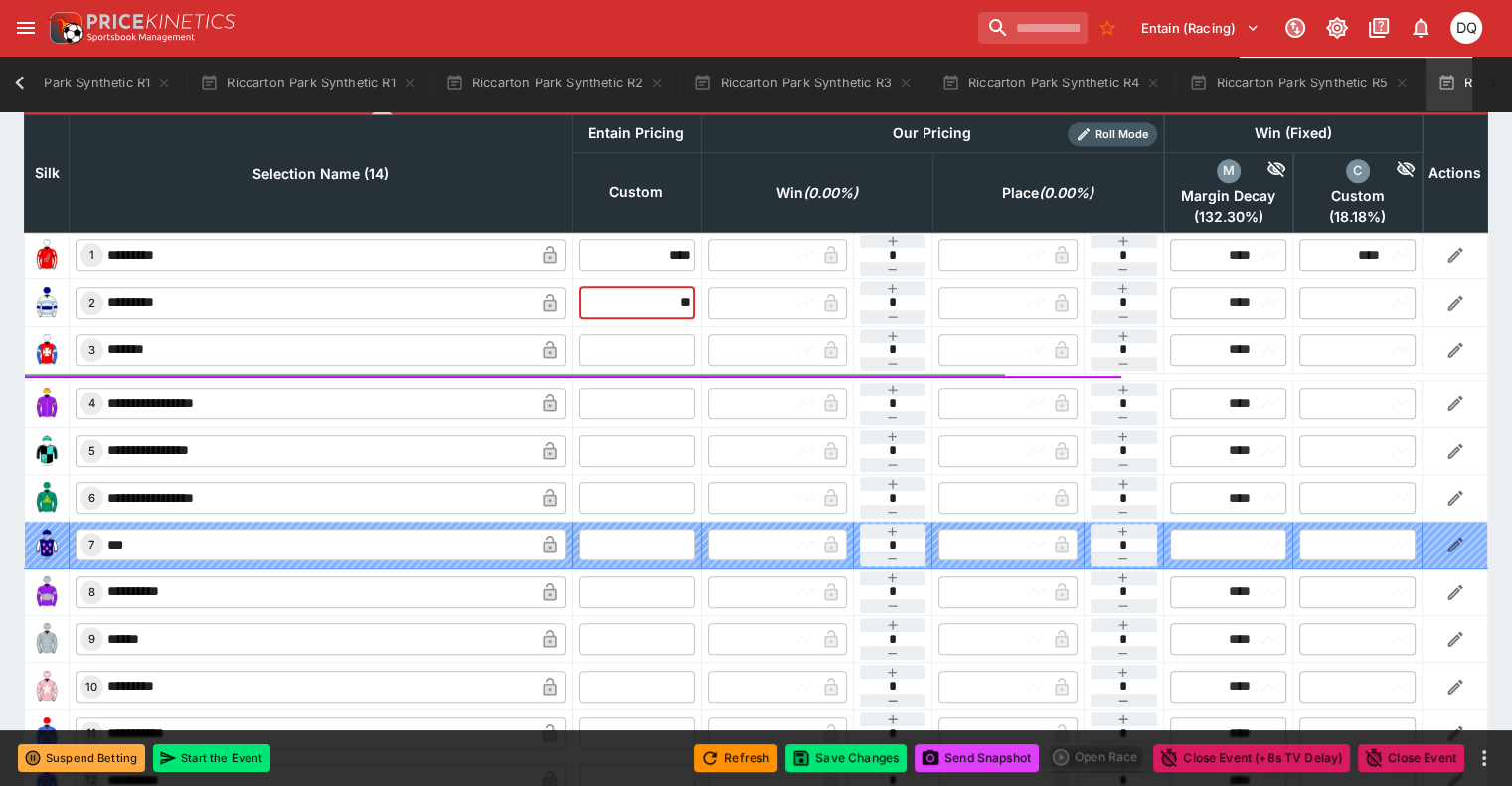 click at bounding box center [636, 350] 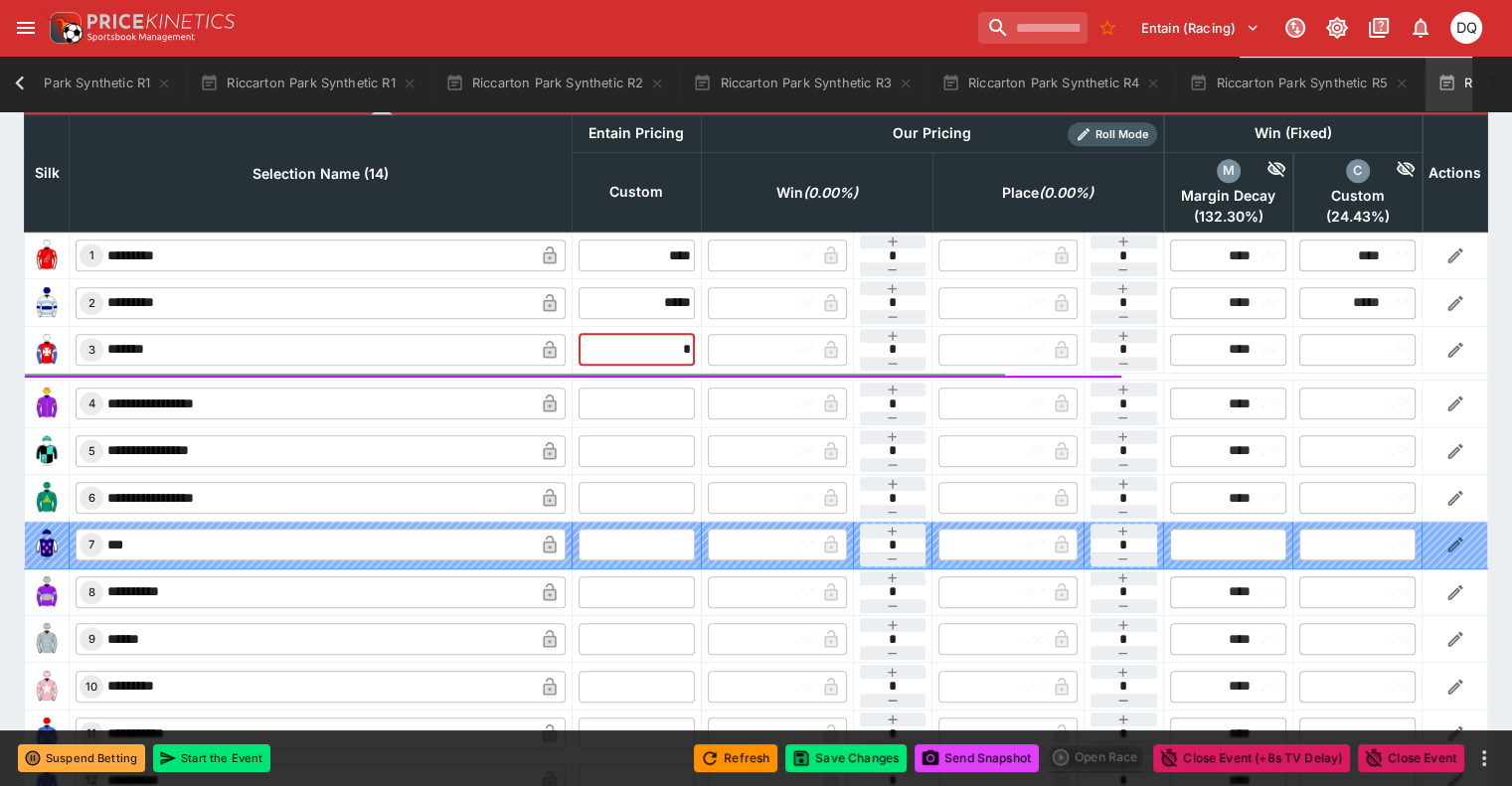click at bounding box center [636, 403] 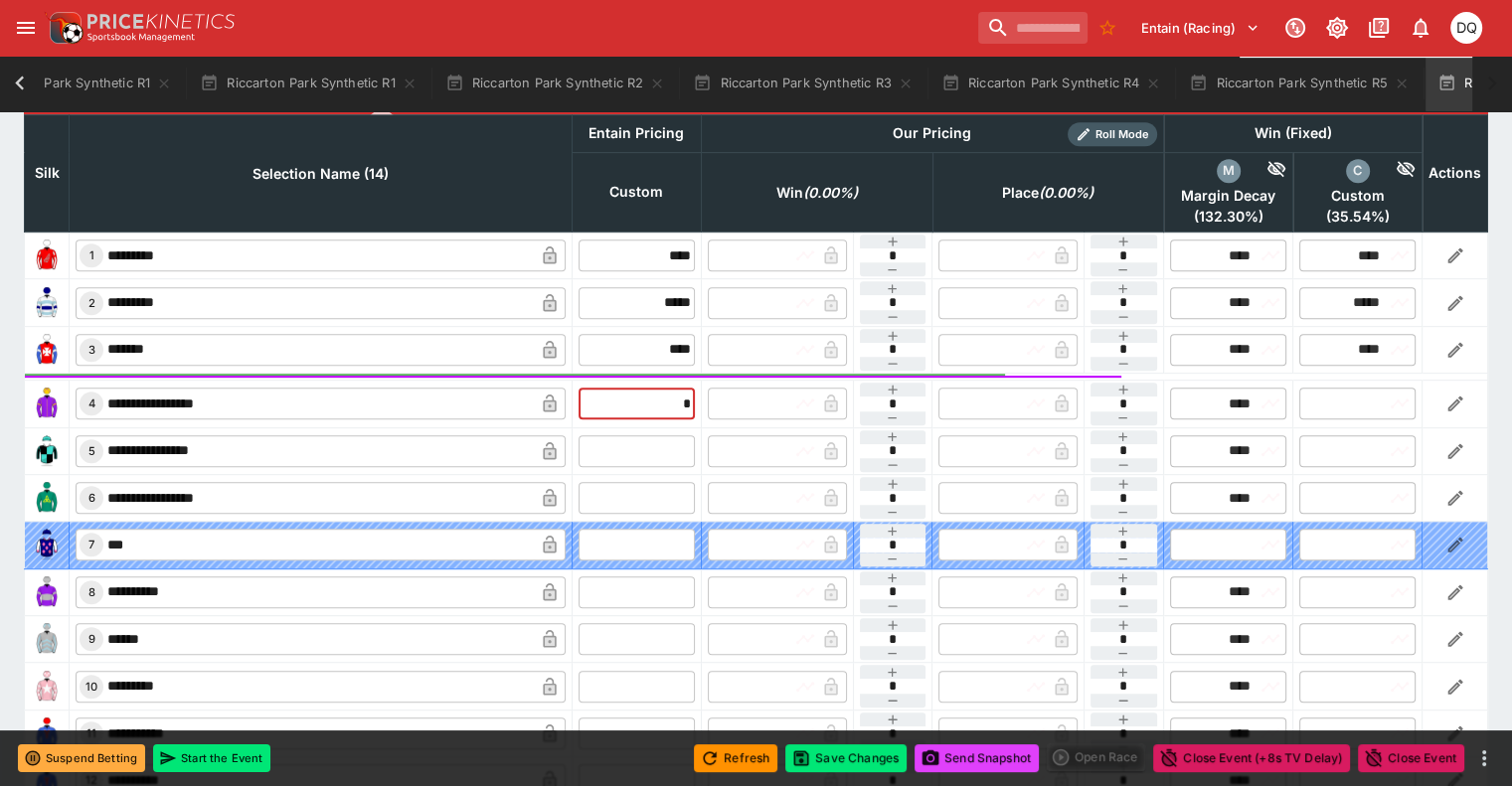 click at bounding box center [636, 451] 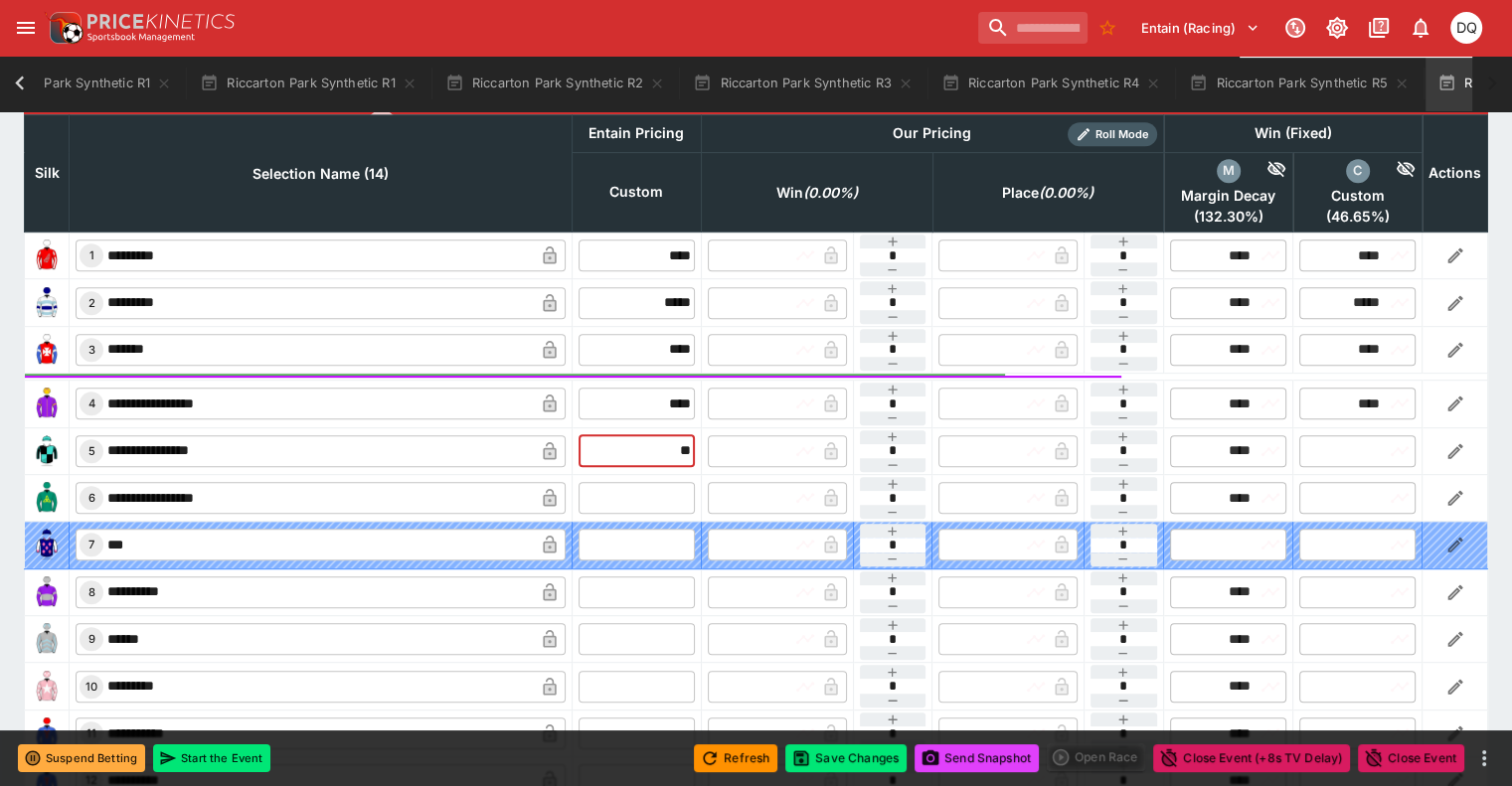 click at bounding box center [636, 498] 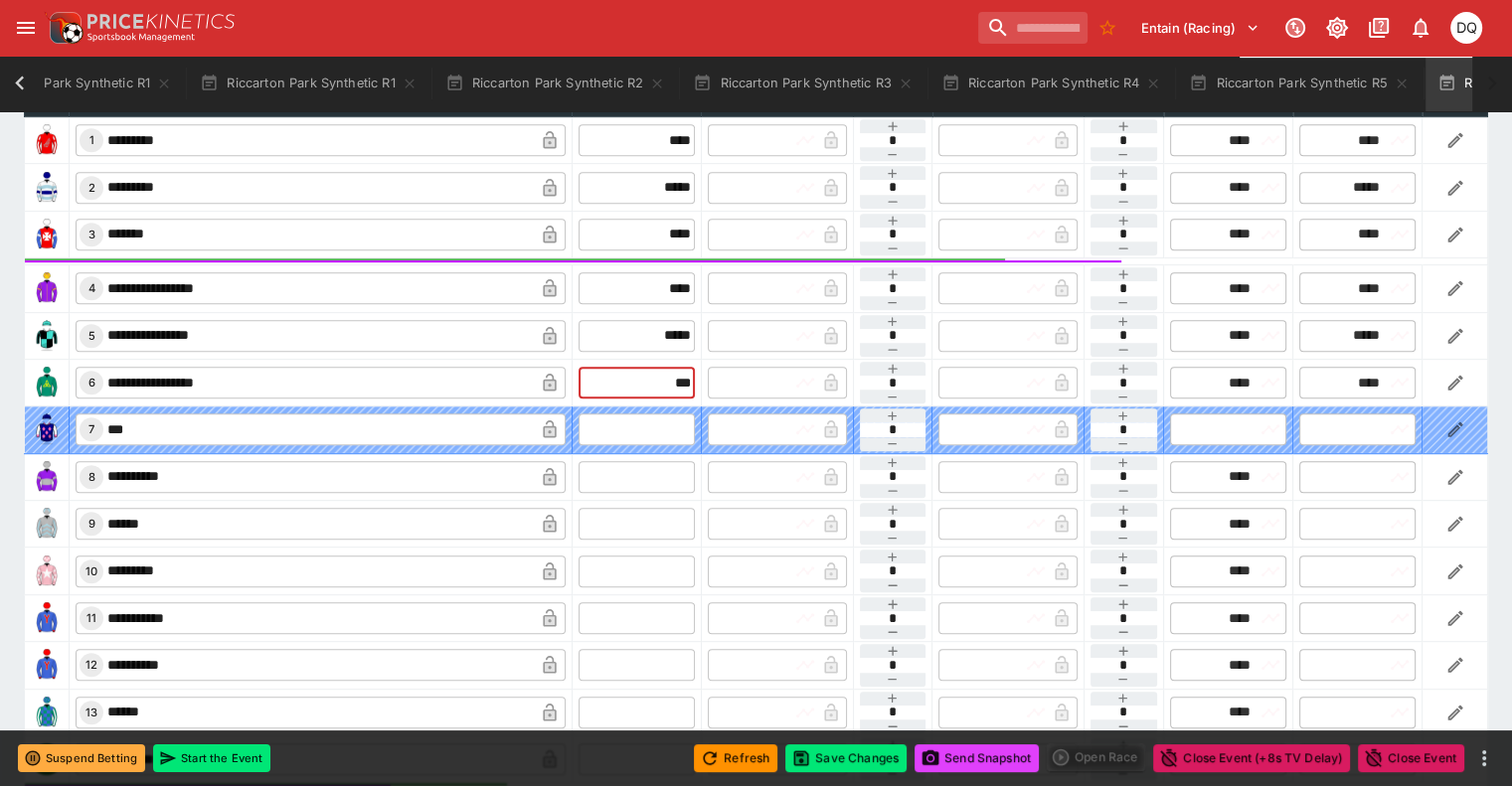 scroll, scrollTop: 1109, scrollLeft: 0, axis: vertical 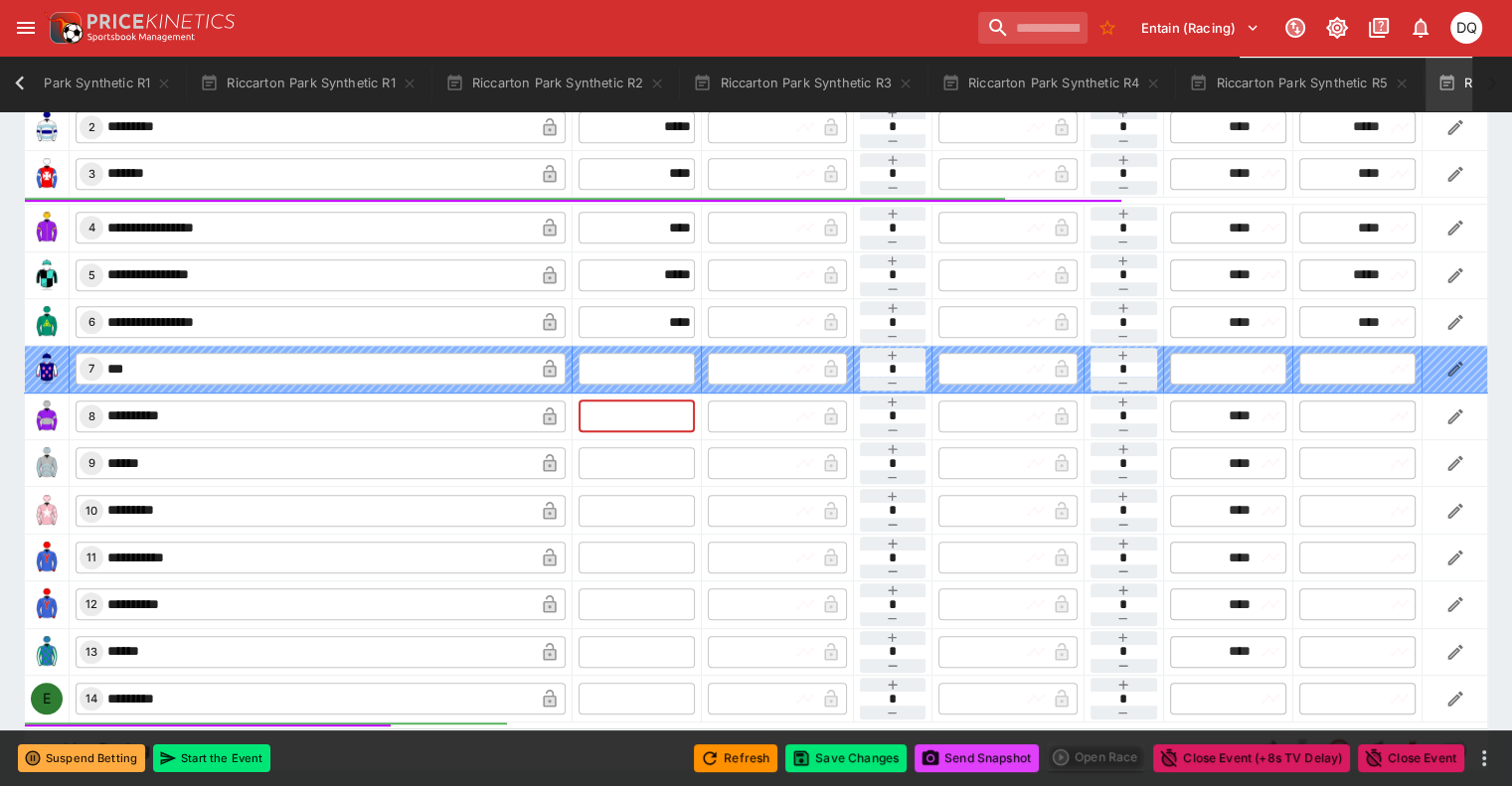 click at bounding box center [636, 416] 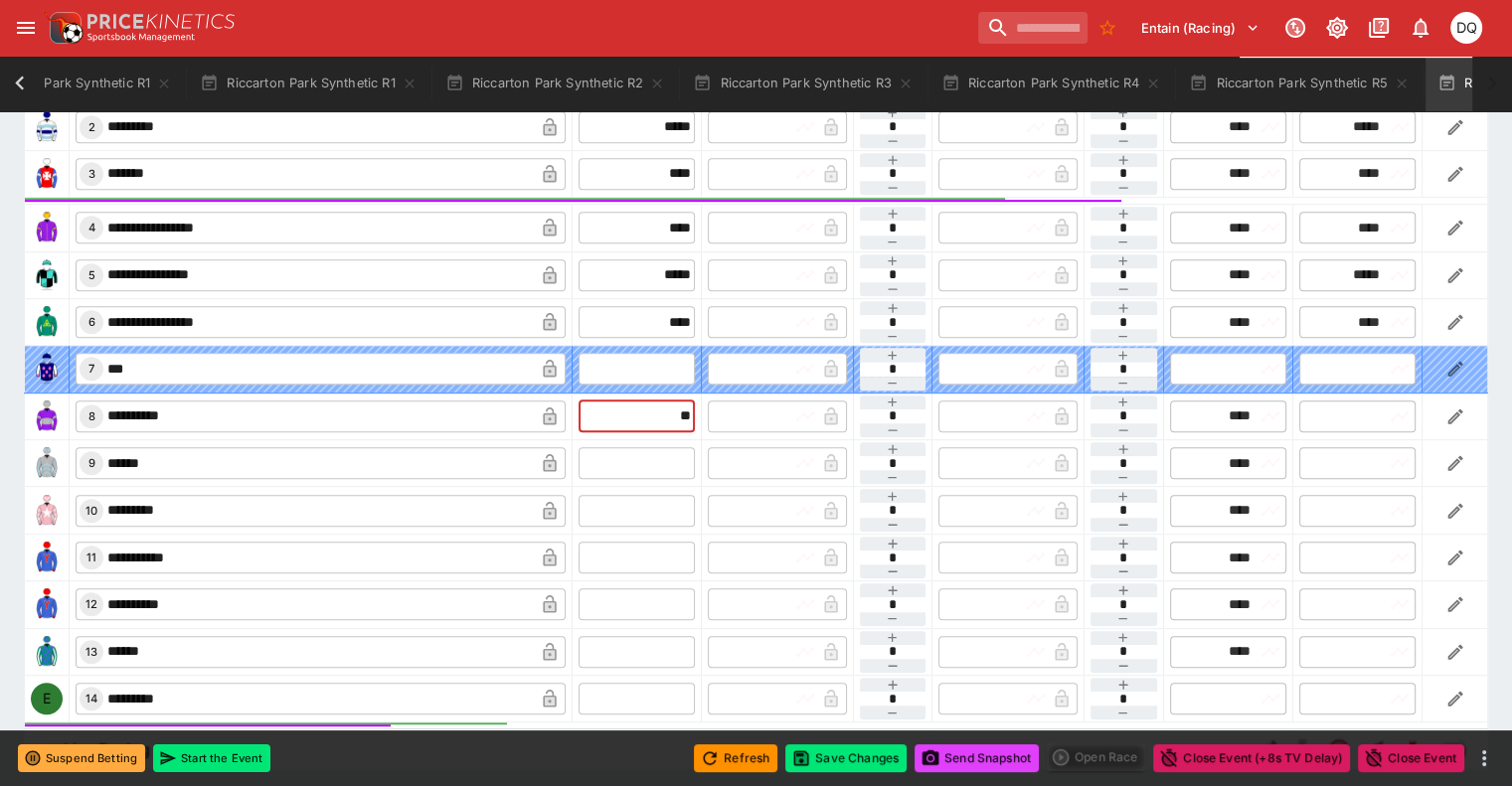 click at bounding box center (636, 463) 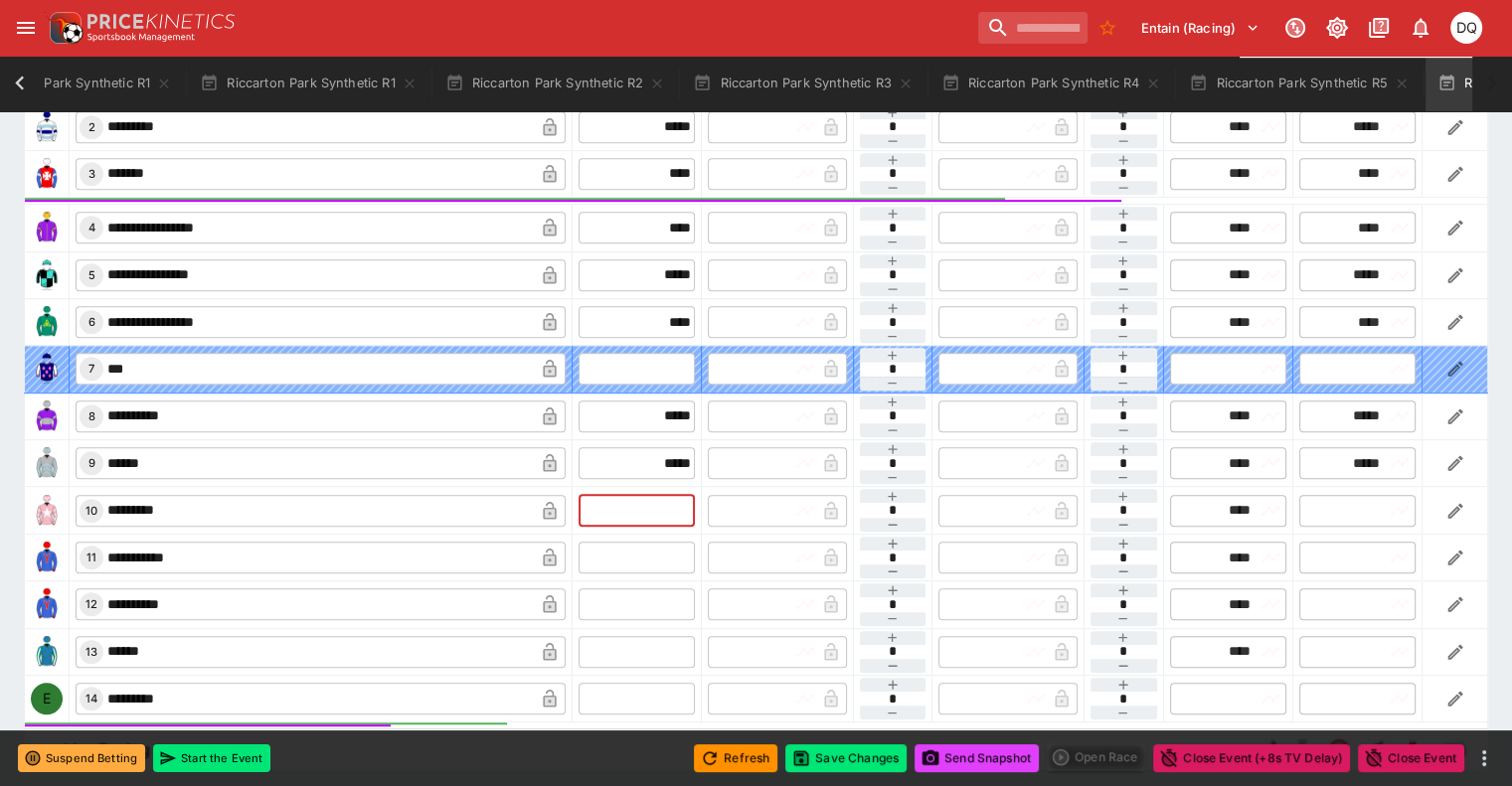 click at bounding box center [636, 511] 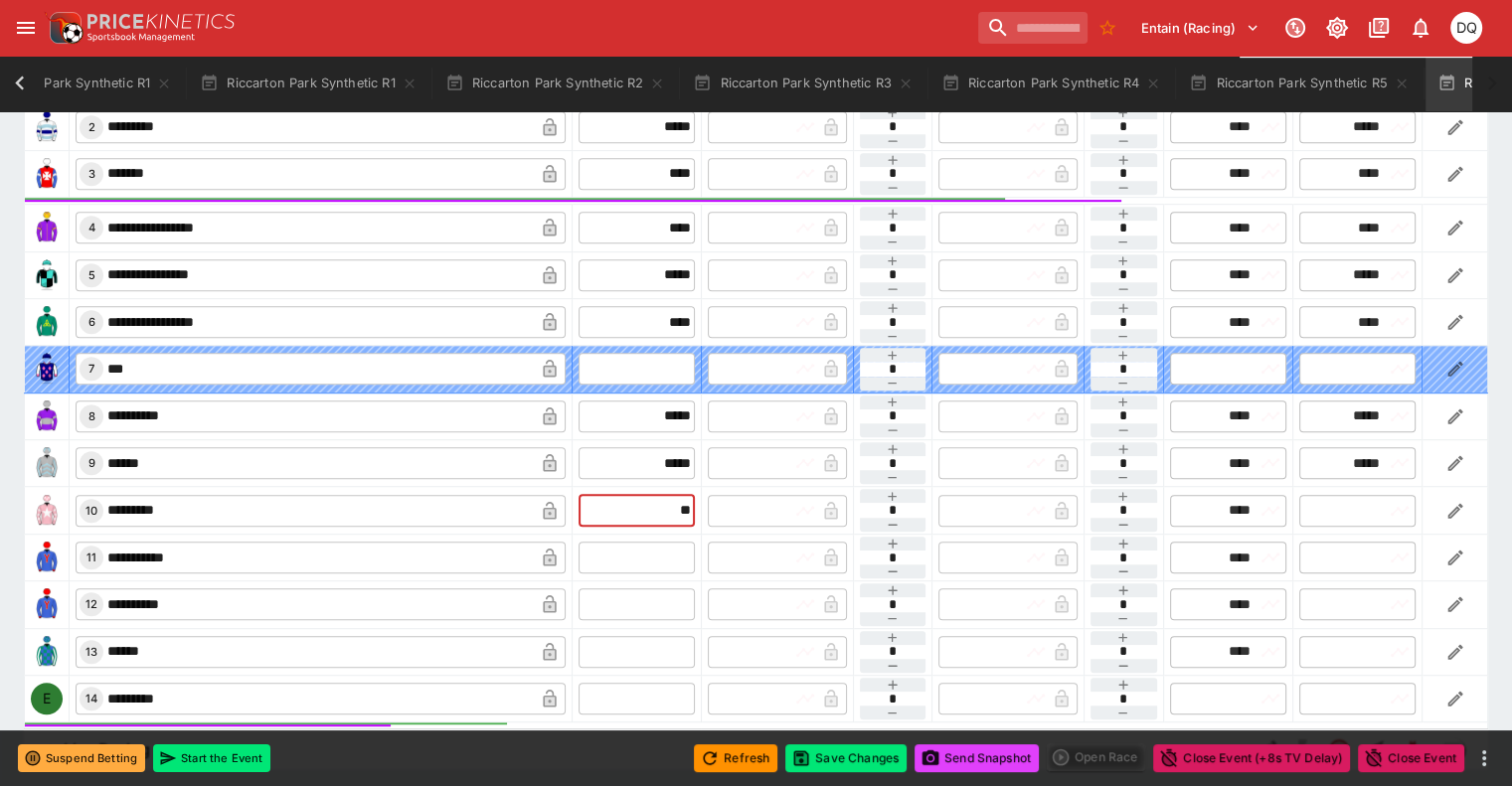 click at bounding box center (636, 557) 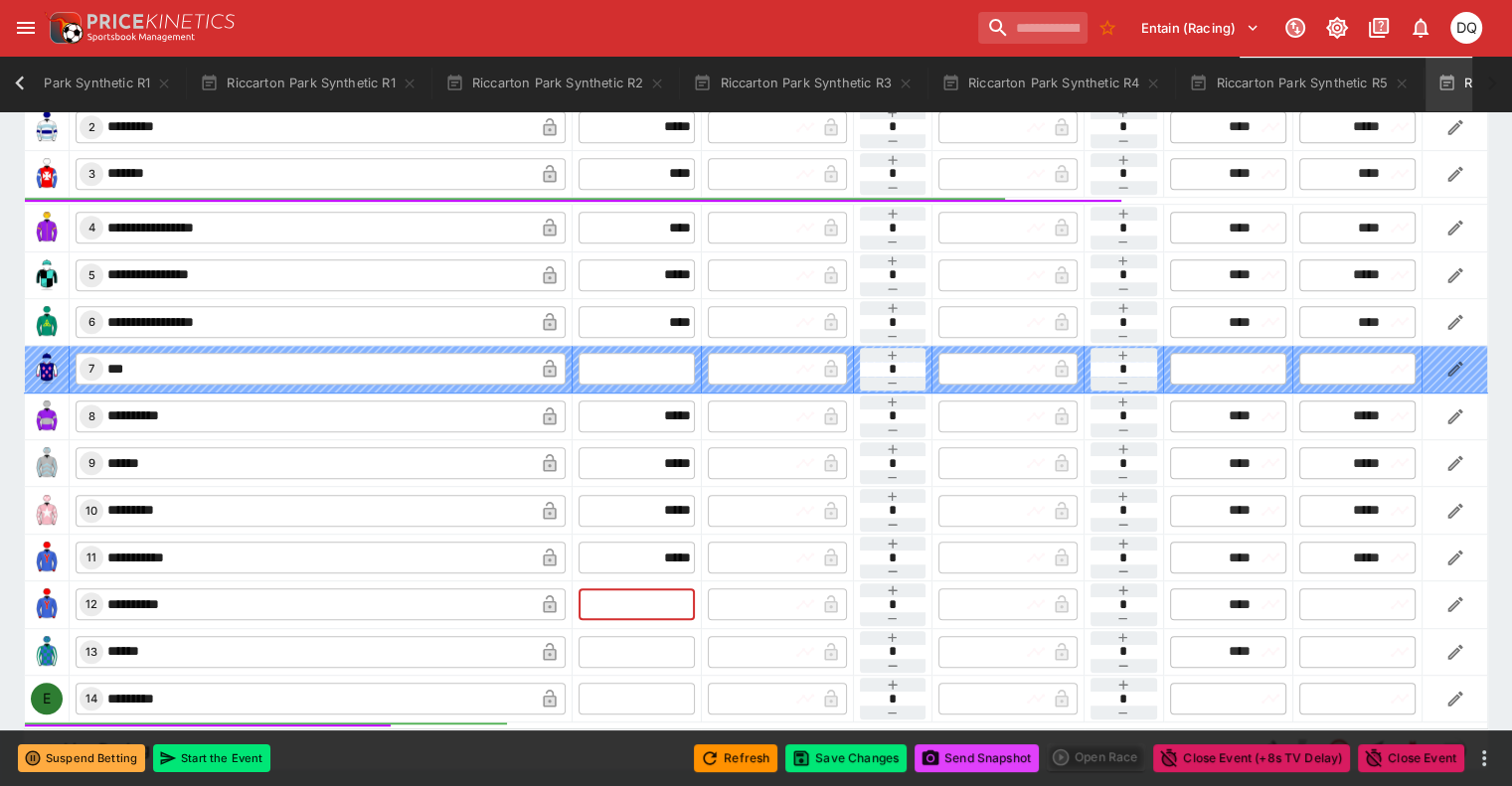 click at bounding box center [636, 604] 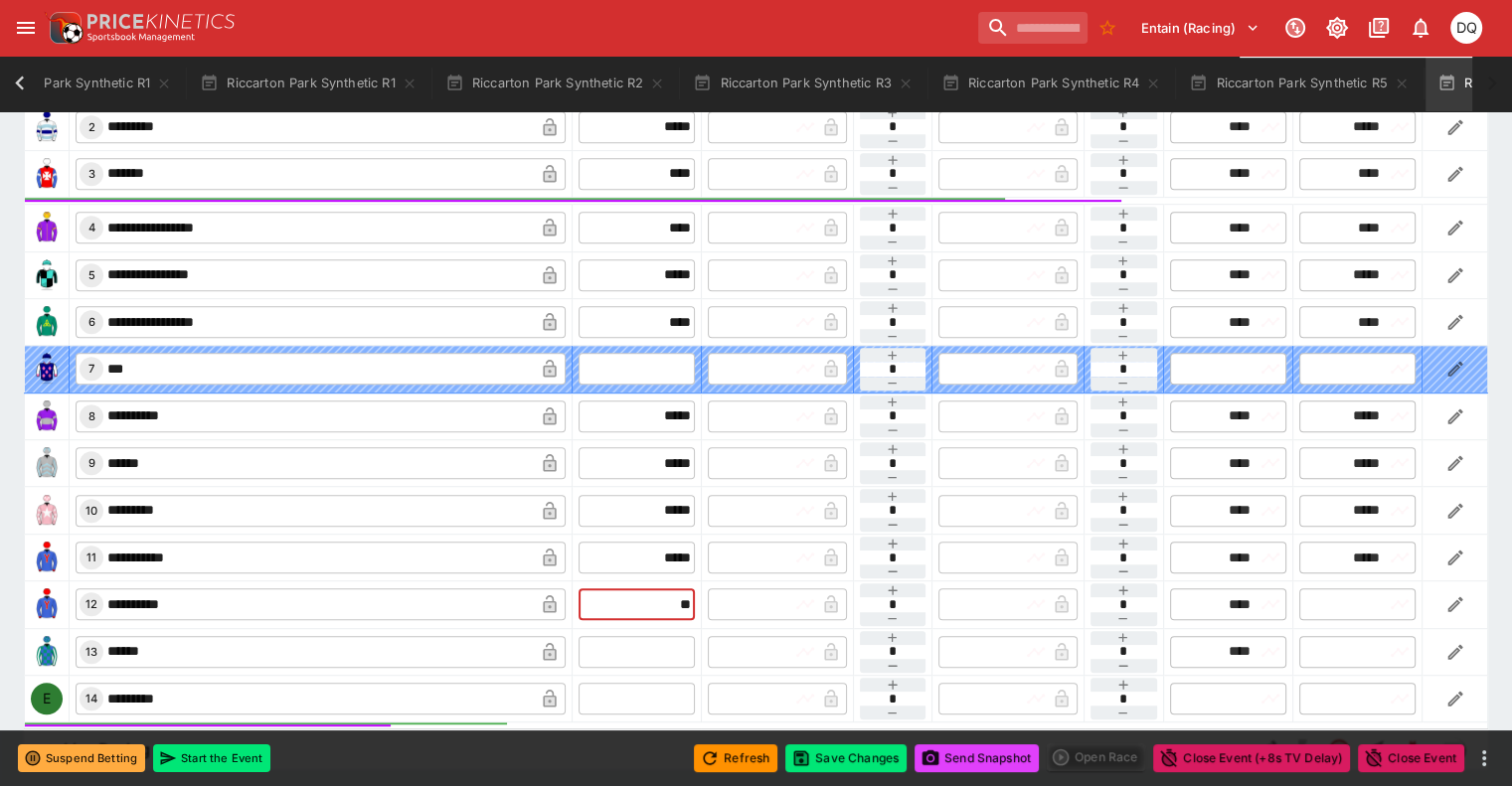 click at bounding box center [636, 652] 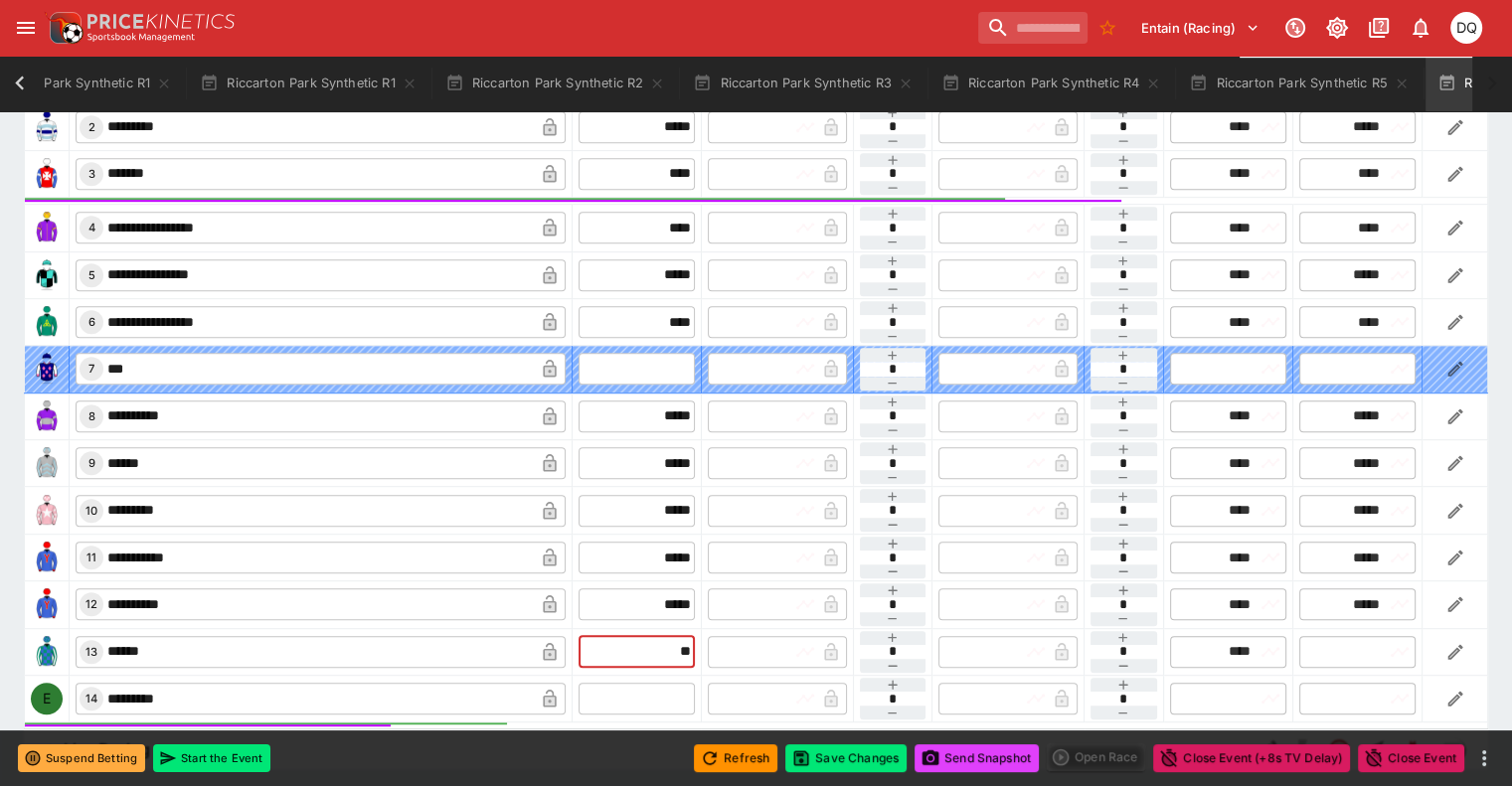 click at bounding box center (636, 699) 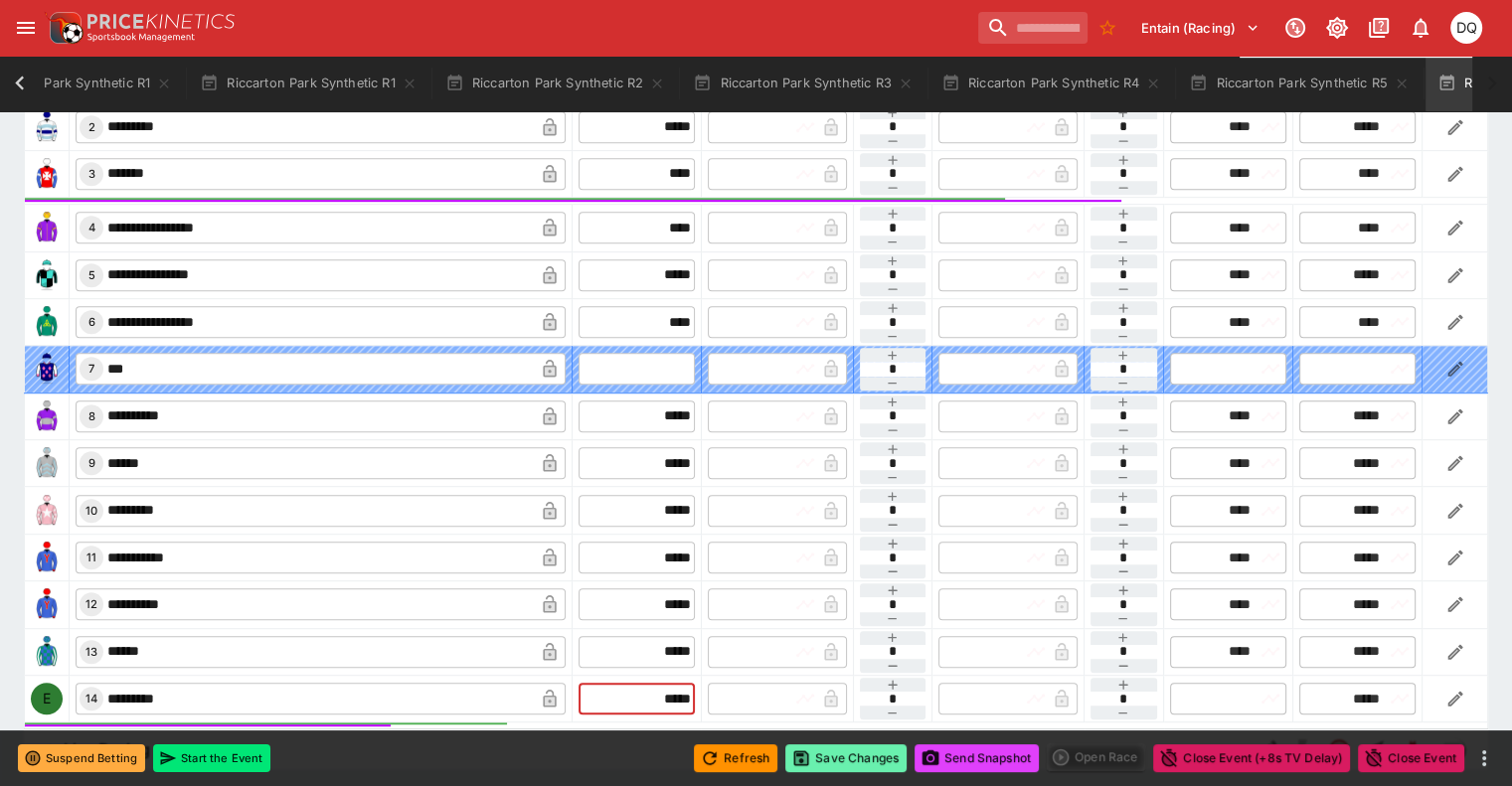 click on "Save Changes" at bounding box center (846, 758) 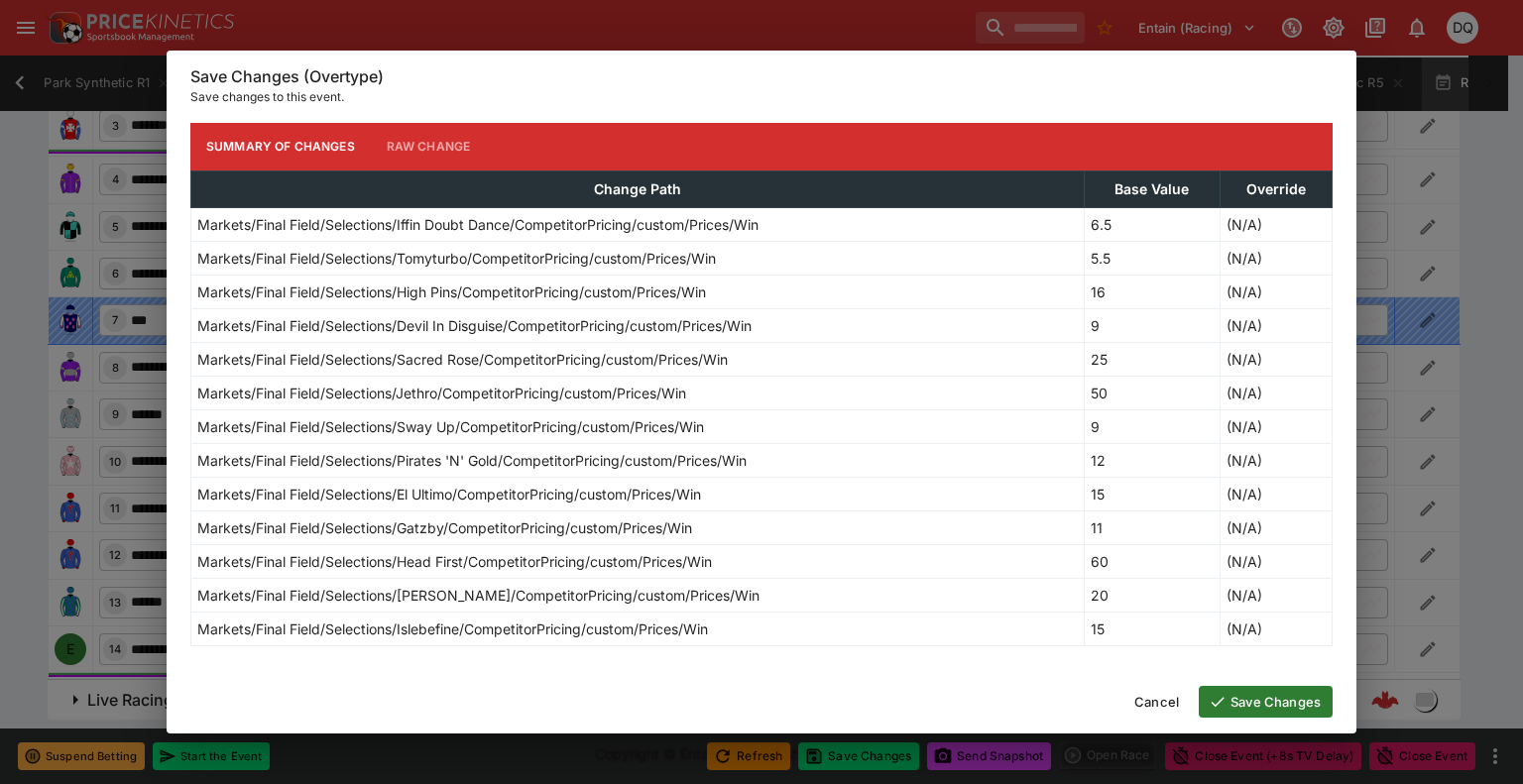 click on "Save Changes" at bounding box center [1265, 702] 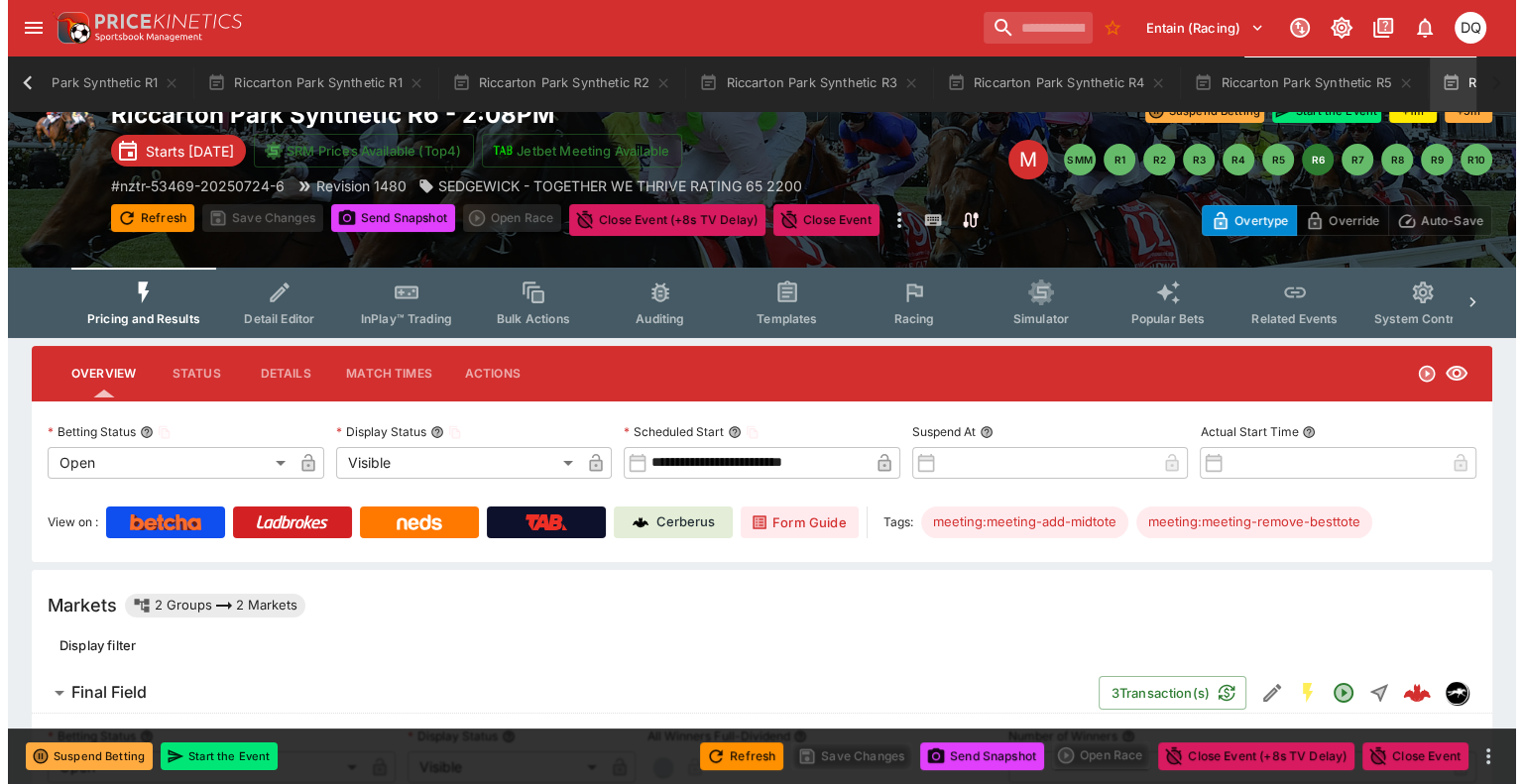scroll, scrollTop: 20, scrollLeft: 0, axis: vertical 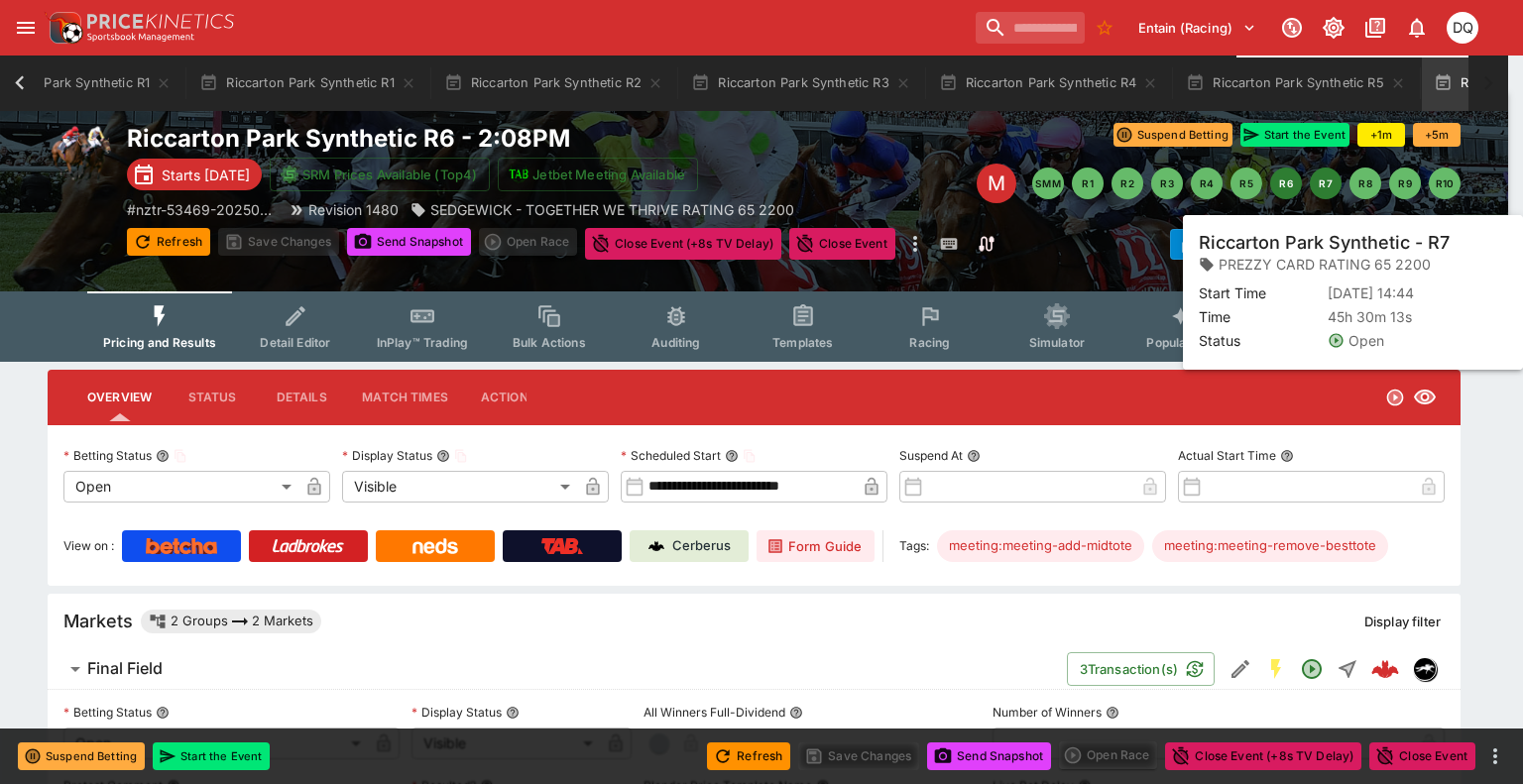 click on "R7" at bounding box center [1326, 183] 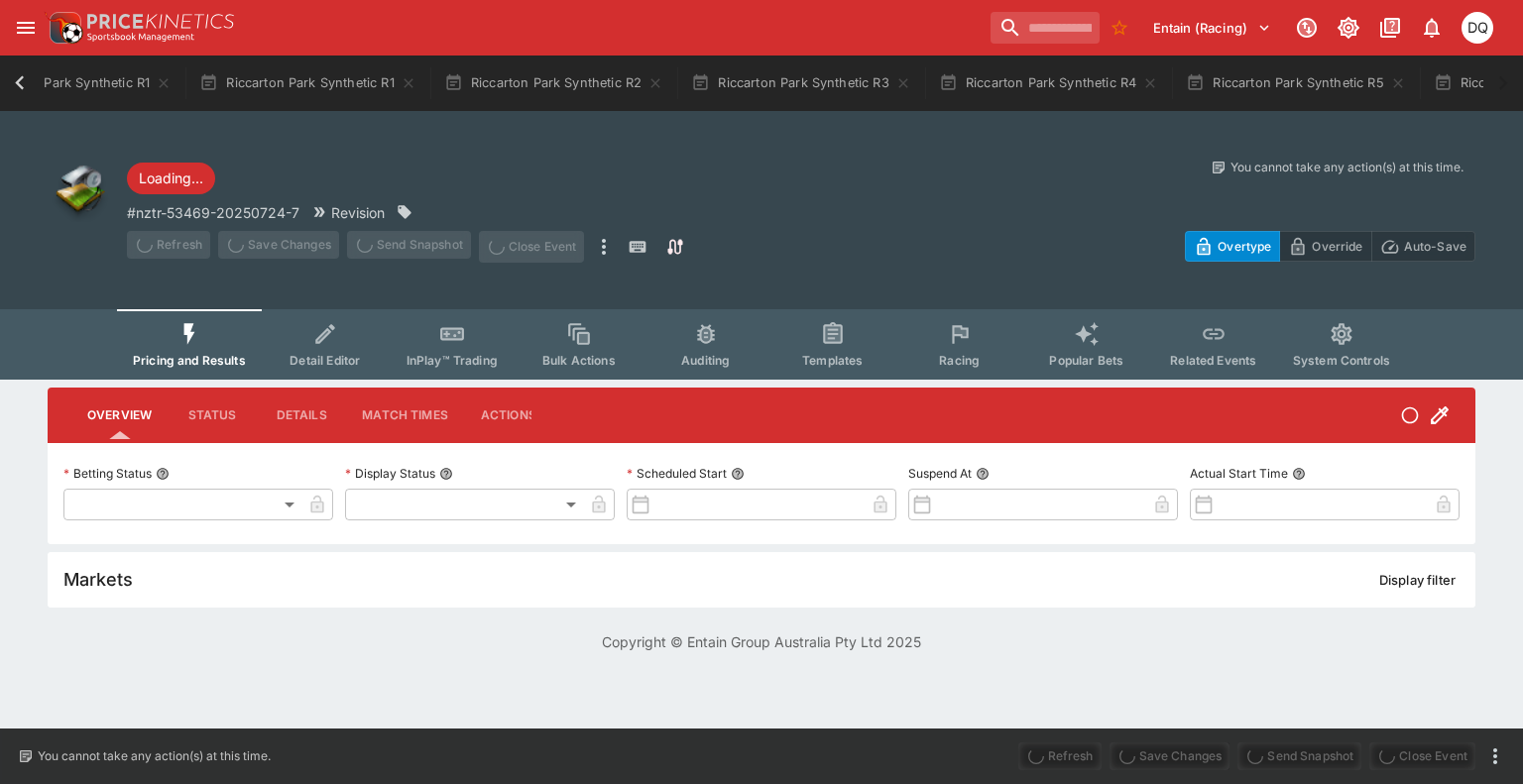 scroll, scrollTop: 0, scrollLeft: 0, axis: both 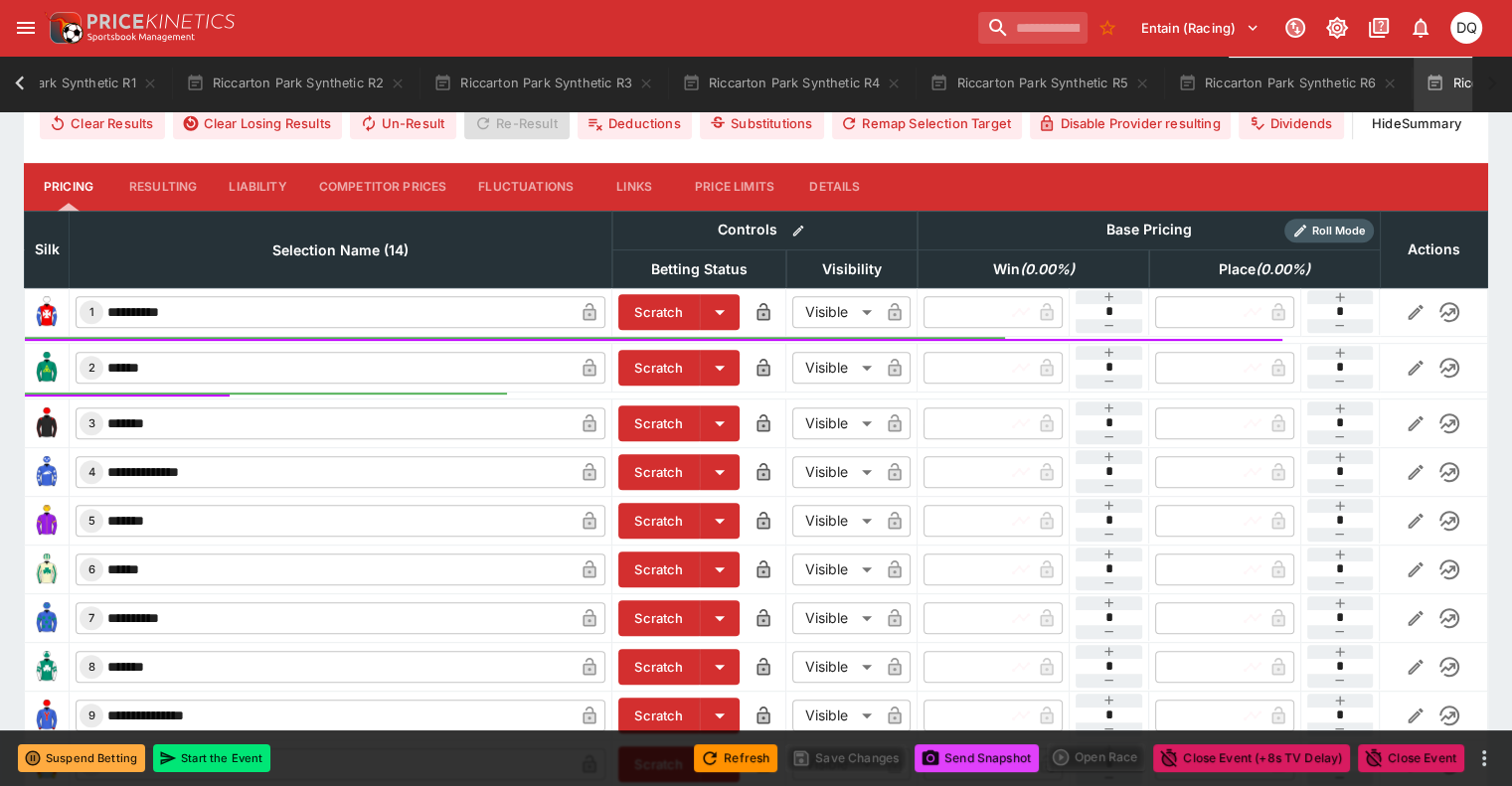 click on "Competitor Prices" at bounding box center [383, 187] 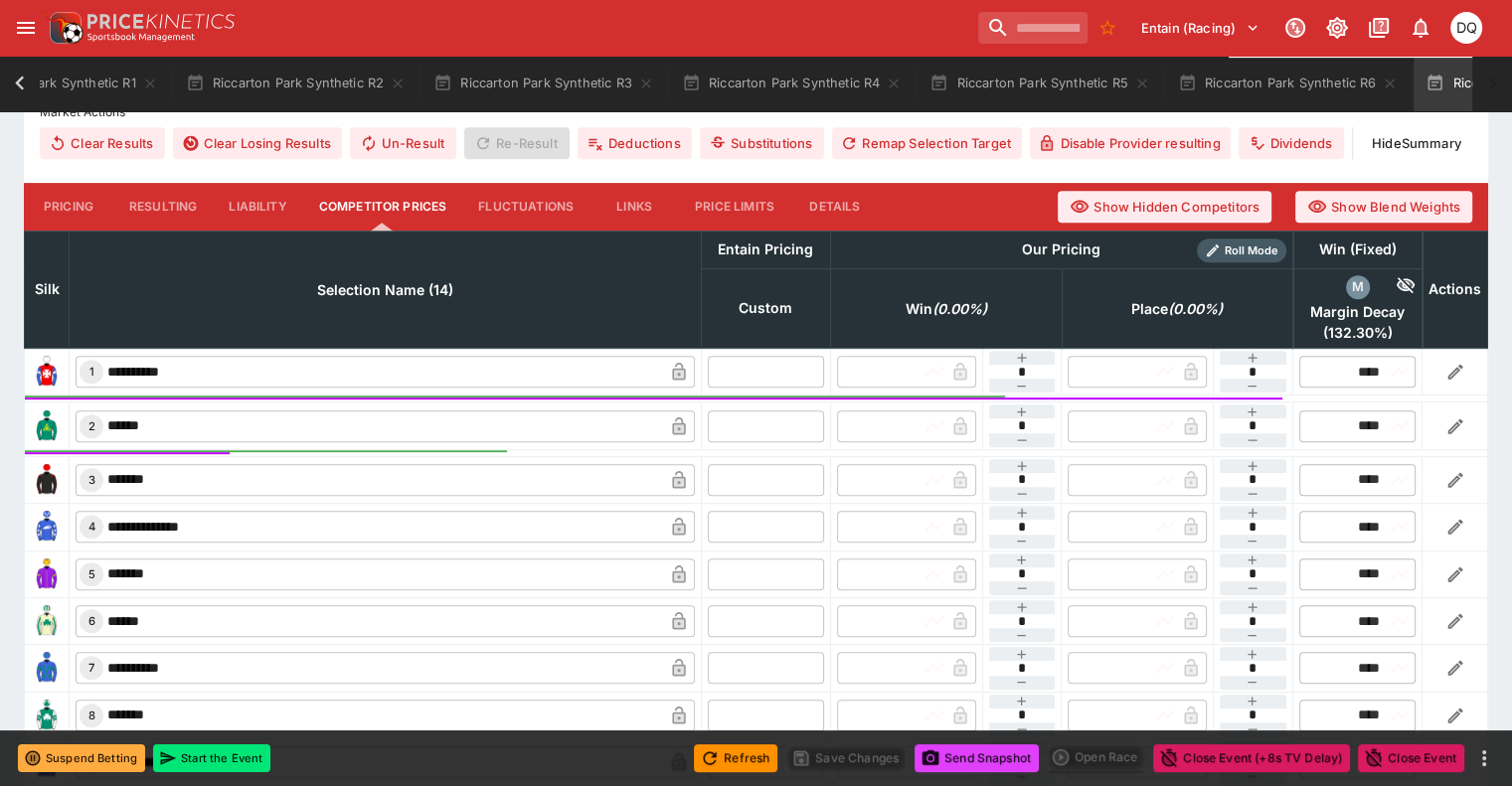scroll, scrollTop: 815, scrollLeft: 0, axis: vertical 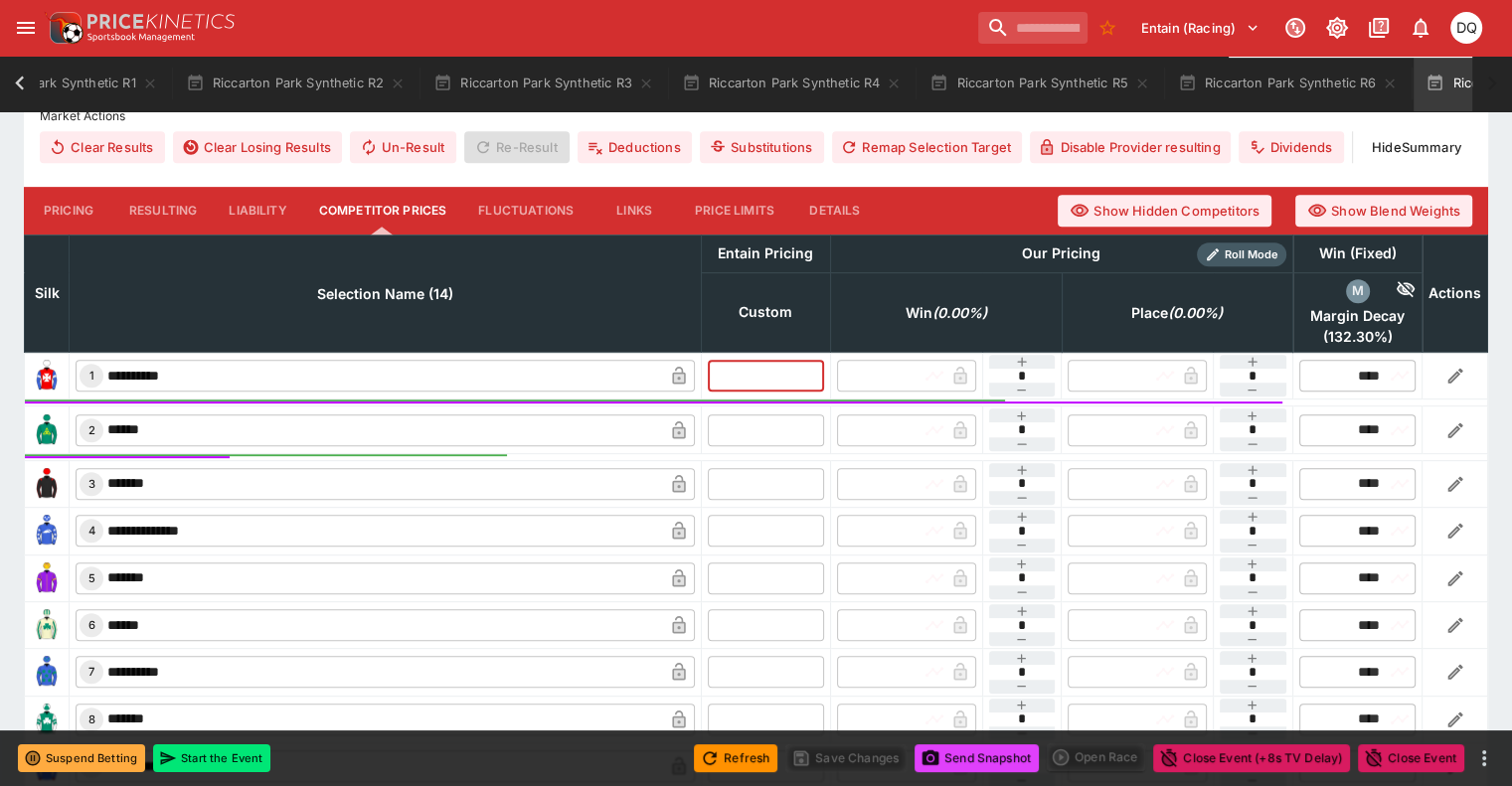 click at bounding box center [765, 376] 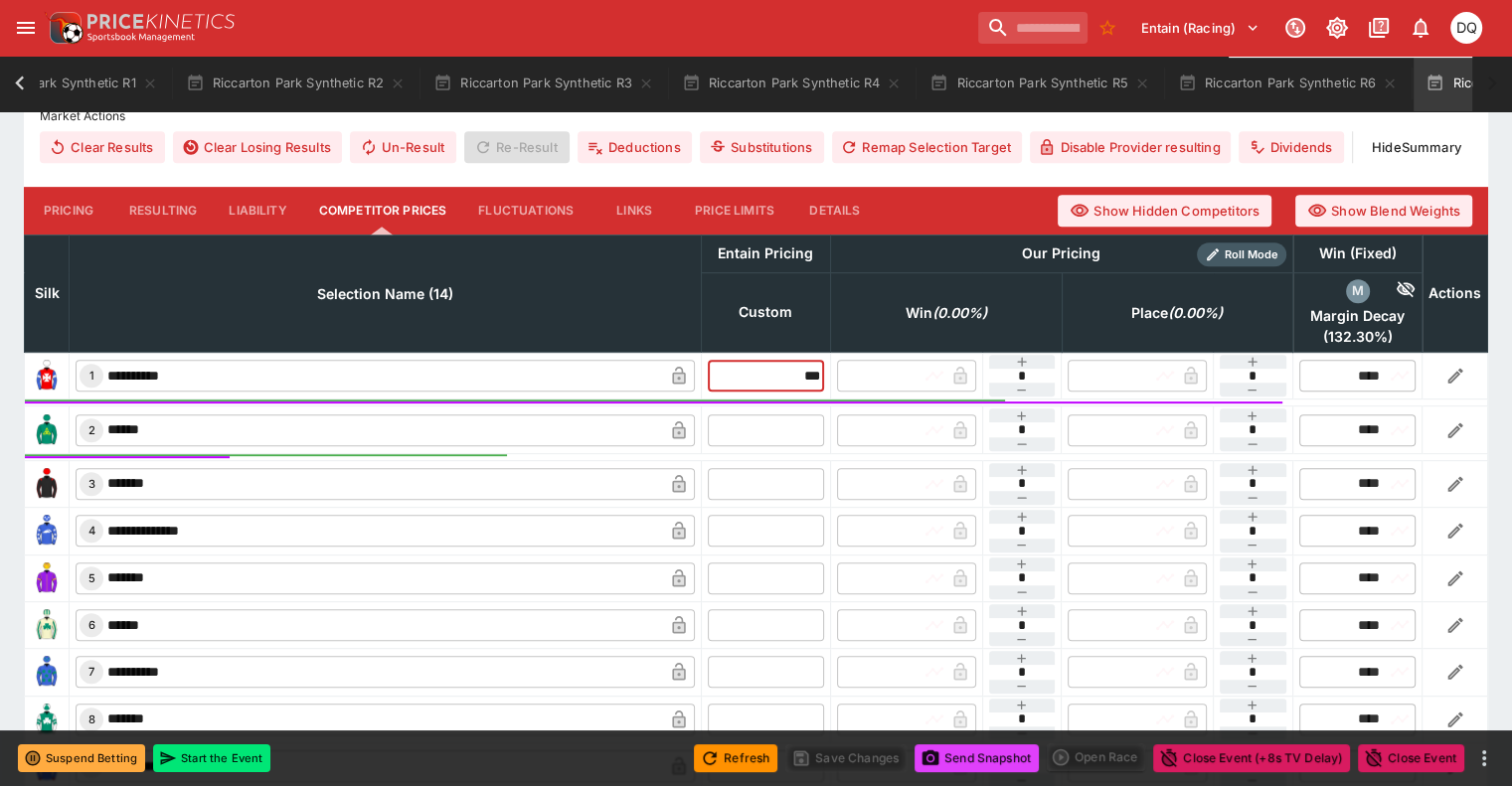 click on "​ 2 ****** ​ ​ ​ ​ * ​ ​ ​ * ​ ​ **** ​" at bounding box center [756, 429] 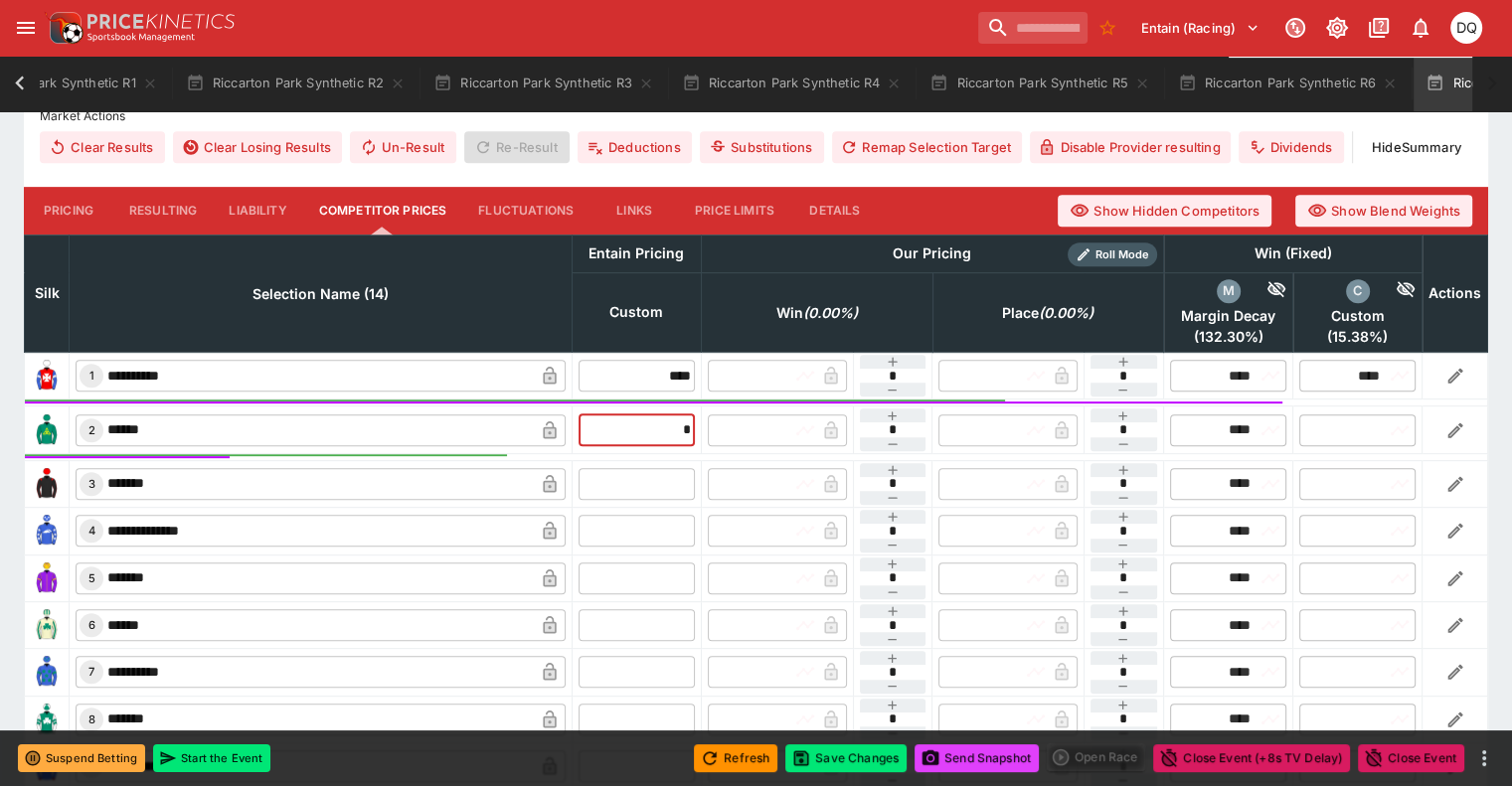 click at bounding box center (636, 484) 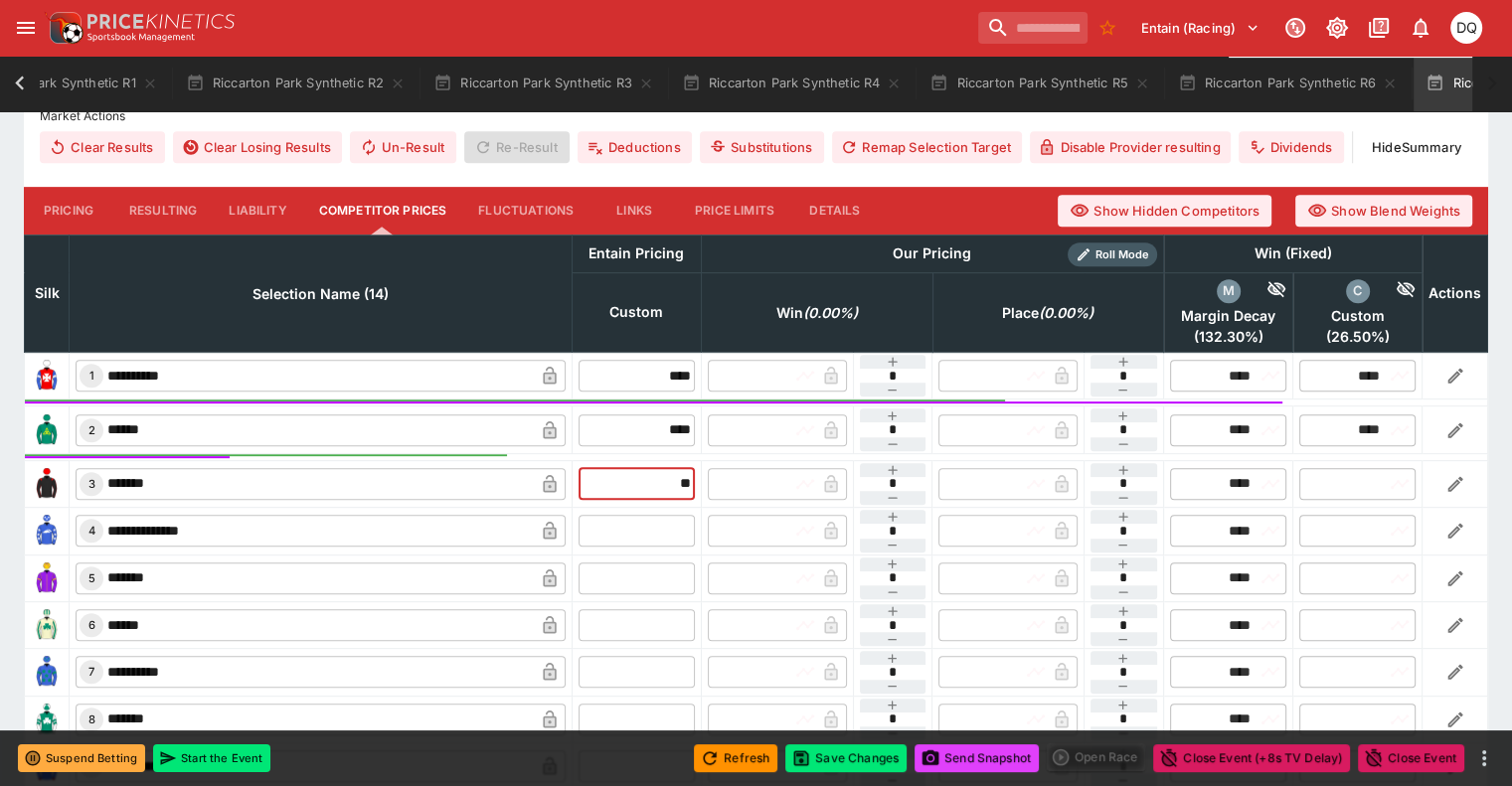 click at bounding box center [636, 531] 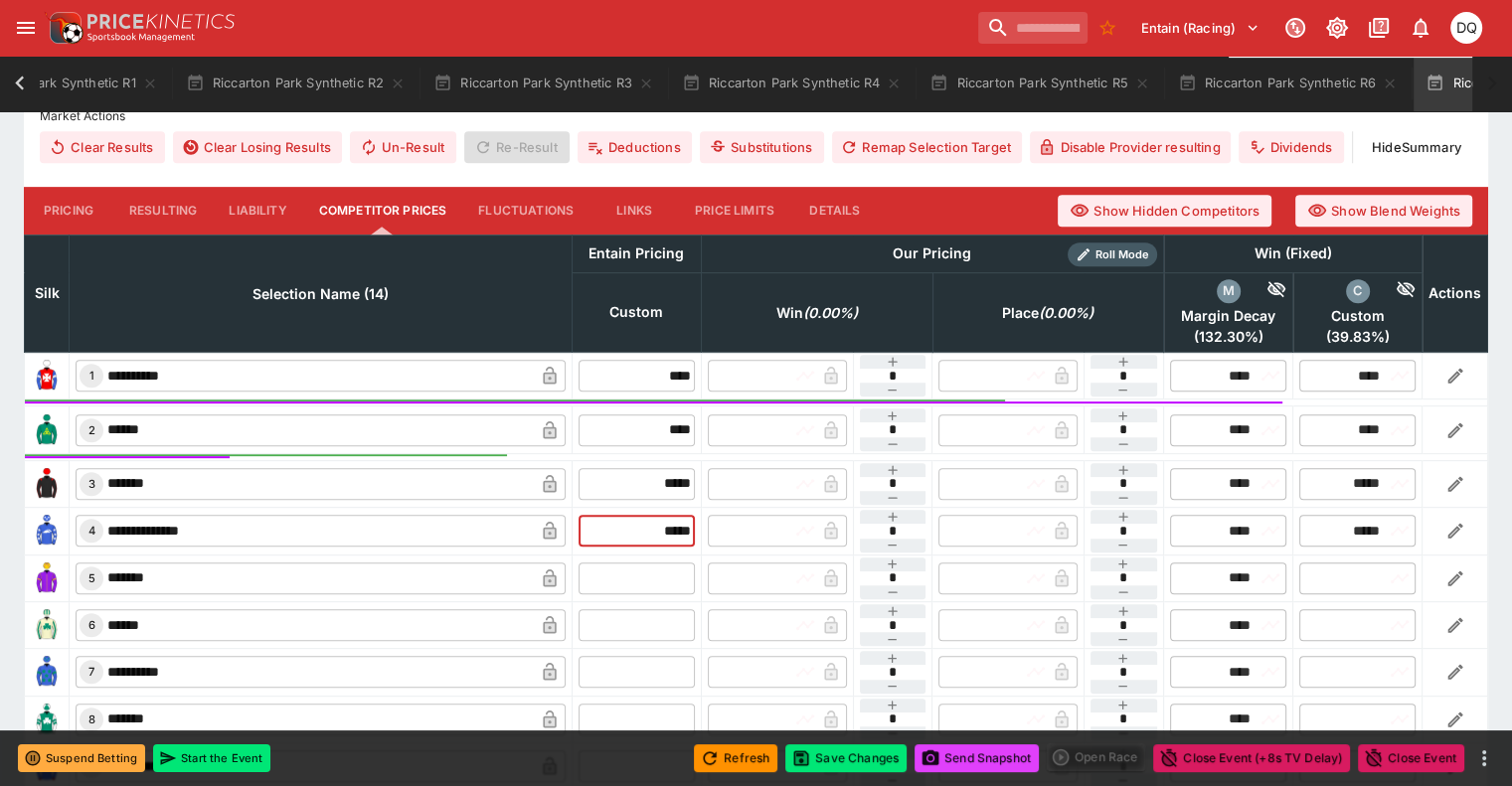 click at bounding box center [636, 578] 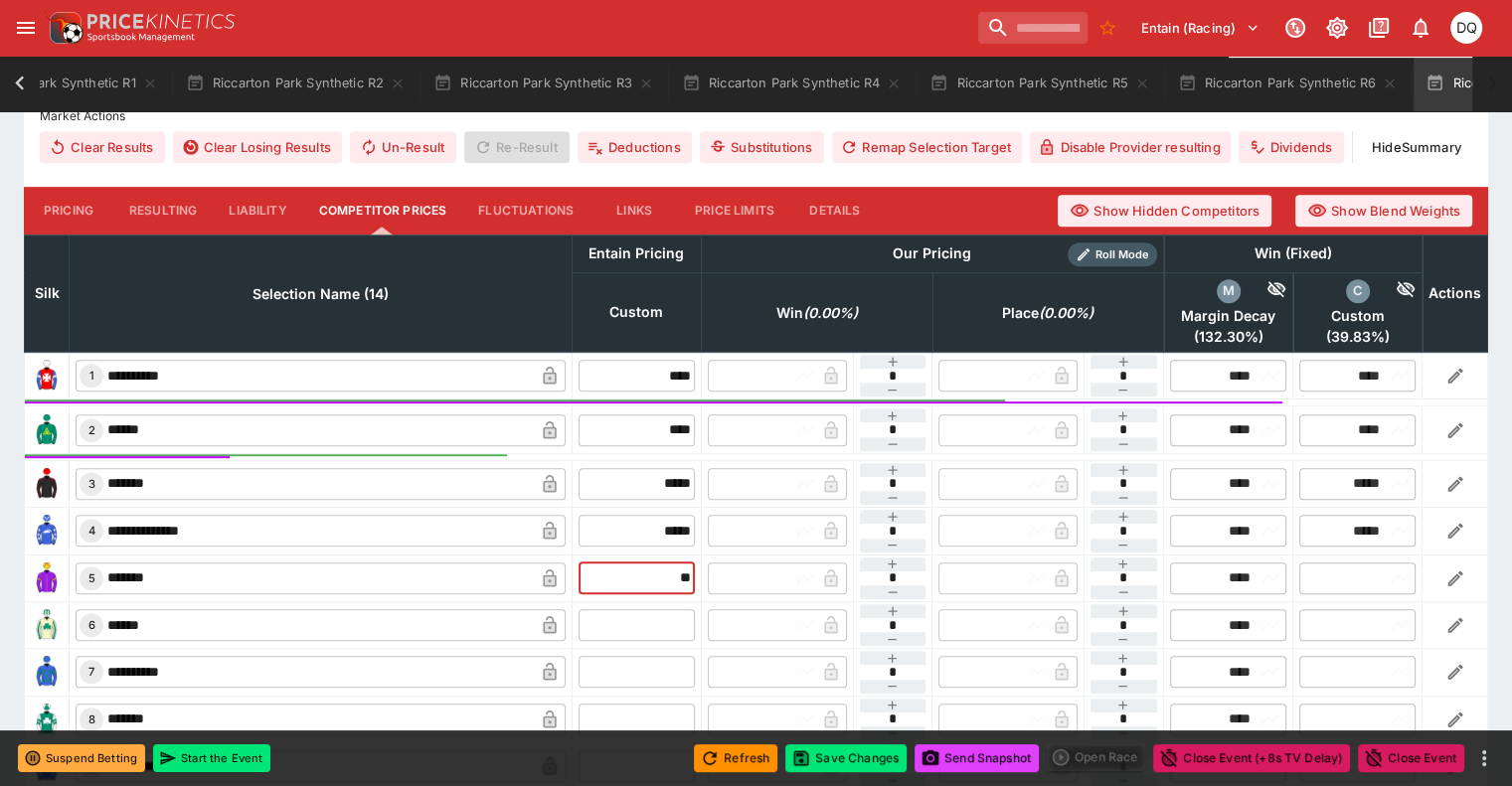 click at bounding box center (636, 625) 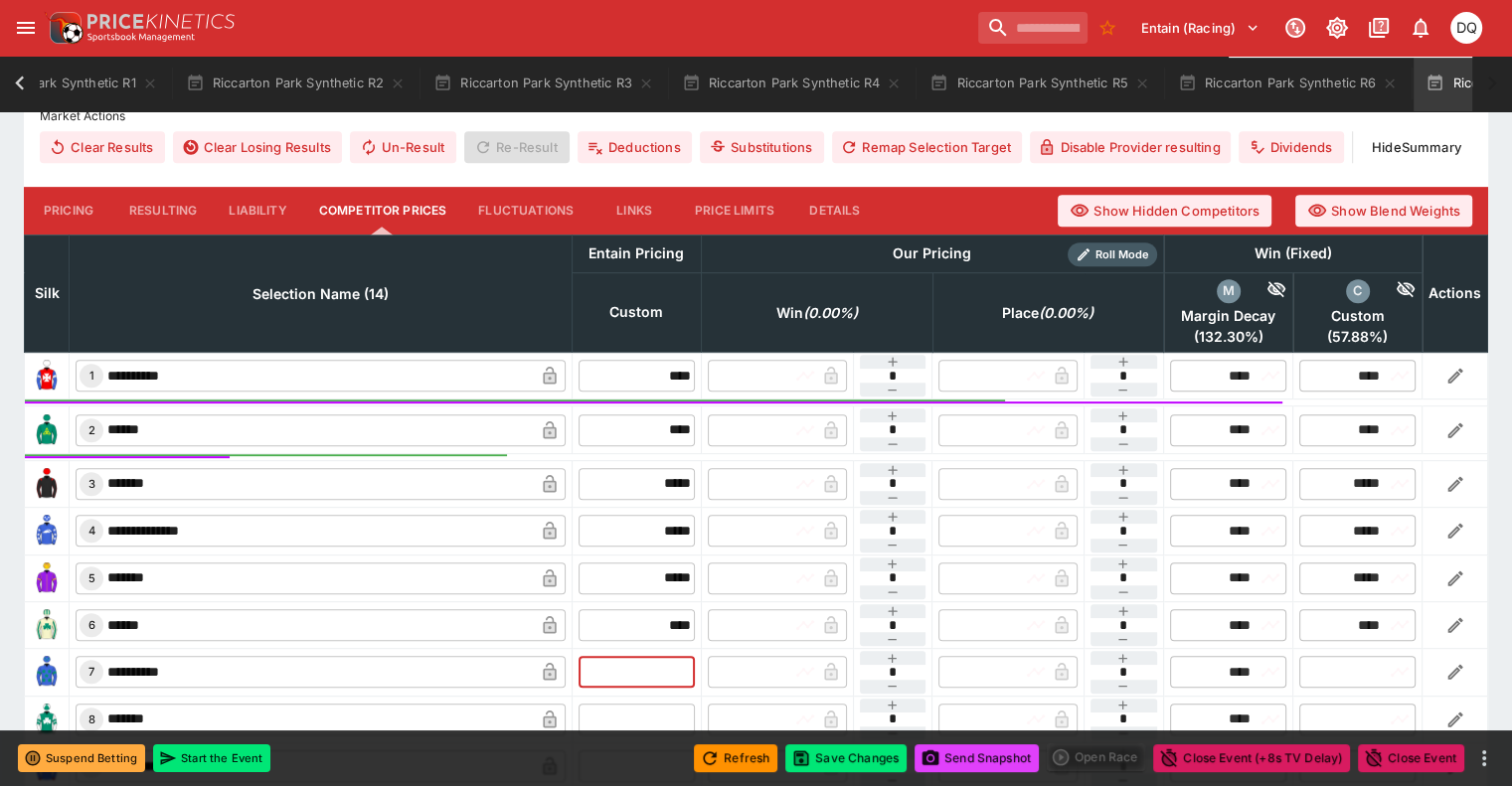 click at bounding box center [636, 672] 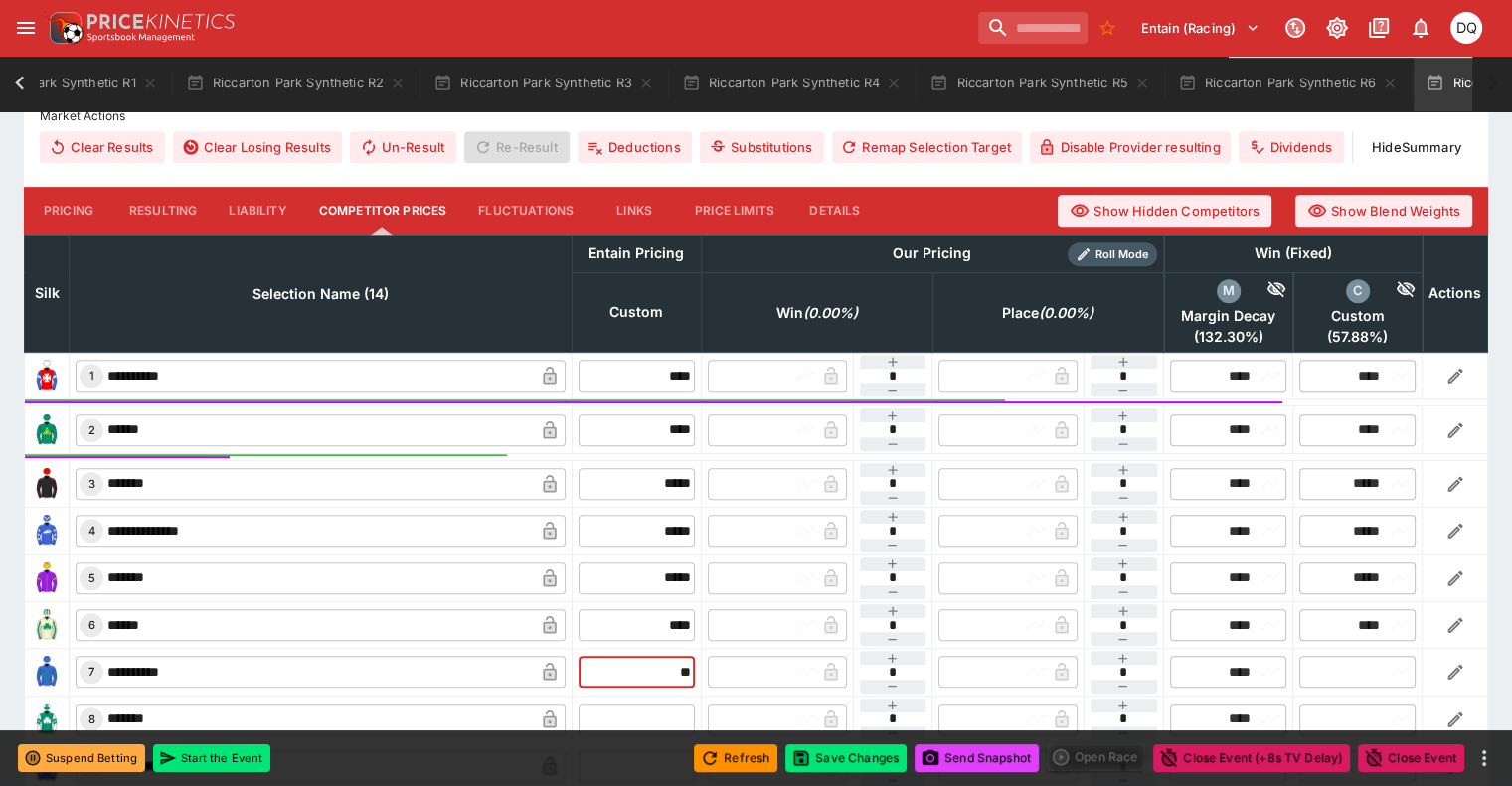 click at bounding box center (636, 719) 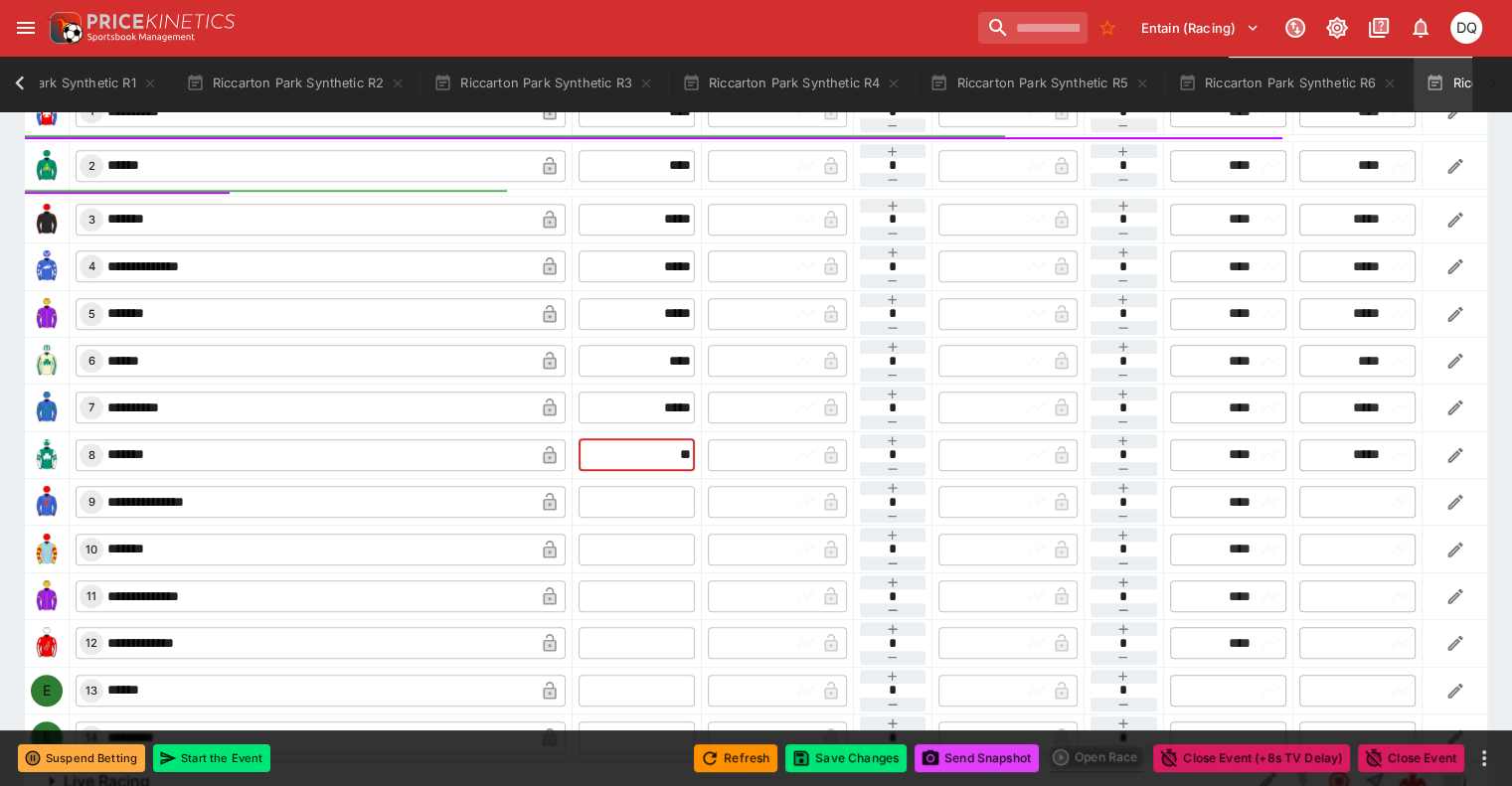 scroll, scrollTop: 1085, scrollLeft: 0, axis: vertical 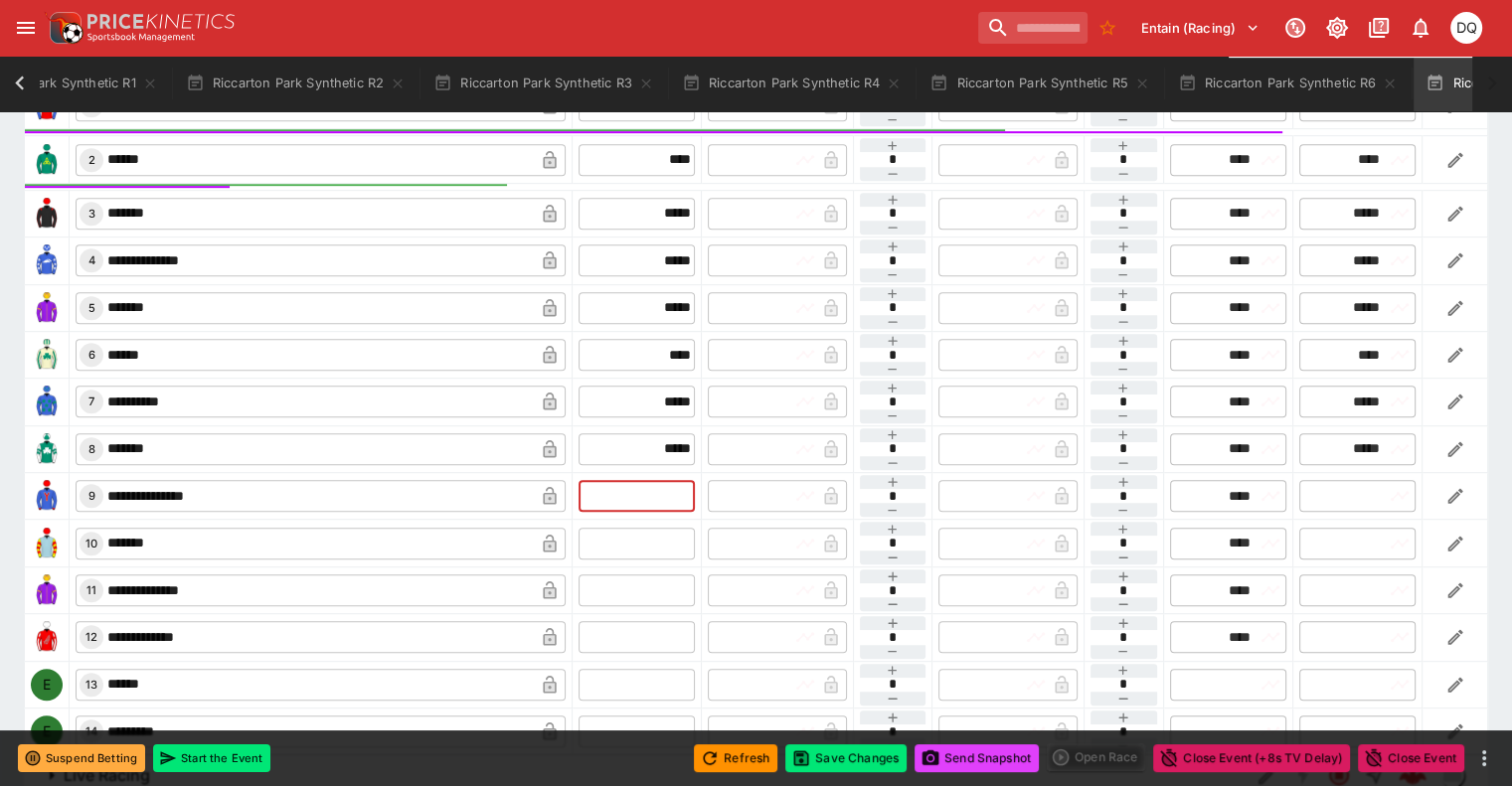 click at bounding box center [636, 496] 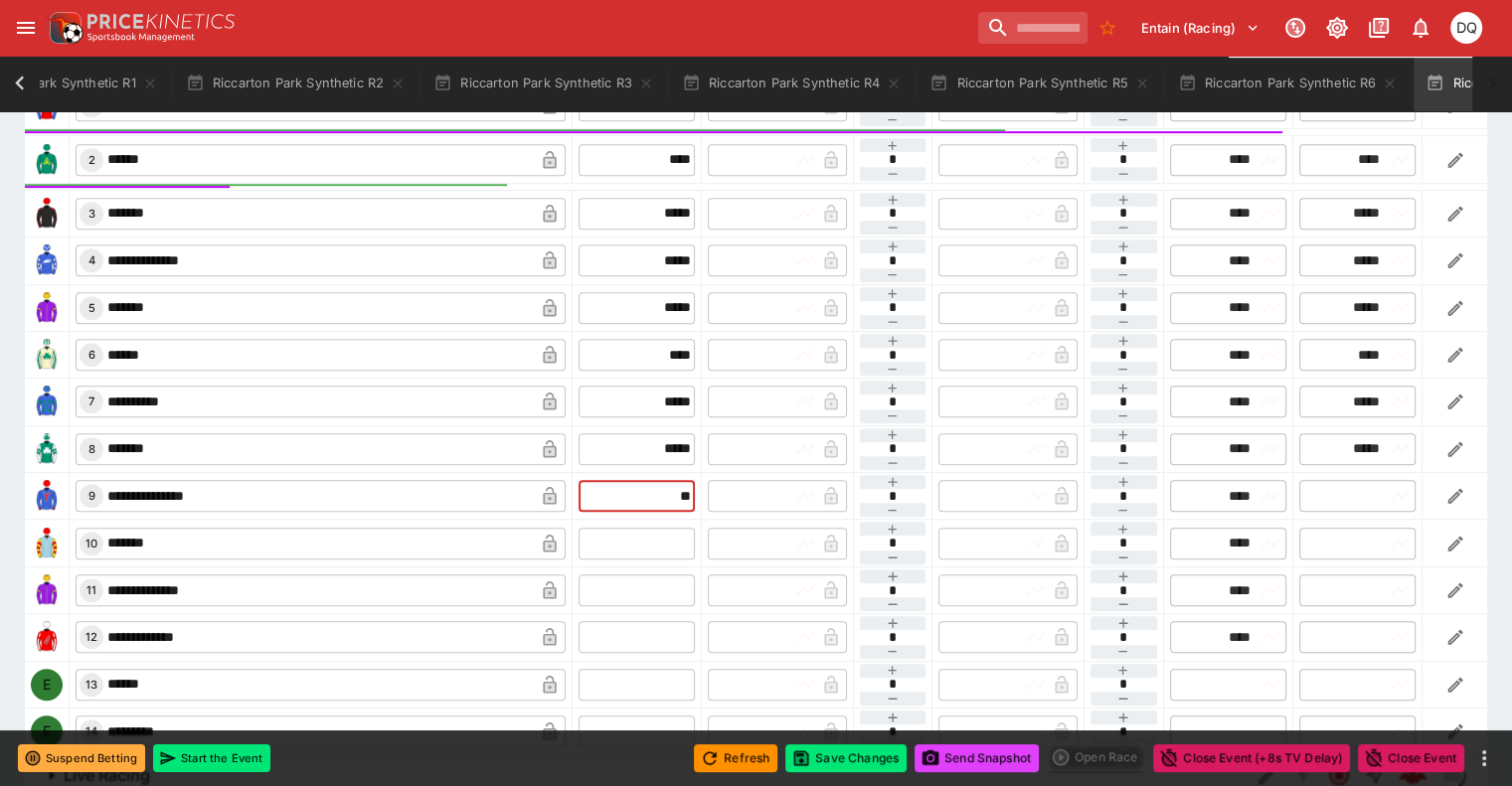 click at bounding box center (636, 544) 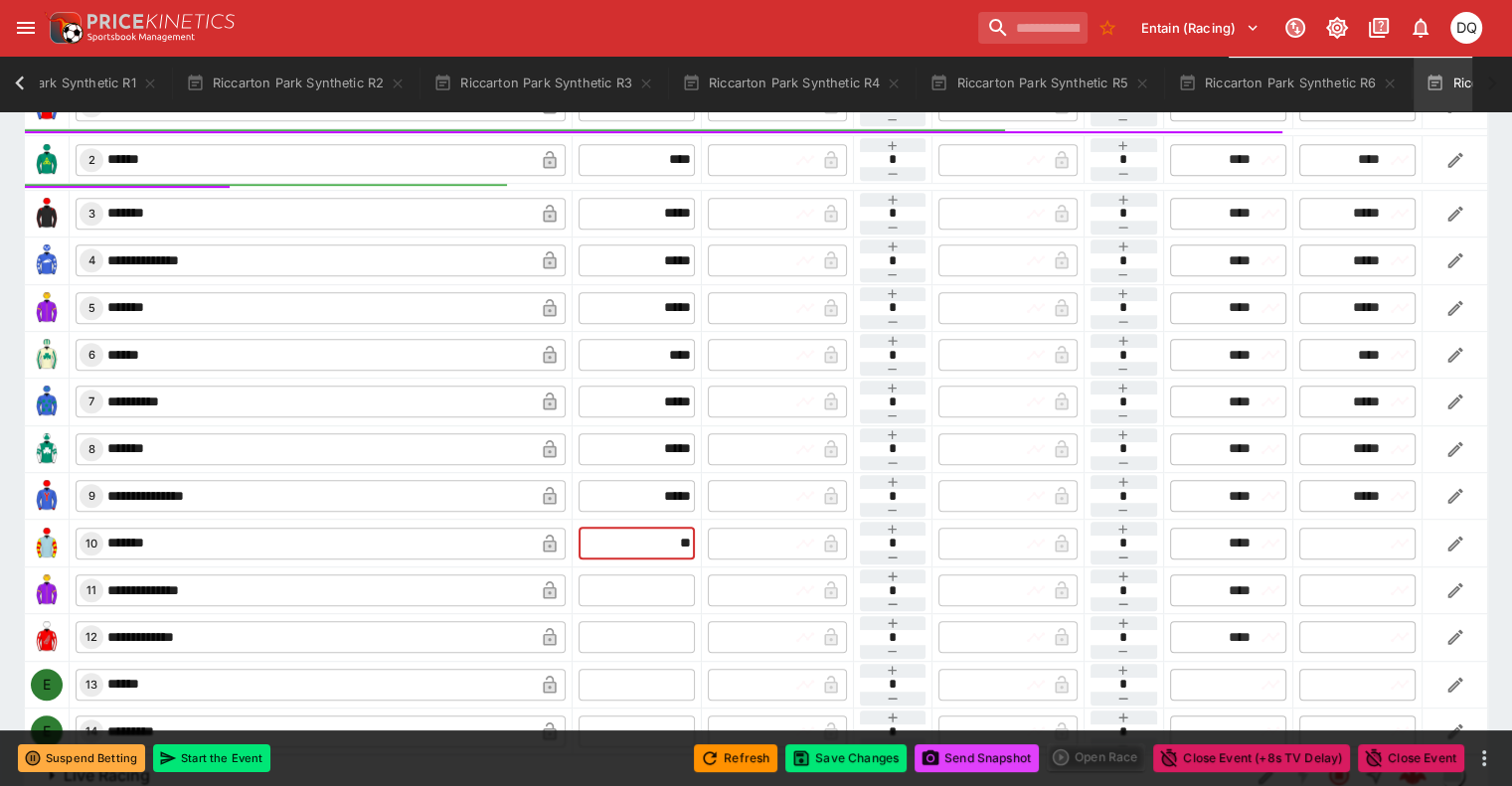 click at bounding box center (636, 590) 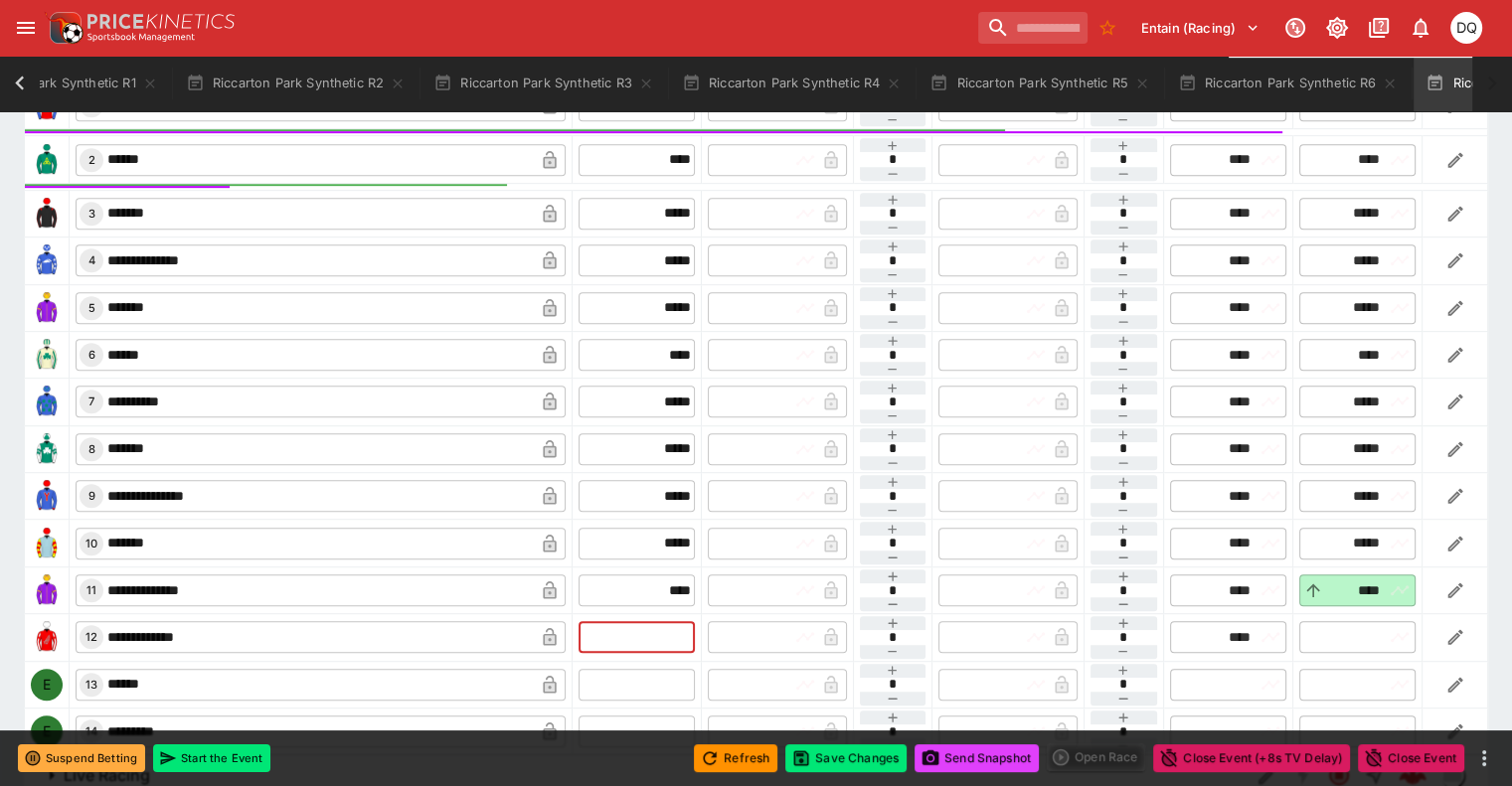 click at bounding box center (636, 637) 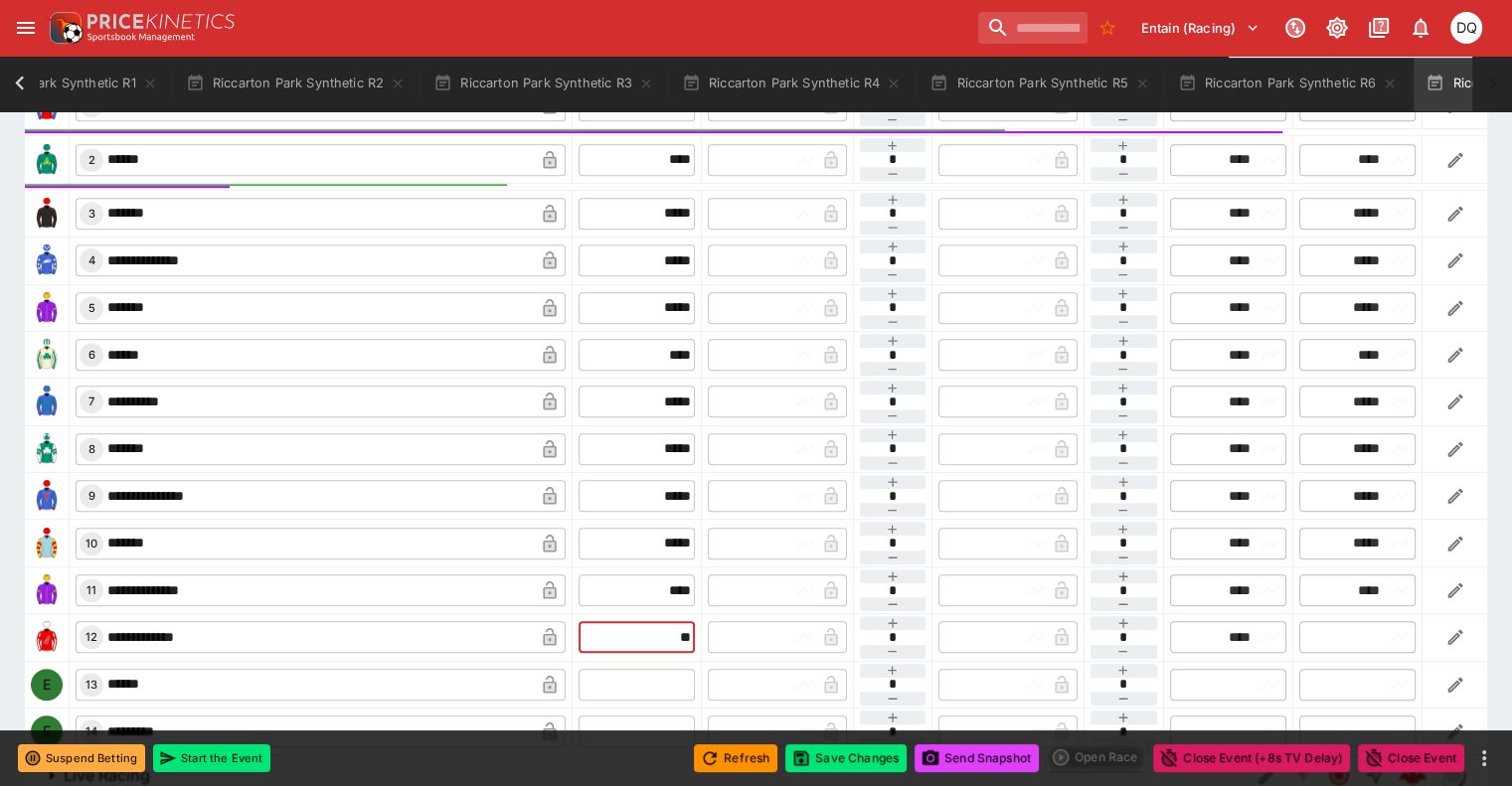 click at bounding box center [636, 685] 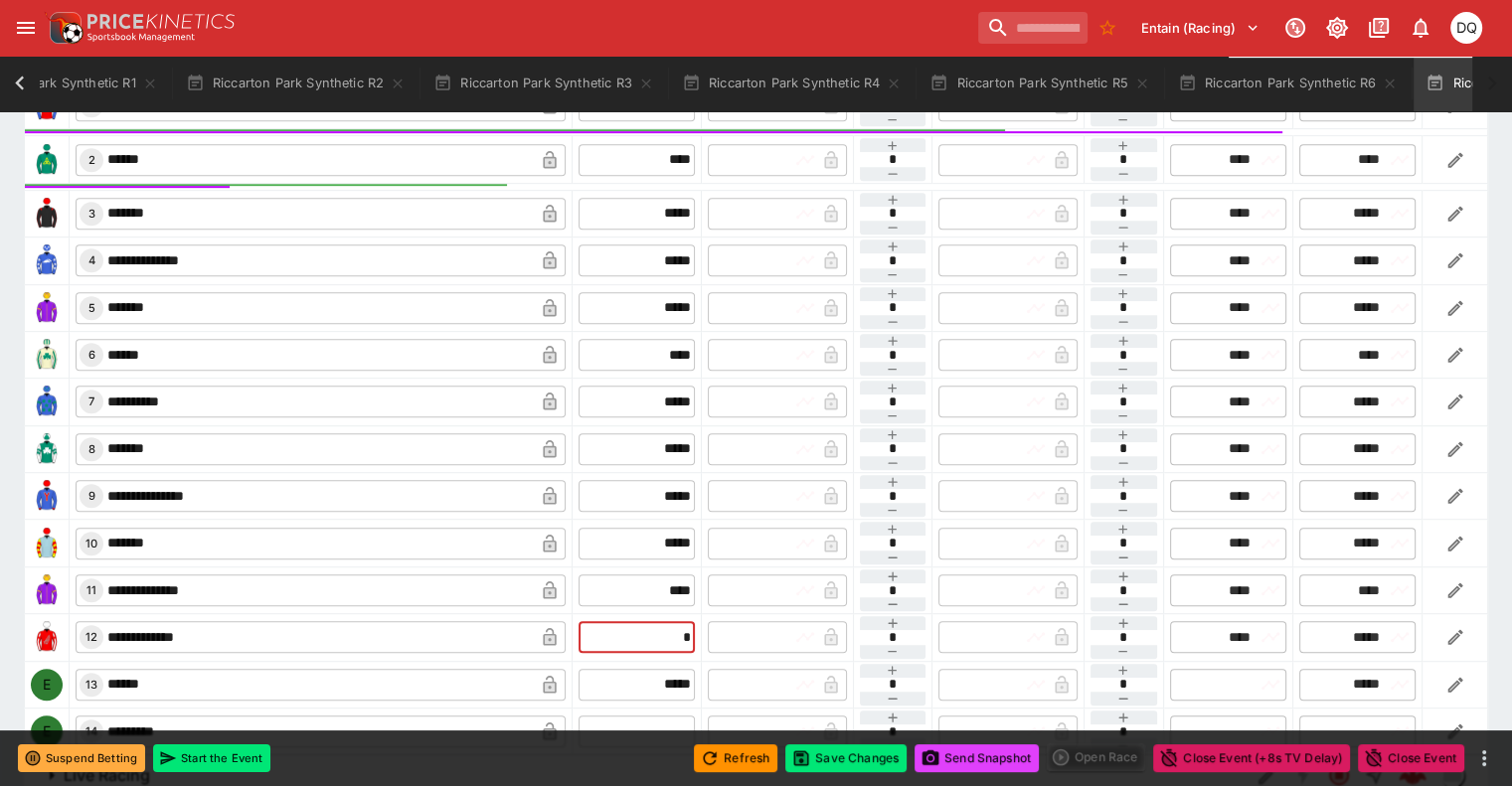drag, startPoint x: 616, startPoint y: 592, endPoint x: 670, endPoint y: 581, distance: 55.108983 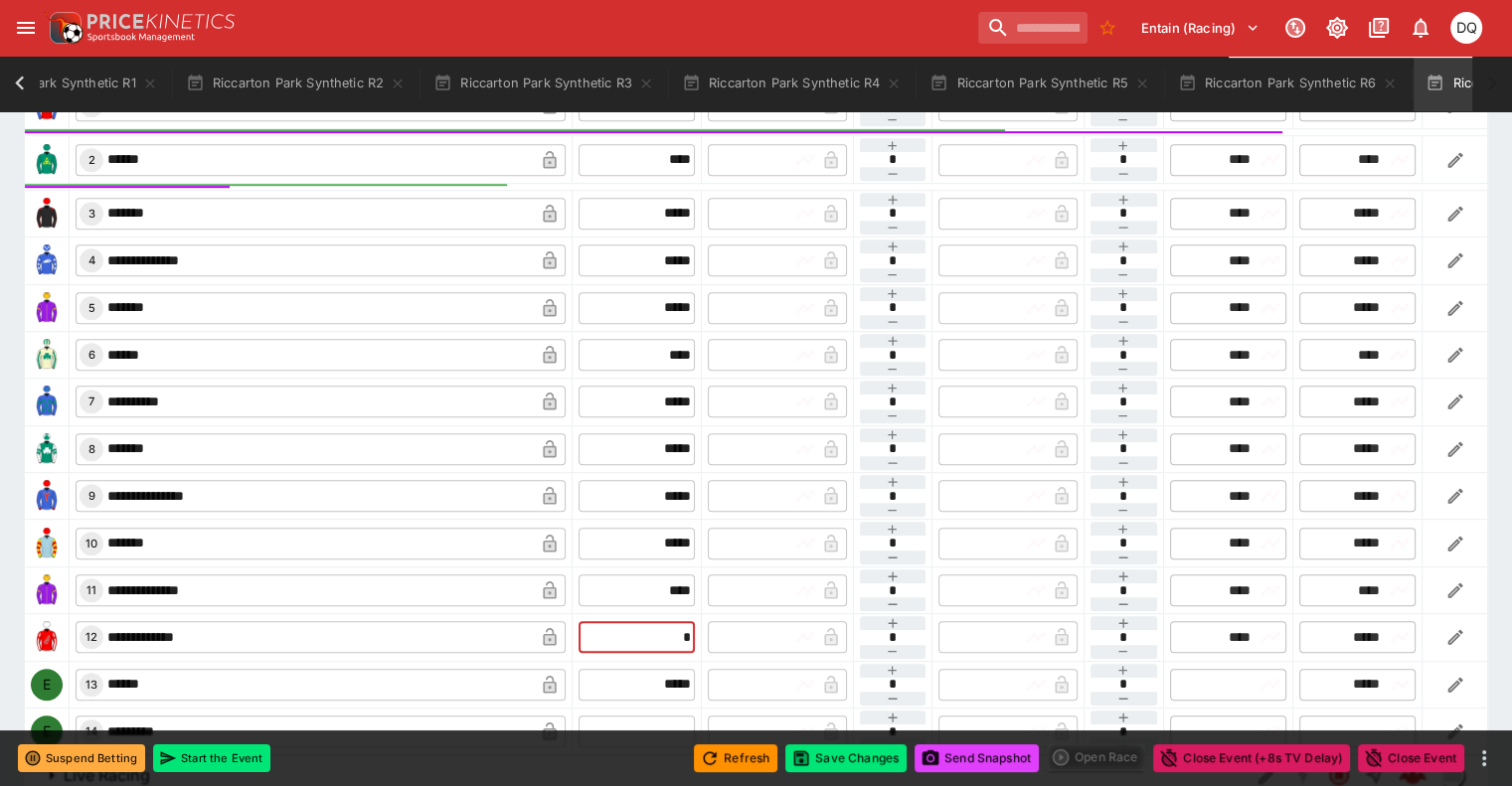 click on "*" at bounding box center (636, 637) 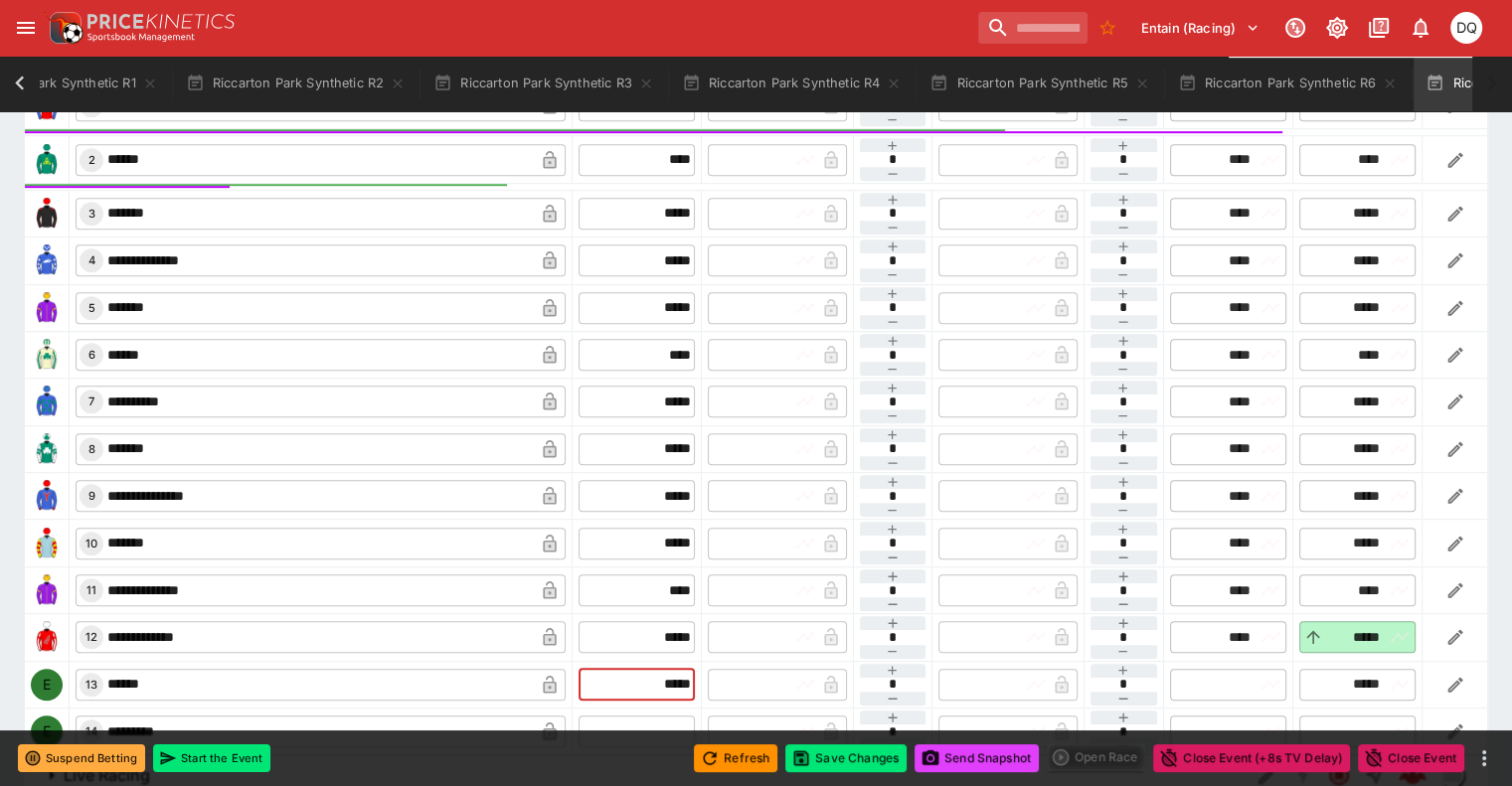 drag, startPoint x: 620, startPoint y: 632, endPoint x: 679, endPoint y: 633, distance: 59.008474 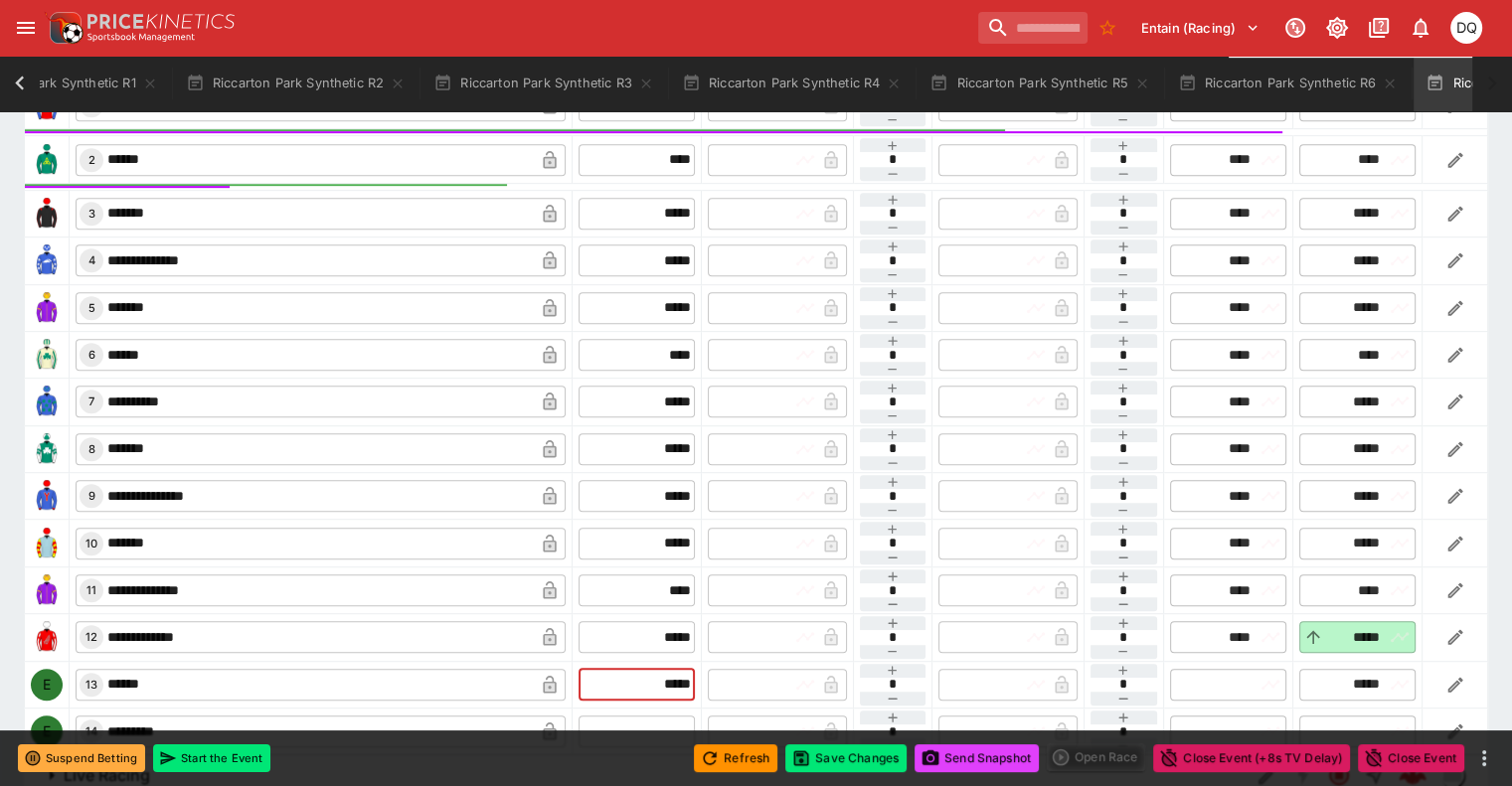 click on "E ​ 13 ****** ​ ***** ​ ​ ​ * ​ ​ ​ * ​ ​ ​ ​ ***** ​" at bounding box center (756, 684) 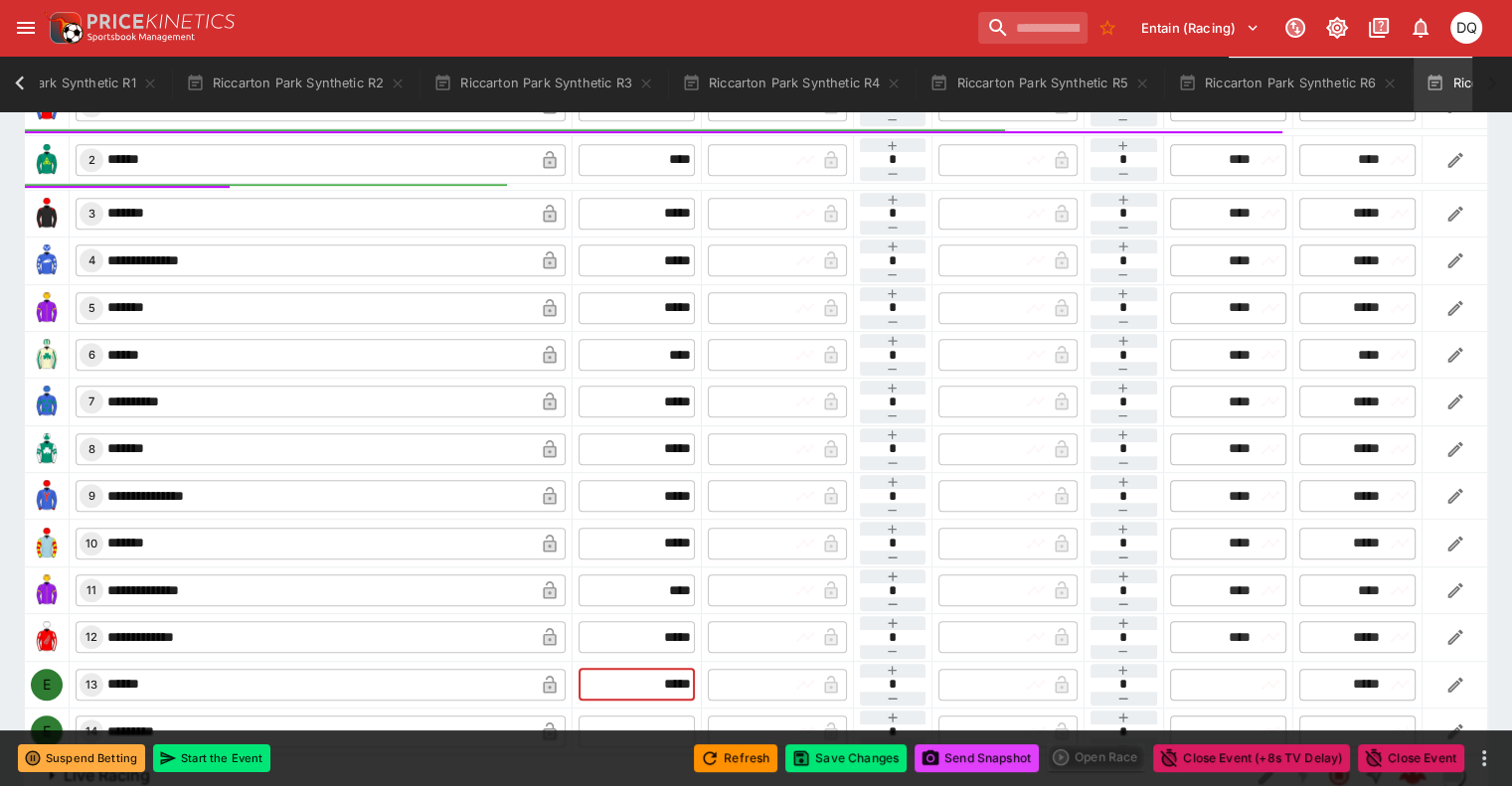 click at bounding box center (636, 731) 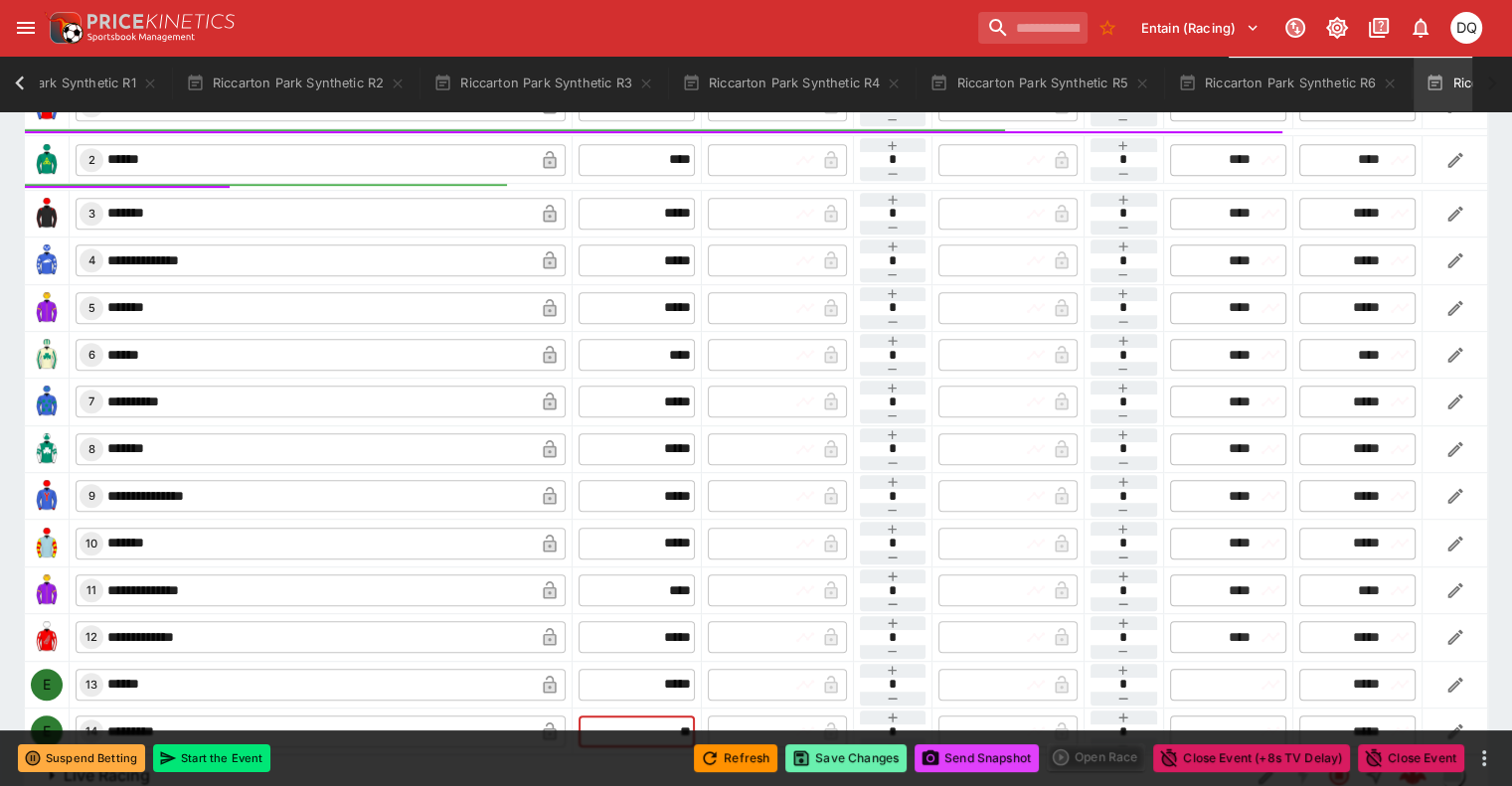 click on "Save Changes" at bounding box center [846, 758] 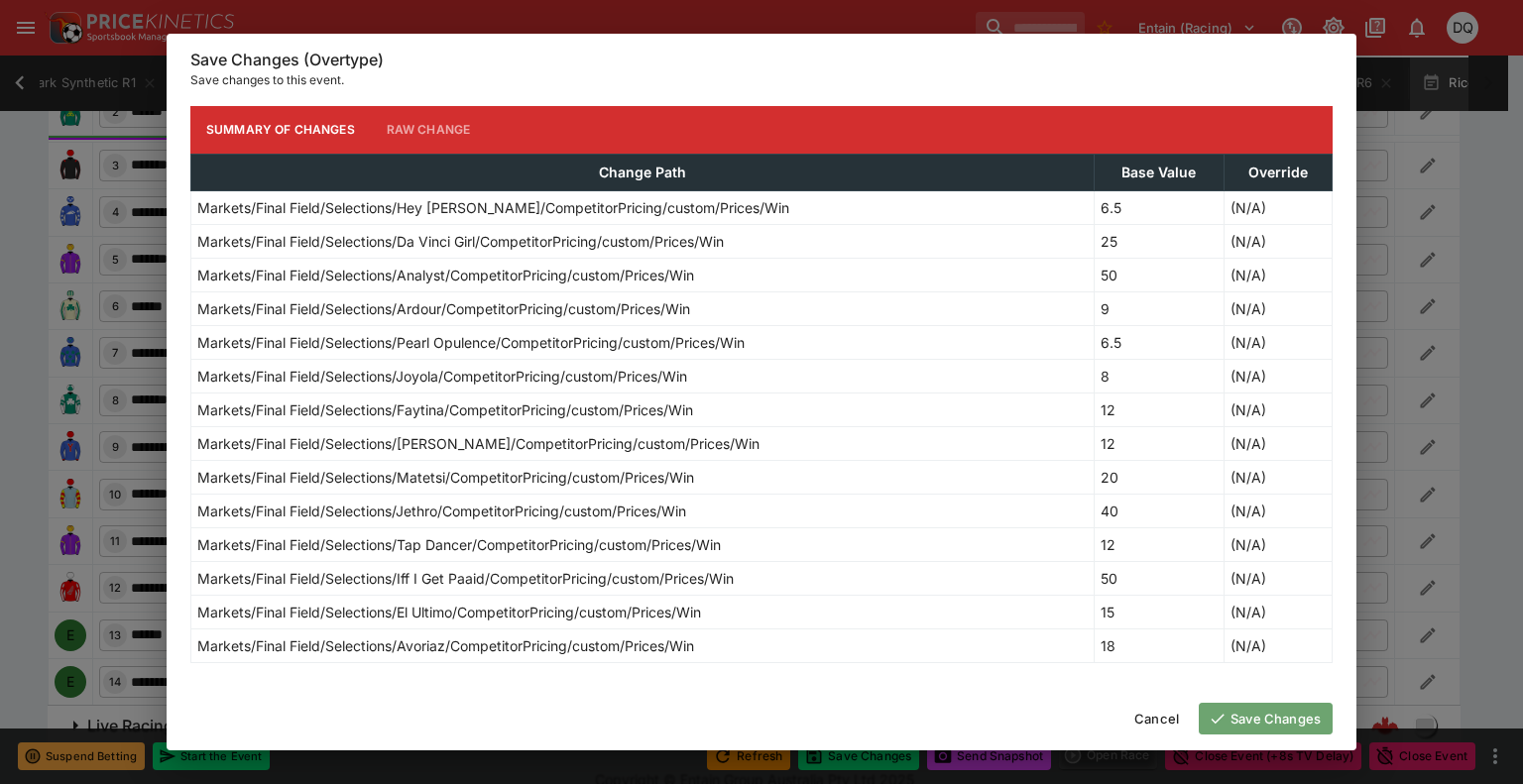 click on "Save Changes" at bounding box center (1265, 719) 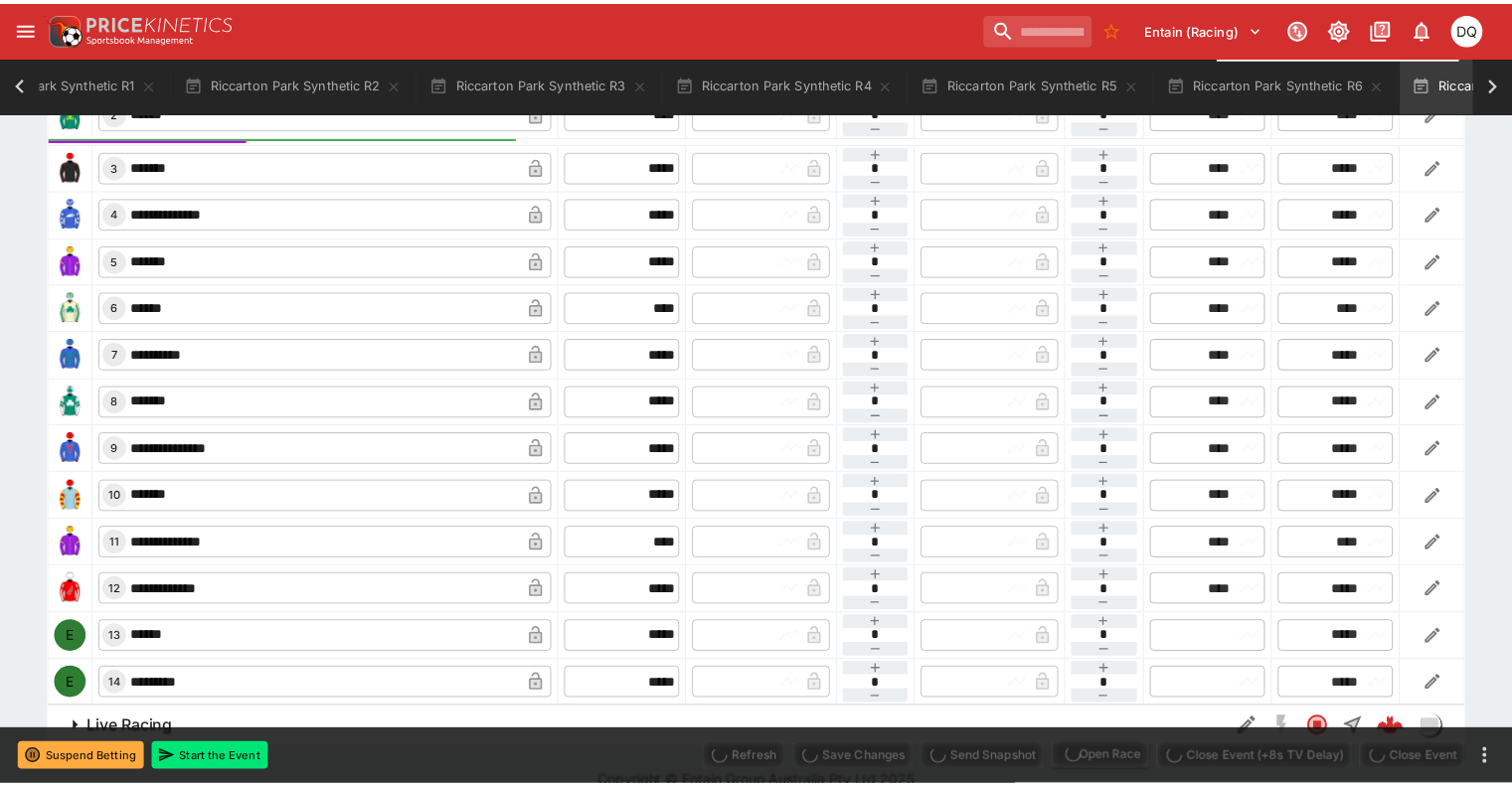 scroll, scrollTop: 0, scrollLeft: 1913, axis: horizontal 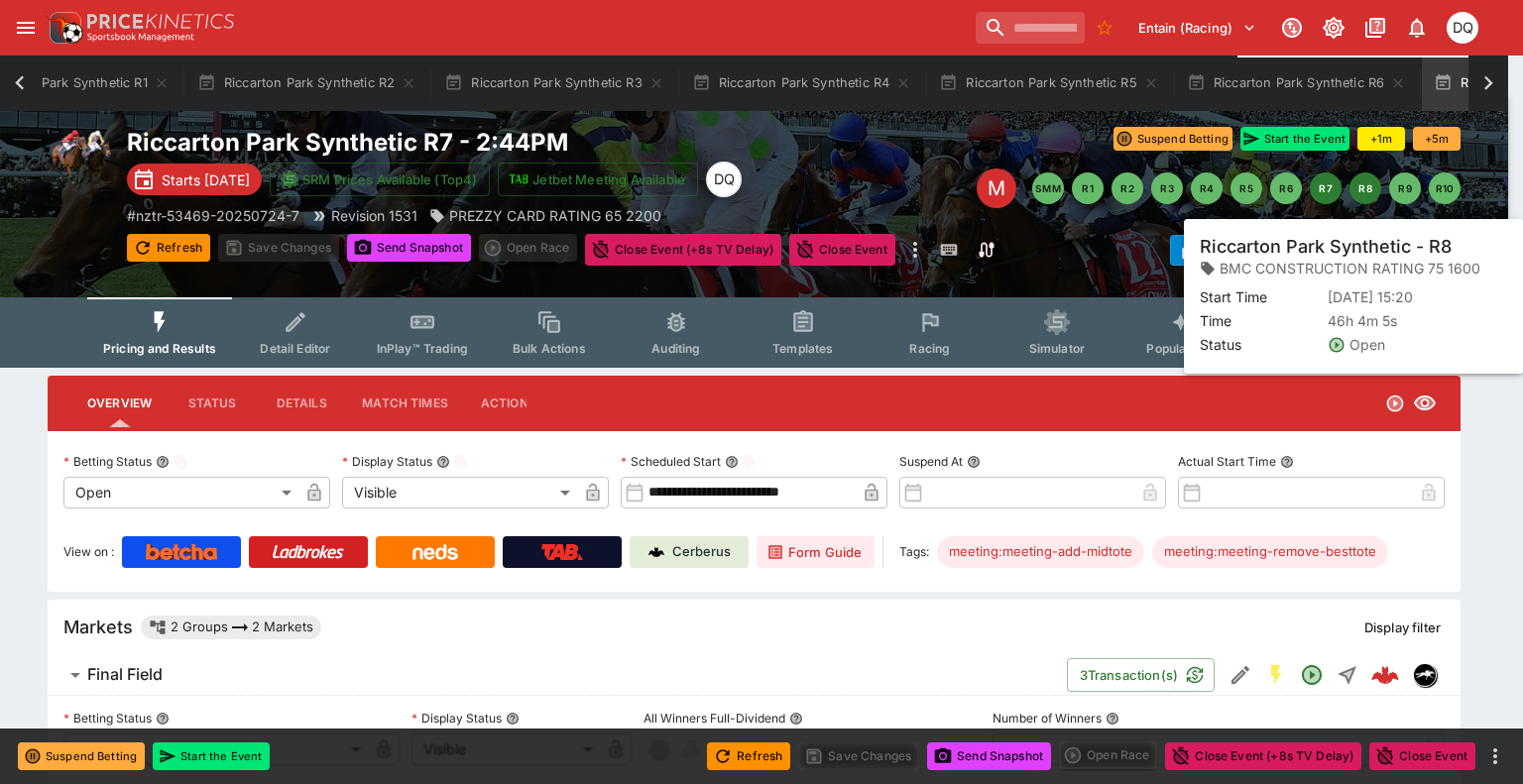 click on "R8" at bounding box center (1365, 188) 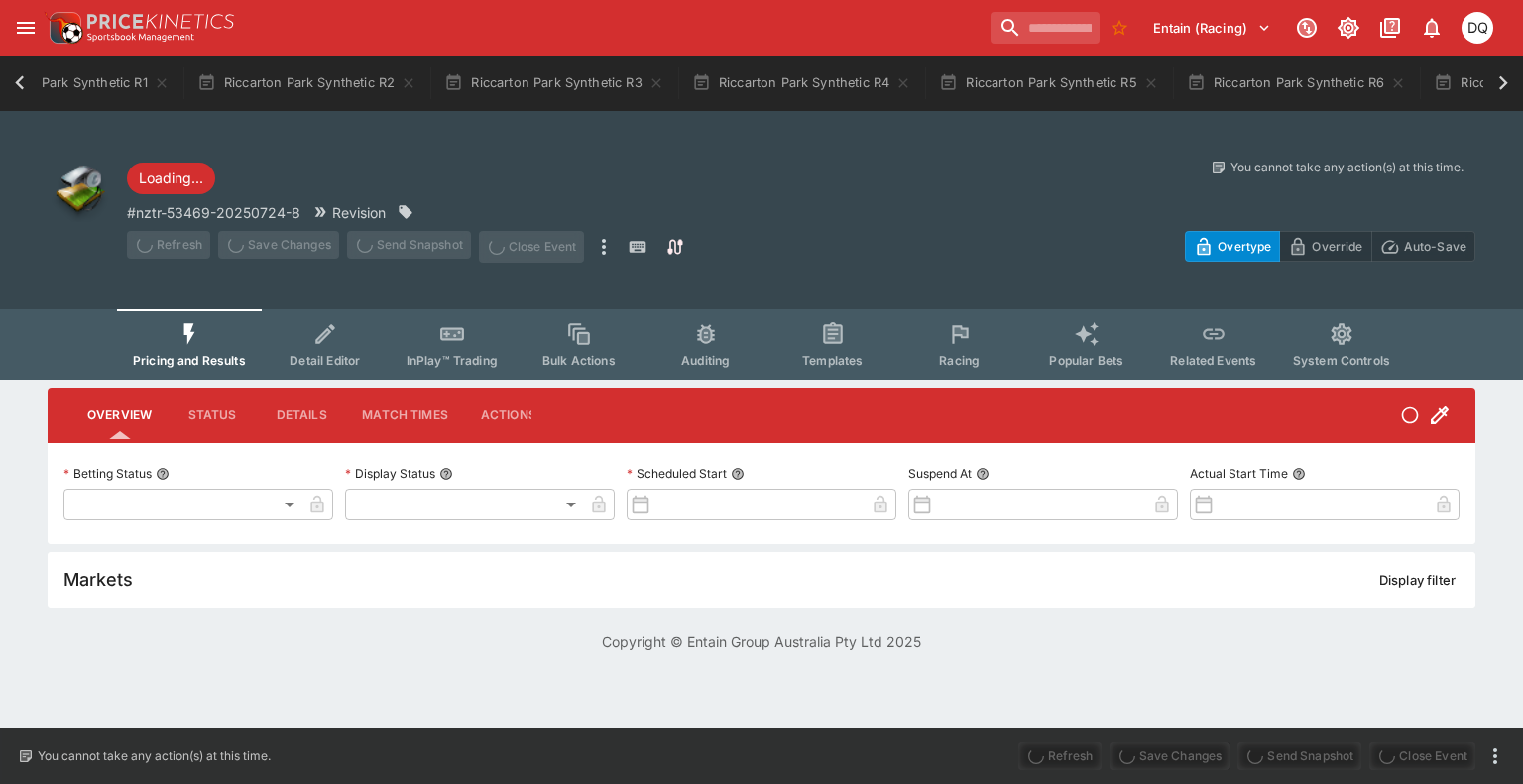 scroll, scrollTop: 0, scrollLeft: 0, axis: both 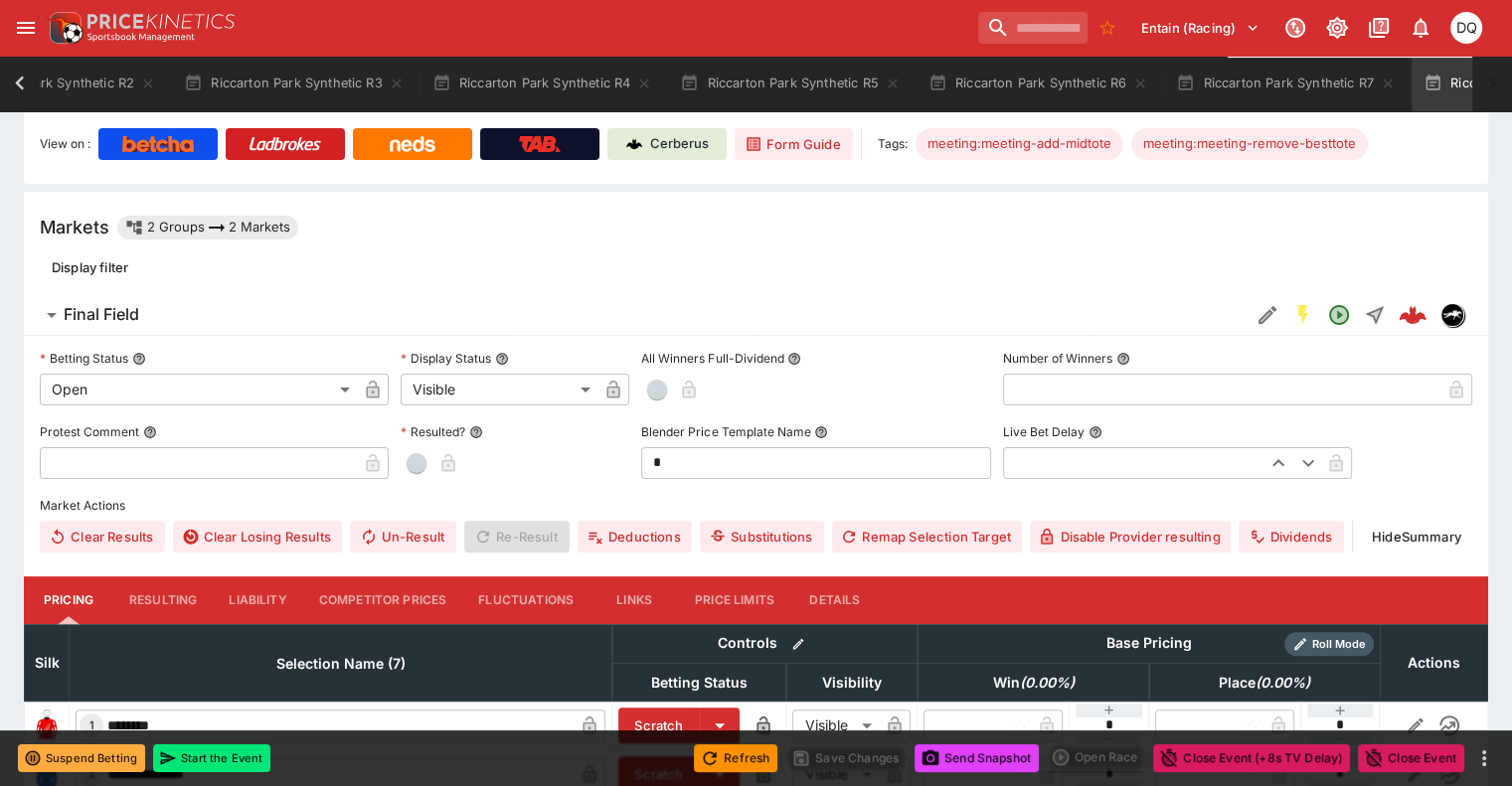 click on "Competitor Prices" at bounding box center (383, 600) 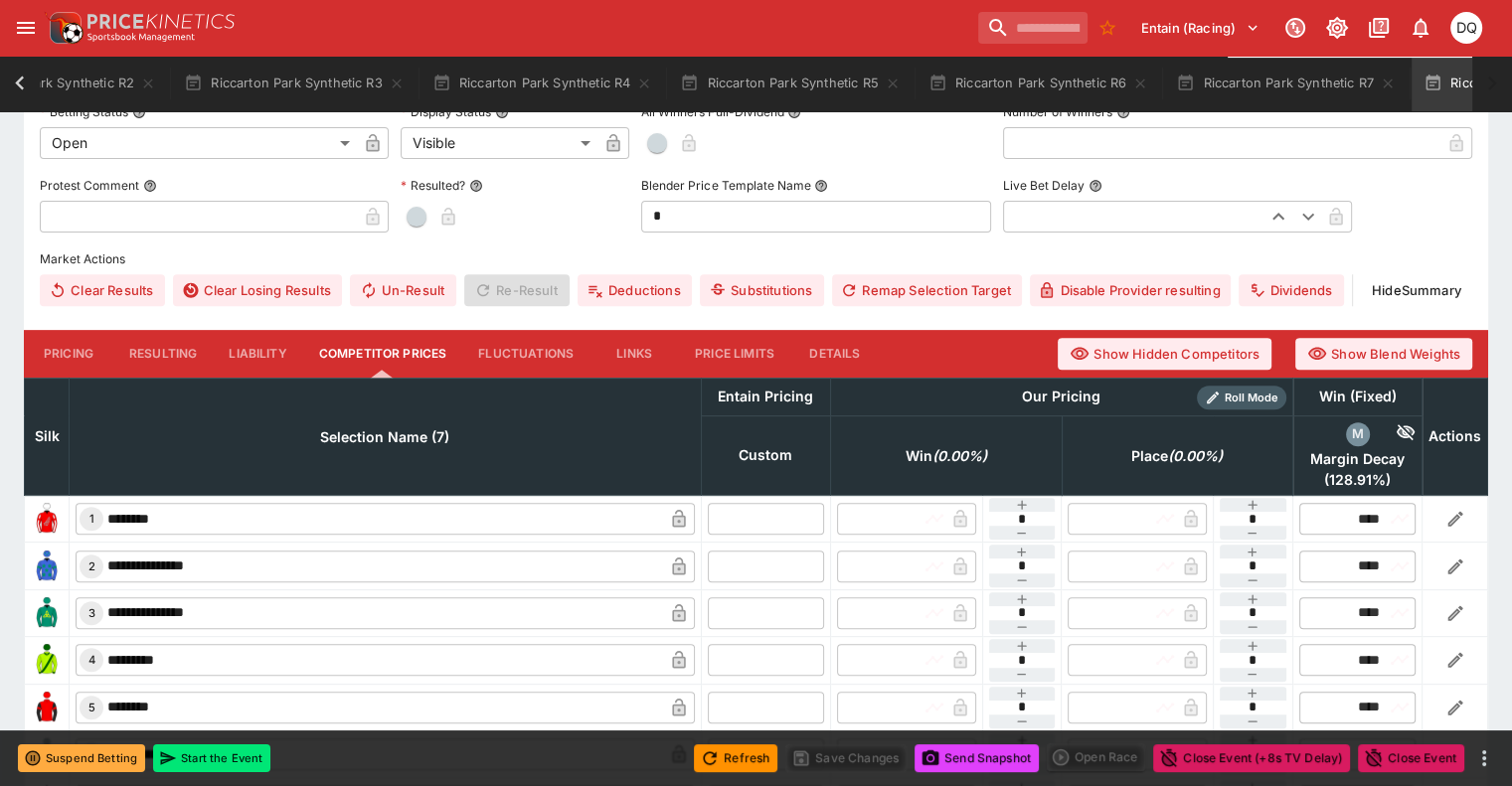 scroll, scrollTop: 768, scrollLeft: 0, axis: vertical 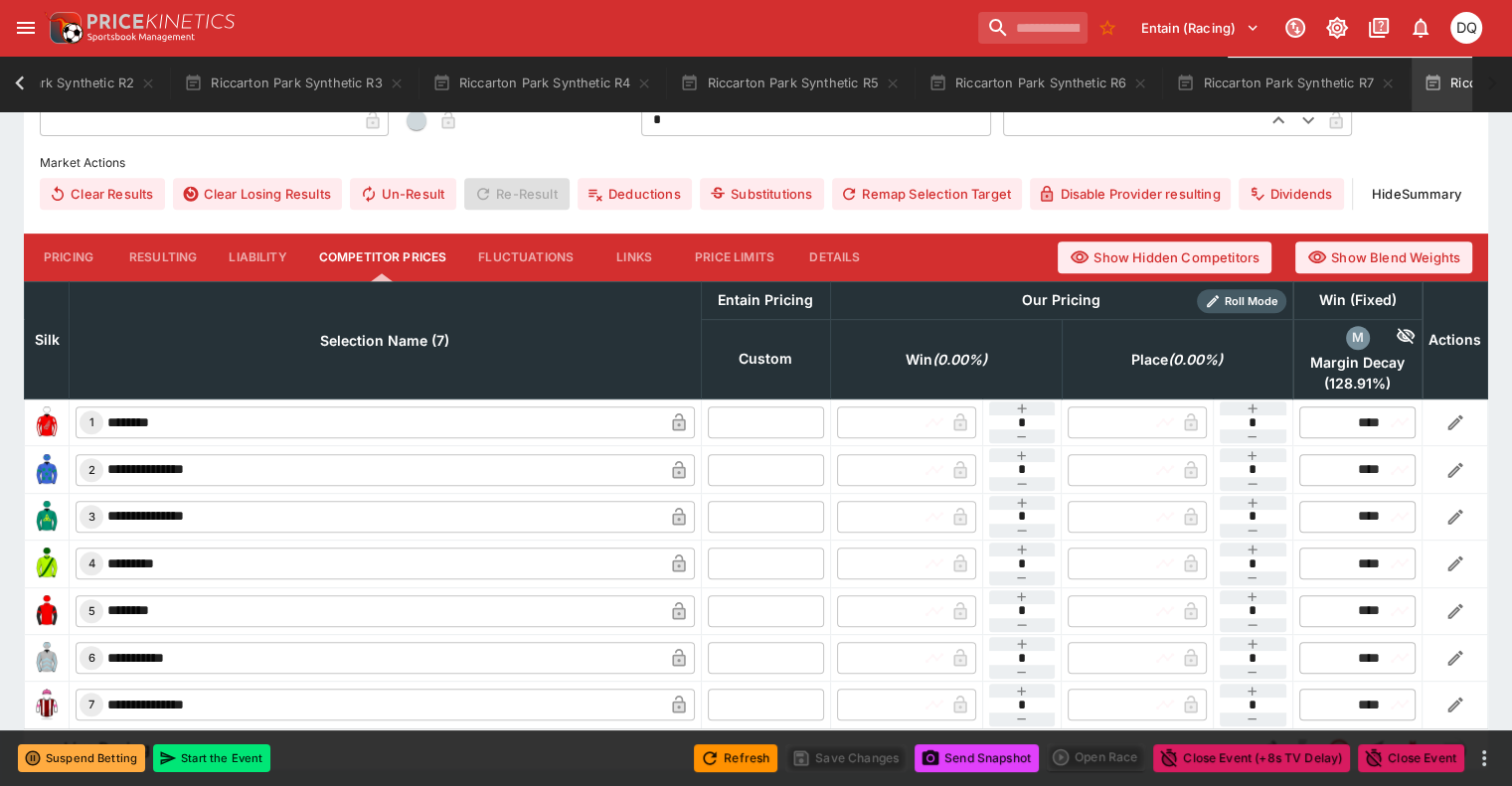 click at bounding box center [765, 422] 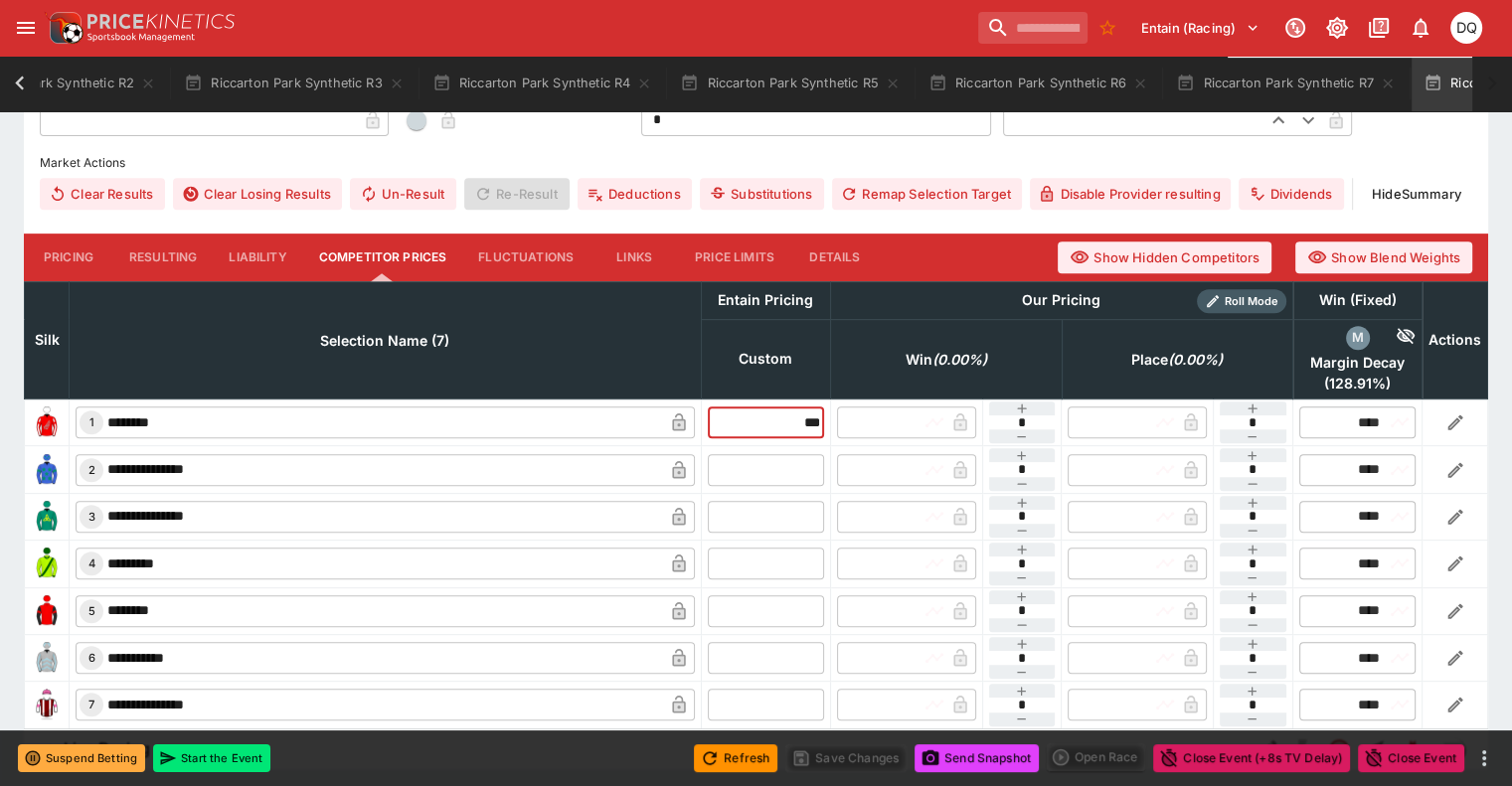 click on "**********" at bounding box center (756, 469) 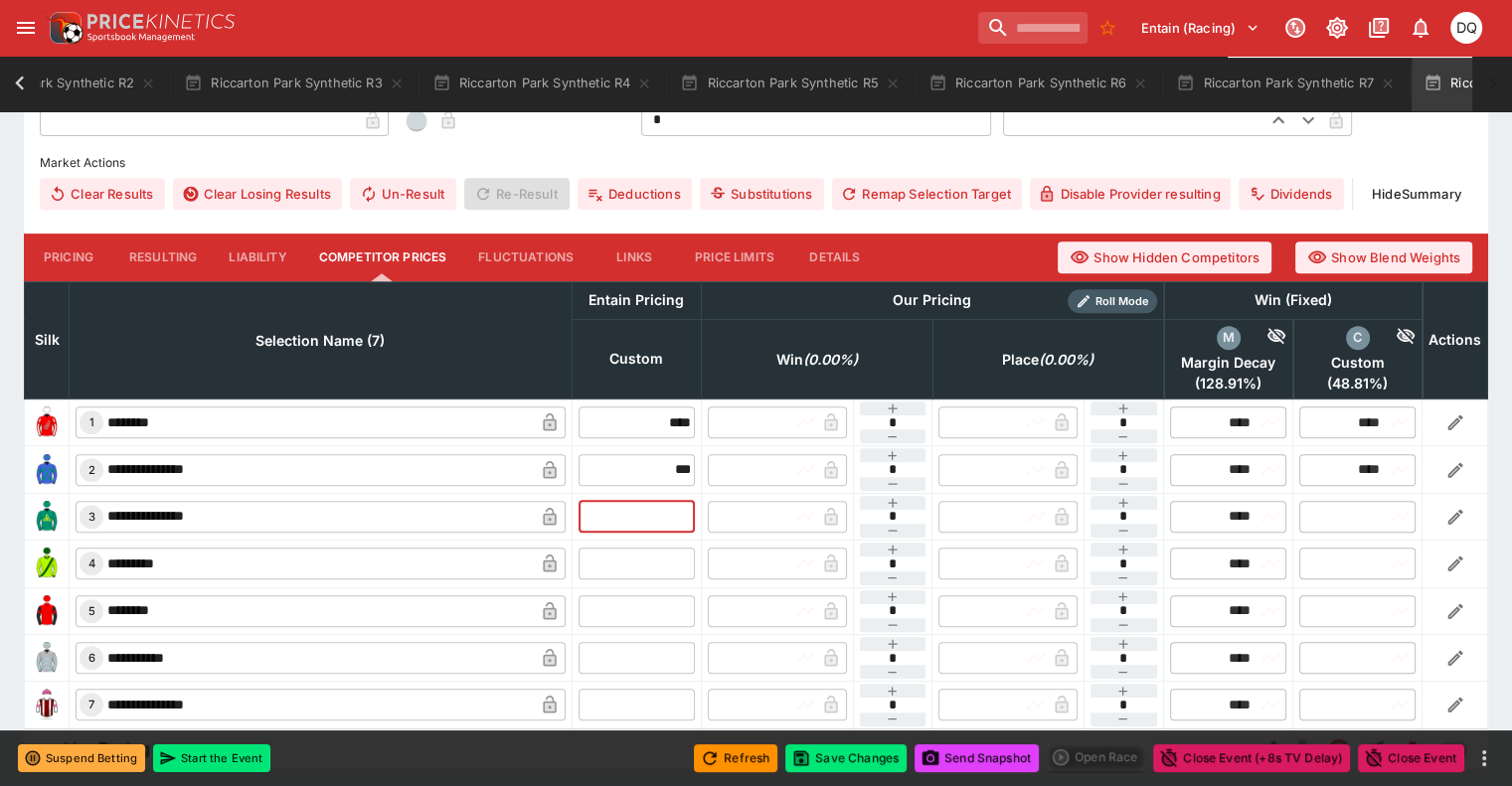 click at bounding box center (636, 517) 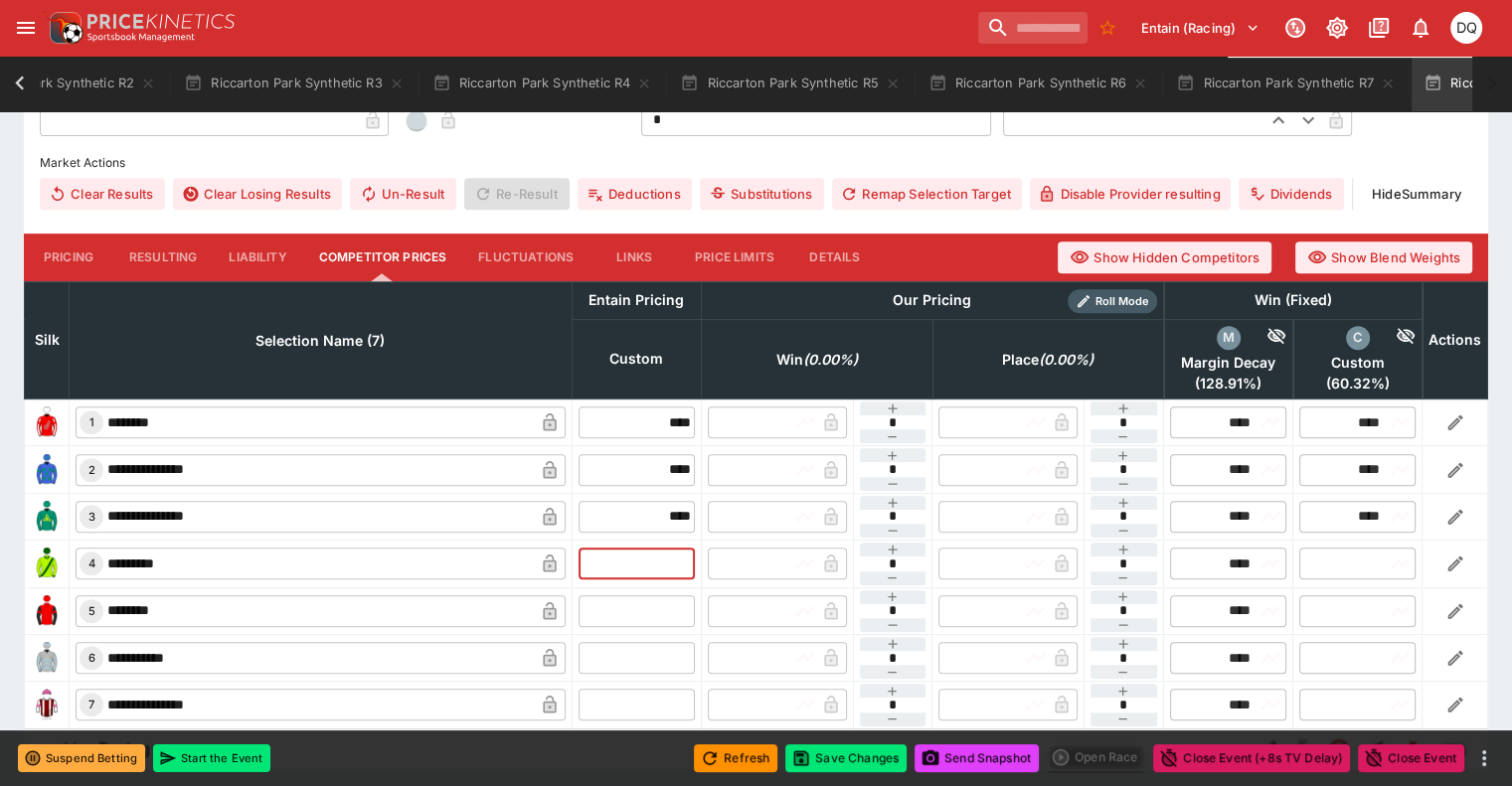 click at bounding box center (636, 563) 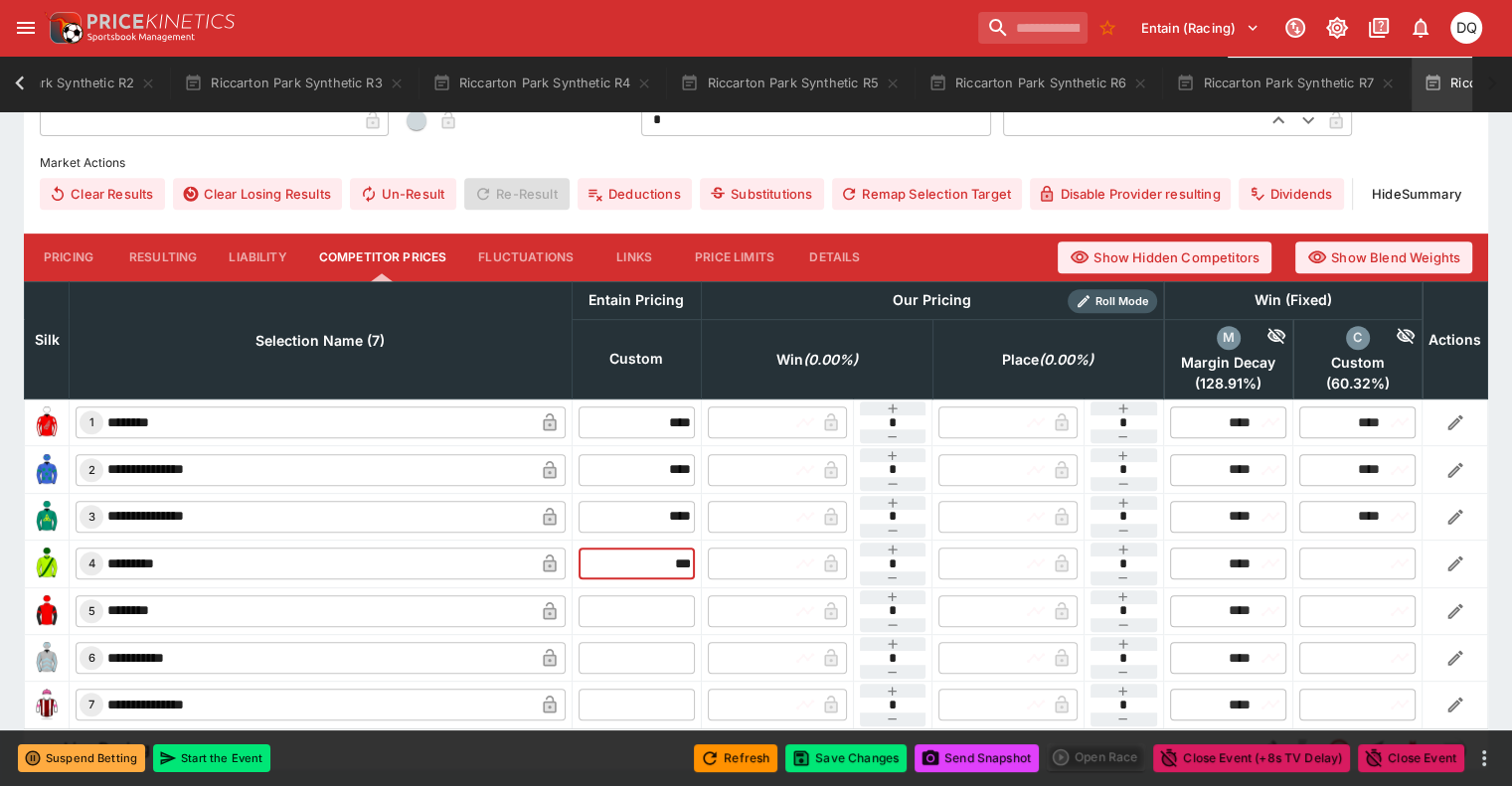 click at bounding box center (636, 611) 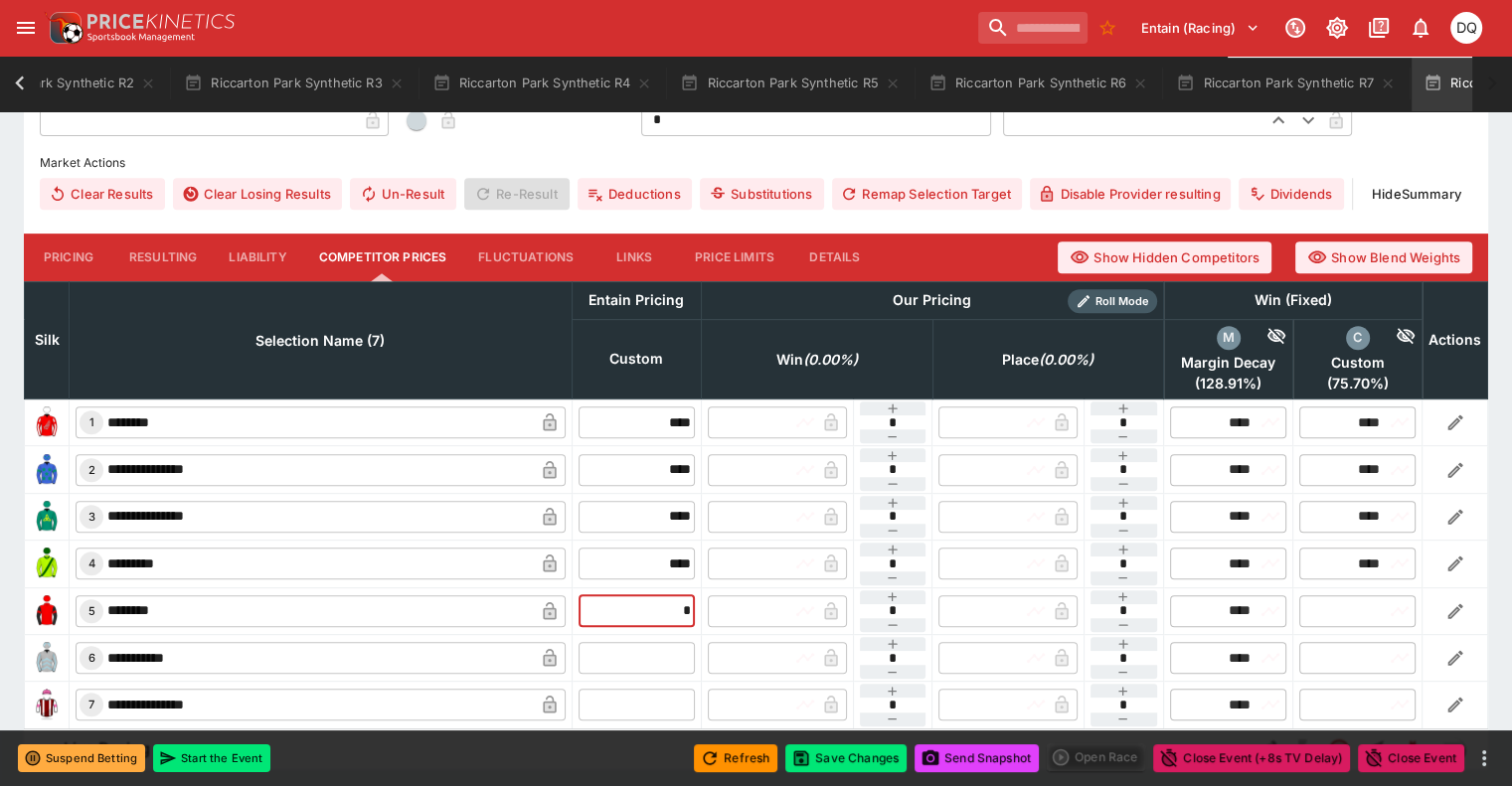 click at bounding box center (636, 658) 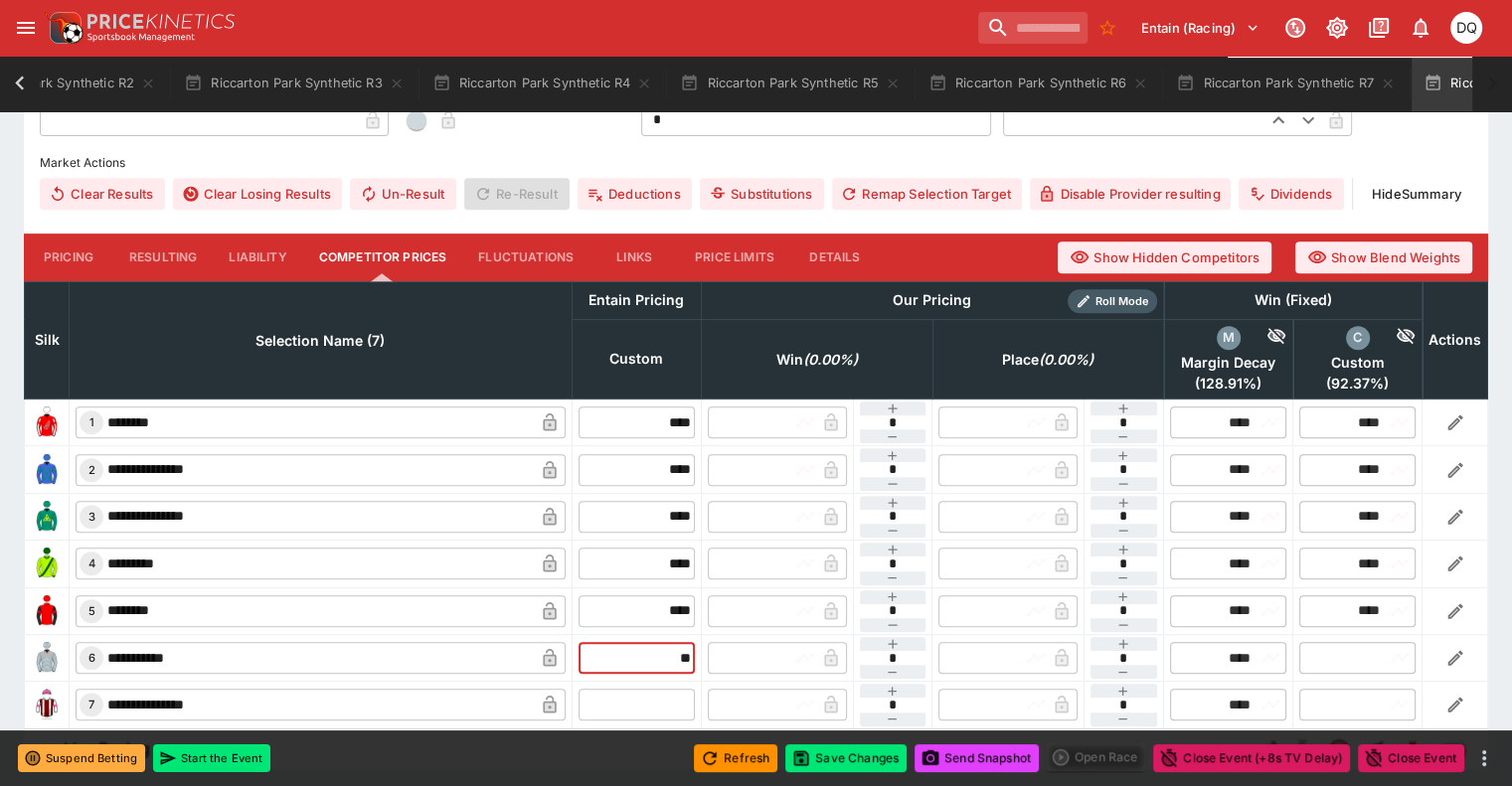 click at bounding box center [636, 705] 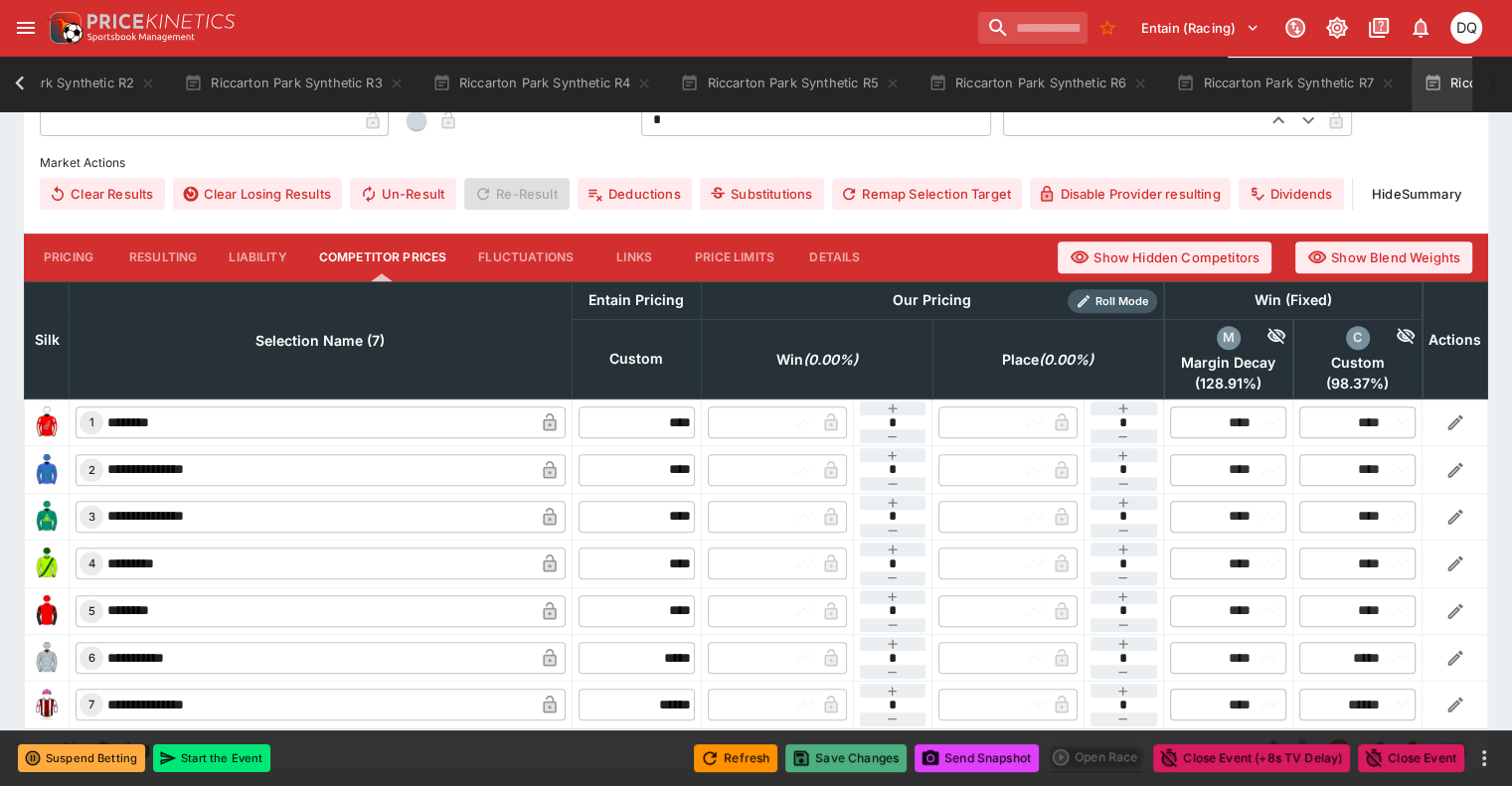 click on "Save Changes" at bounding box center [846, 758] 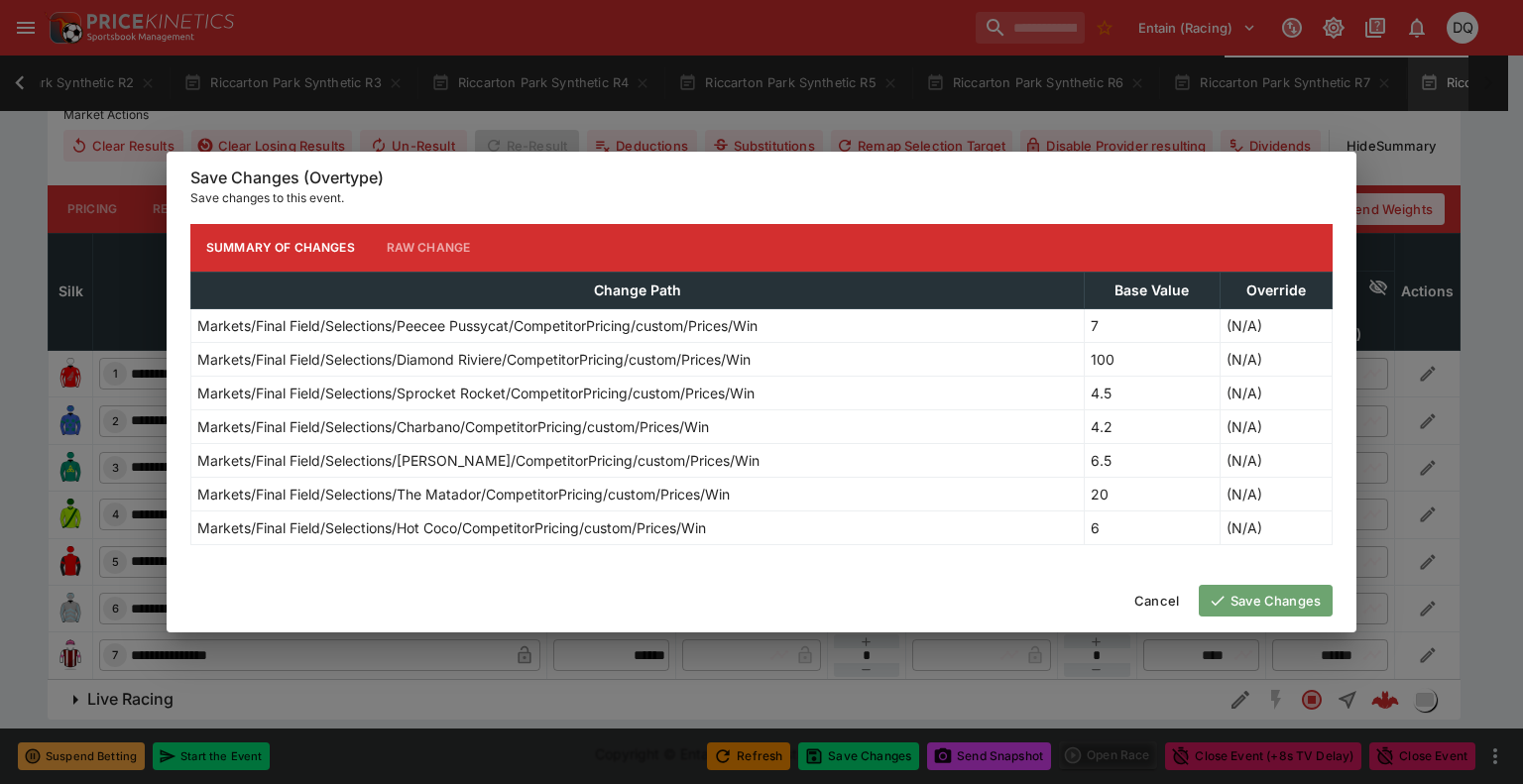 click on "Save Changes" at bounding box center (1265, 601) 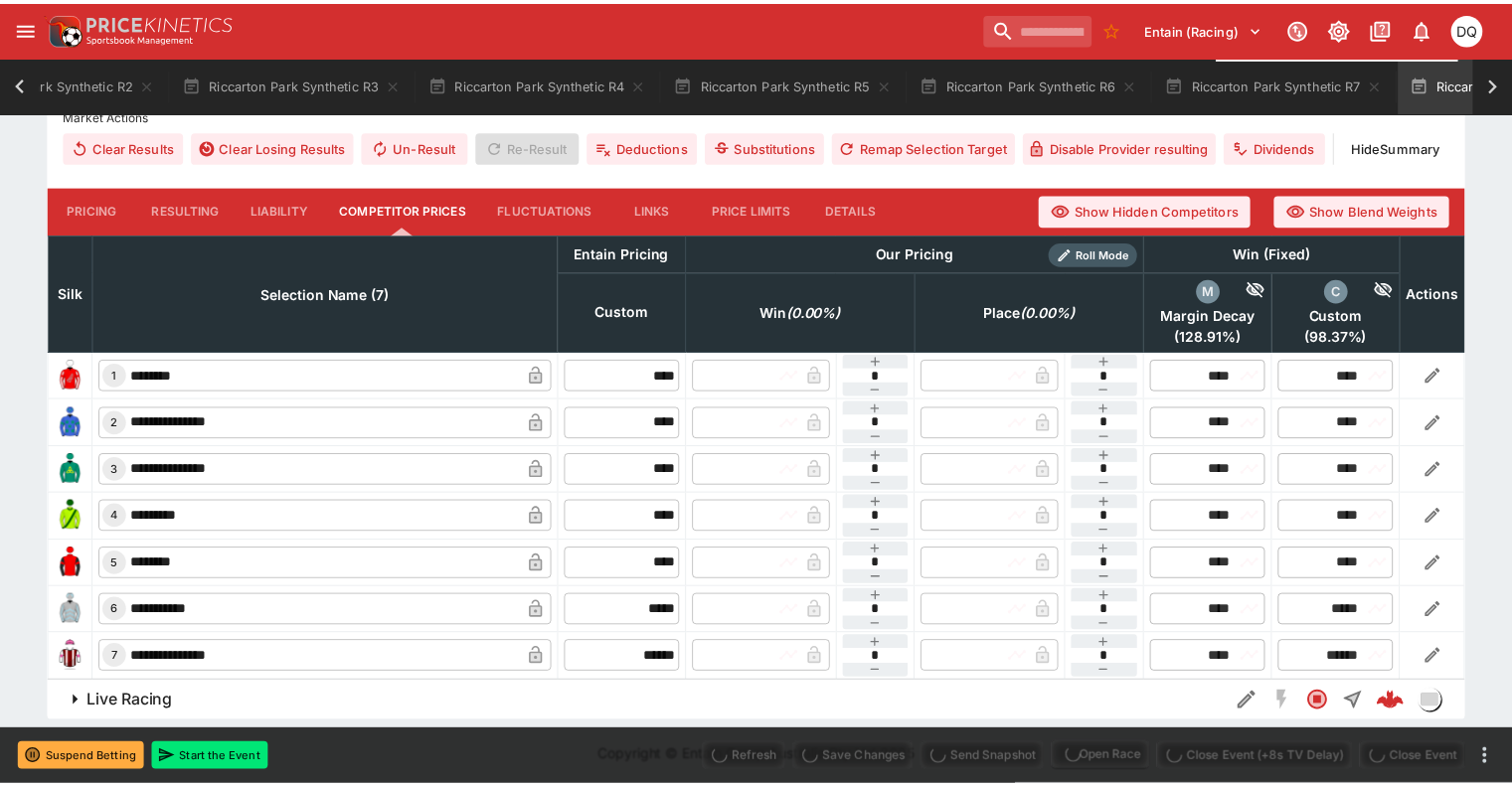 scroll, scrollTop: 0, scrollLeft: 2162, axis: horizontal 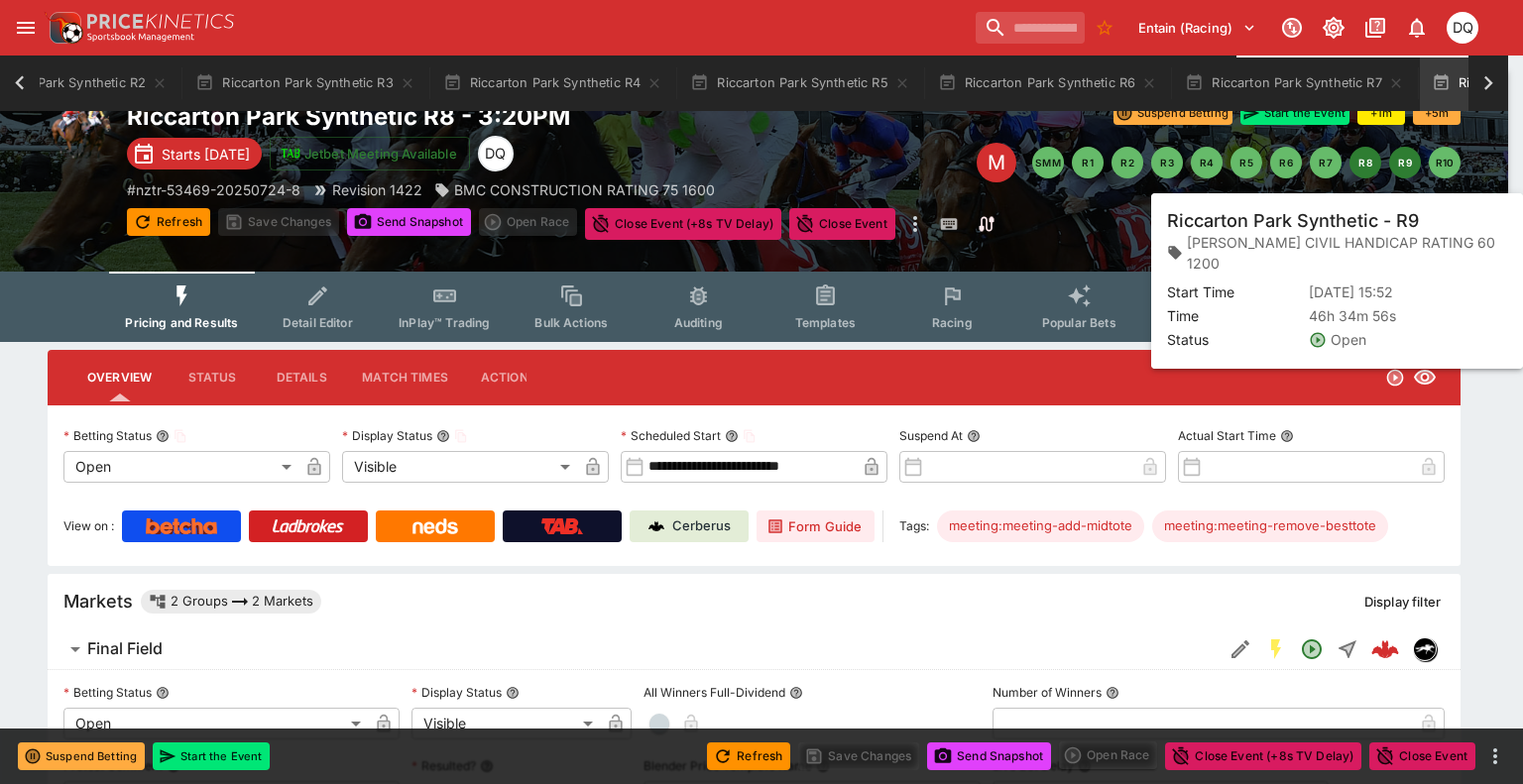 click on "R9" at bounding box center (1405, 163) 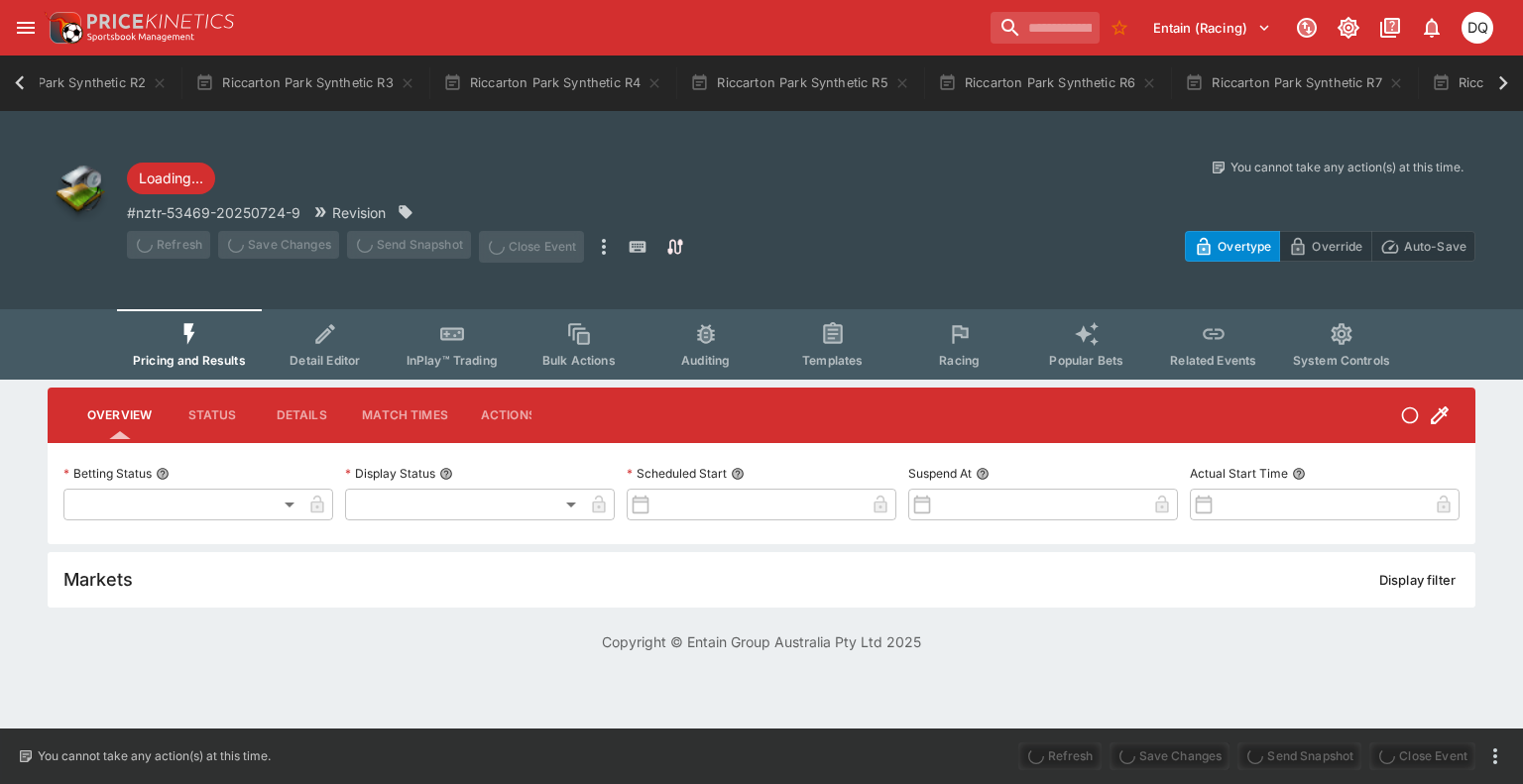 scroll, scrollTop: 0, scrollLeft: 0, axis: both 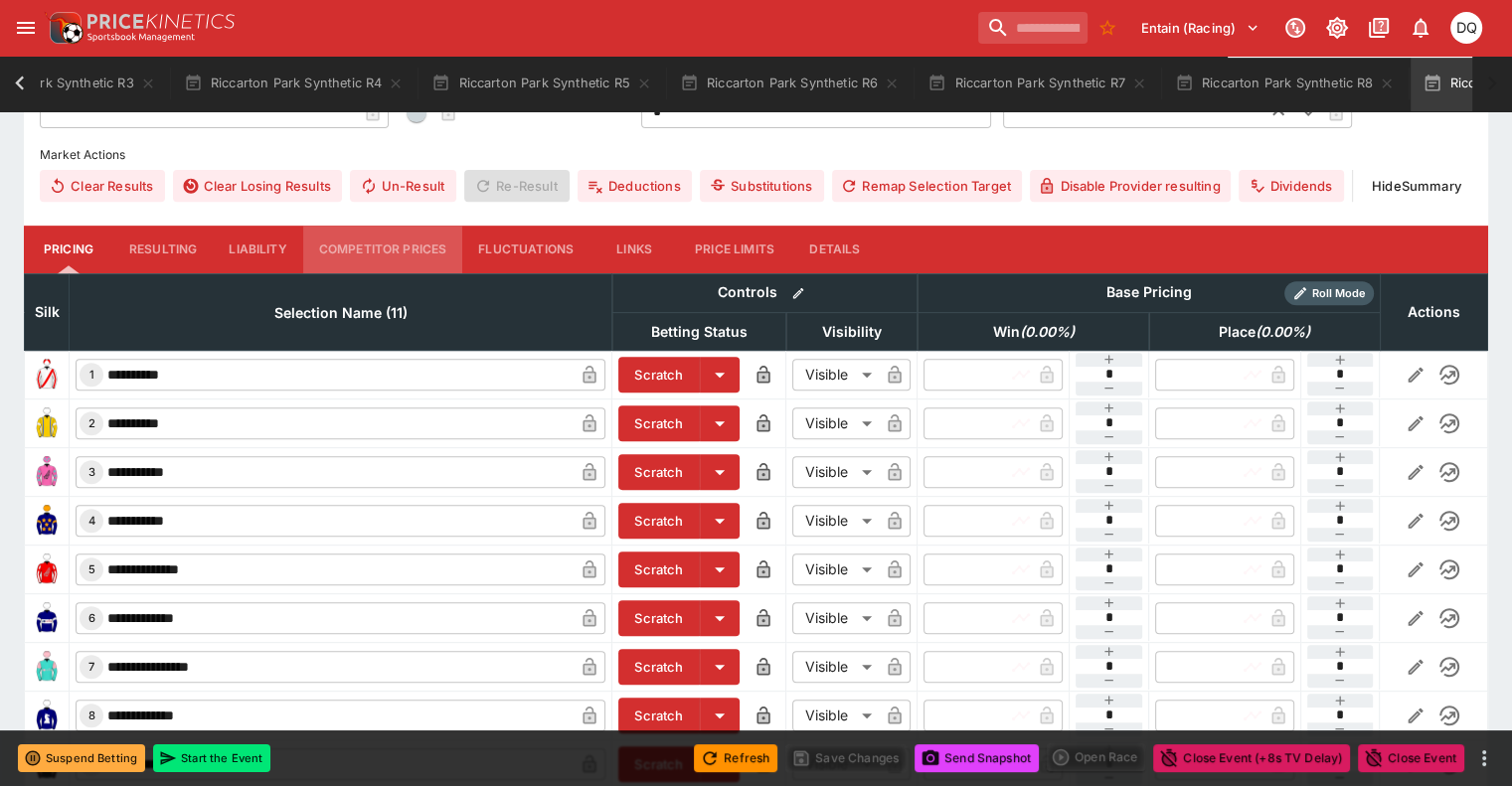 click on "Competitor Prices" at bounding box center (383, 249) 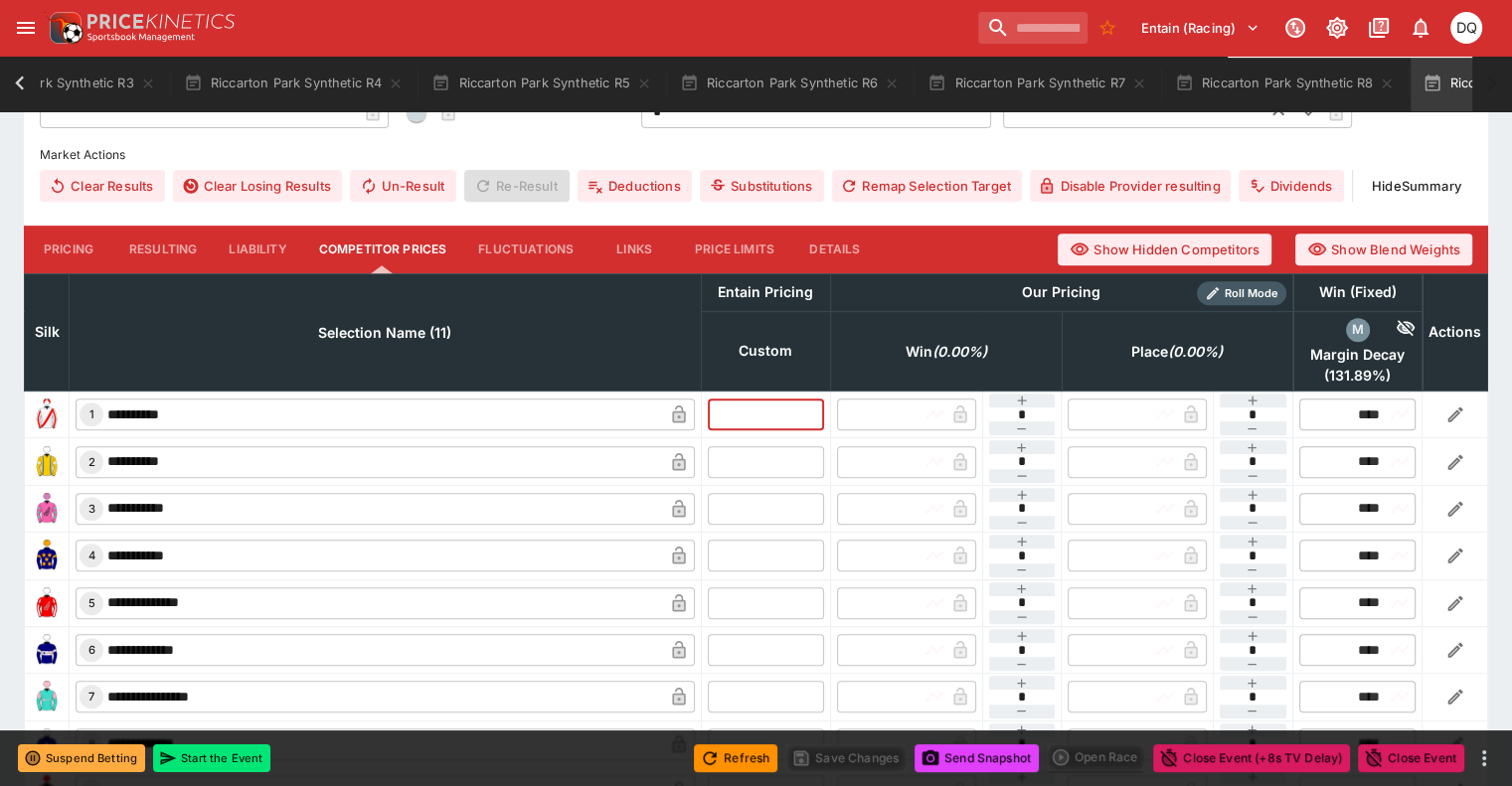 click at bounding box center [765, 414] 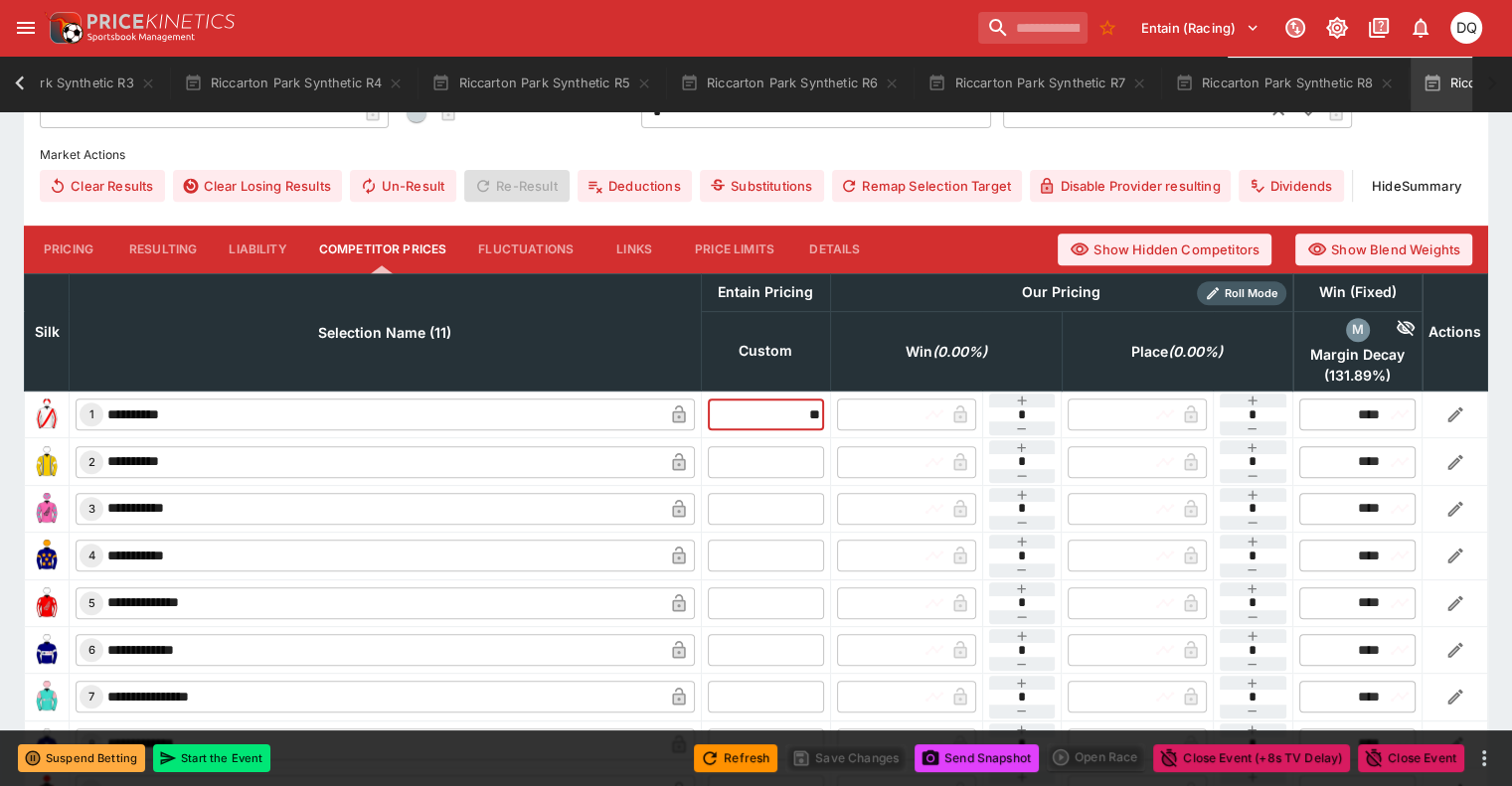 click on "**********" at bounding box center (756, 461) 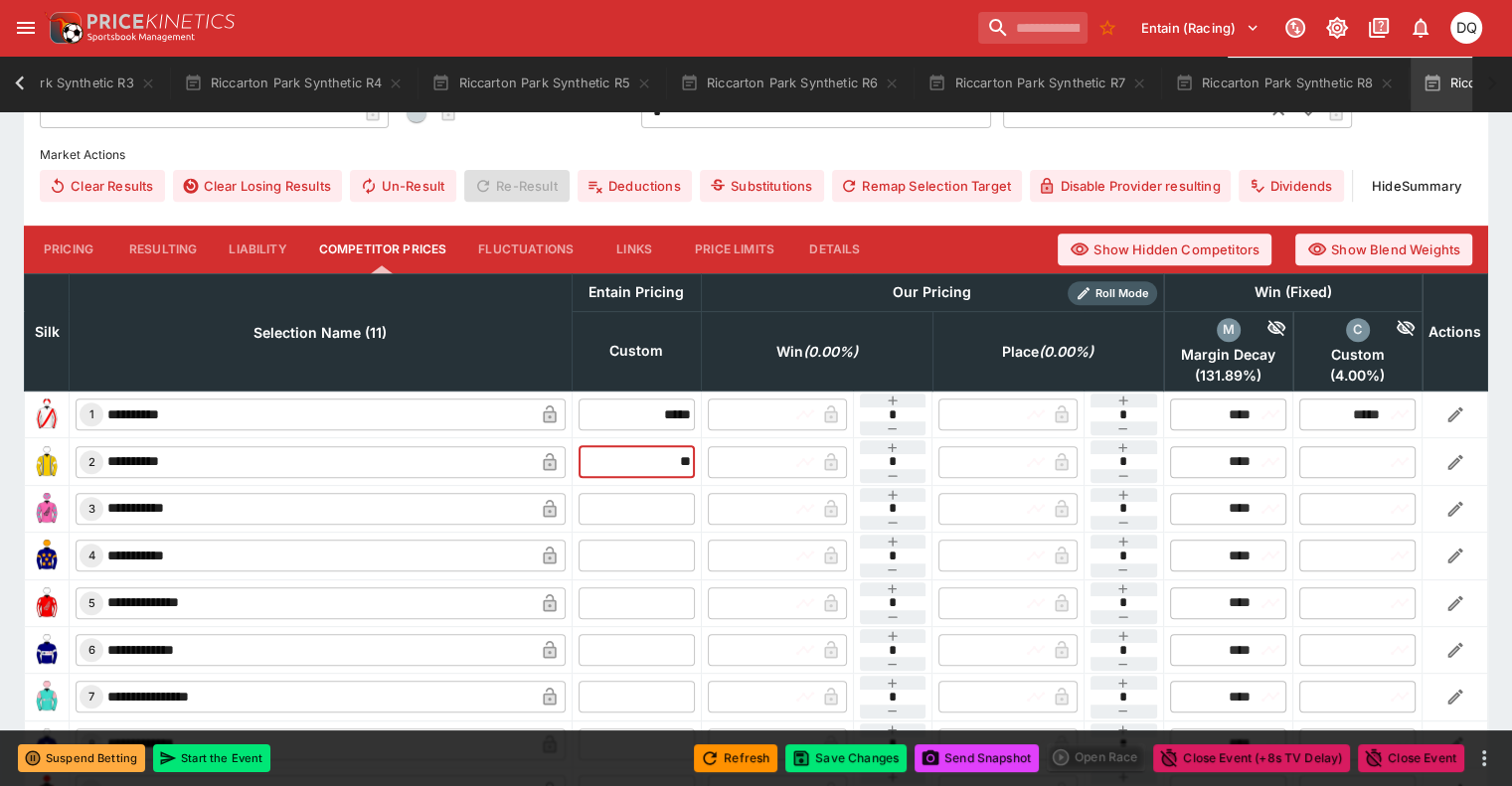 click at bounding box center (636, 509) 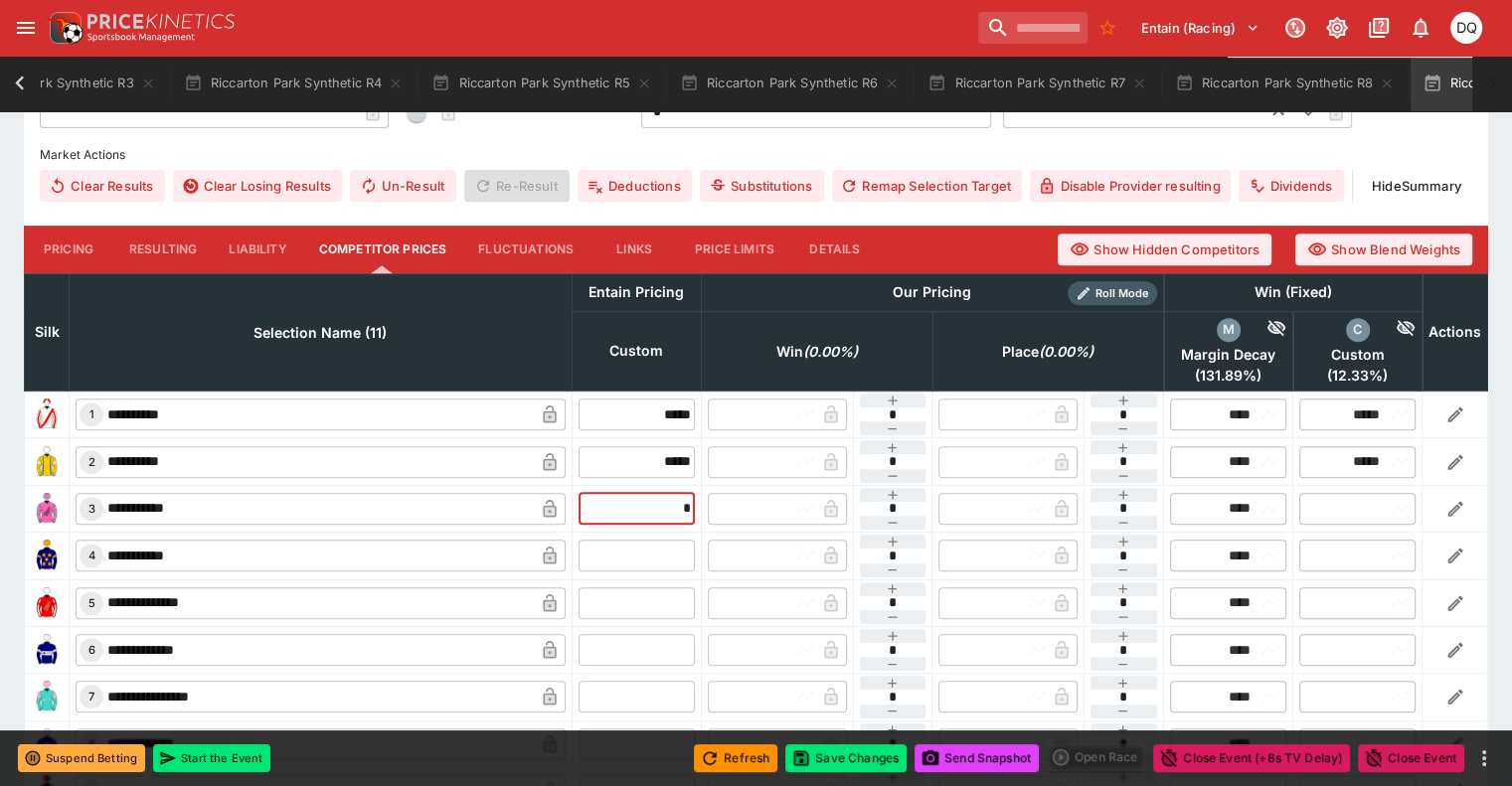 click at bounding box center [636, 555] 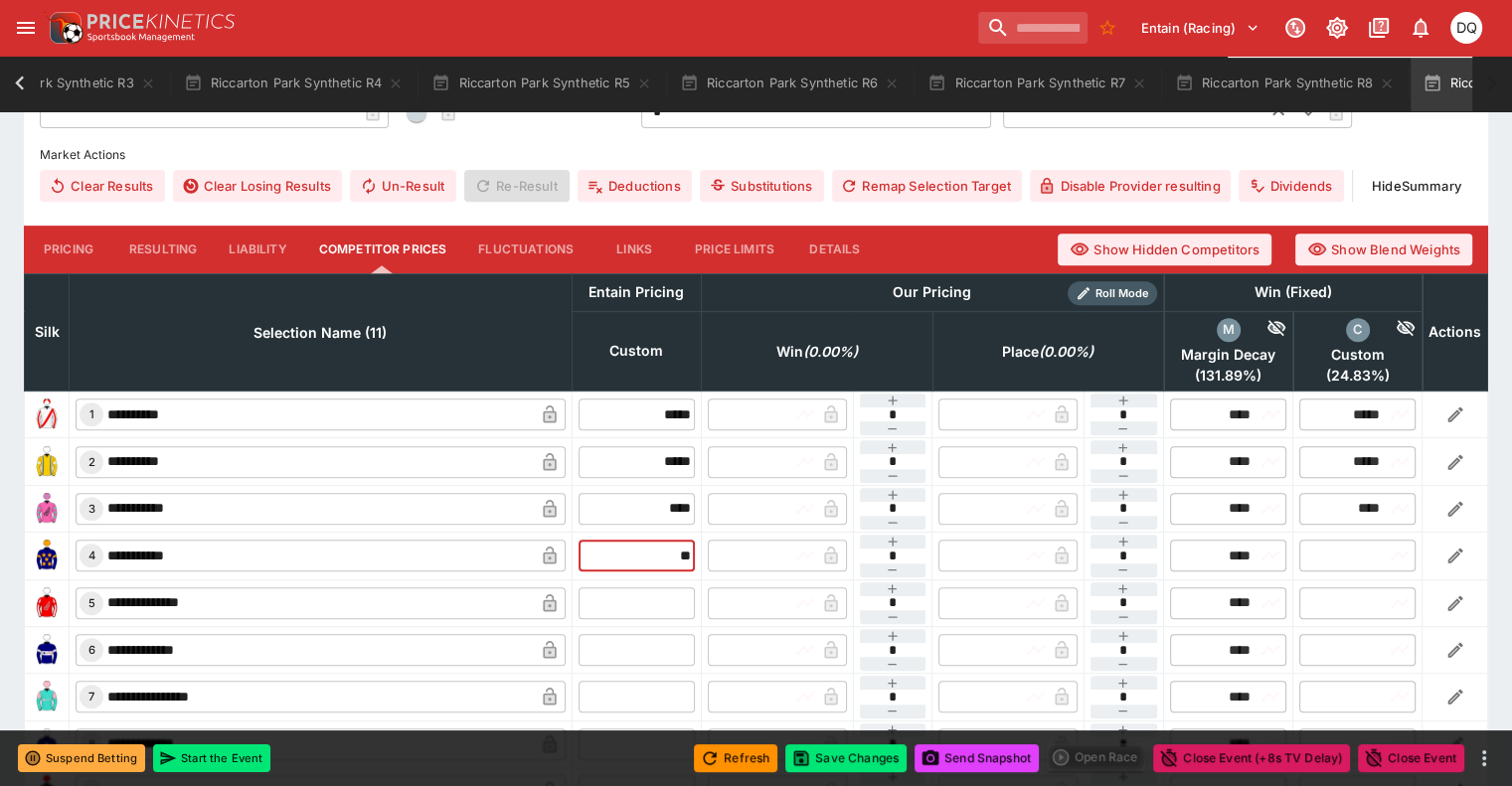 click at bounding box center [636, 603] 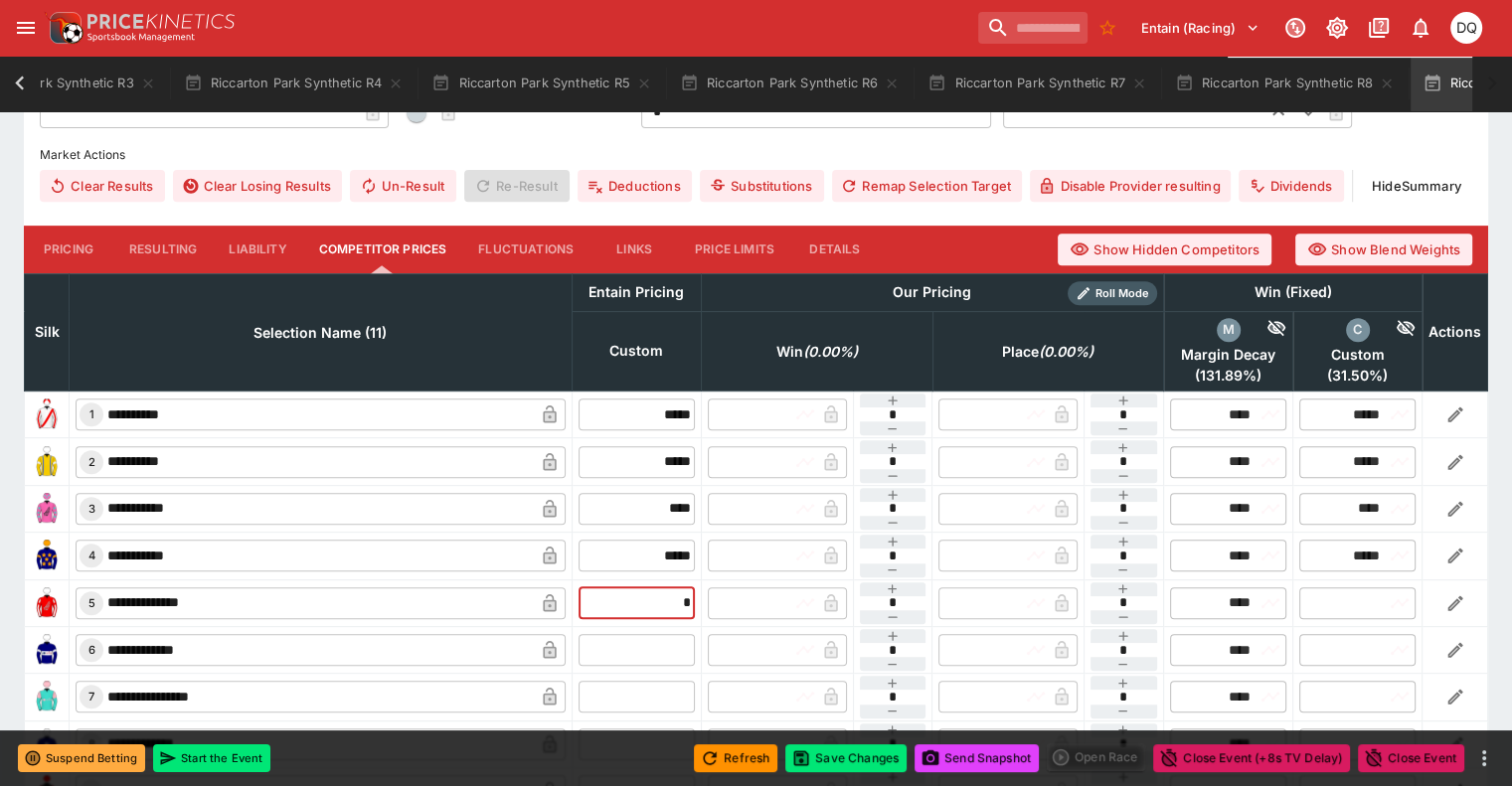 click at bounding box center [636, 650] 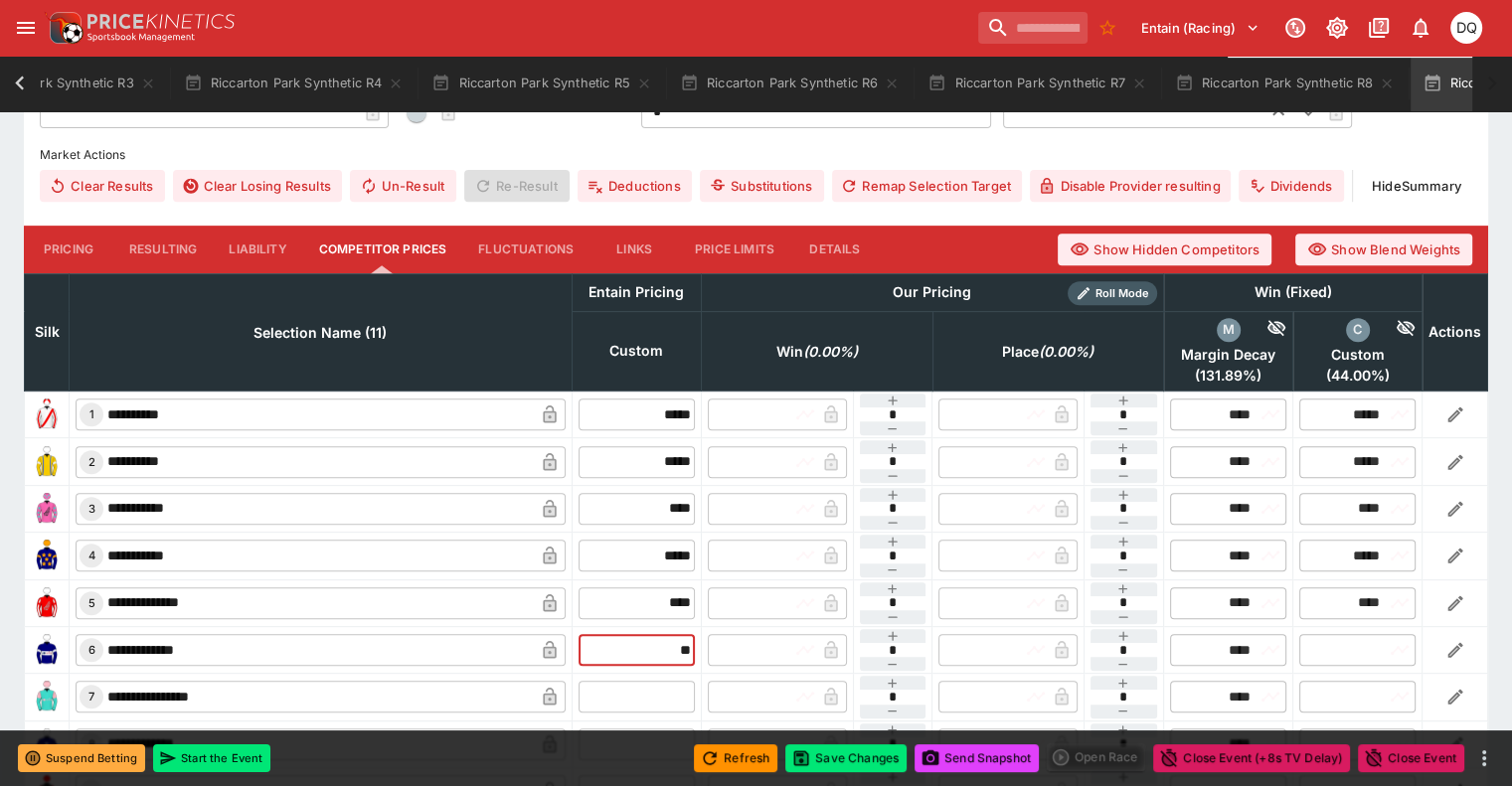 click at bounding box center [636, 697] 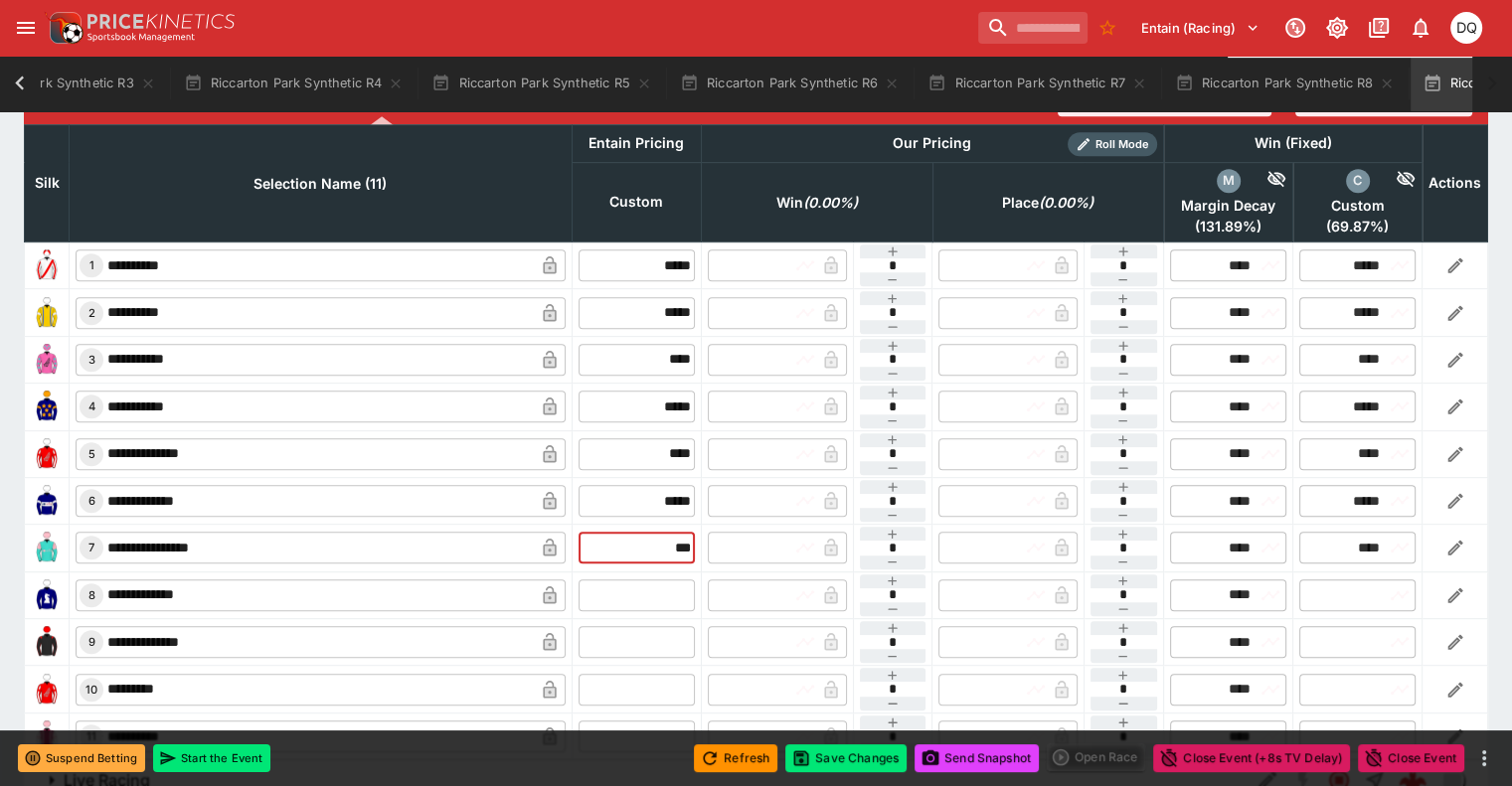 scroll, scrollTop: 954, scrollLeft: 0, axis: vertical 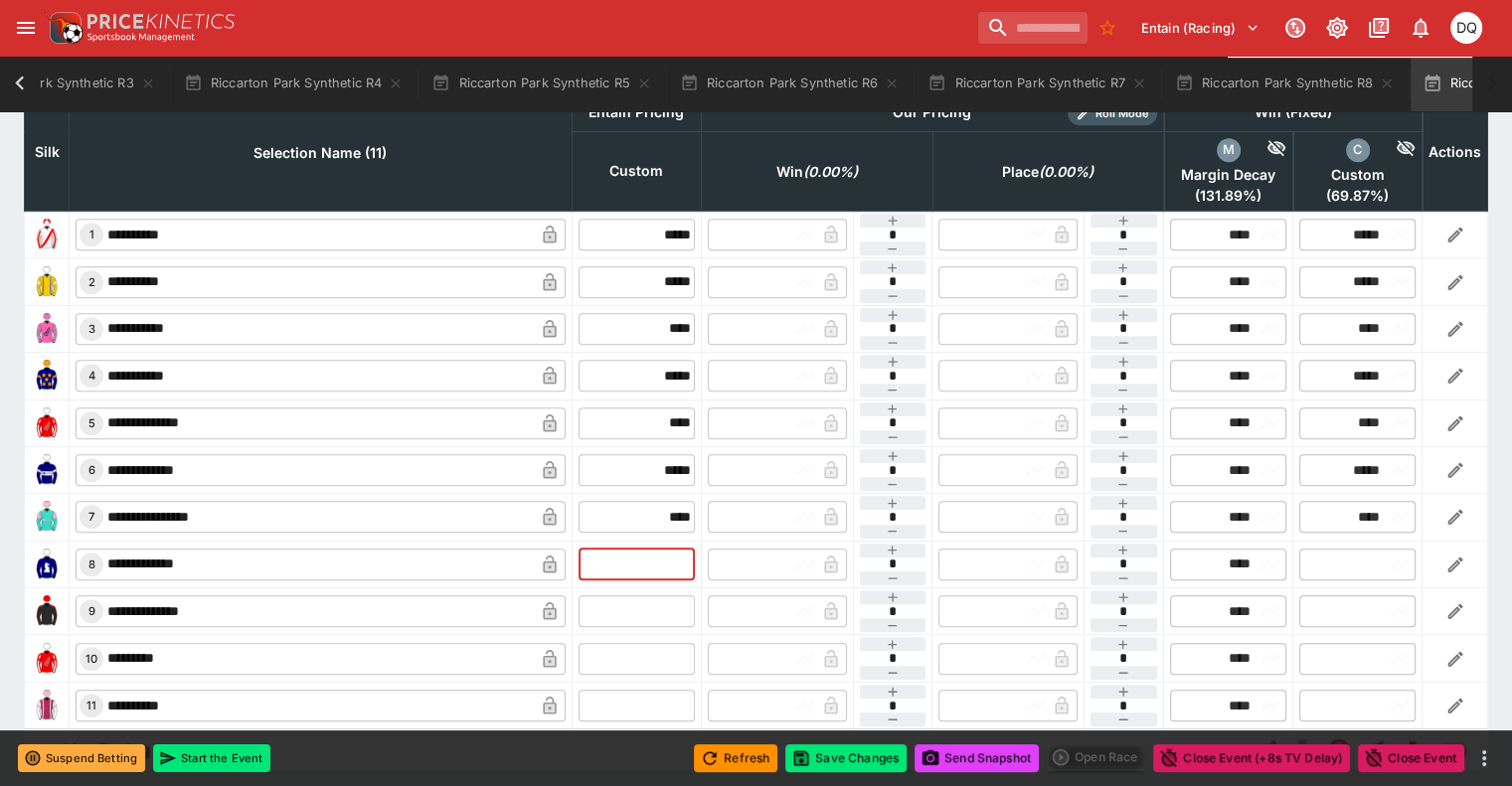 click at bounding box center (636, 564) 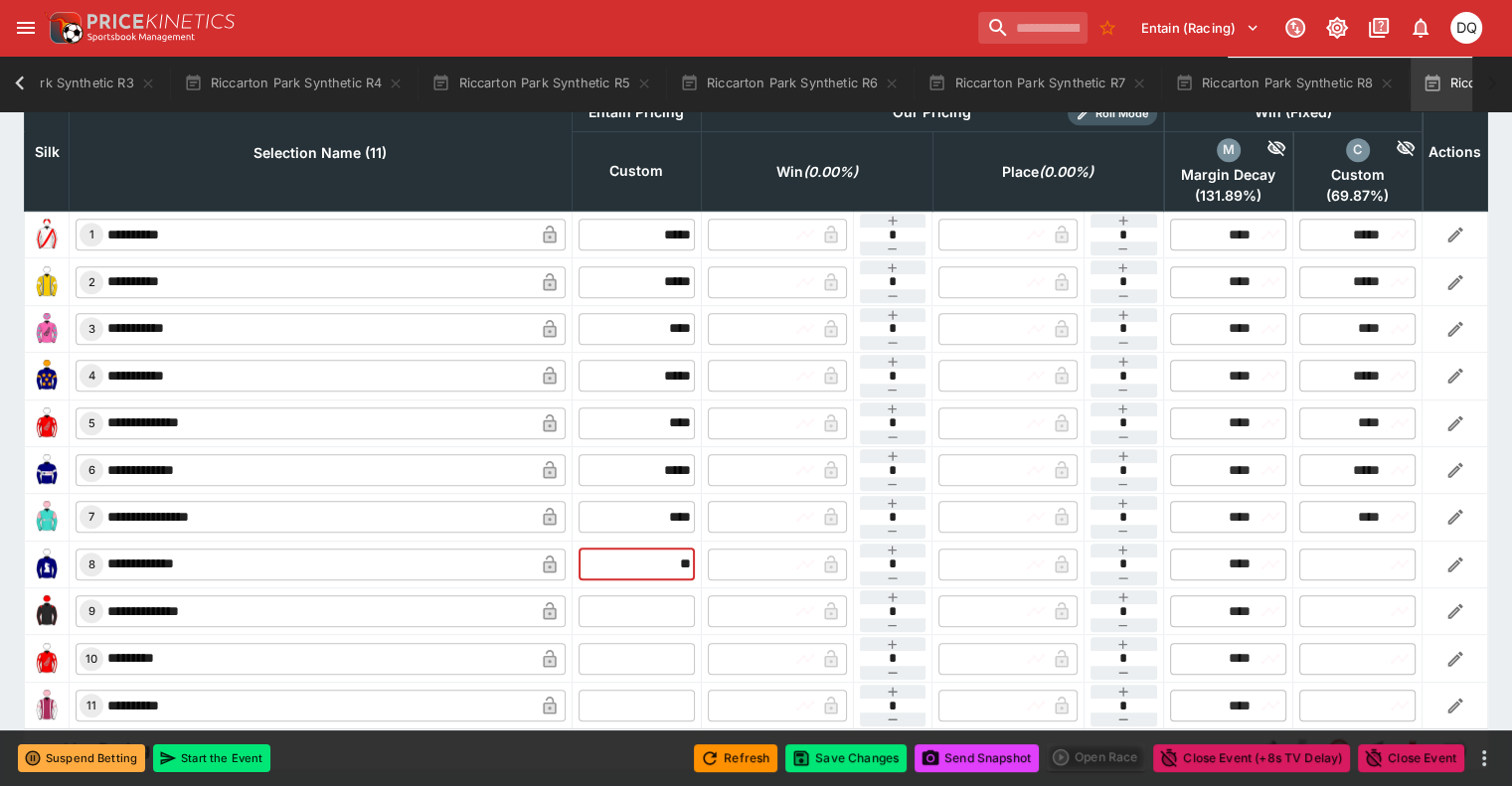 click at bounding box center (636, 611) 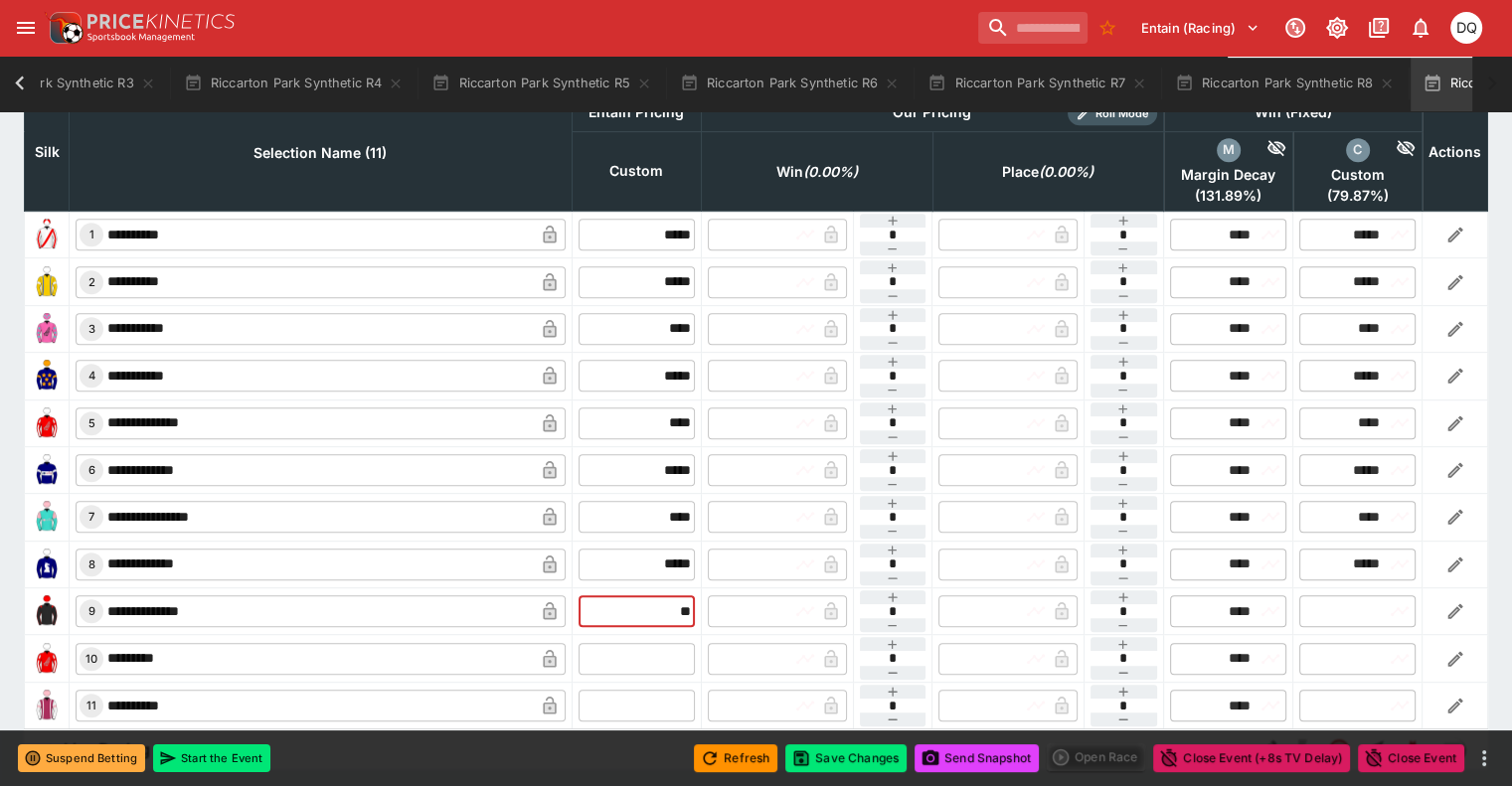 click at bounding box center (636, 659) 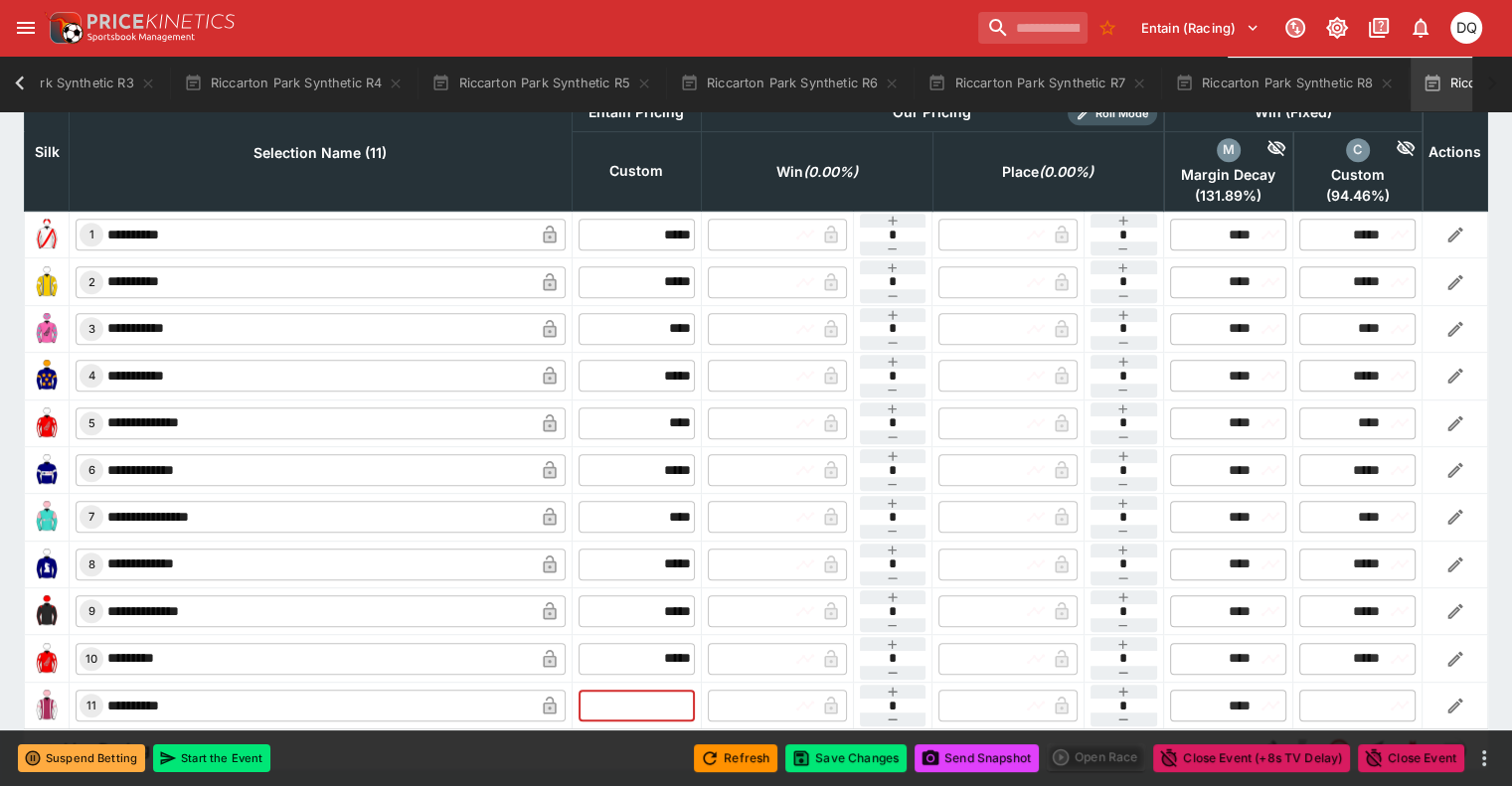click at bounding box center [636, 706] 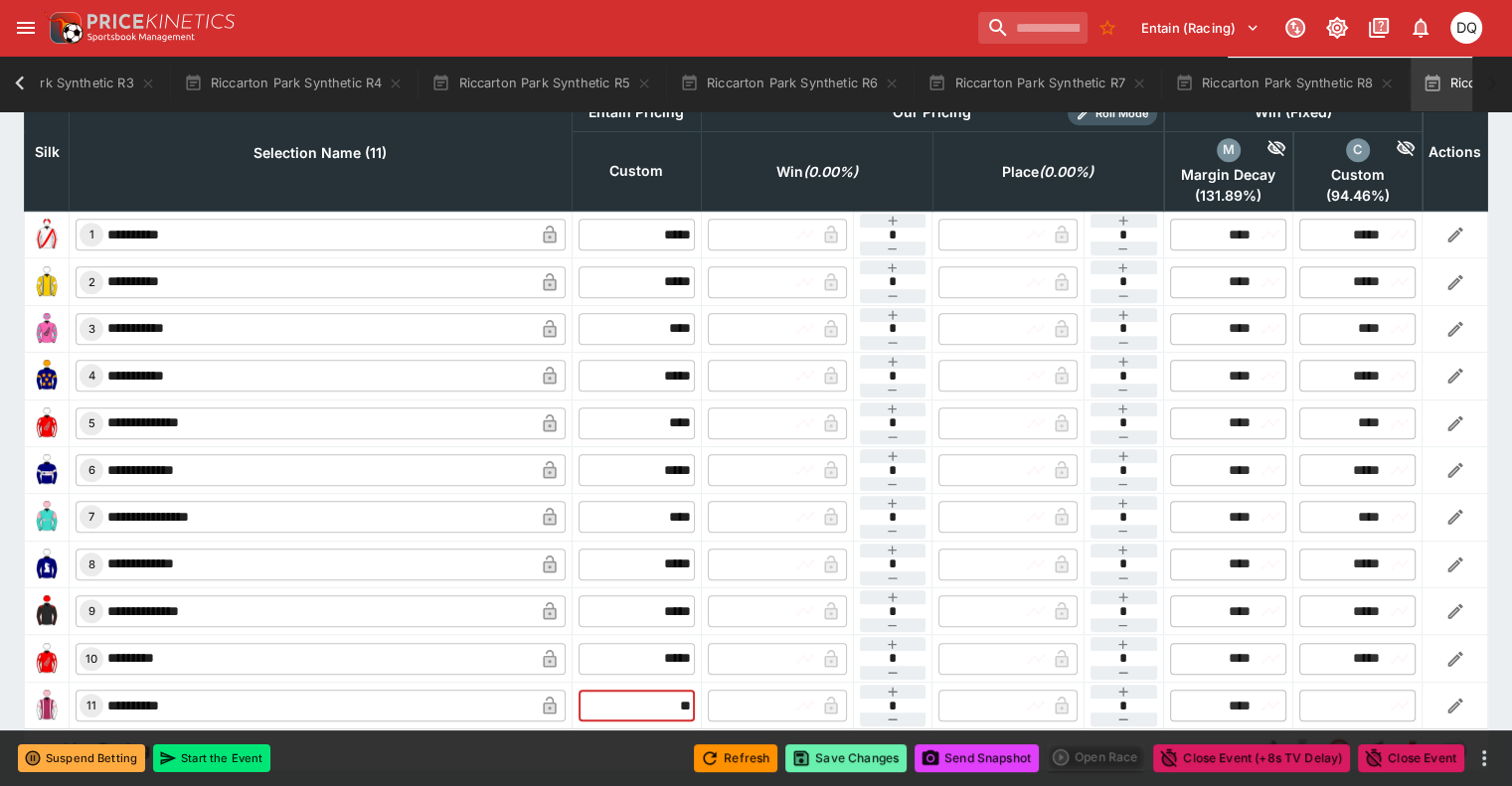 click on "Save Changes" at bounding box center (846, 758) 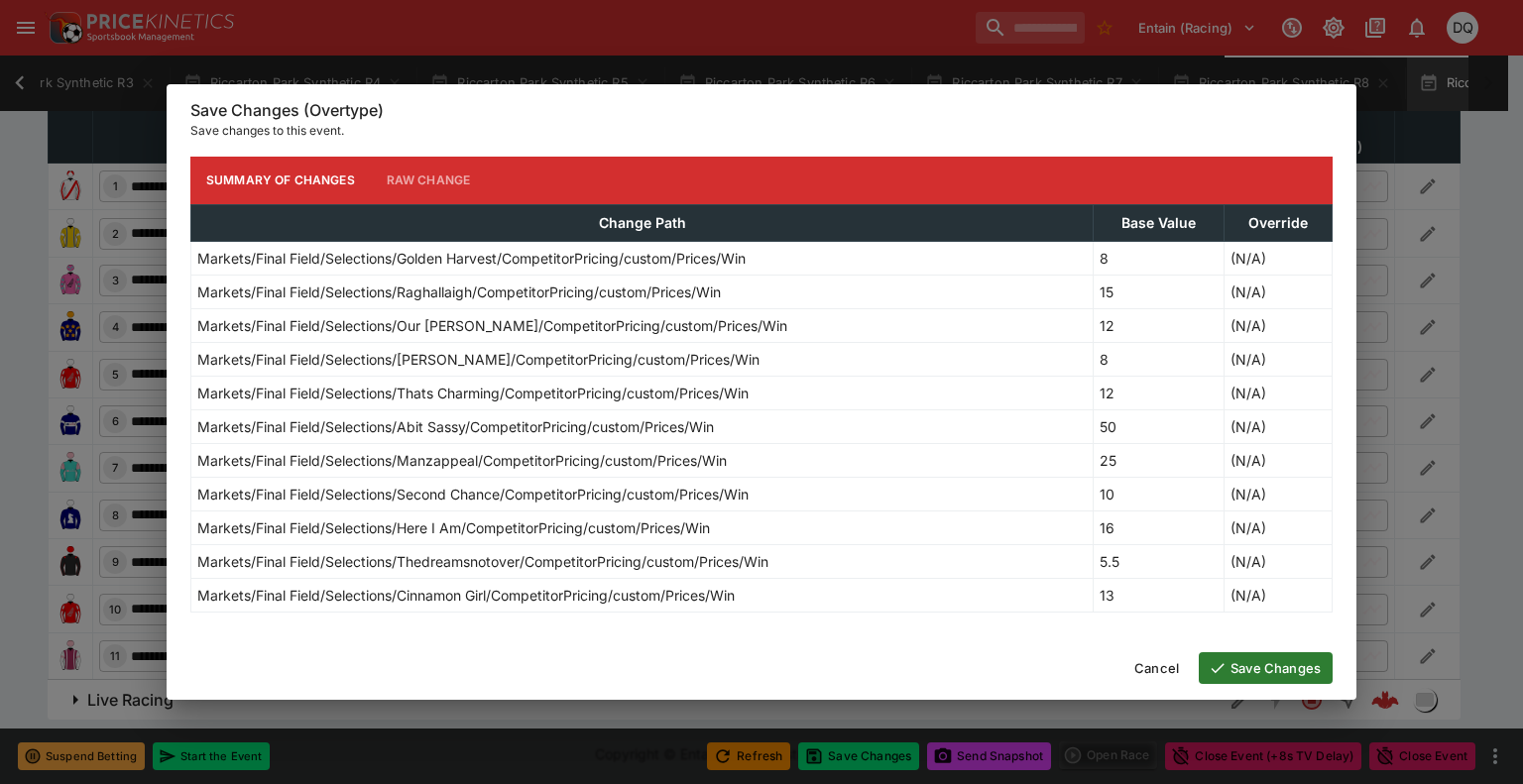 click on "Save Changes" at bounding box center (1265, 668) 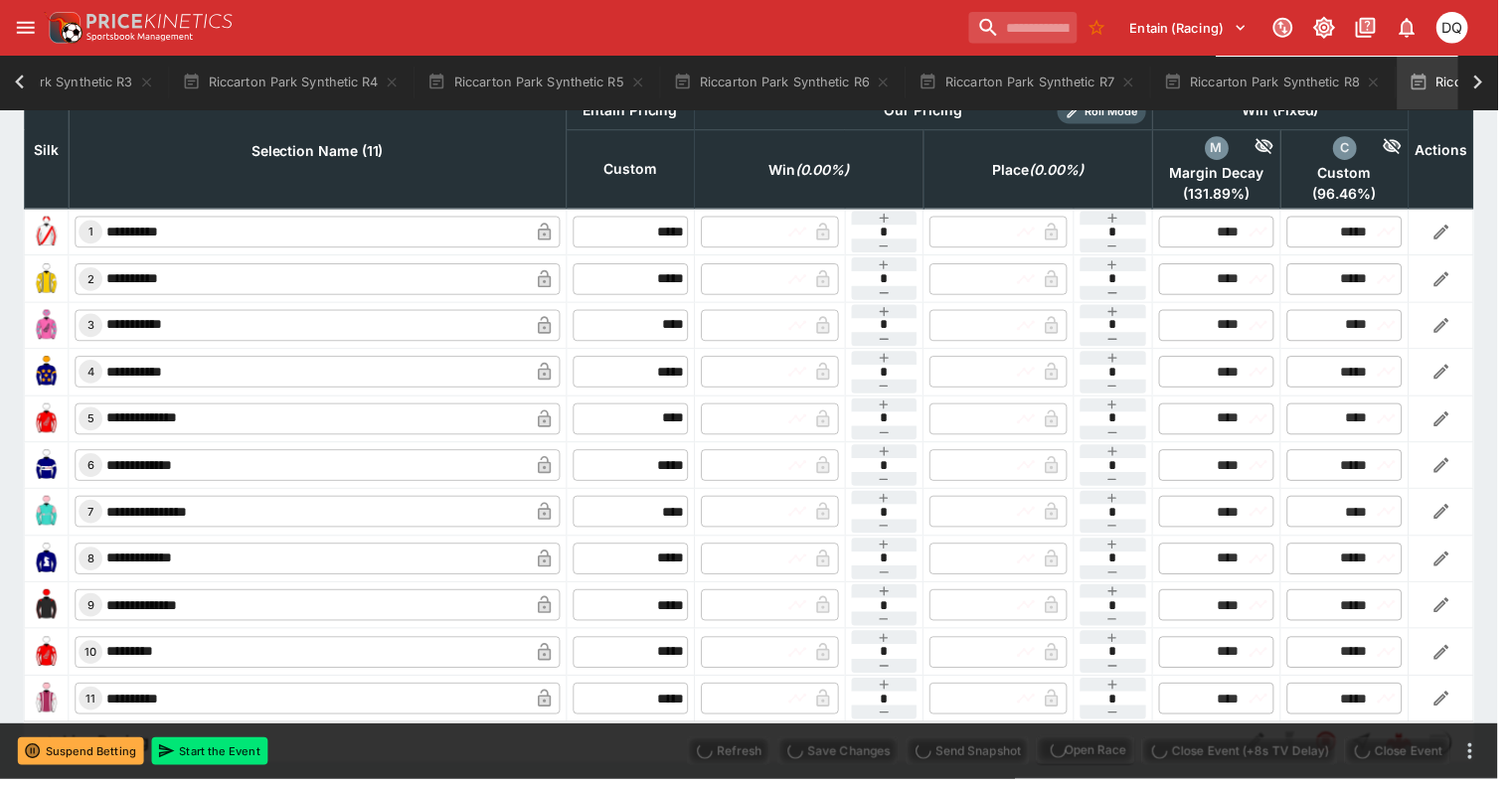 scroll, scrollTop: 0, scrollLeft: 2411, axis: horizontal 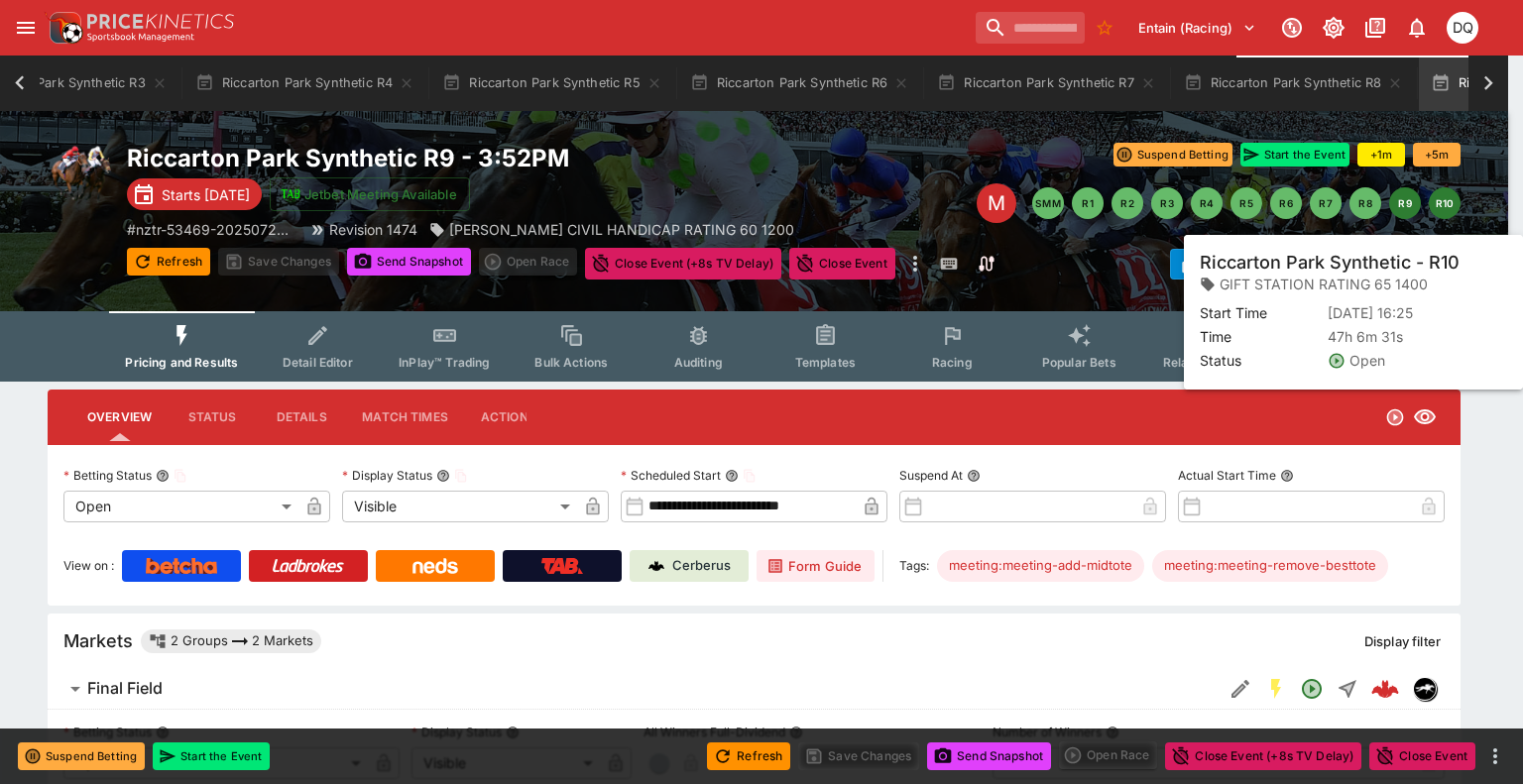 click on "R10" at bounding box center (1445, 203) 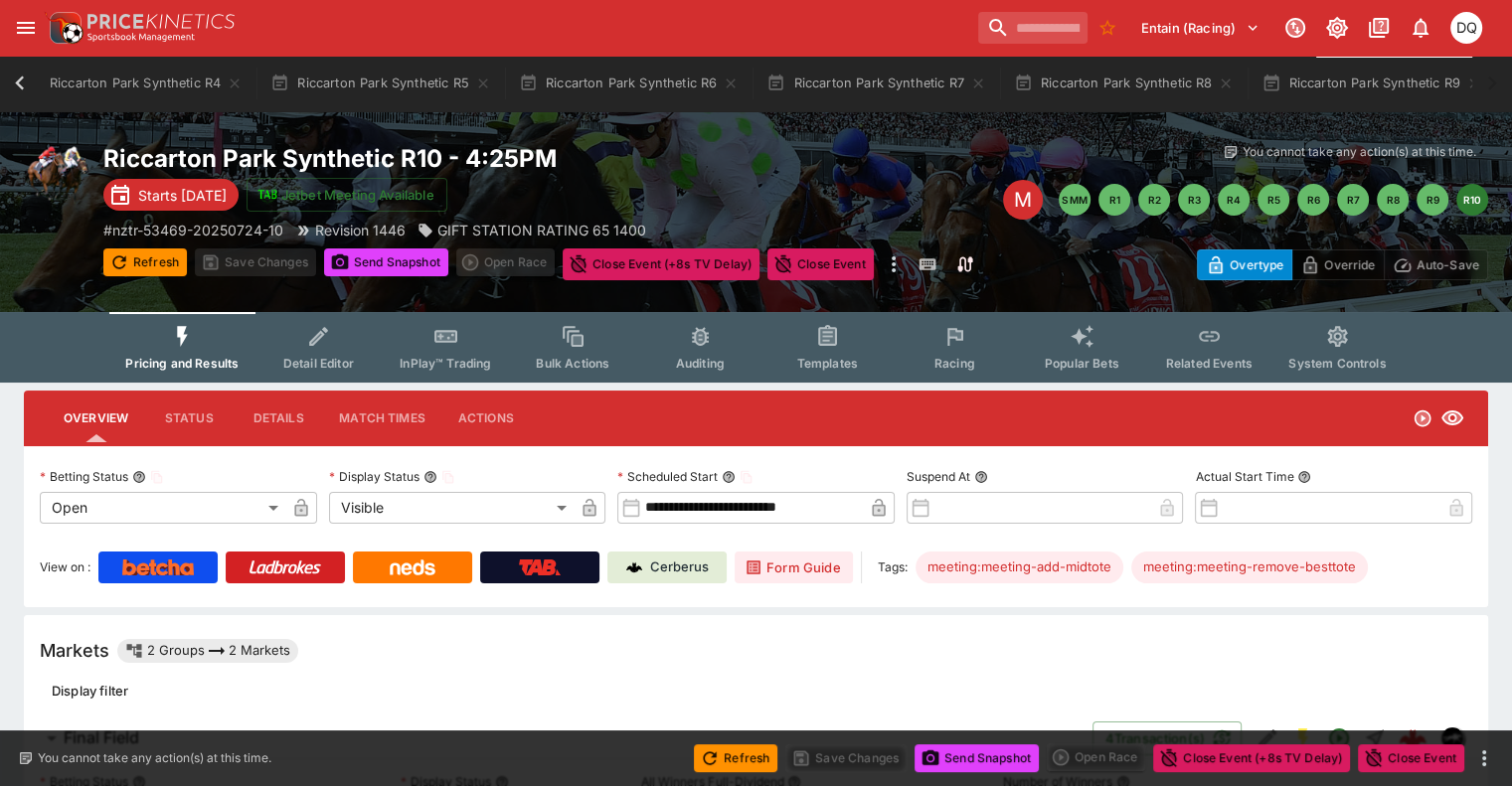 scroll, scrollTop: 0, scrollLeft: 2677, axis: horizontal 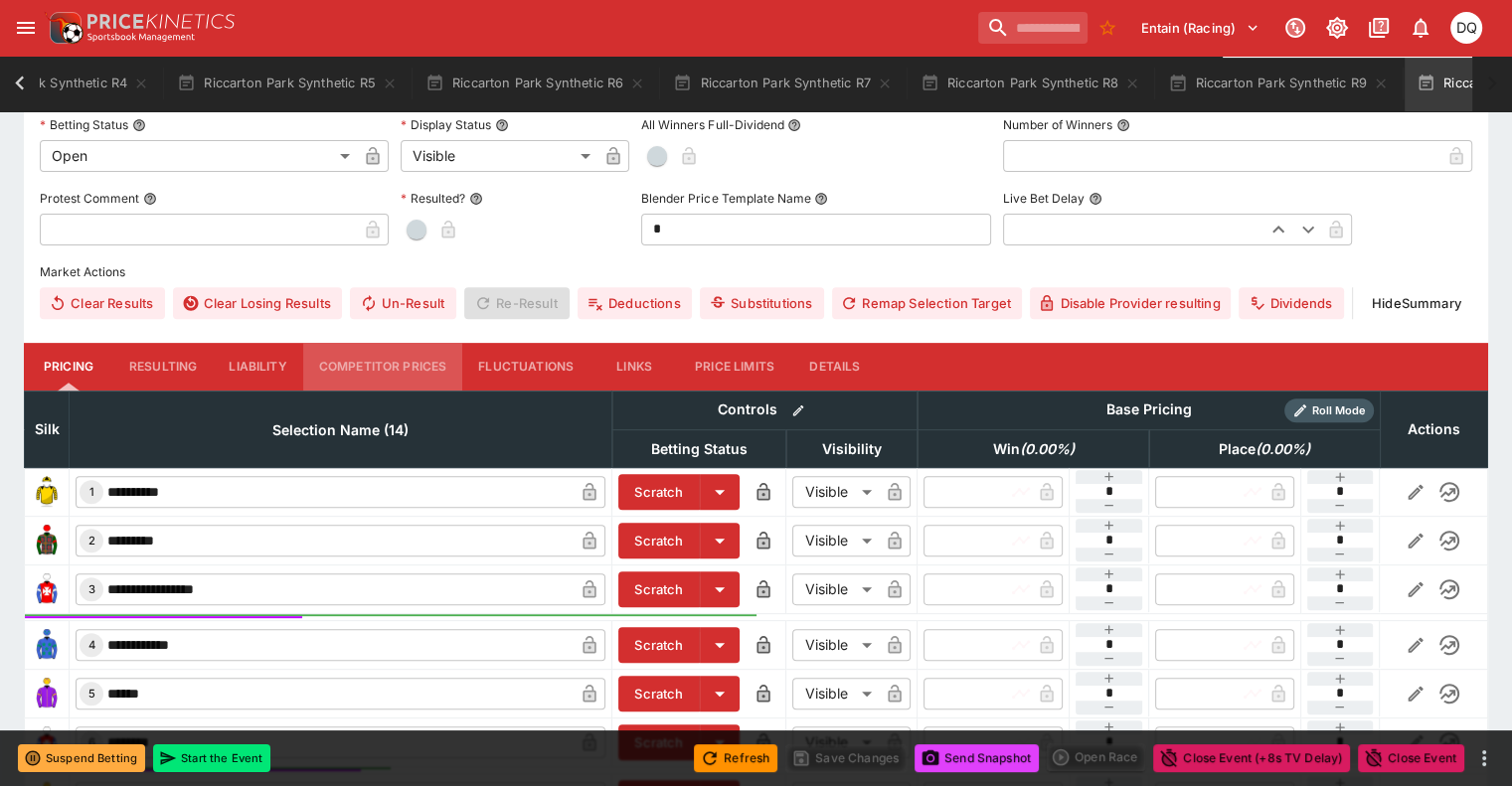 click on "Competitor Prices" at bounding box center (383, 367) 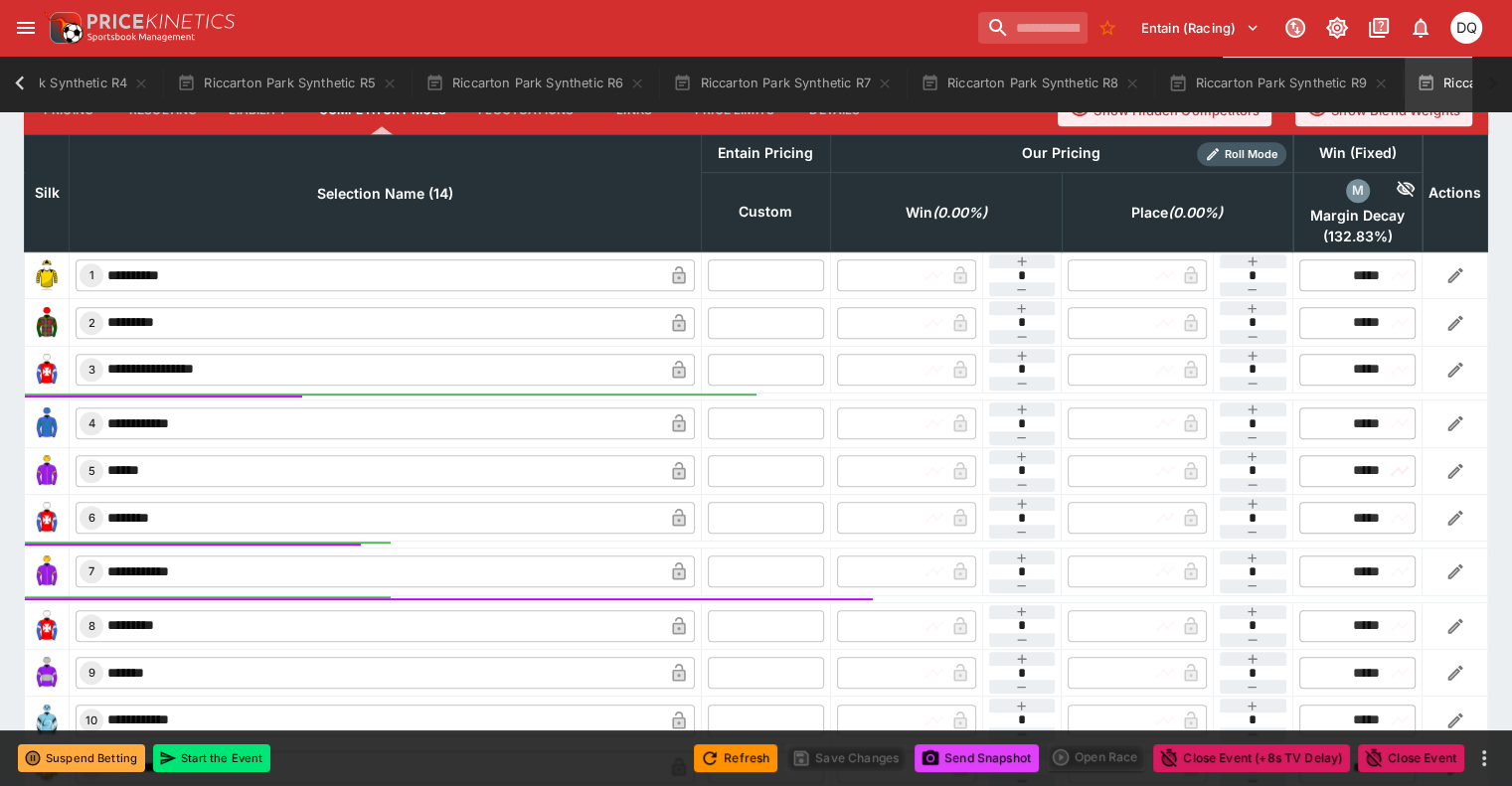 scroll, scrollTop: 923, scrollLeft: 0, axis: vertical 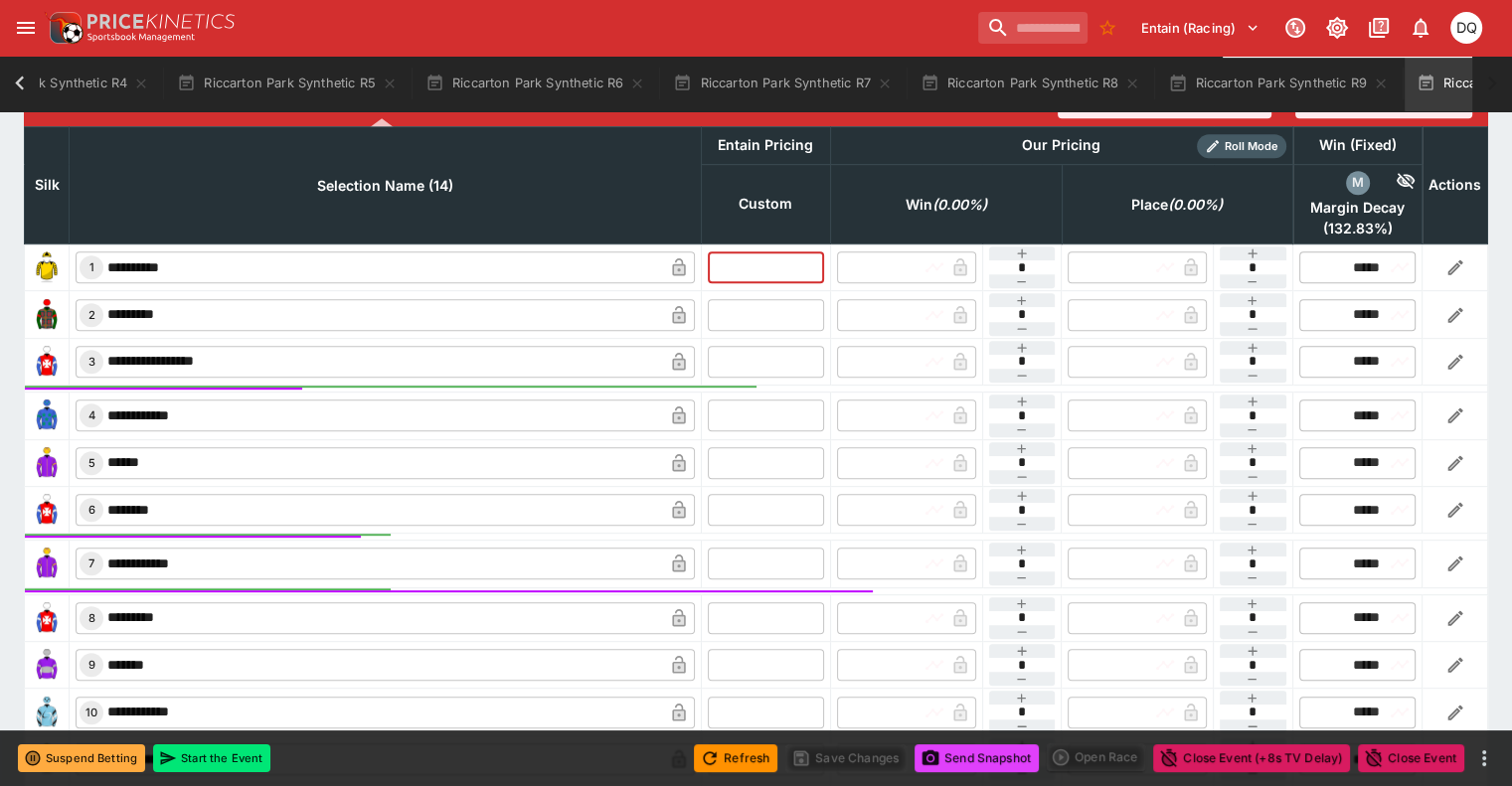 click at bounding box center [765, 267] 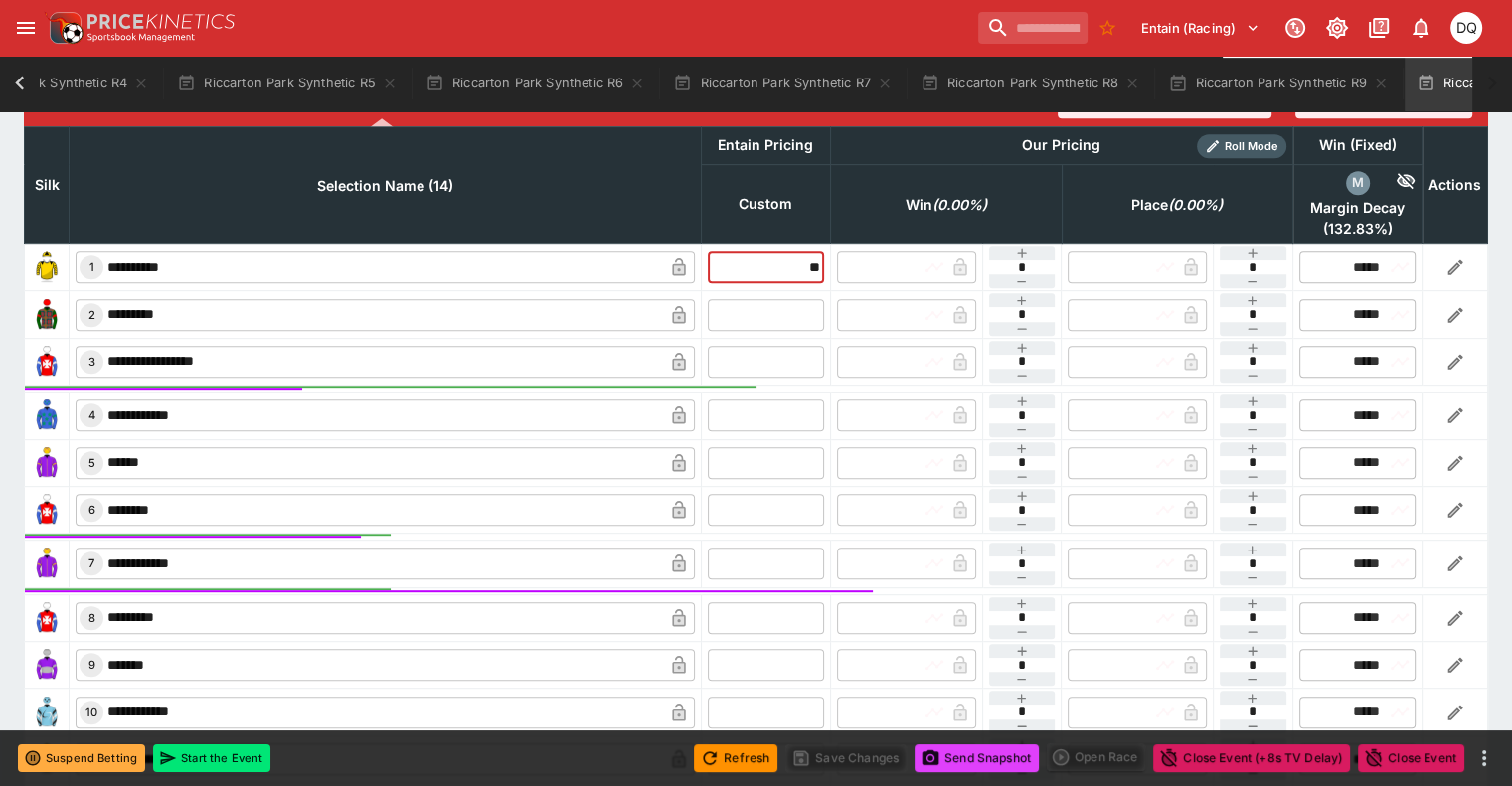 click on "​ 2 ********* ​ ​ ​ ​ * ​ ​ ​ * ​ ​ ***** ​" at bounding box center [756, 314] 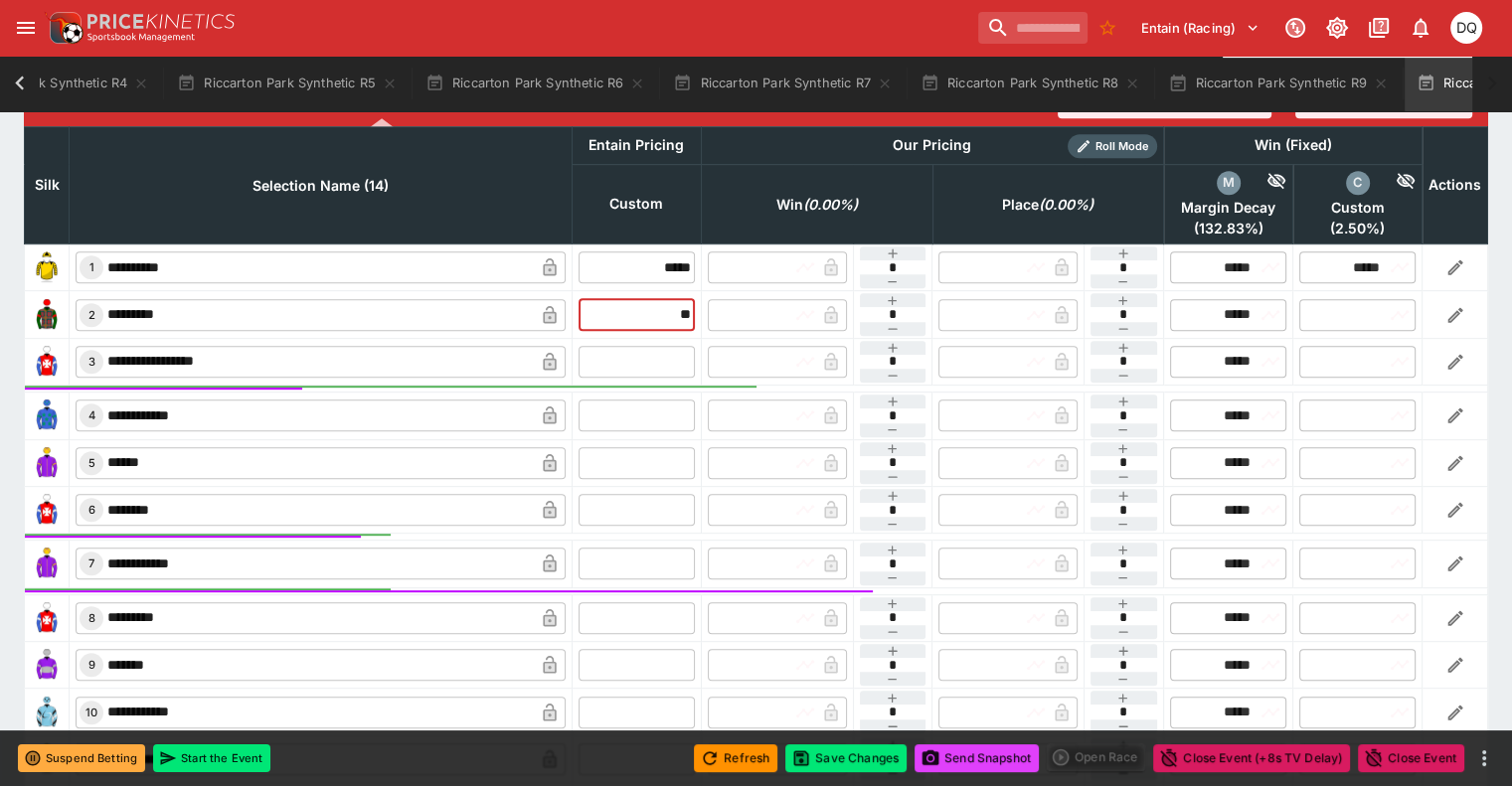 click at bounding box center (636, 362) 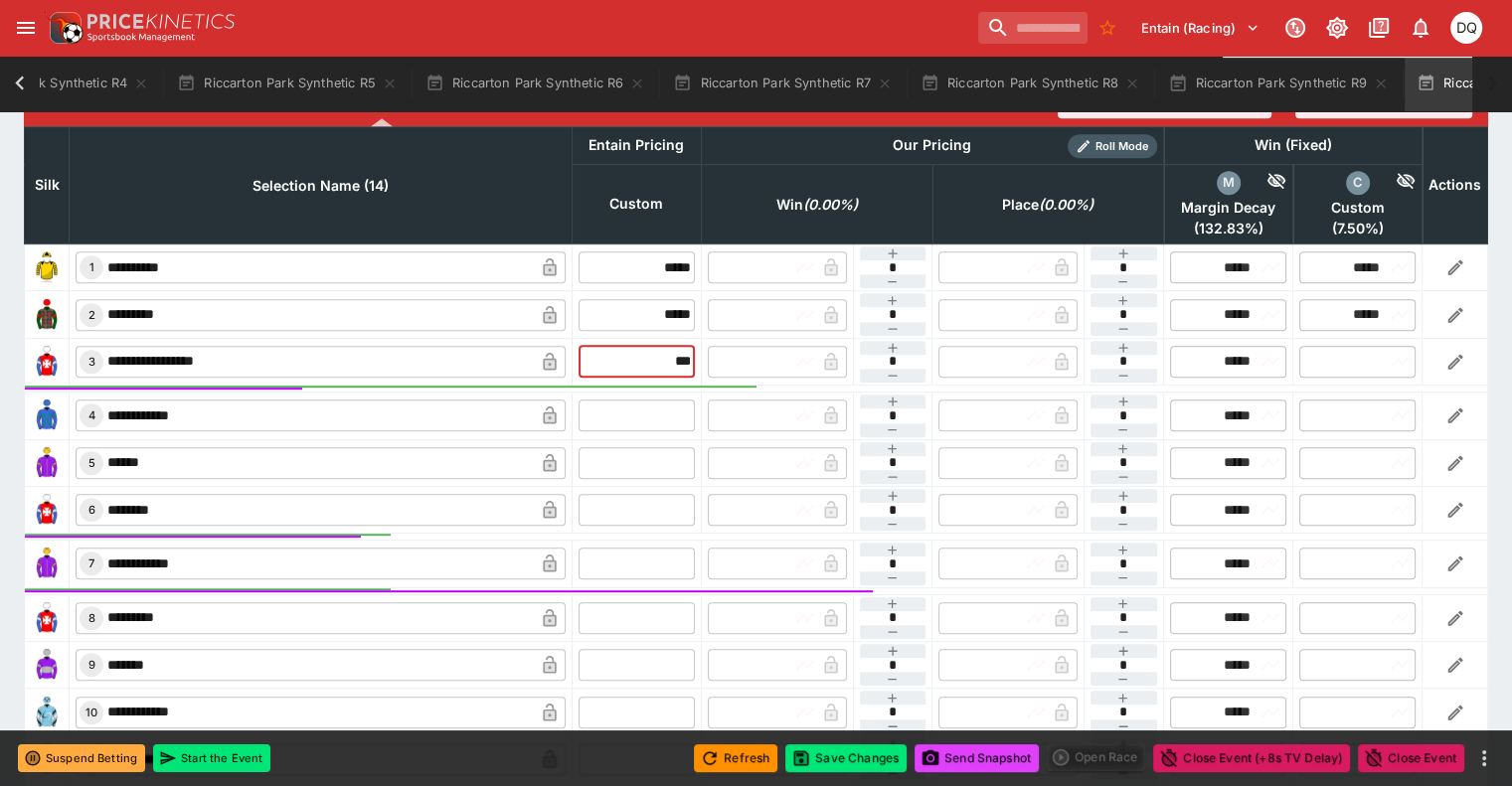 click at bounding box center [636, 415] 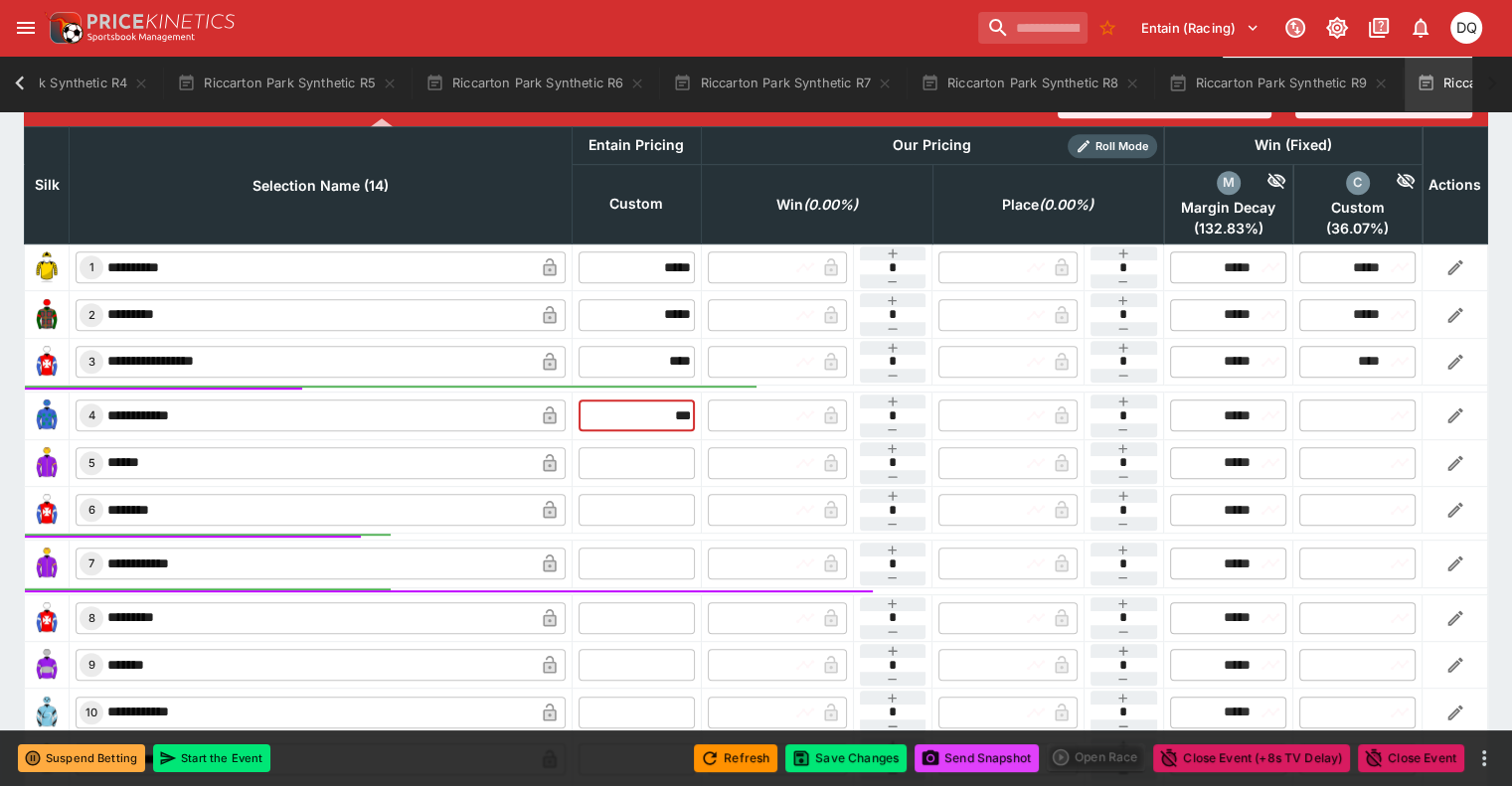click at bounding box center (636, 463) 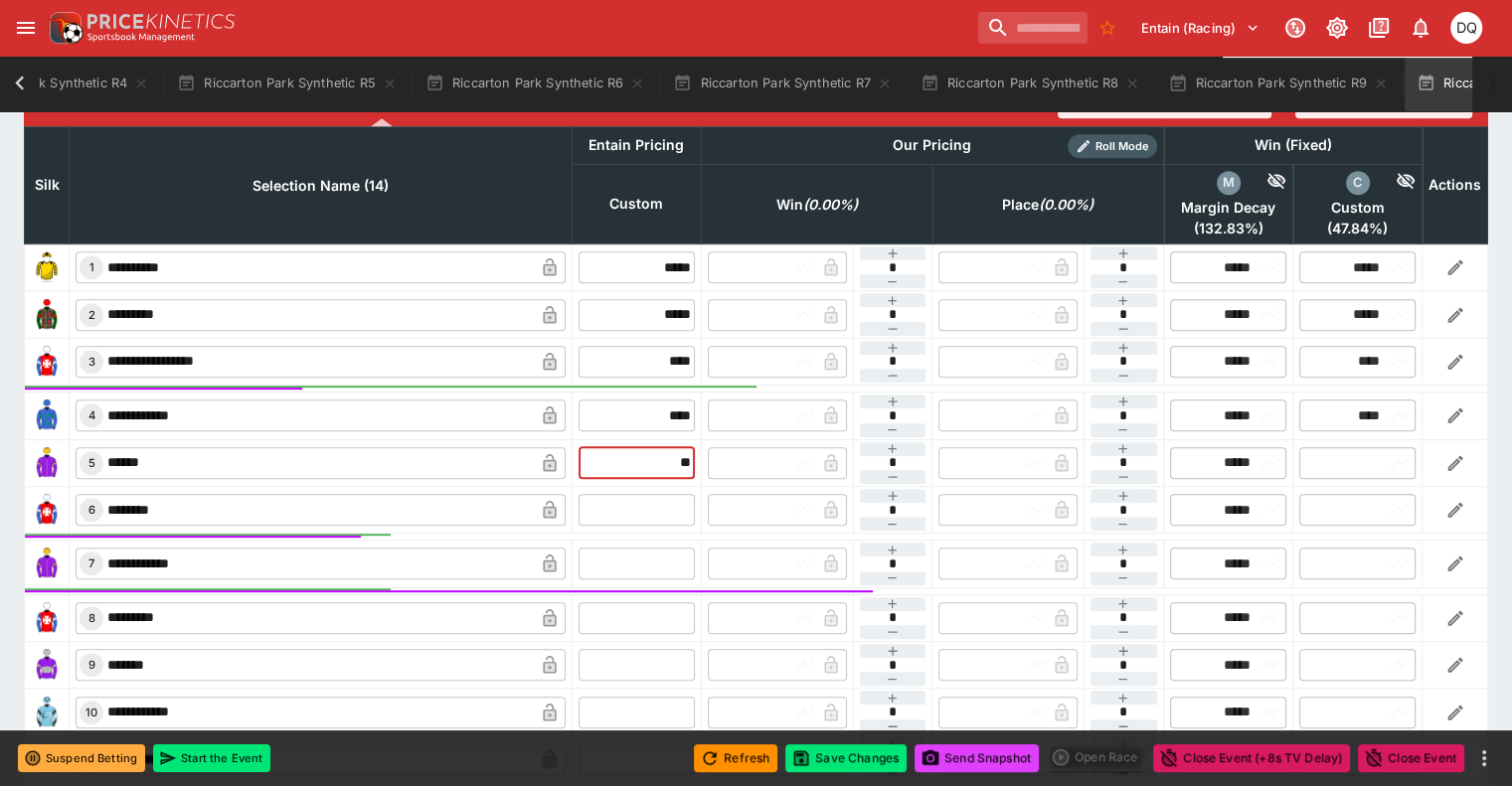 click at bounding box center (636, 510) 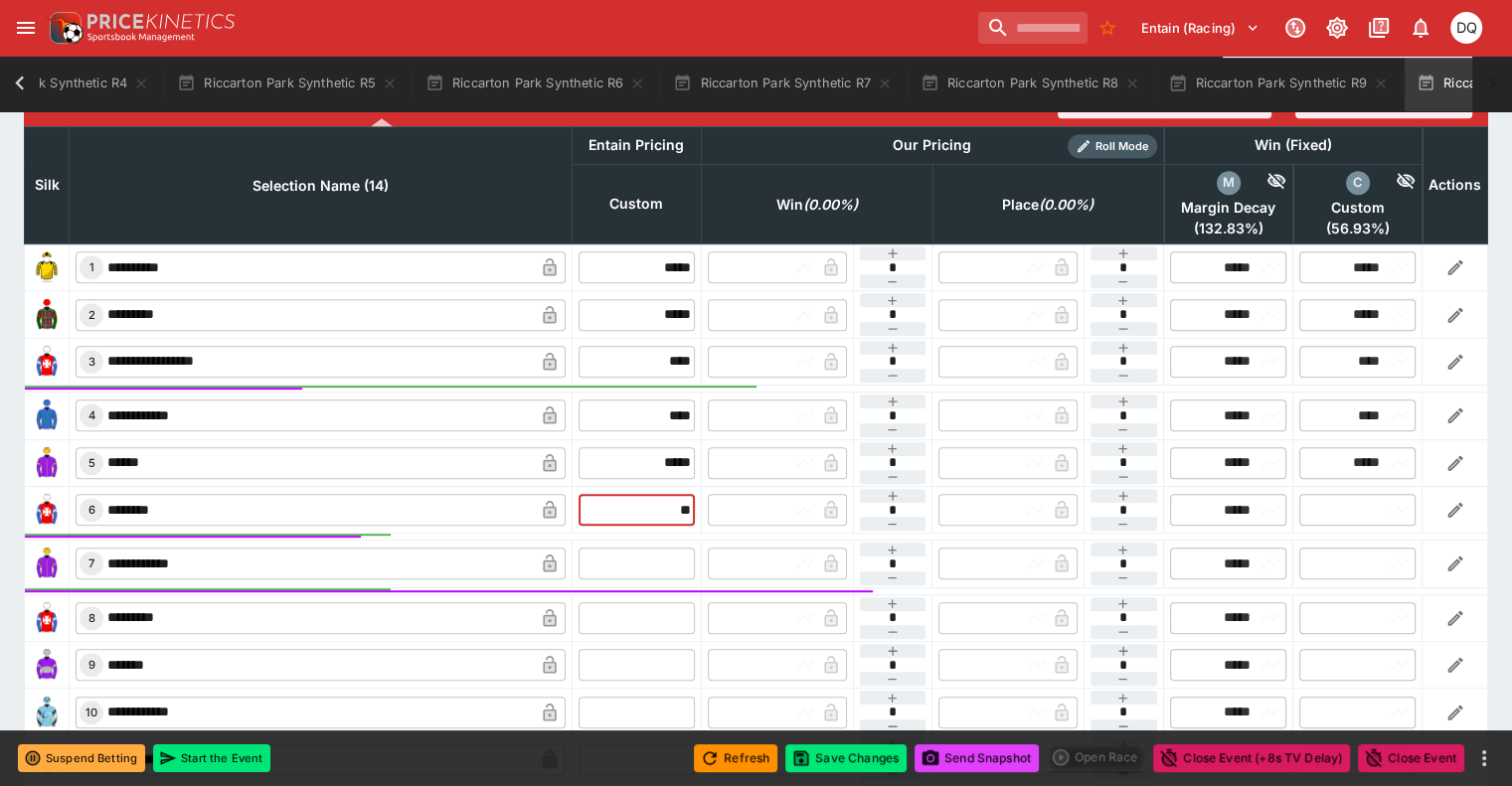click at bounding box center (636, 563) 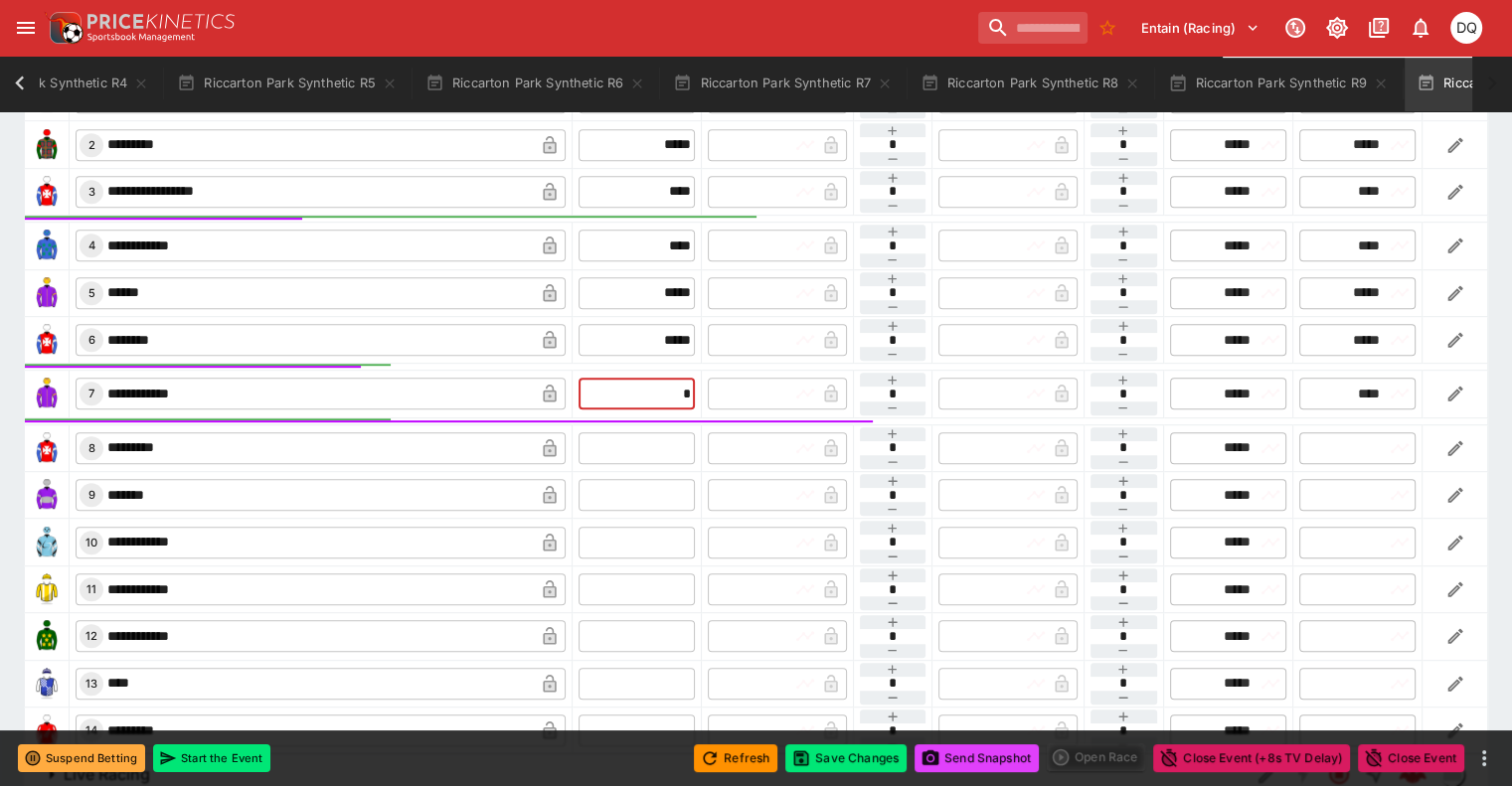 scroll, scrollTop: 1117, scrollLeft: 0, axis: vertical 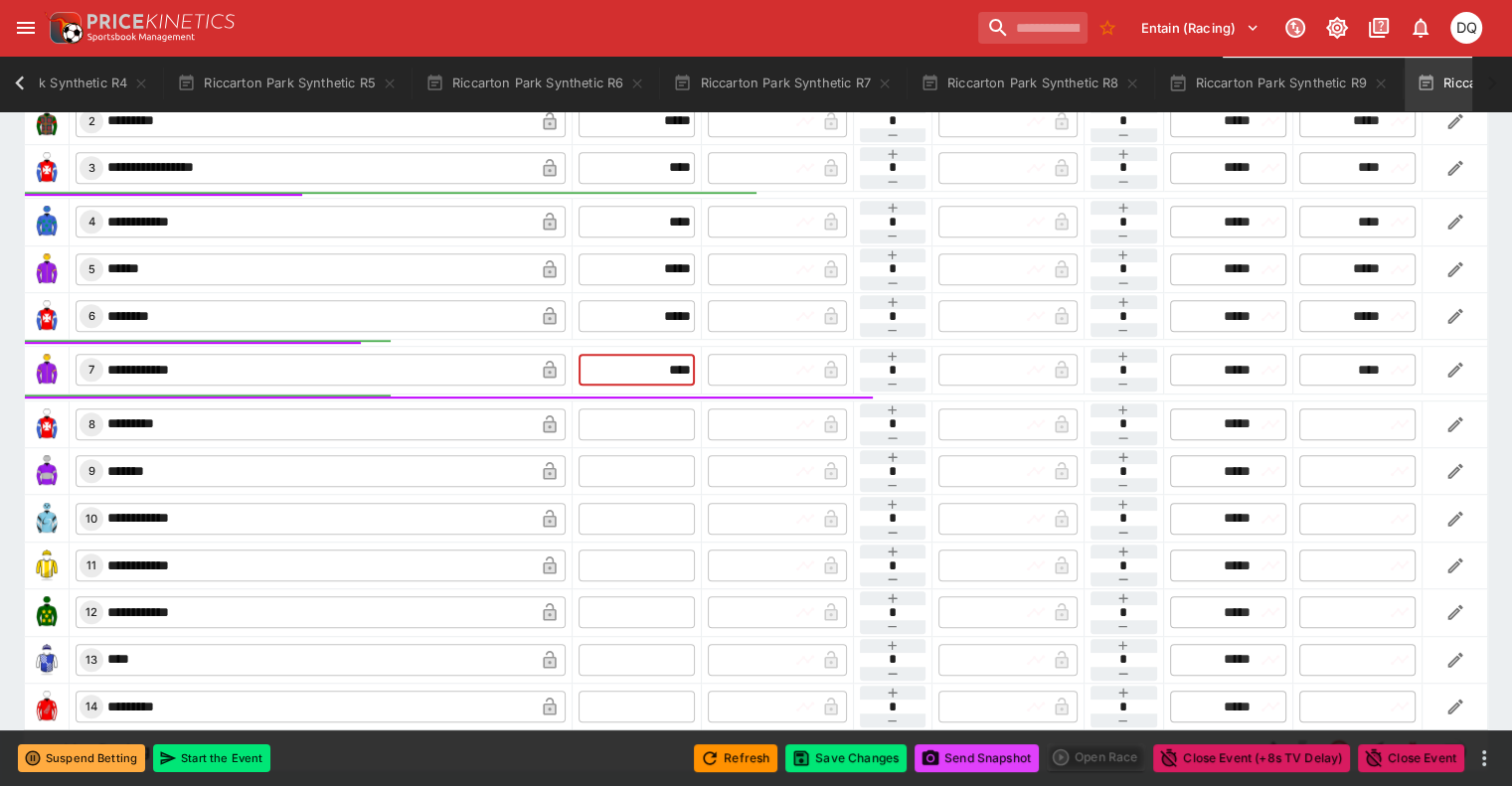 click at bounding box center [636, 424] 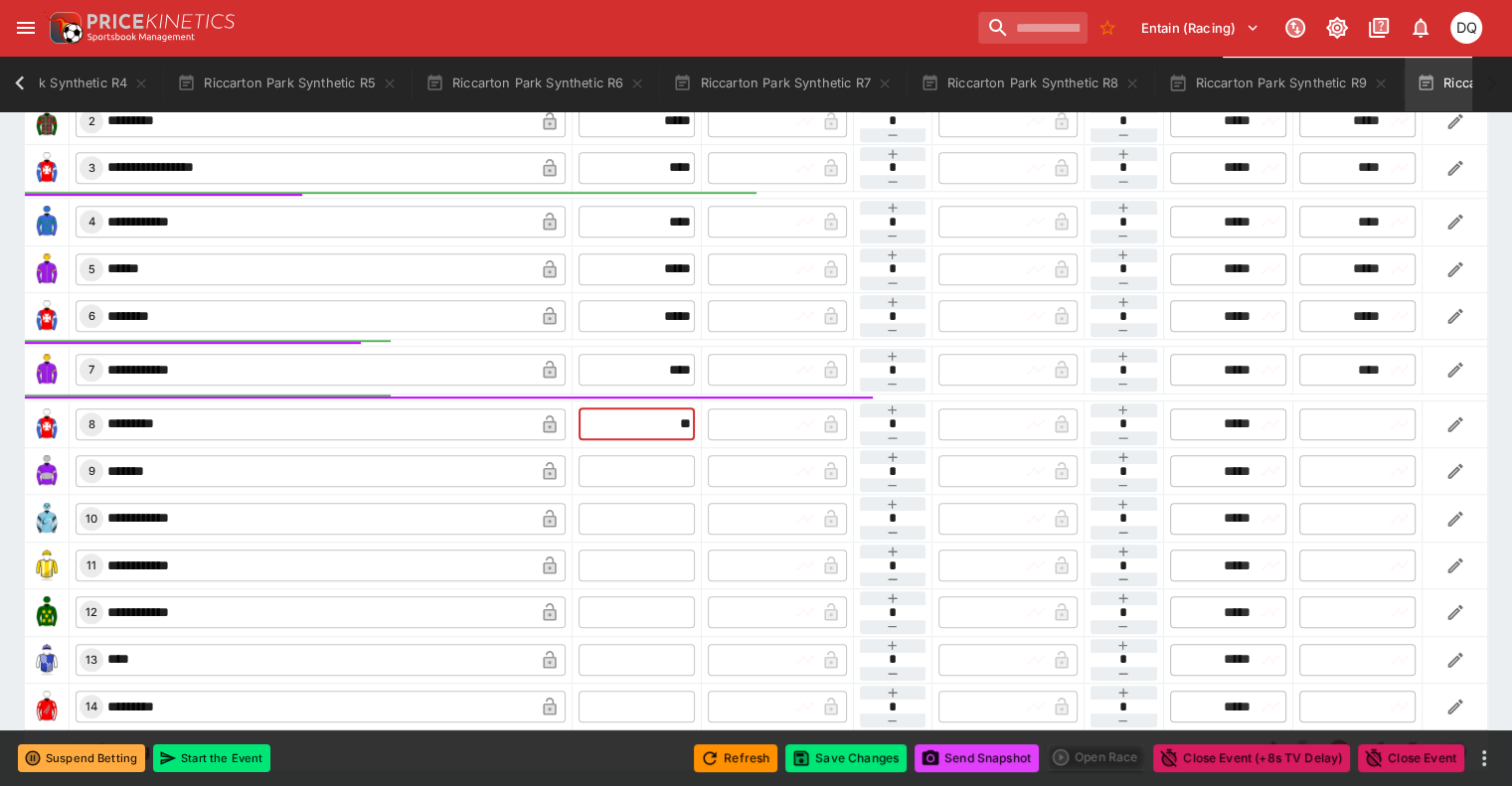click at bounding box center (636, 471) 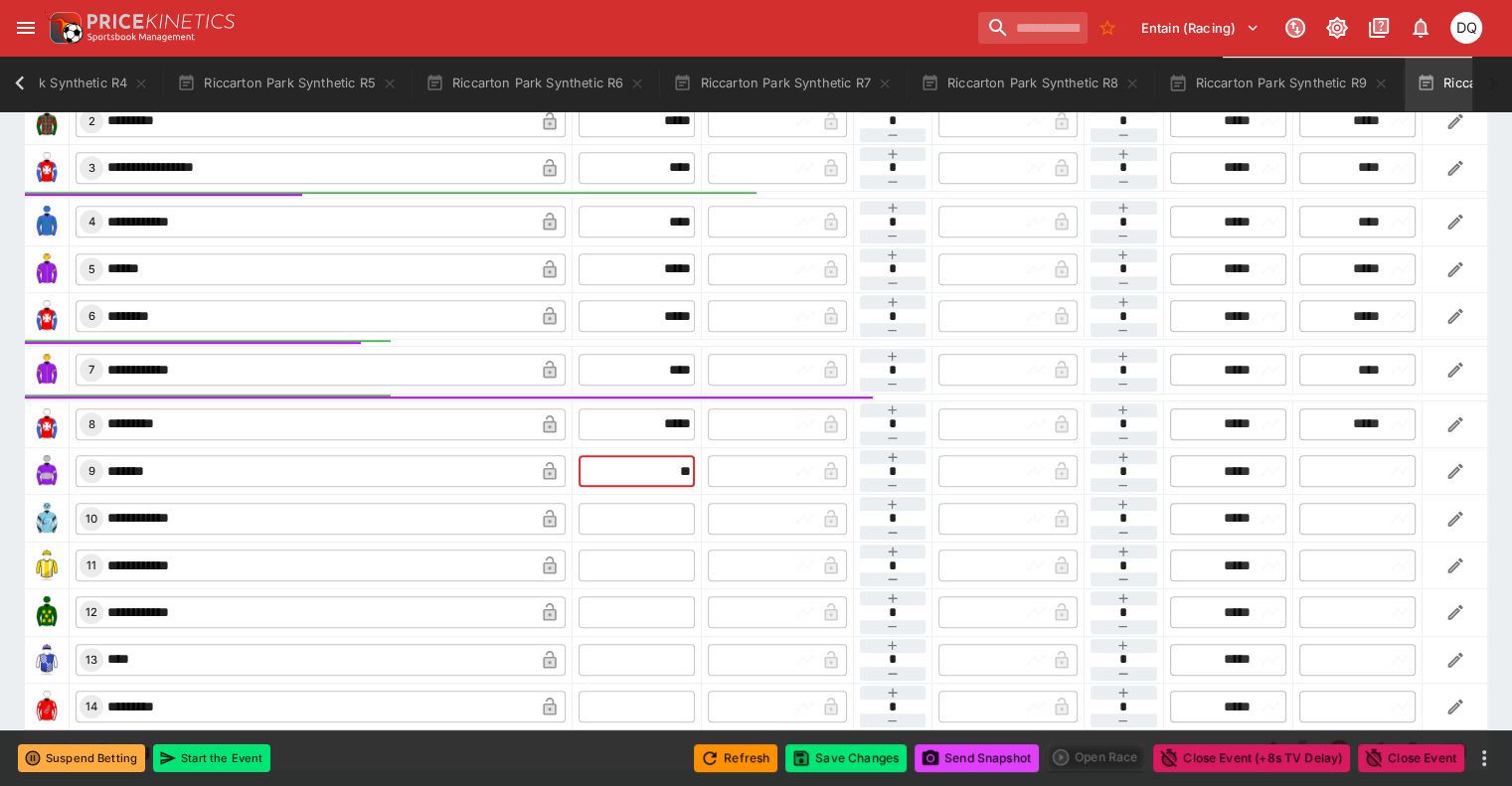 click at bounding box center (636, 519) 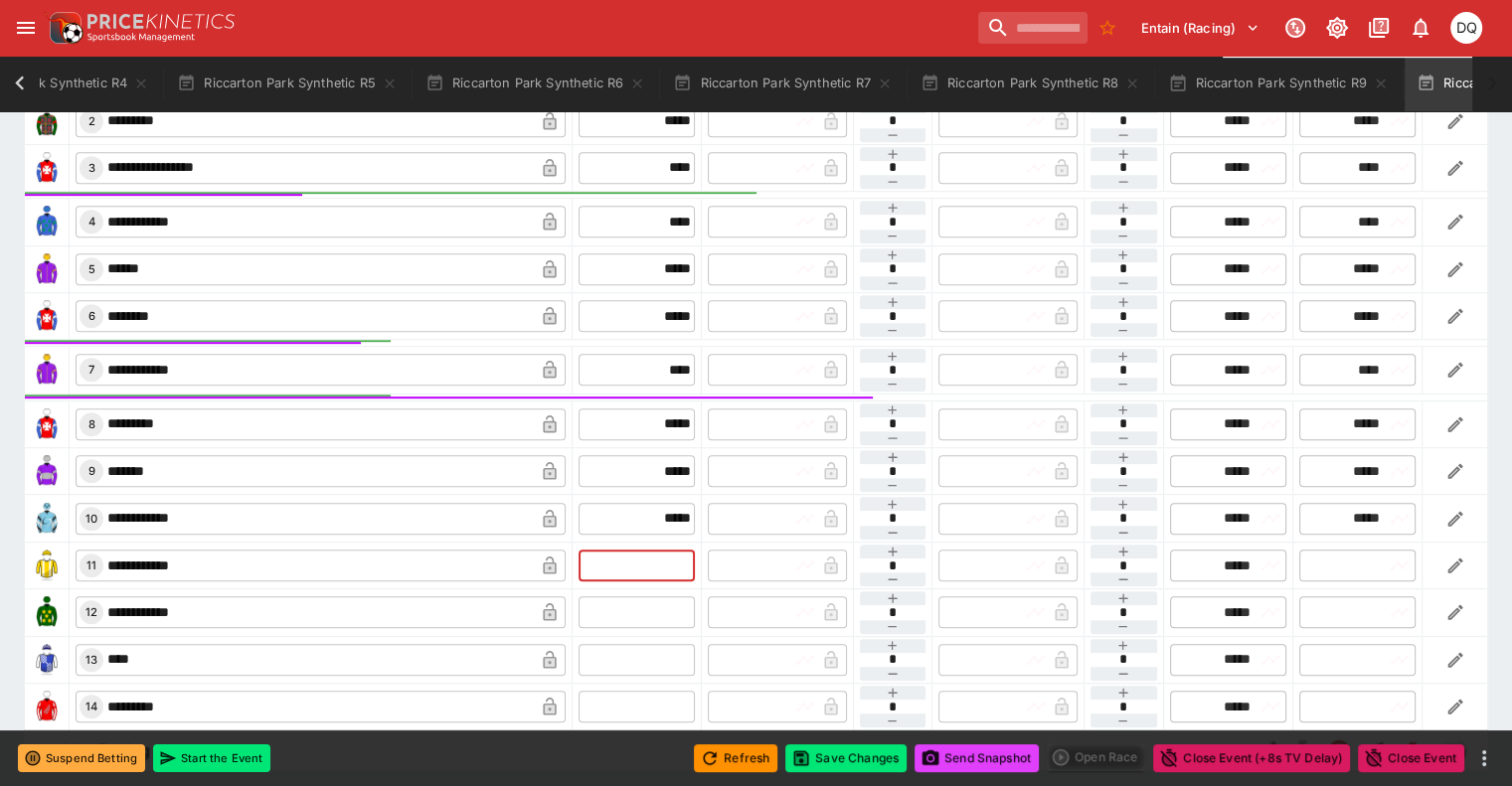 click at bounding box center (636, 565) 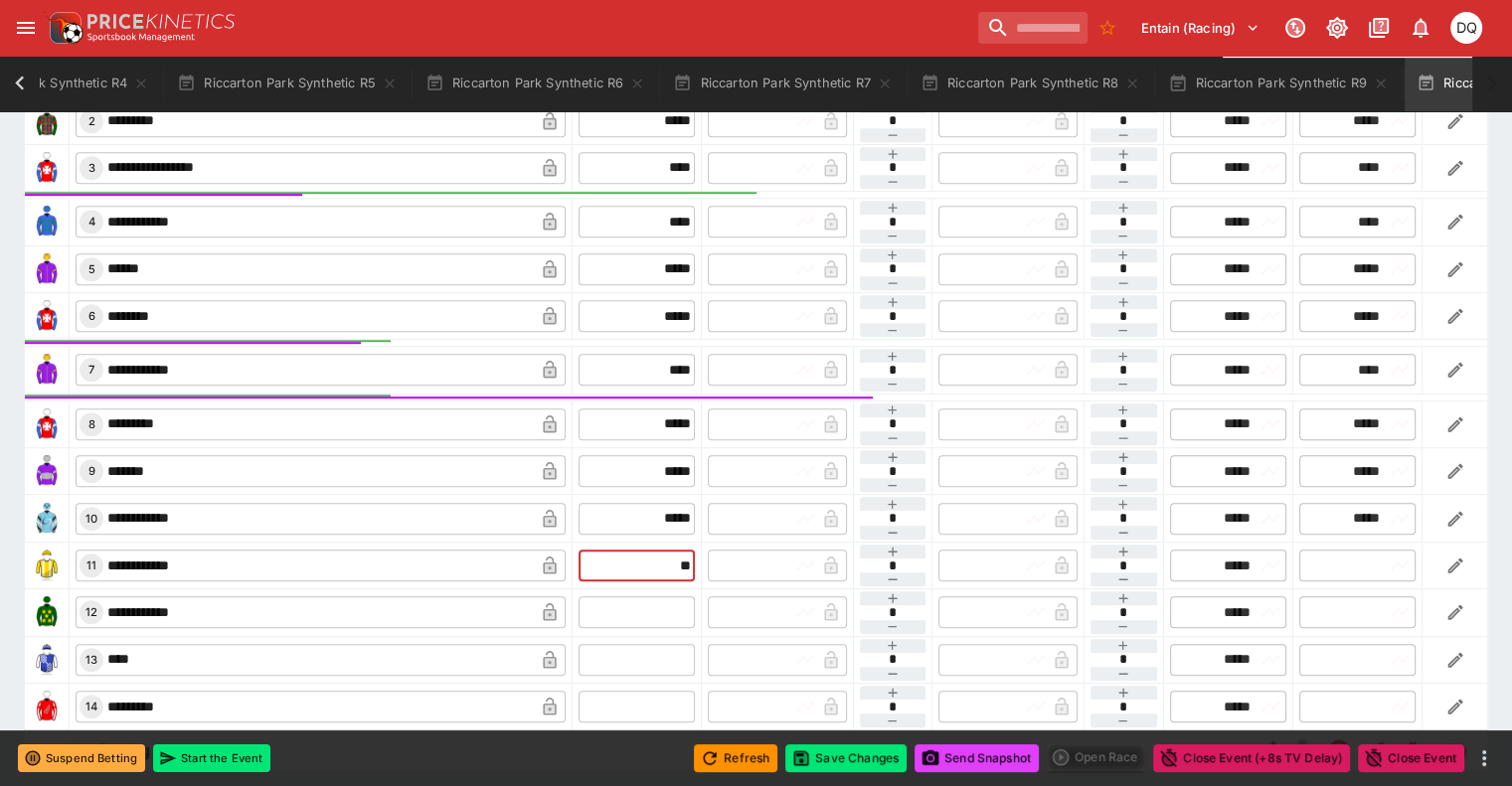 click at bounding box center [636, 612] 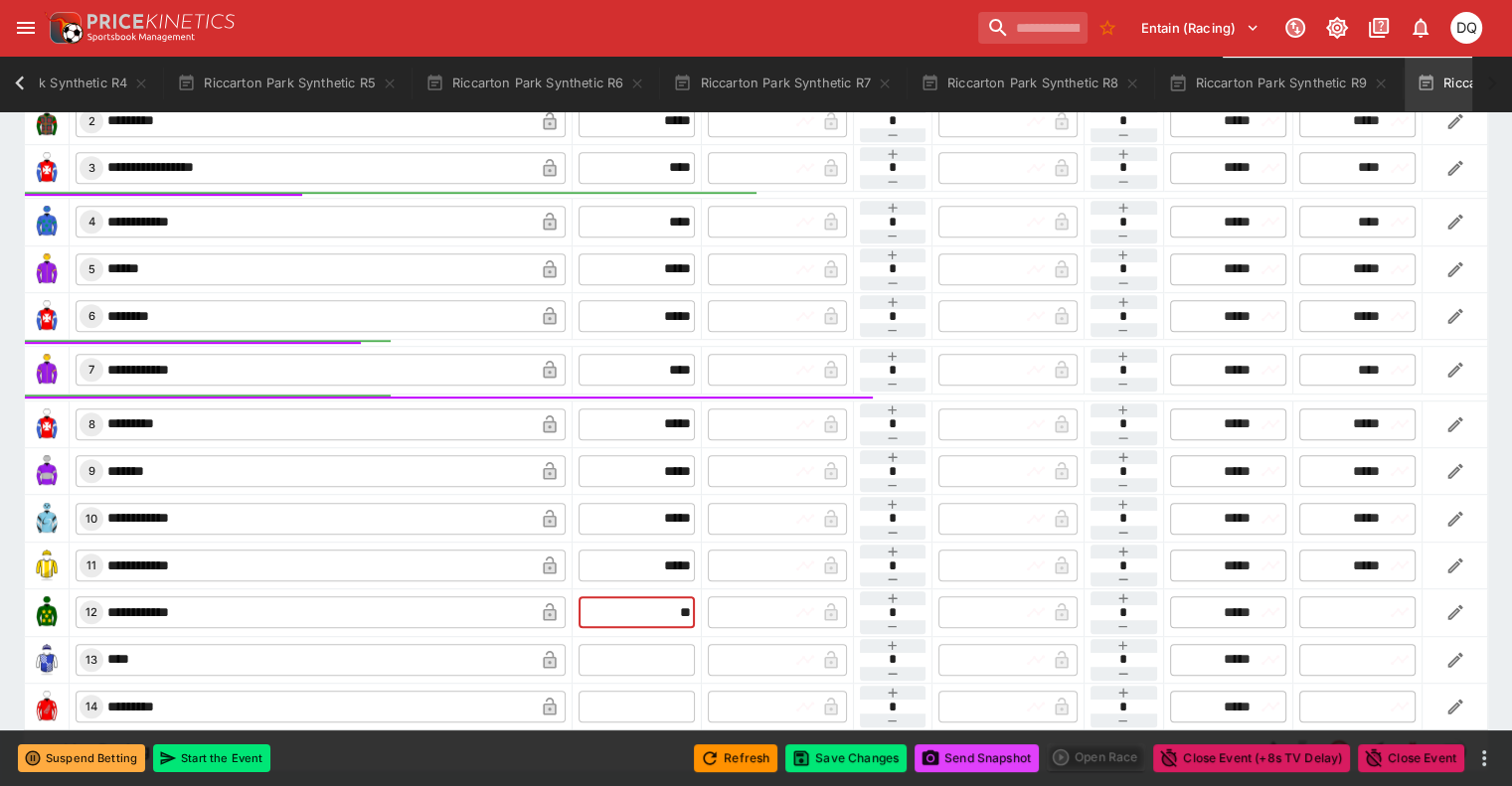 click at bounding box center (636, 660) 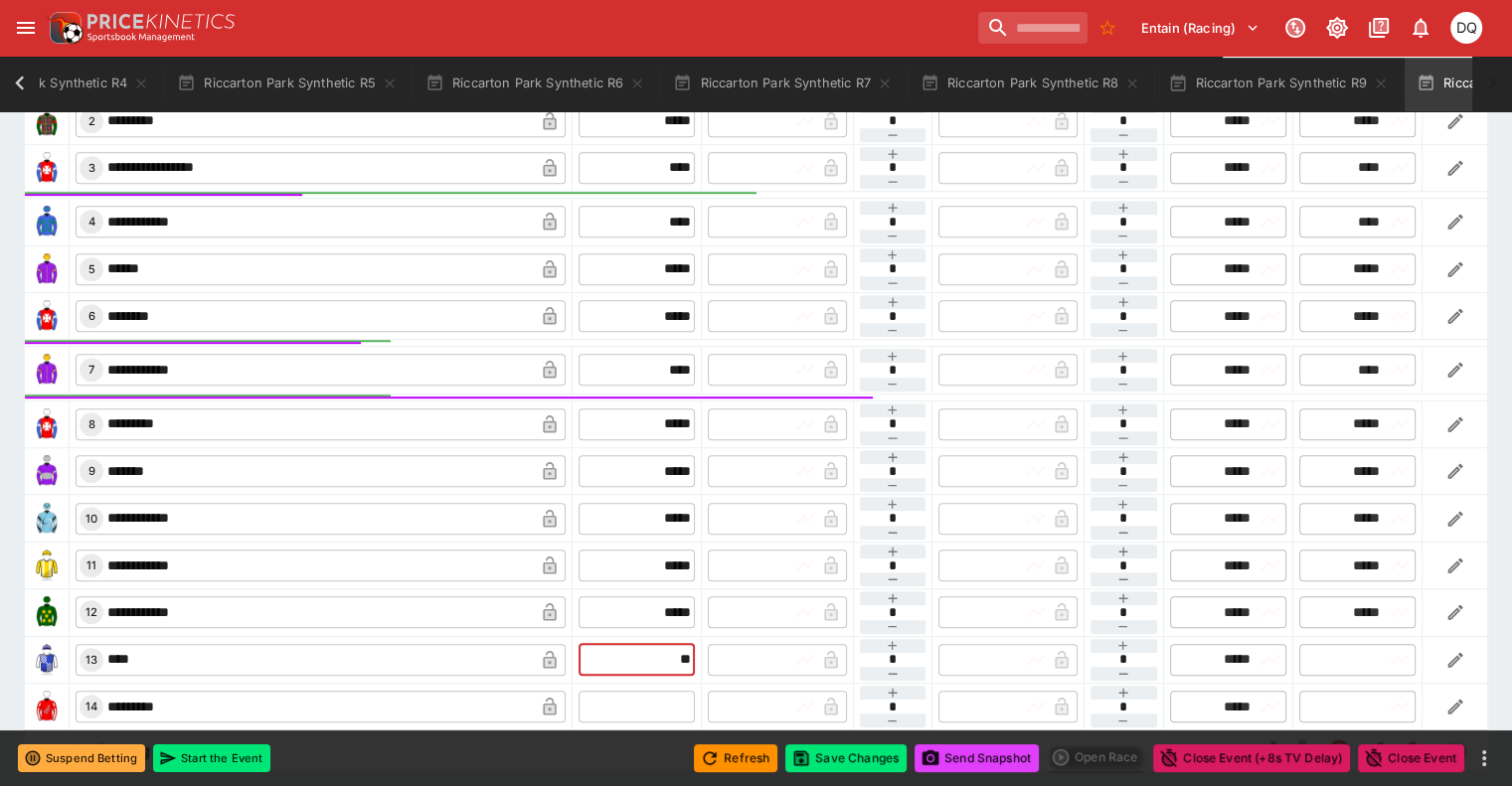 click at bounding box center [636, 707] 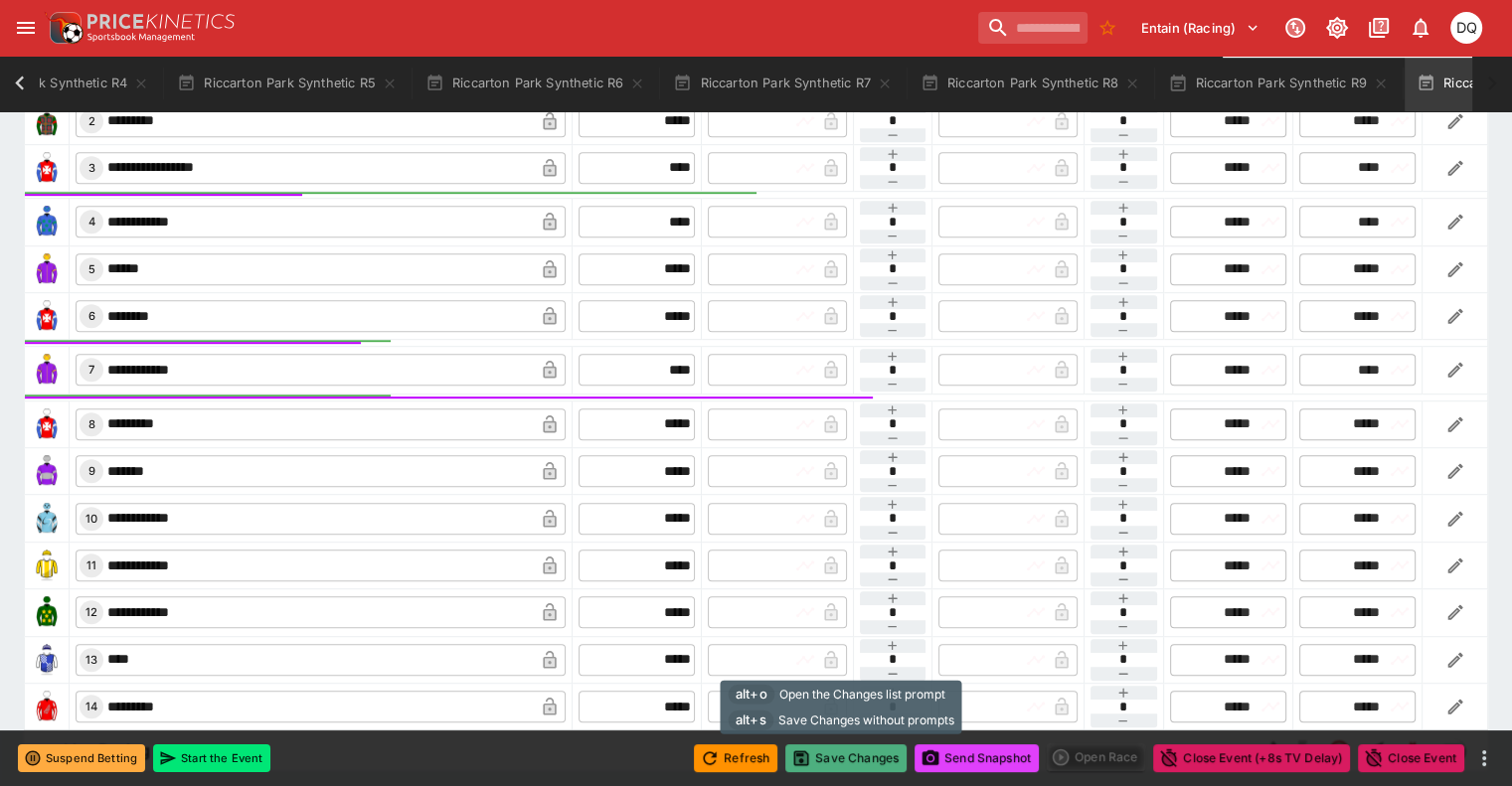 click on "Save Changes" at bounding box center [846, 758] 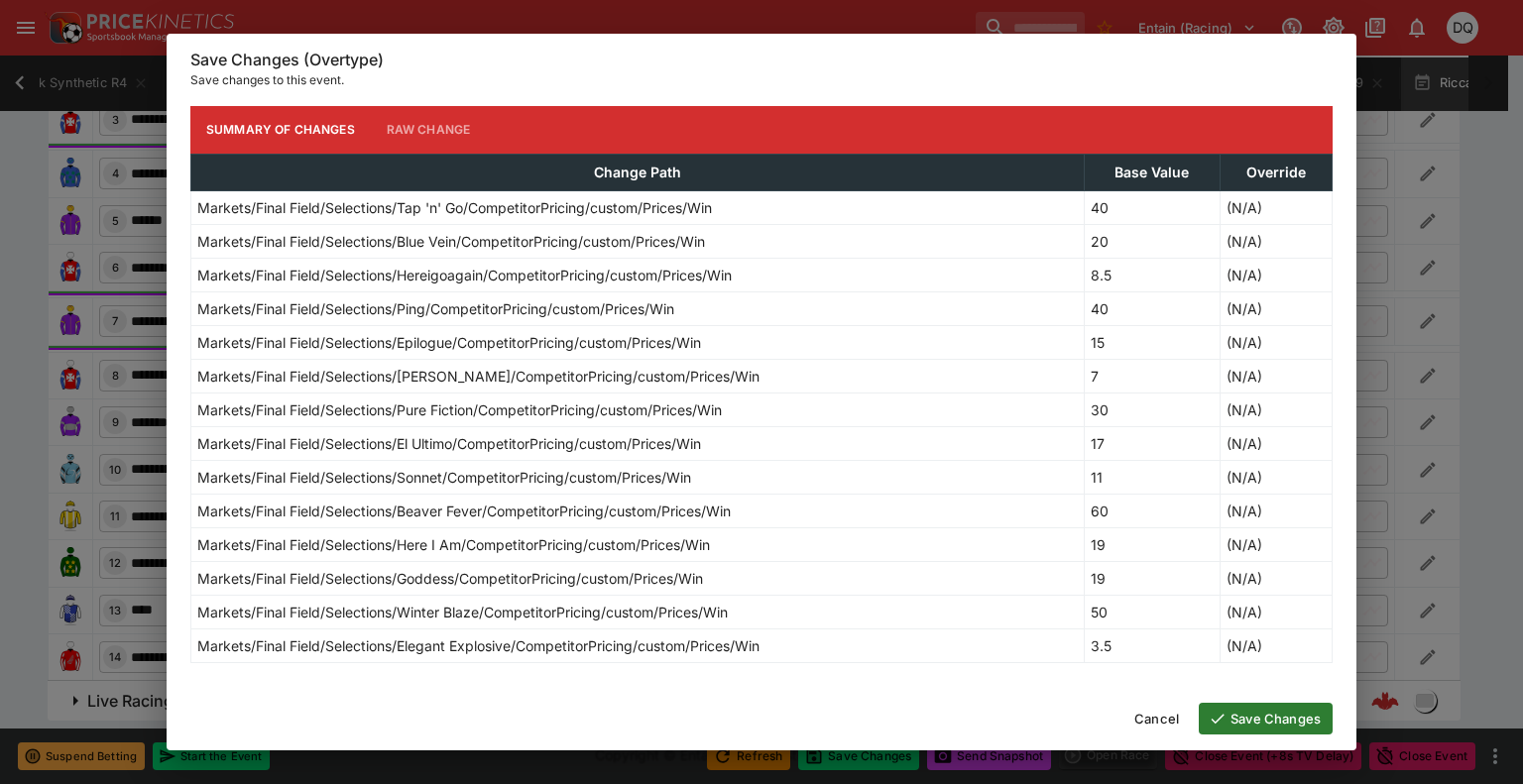 click on "Save Changes" at bounding box center (1265, 719) 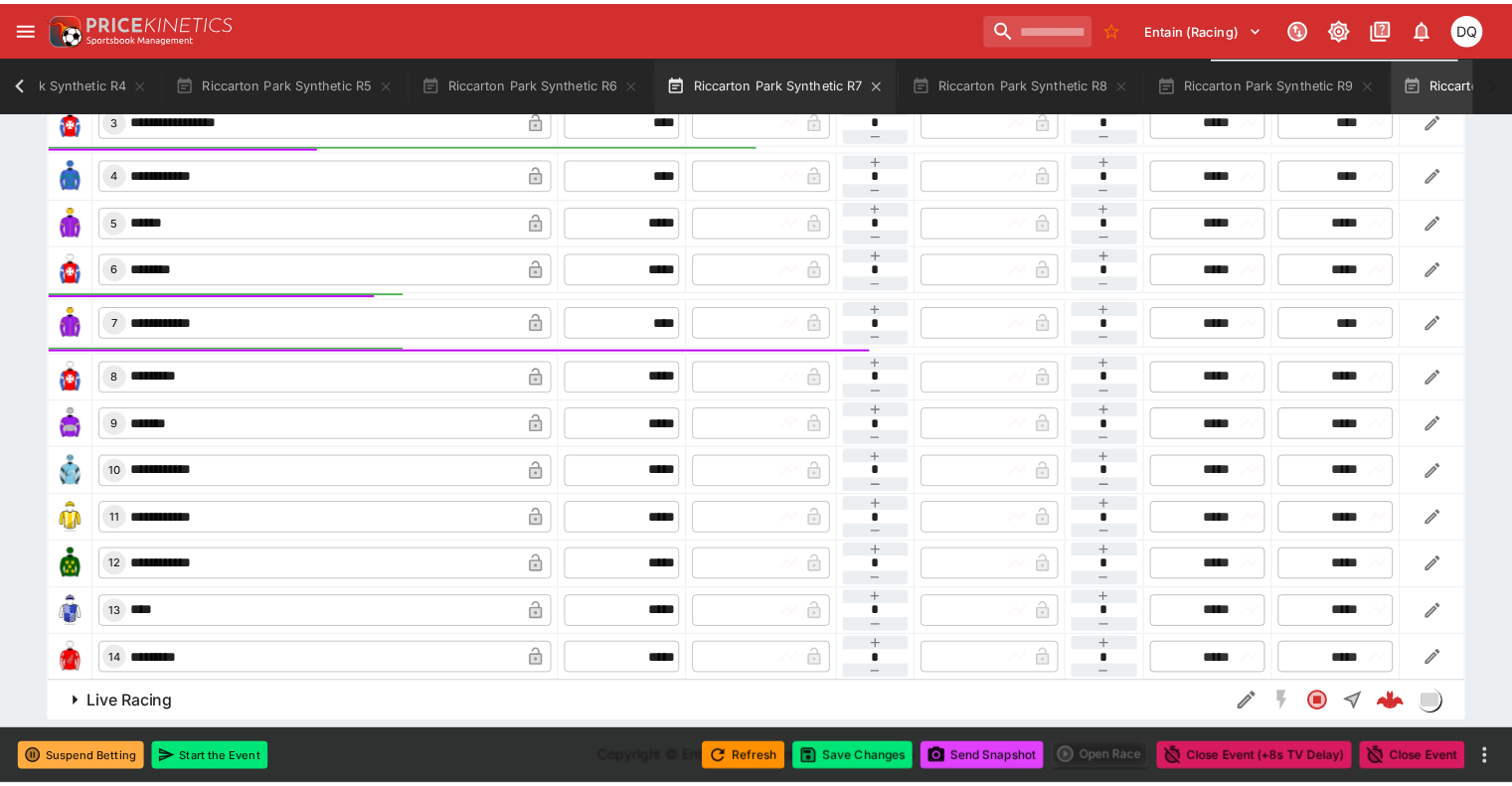 scroll, scrollTop: 0, scrollLeft: 2665, axis: horizontal 